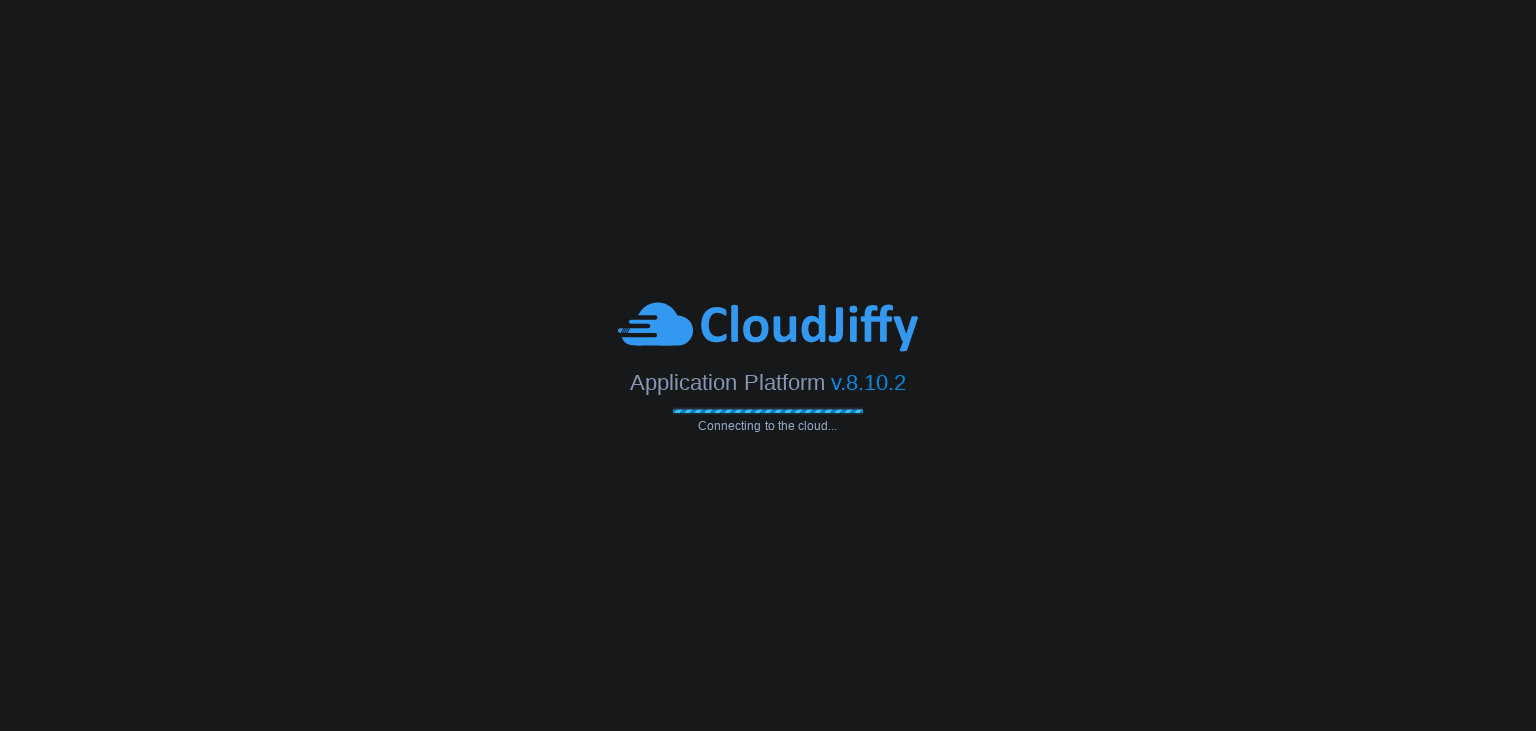scroll, scrollTop: 0, scrollLeft: 0, axis: both 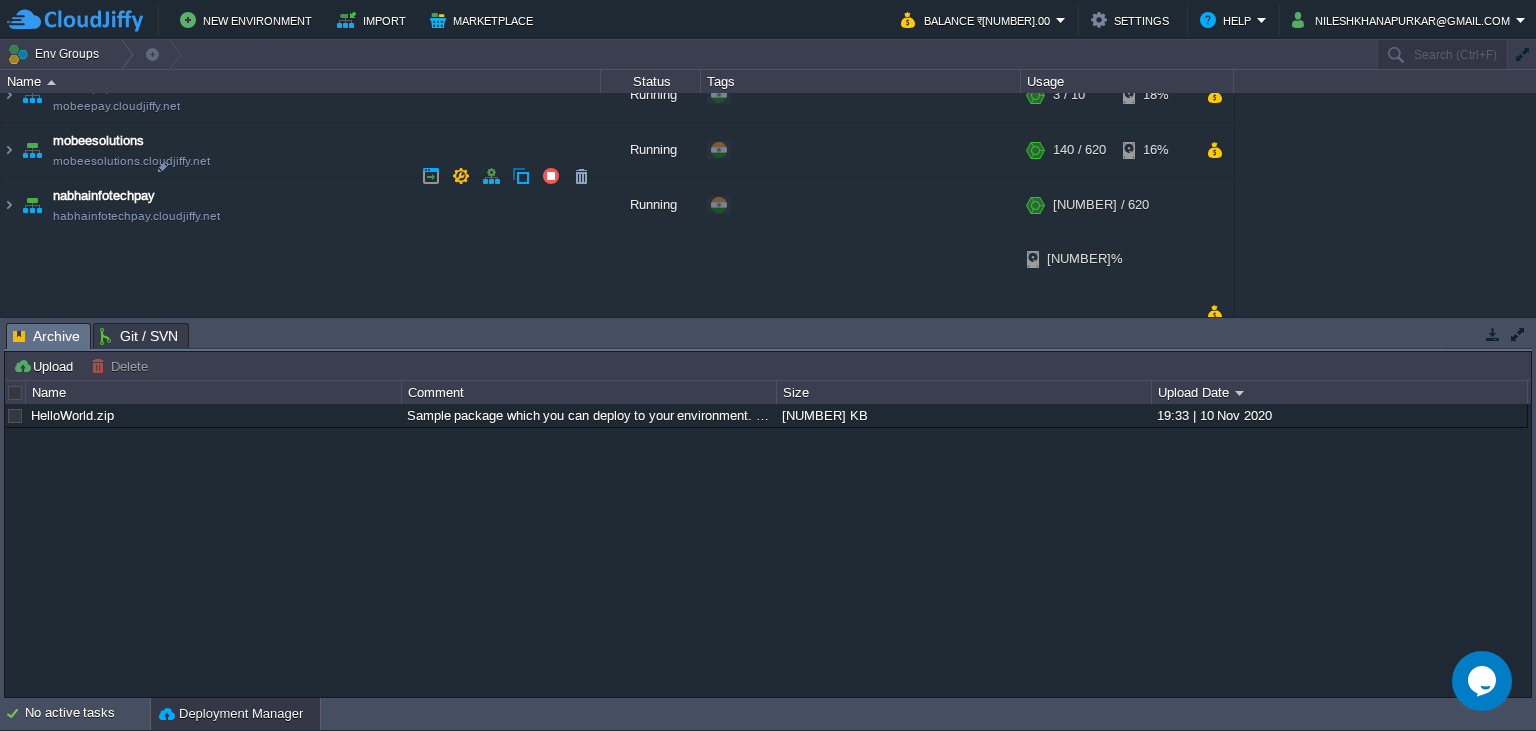 click at bounding box center [9, 411] 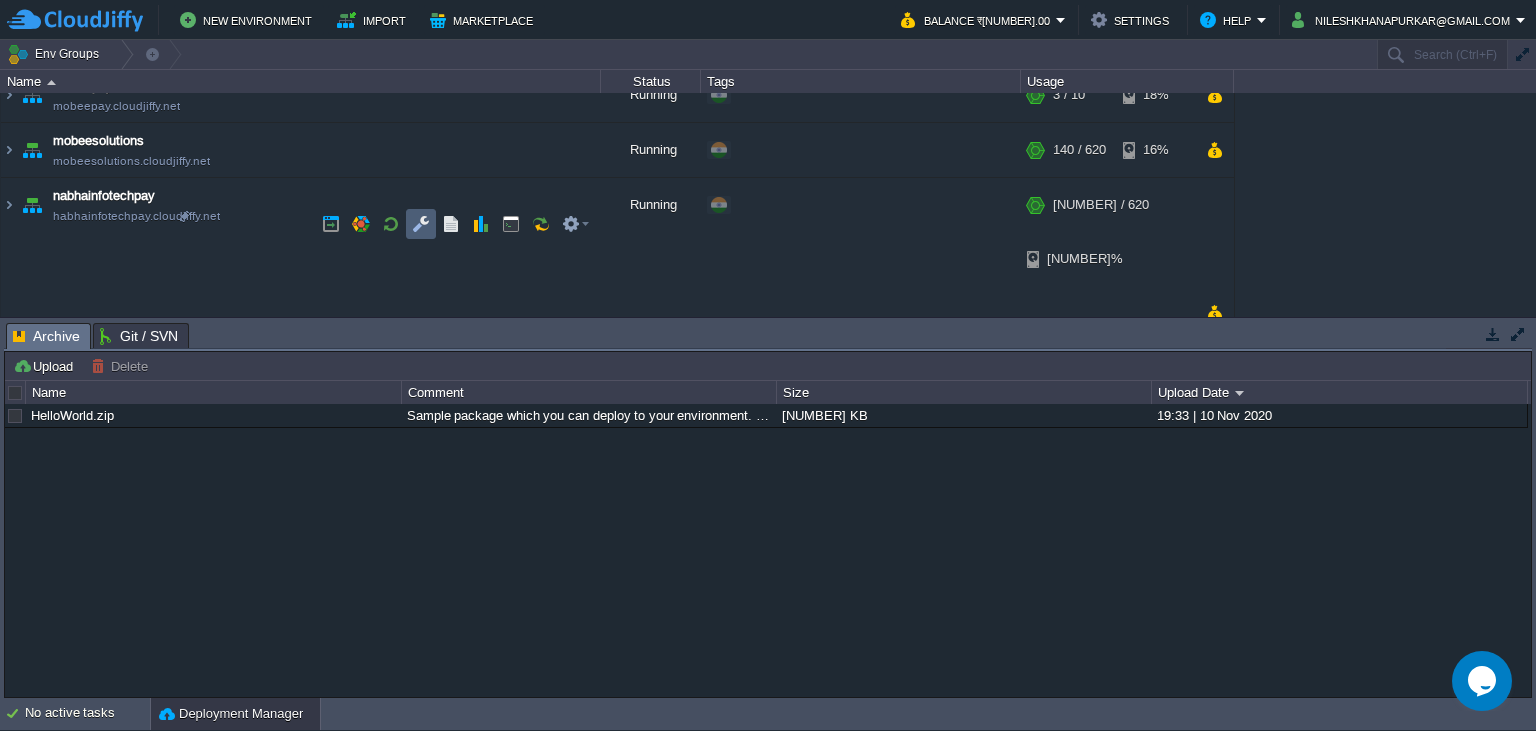 click at bounding box center [421, 224] 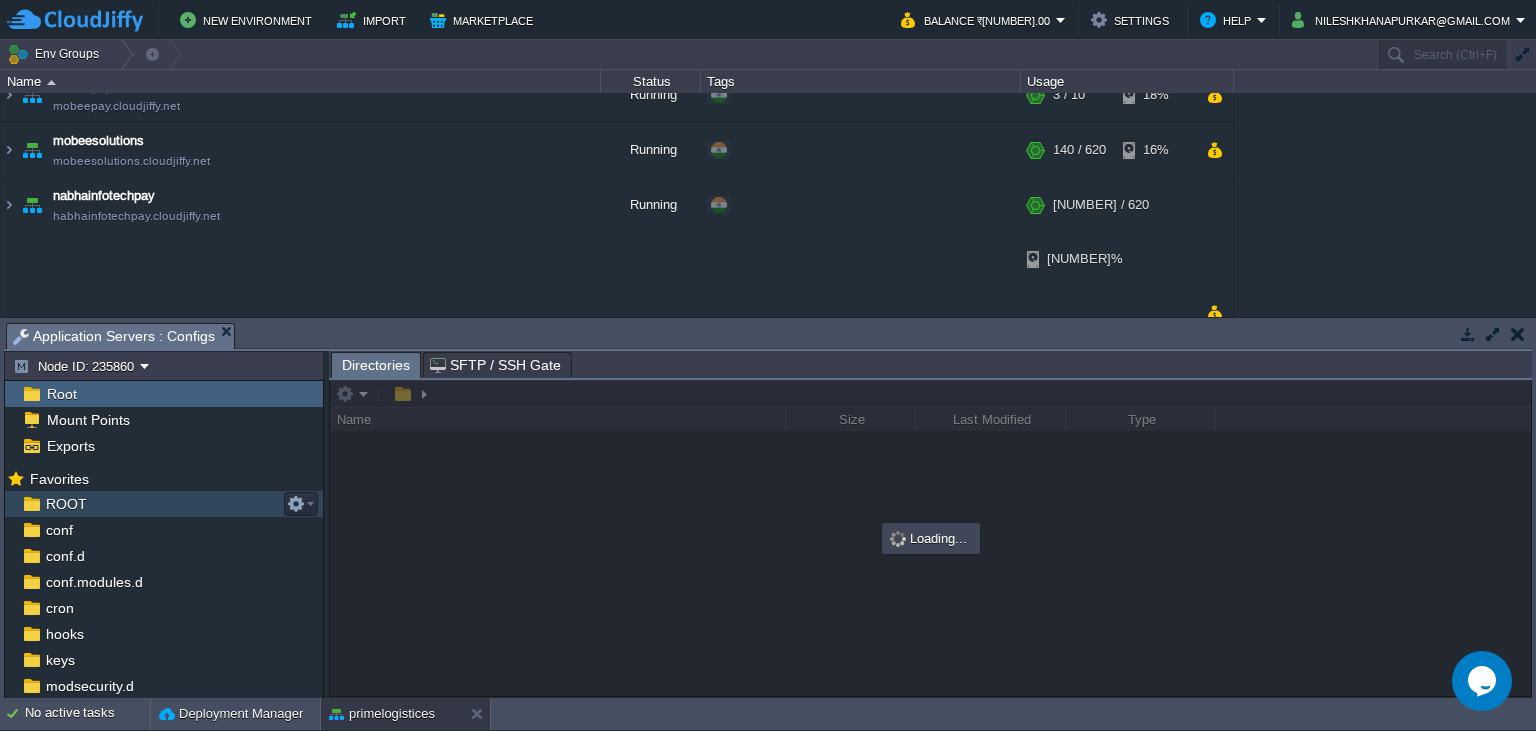 click on "Favorites" at bounding box center (164, 478) 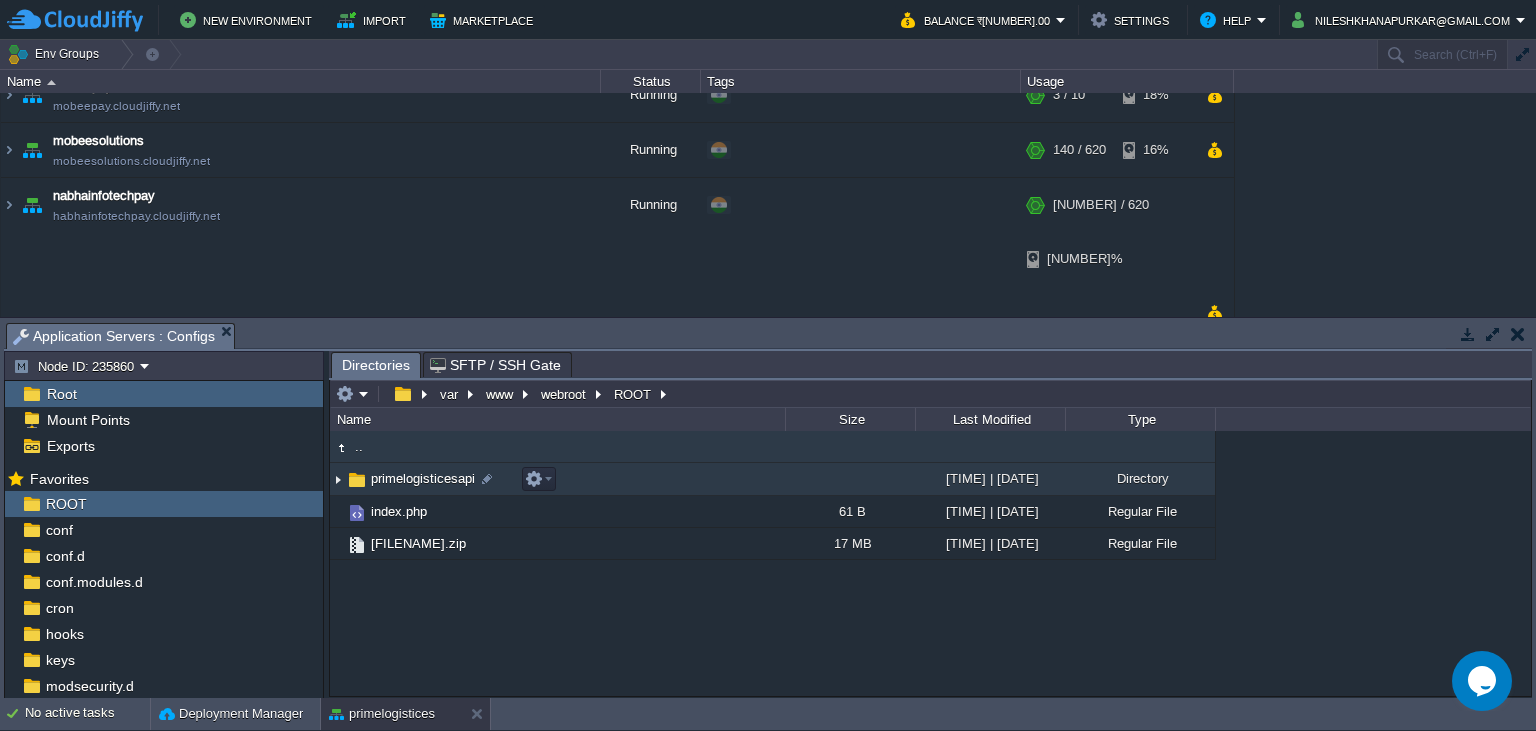 click on "primelogisticesapi" at bounding box center [423, 478] 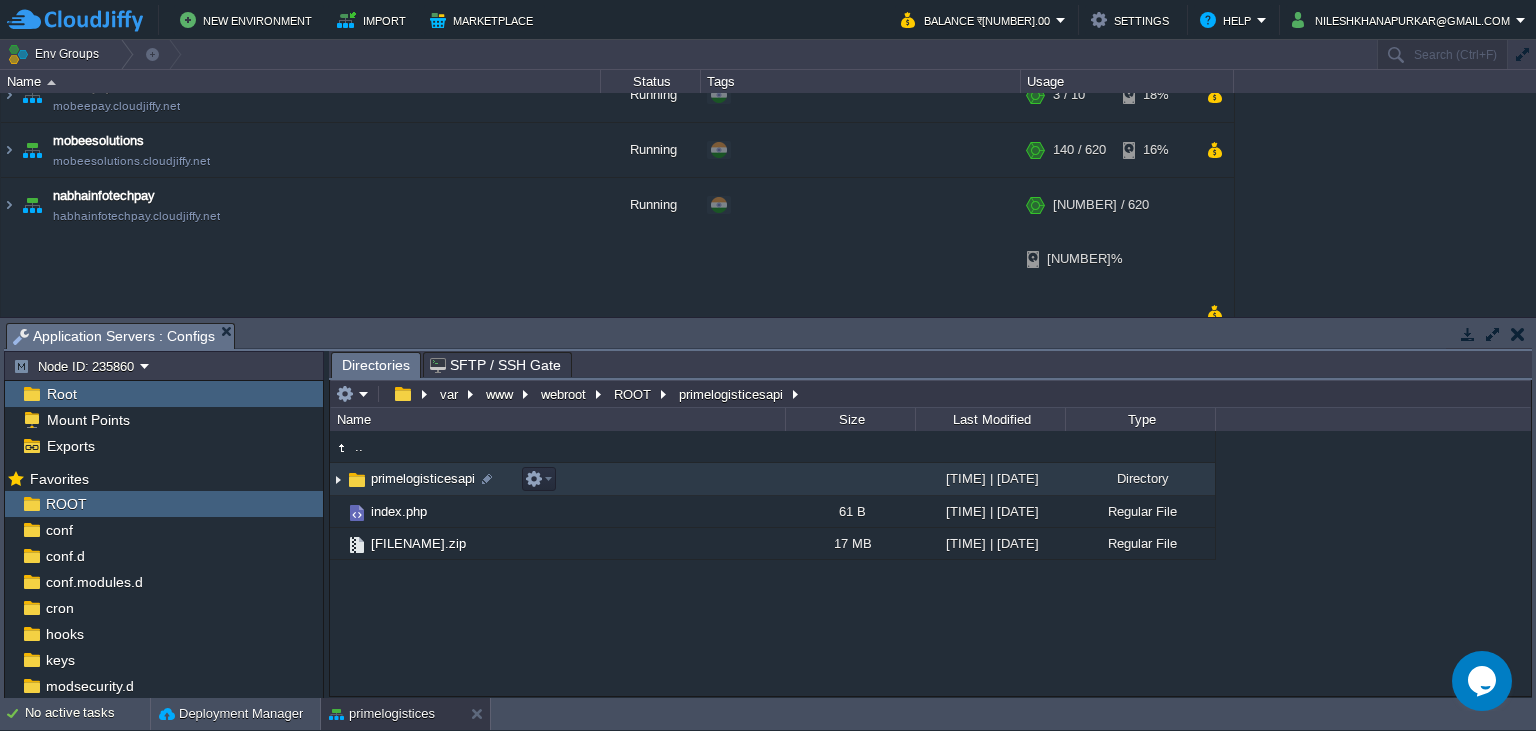 click on "primelogisticesapi" at bounding box center [423, 478] 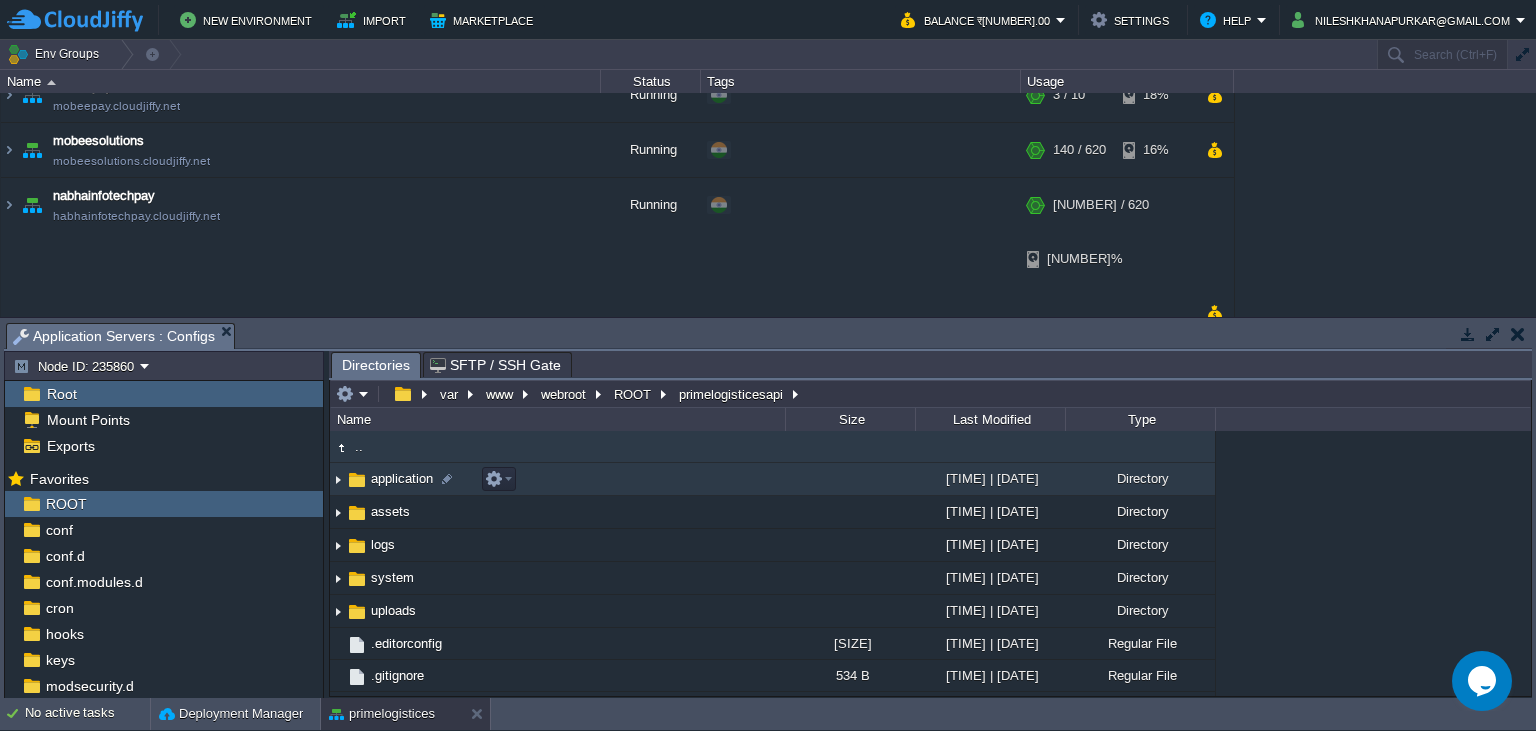 click on "application" at bounding box center (402, 478) 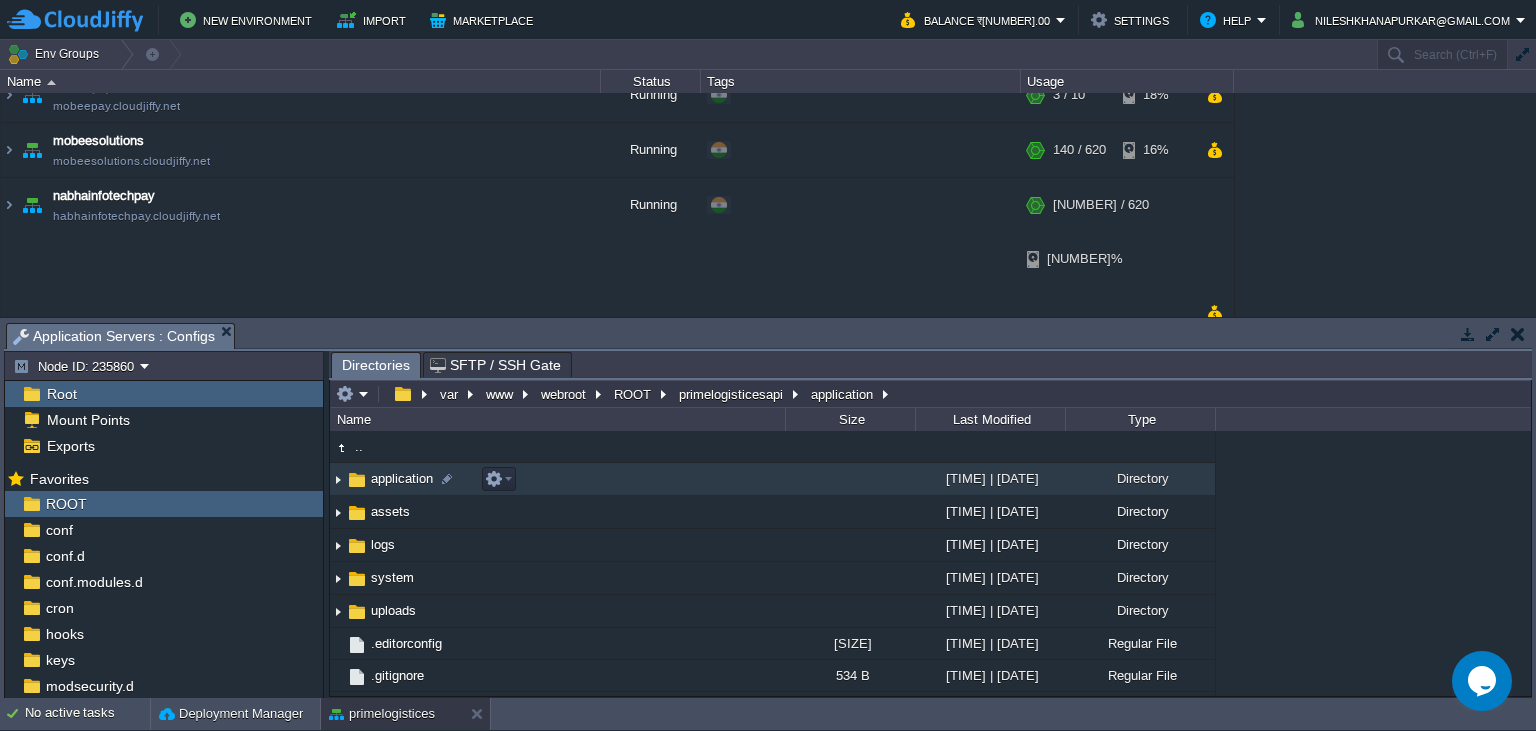 click on "application" at bounding box center [402, 478] 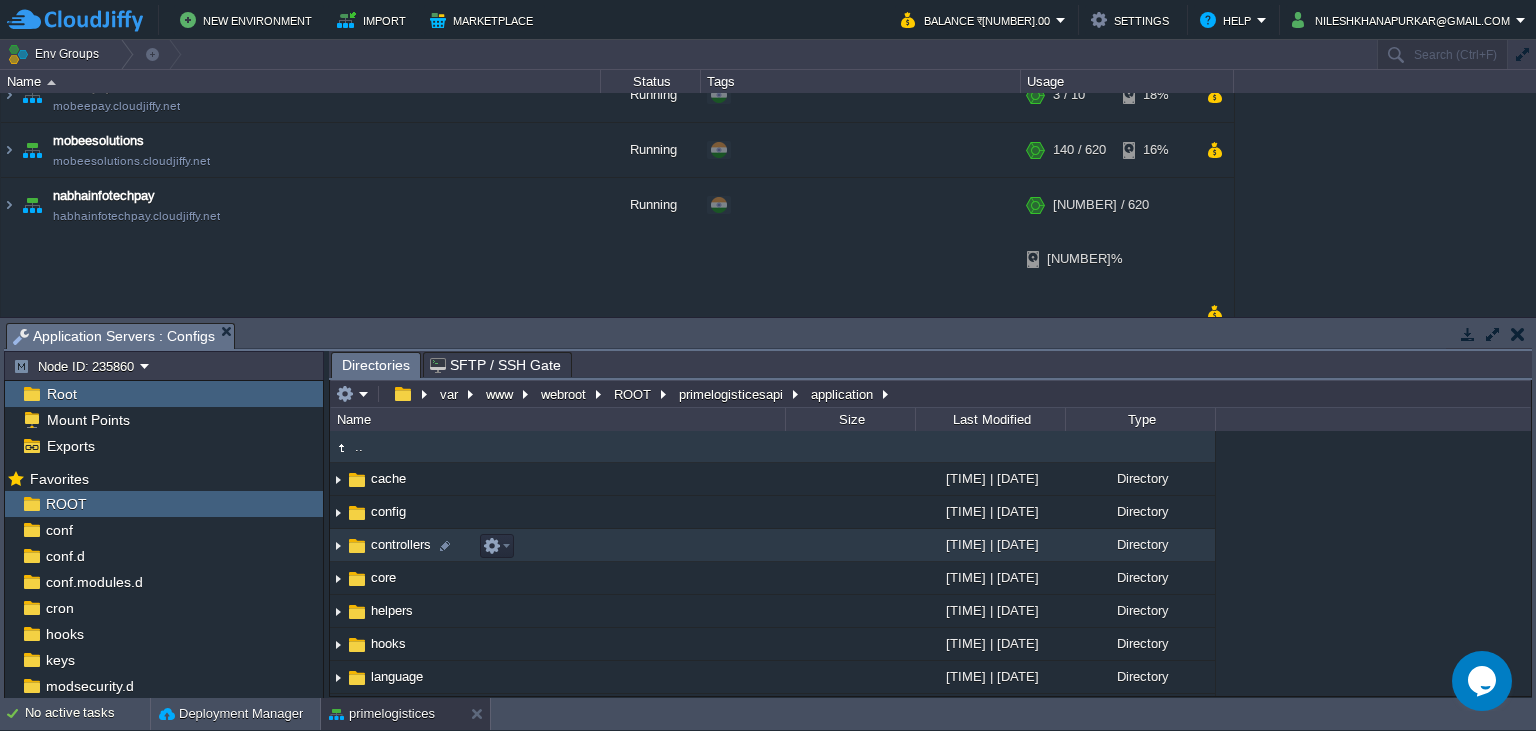 click on "controllers" at bounding box center (401, 544) 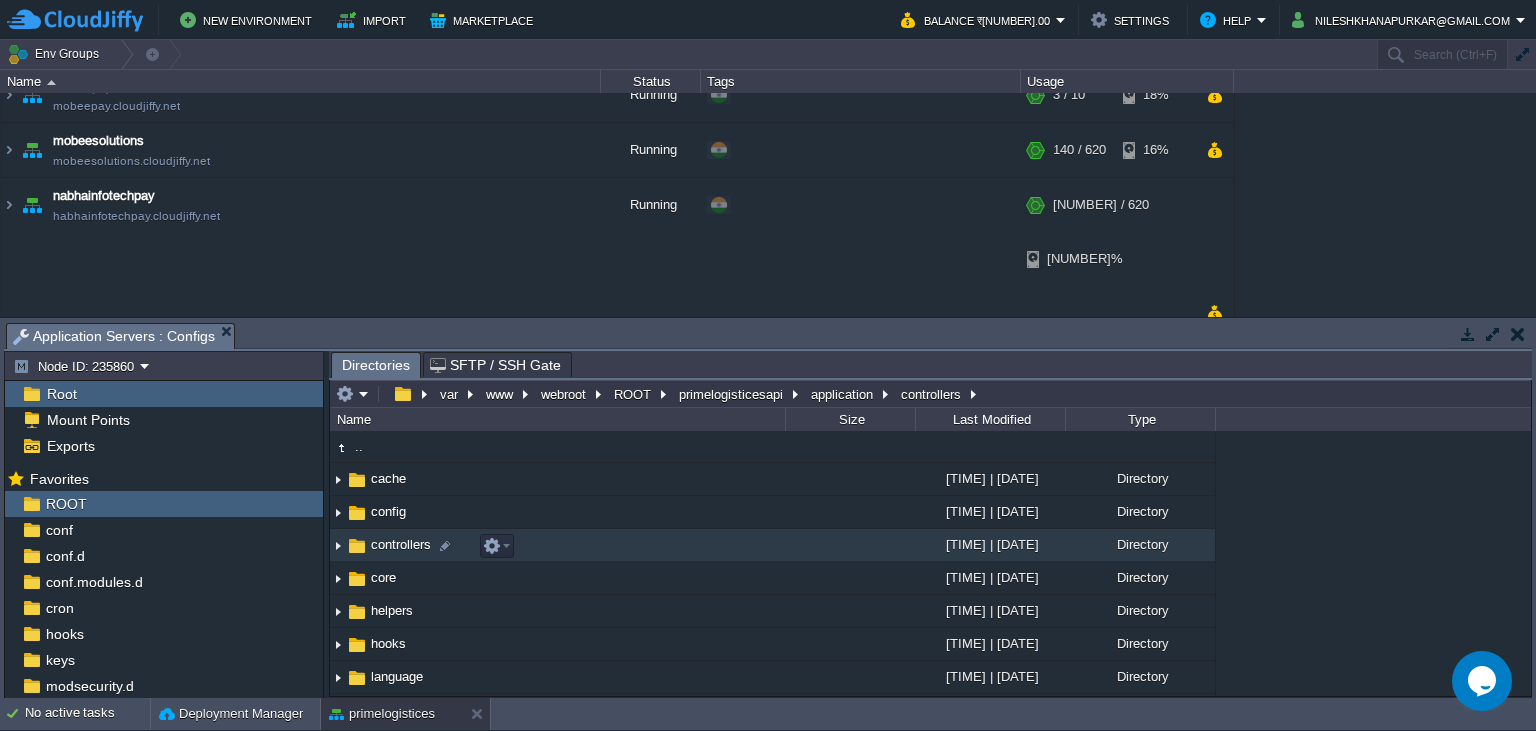 click on "controllers" at bounding box center (401, 544) 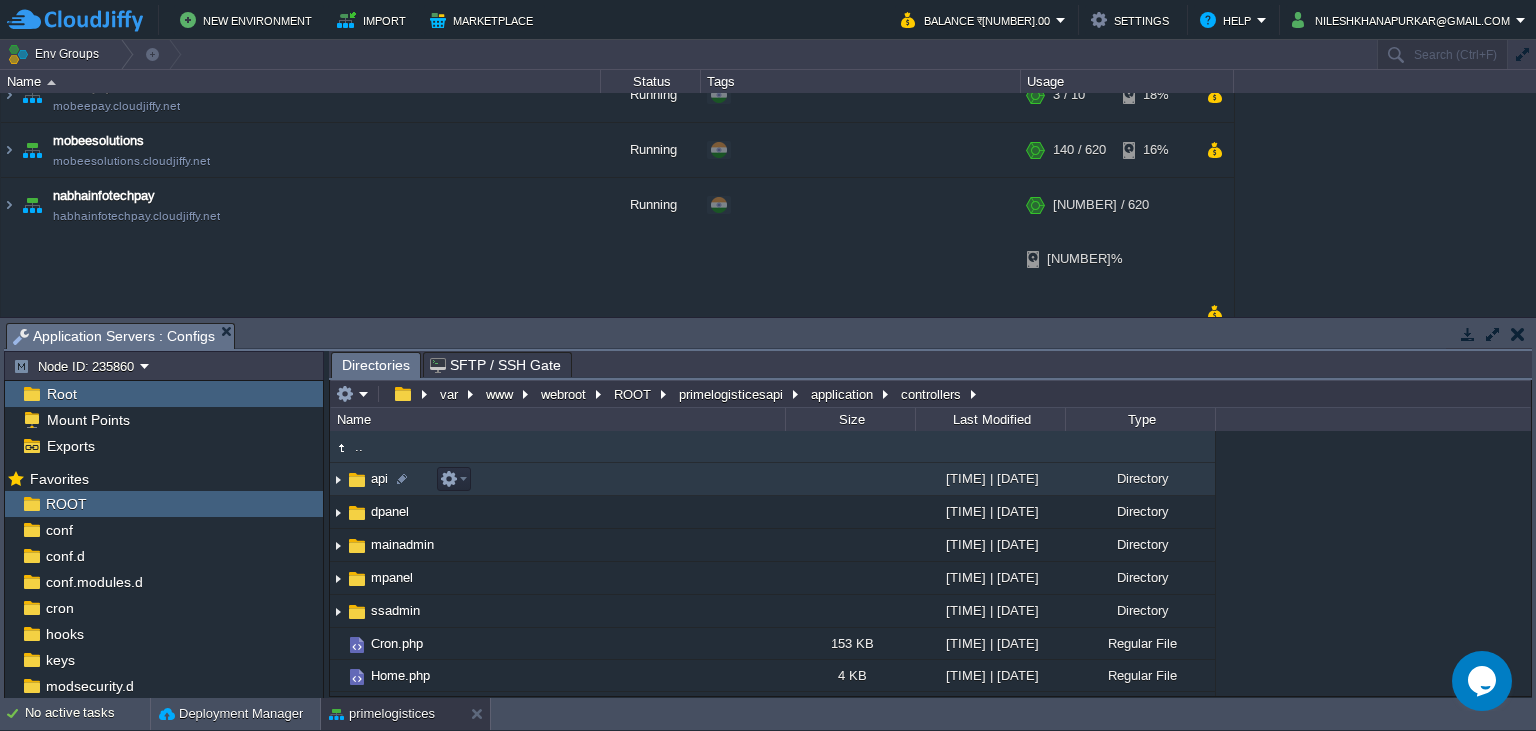 click on "api" at bounding box center (379, 478) 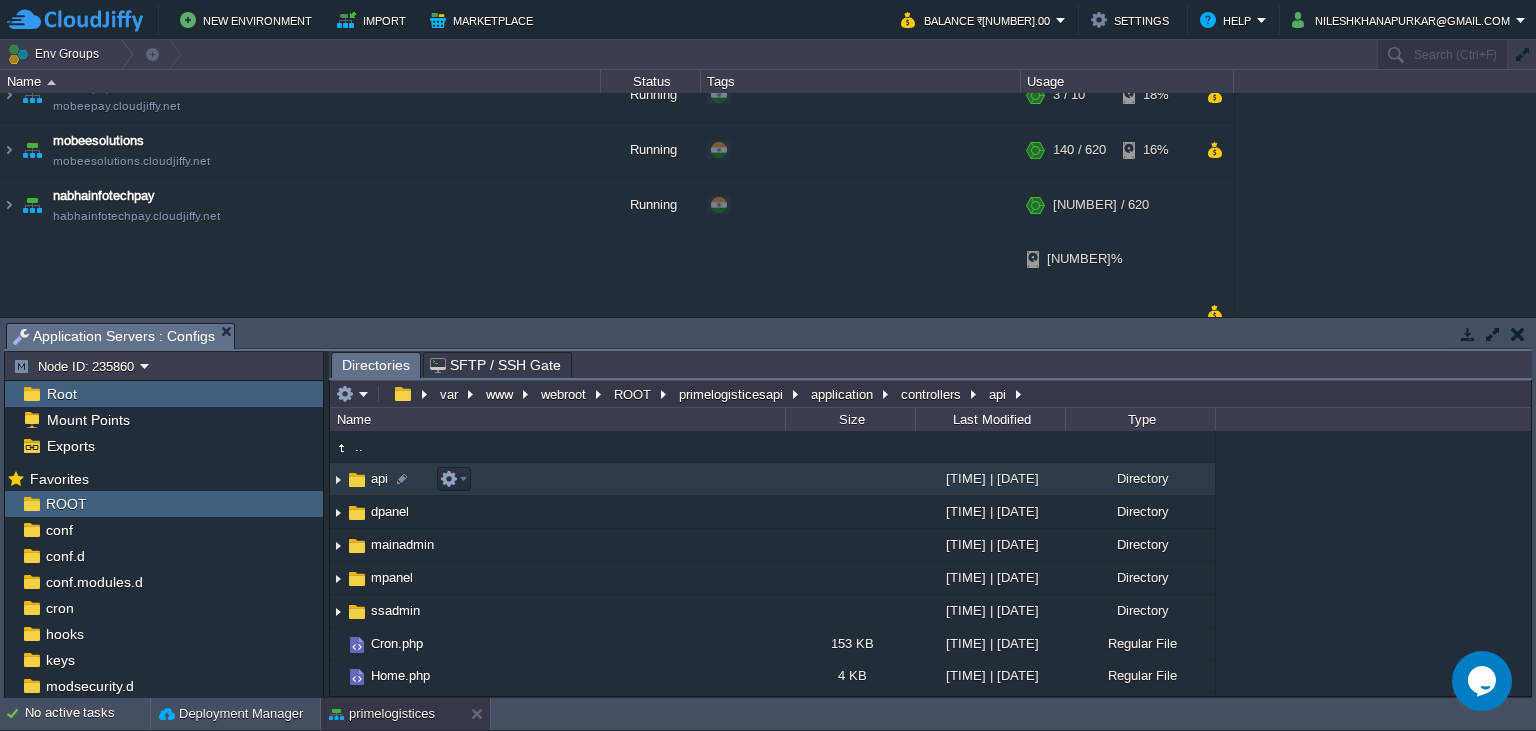 click on "api" at bounding box center [379, 478] 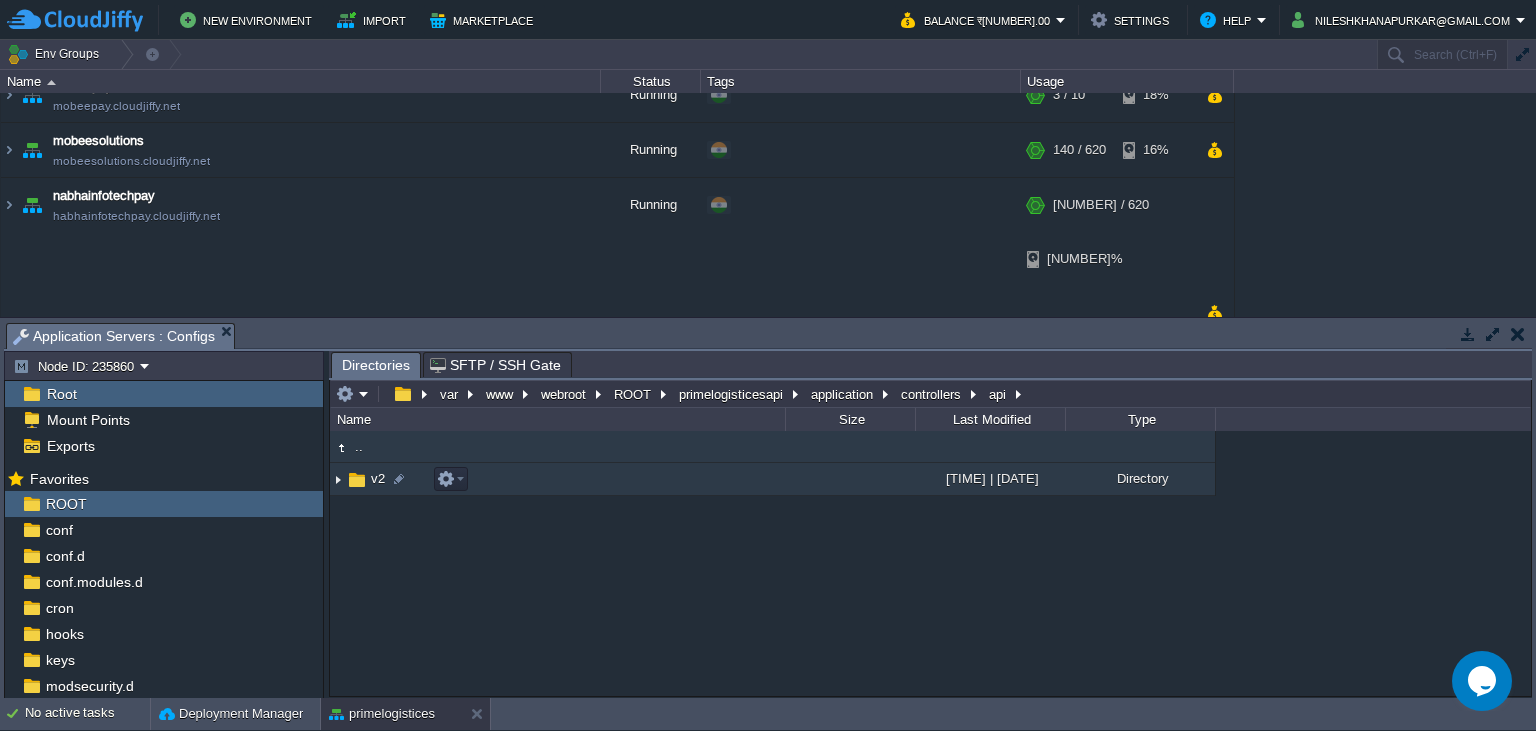 click on "v2" at bounding box center (378, 478) 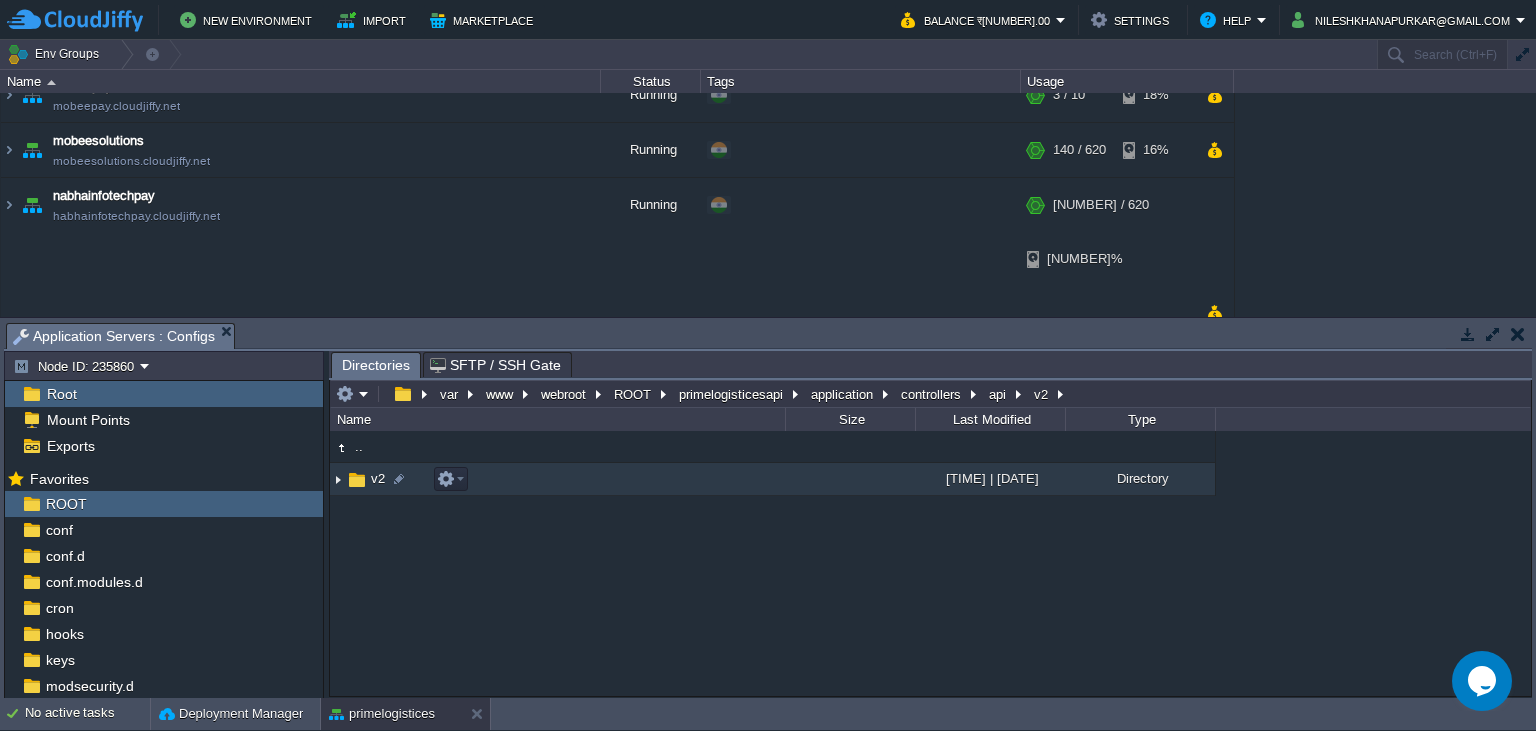 click on "v2" at bounding box center [378, 478] 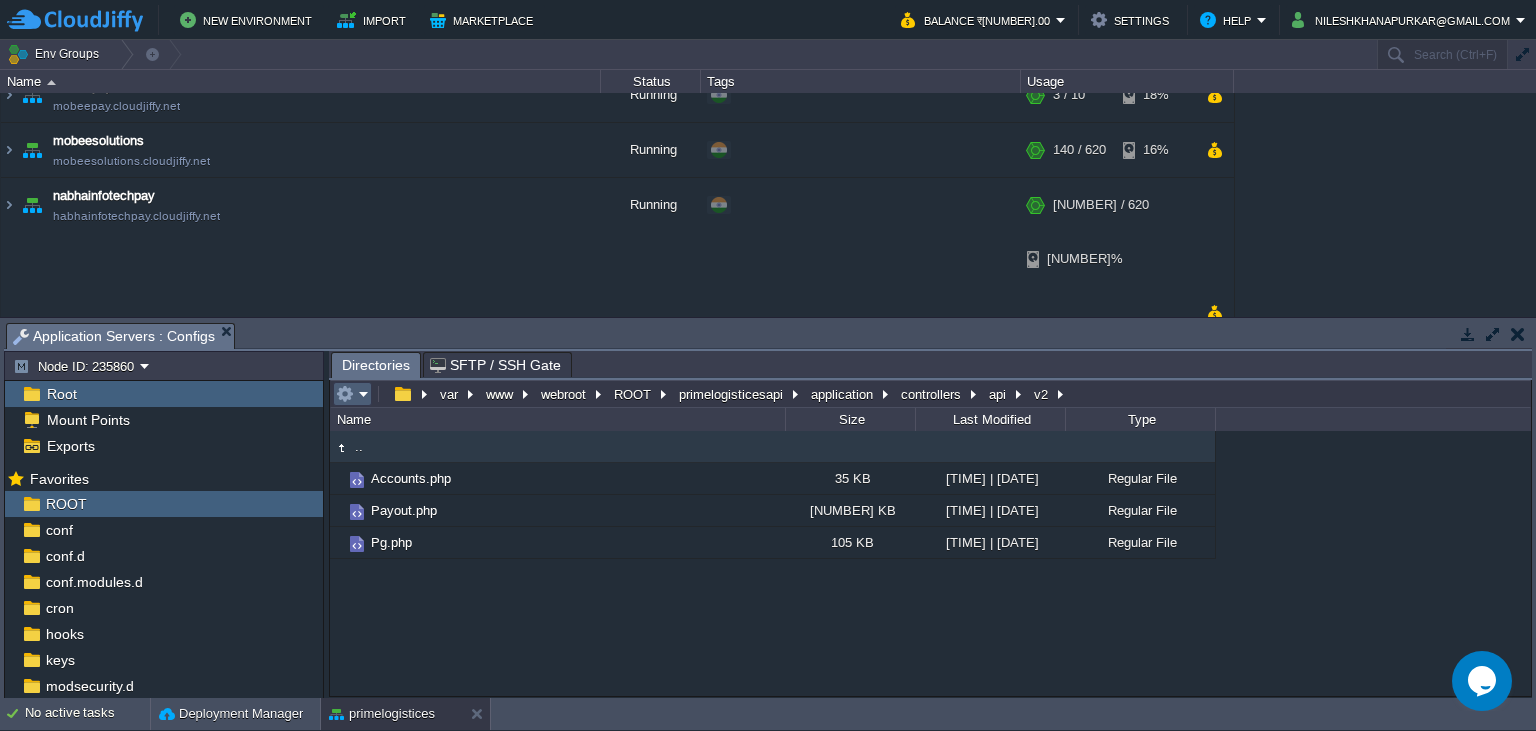 click at bounding box center (352, 394) 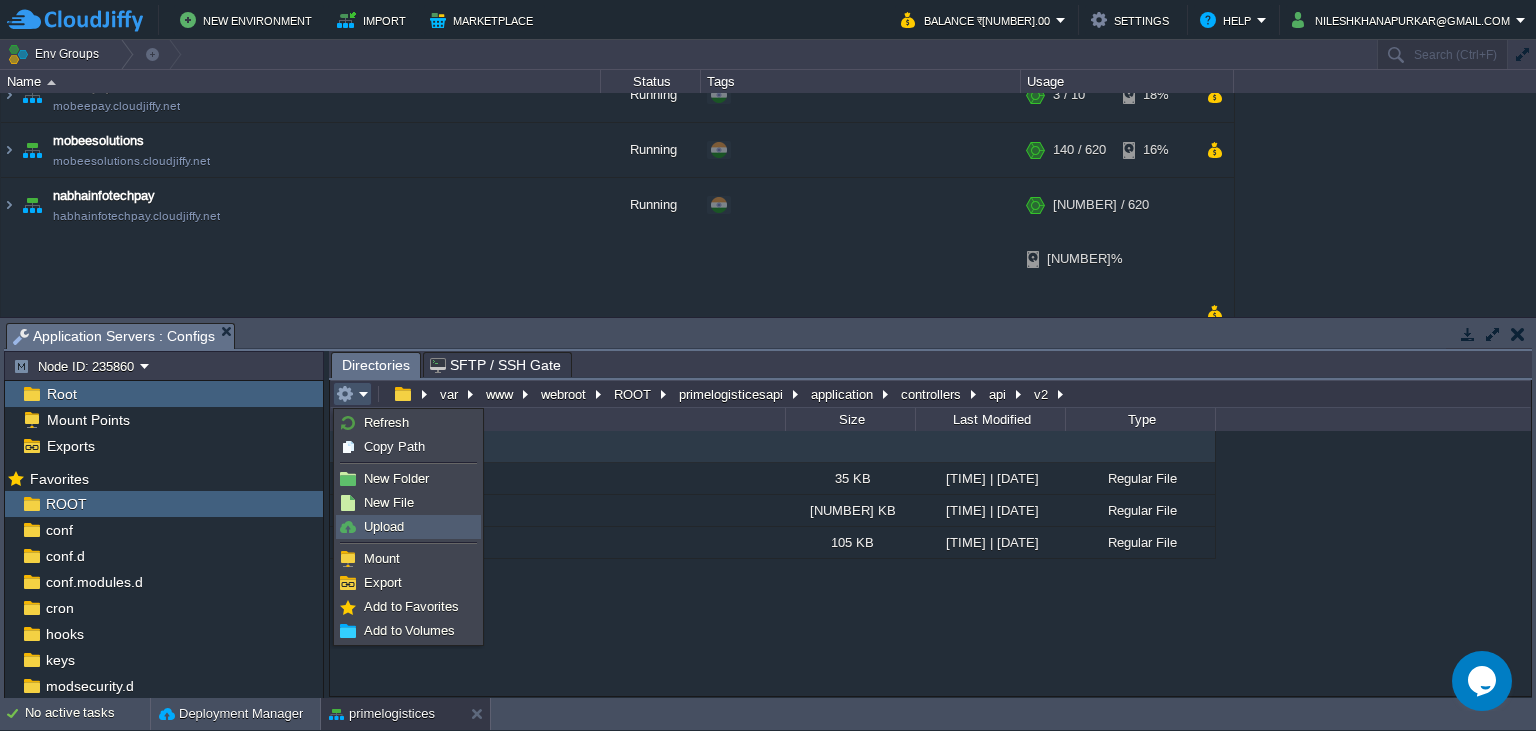 click on "Upload" at bounding box center [408, 527] 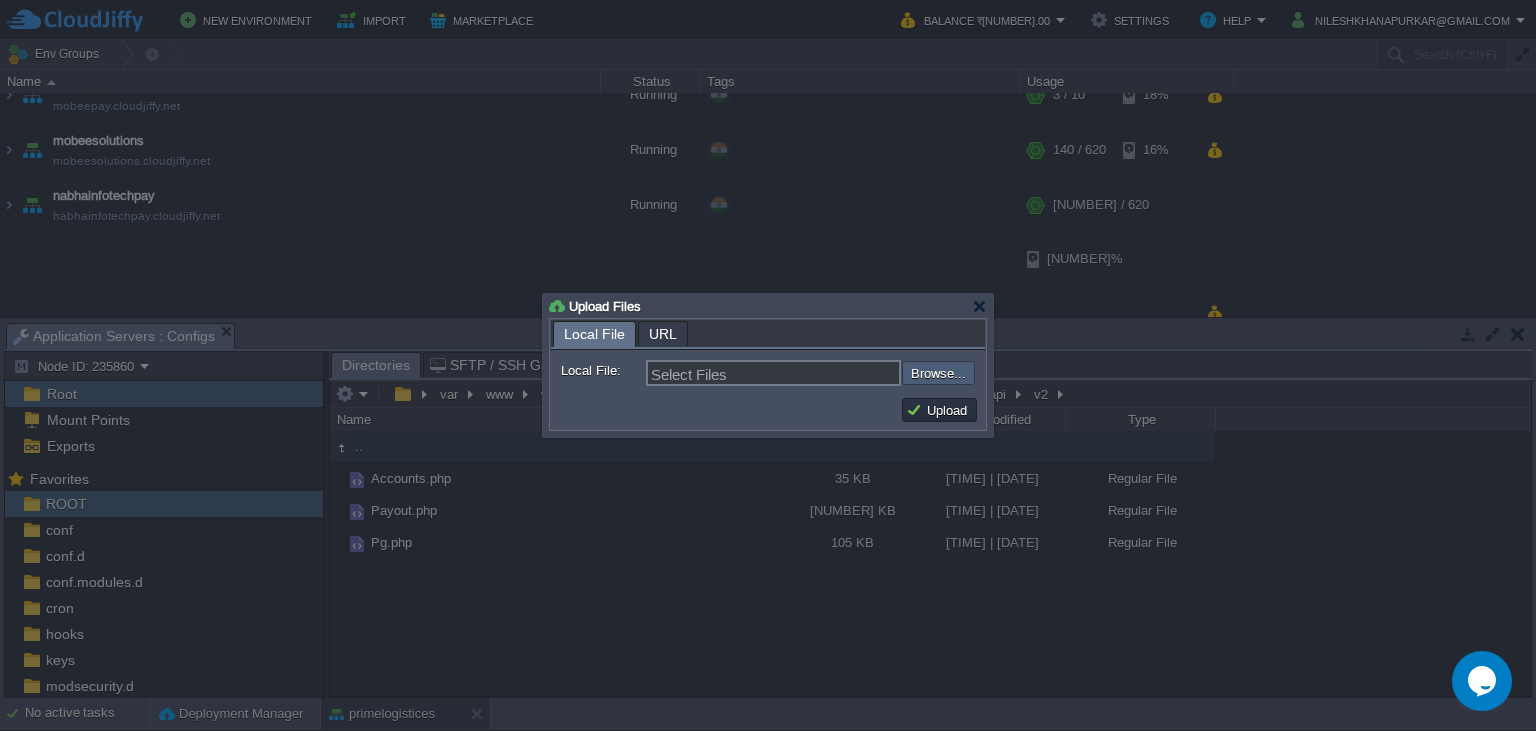 click at bounding box center [848, 373] 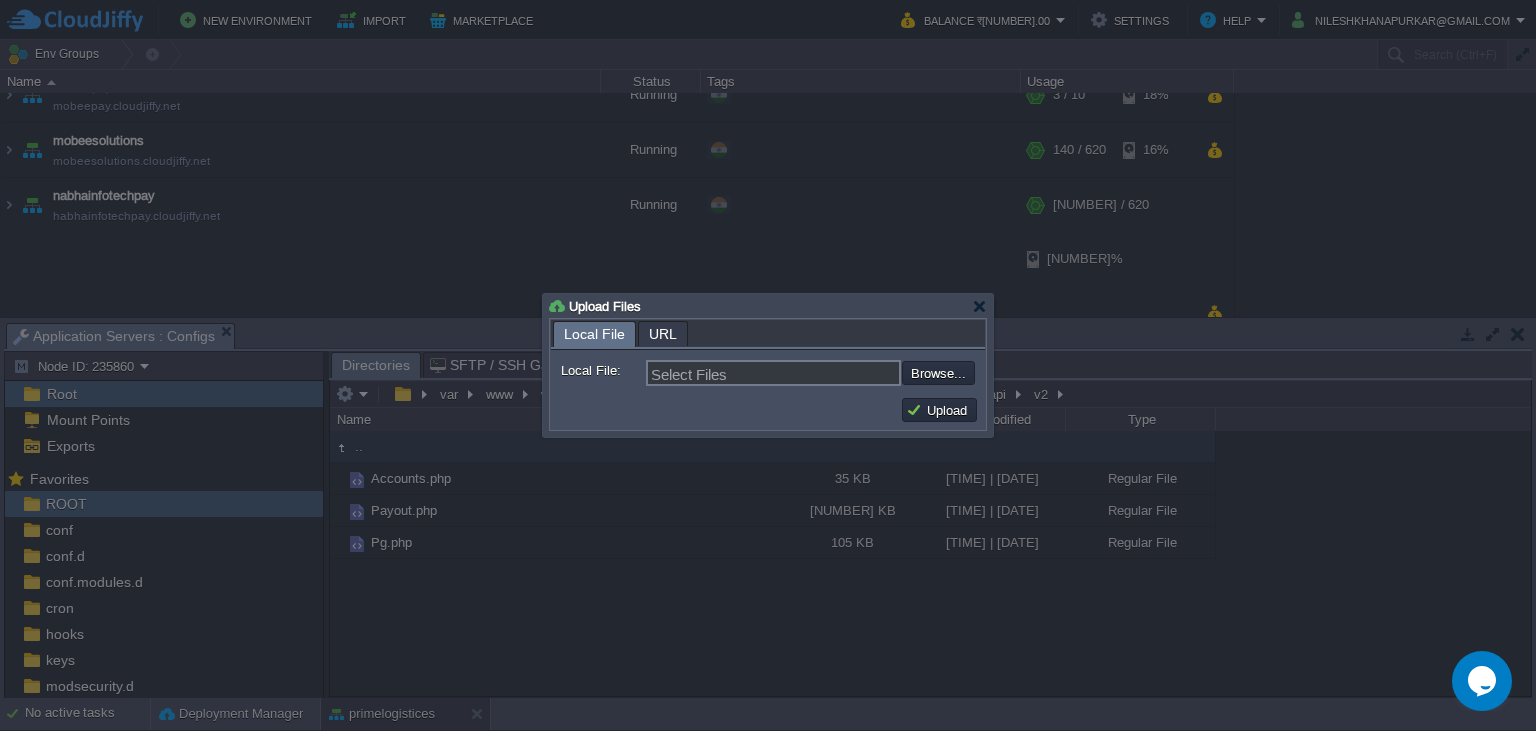 type on "C:\fakepath\Payout.php" 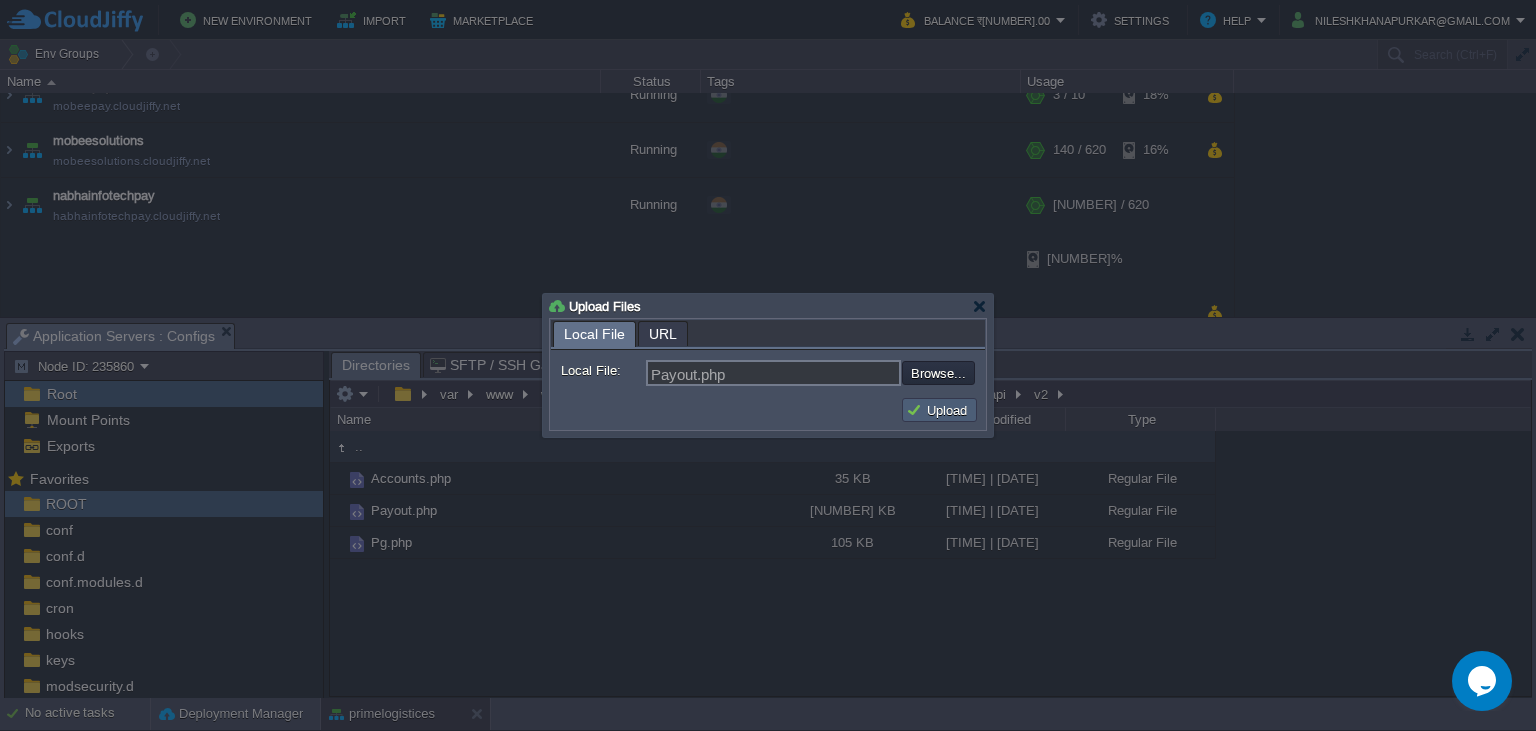 click on "Upload" at bounding box center [939, 410] 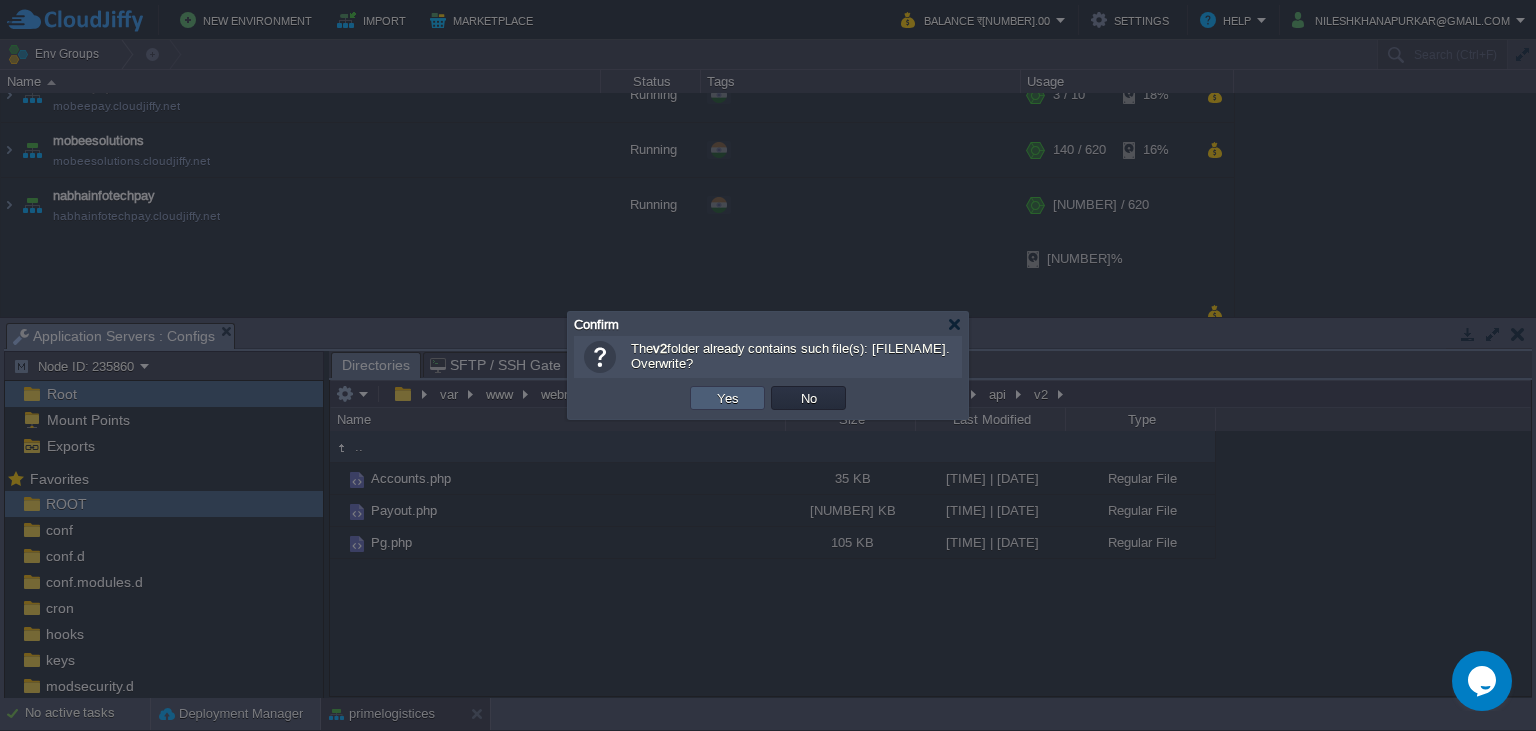 click on "Yes" at bounding box center (728, 398) 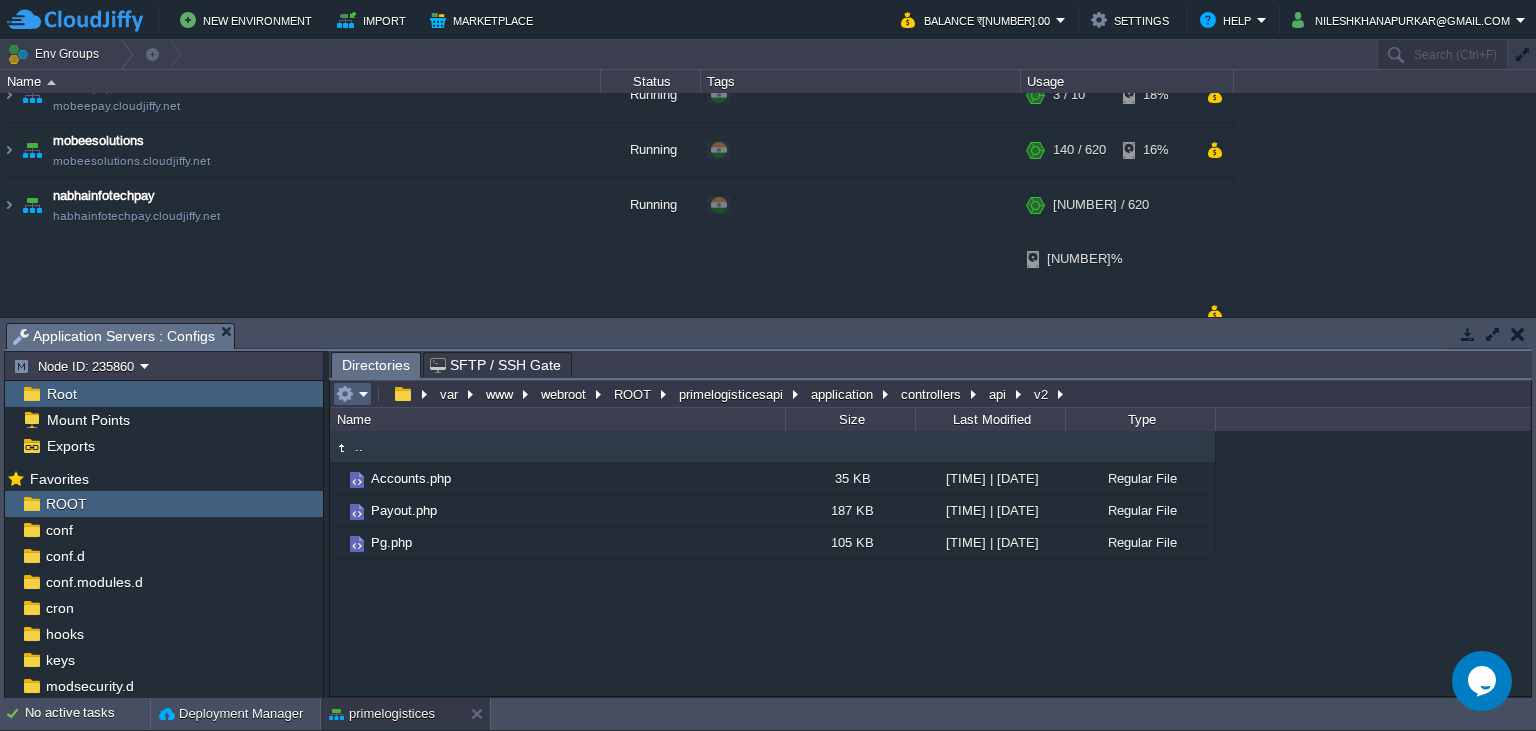 click at bounding box center (345, 394) 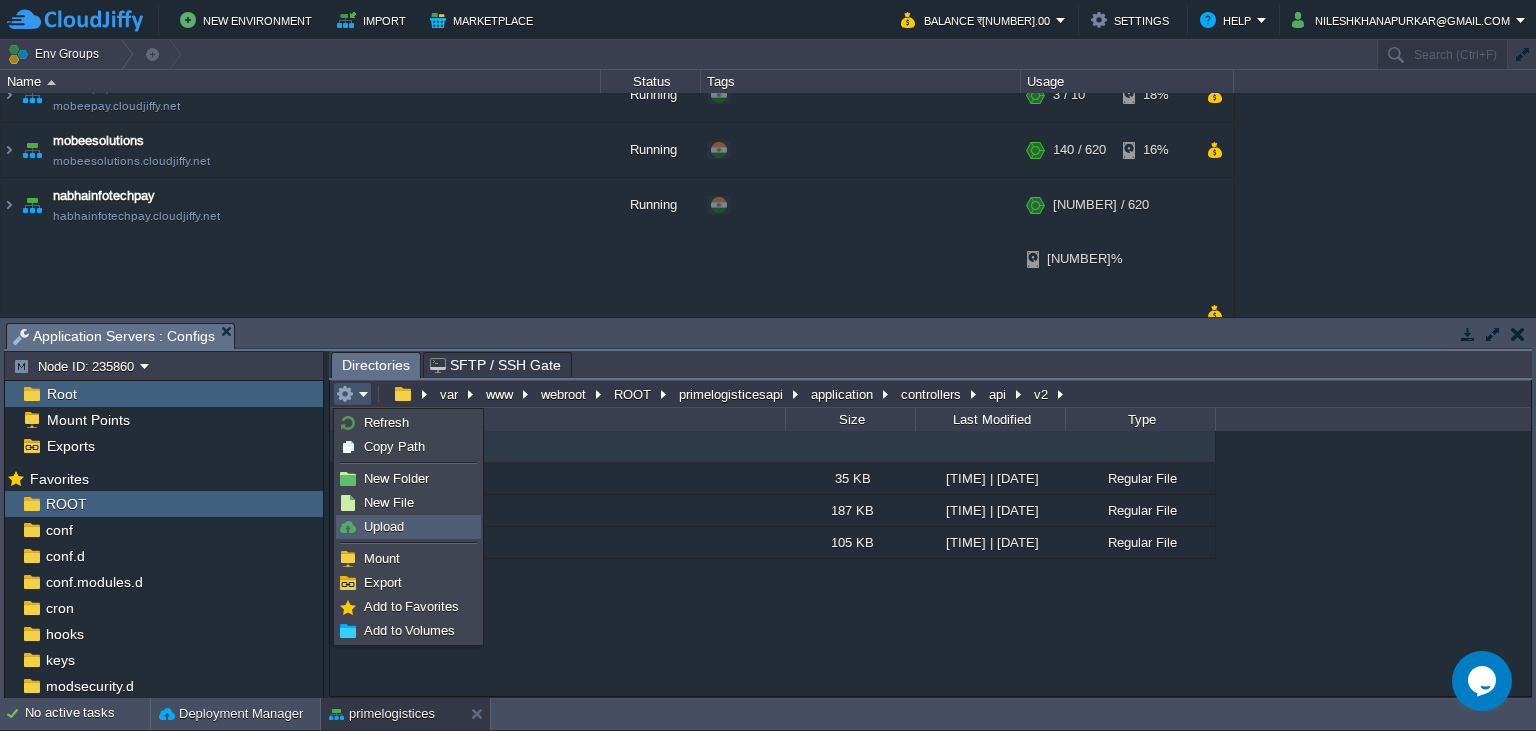click on "Upload" at bounding box center [408, 527] 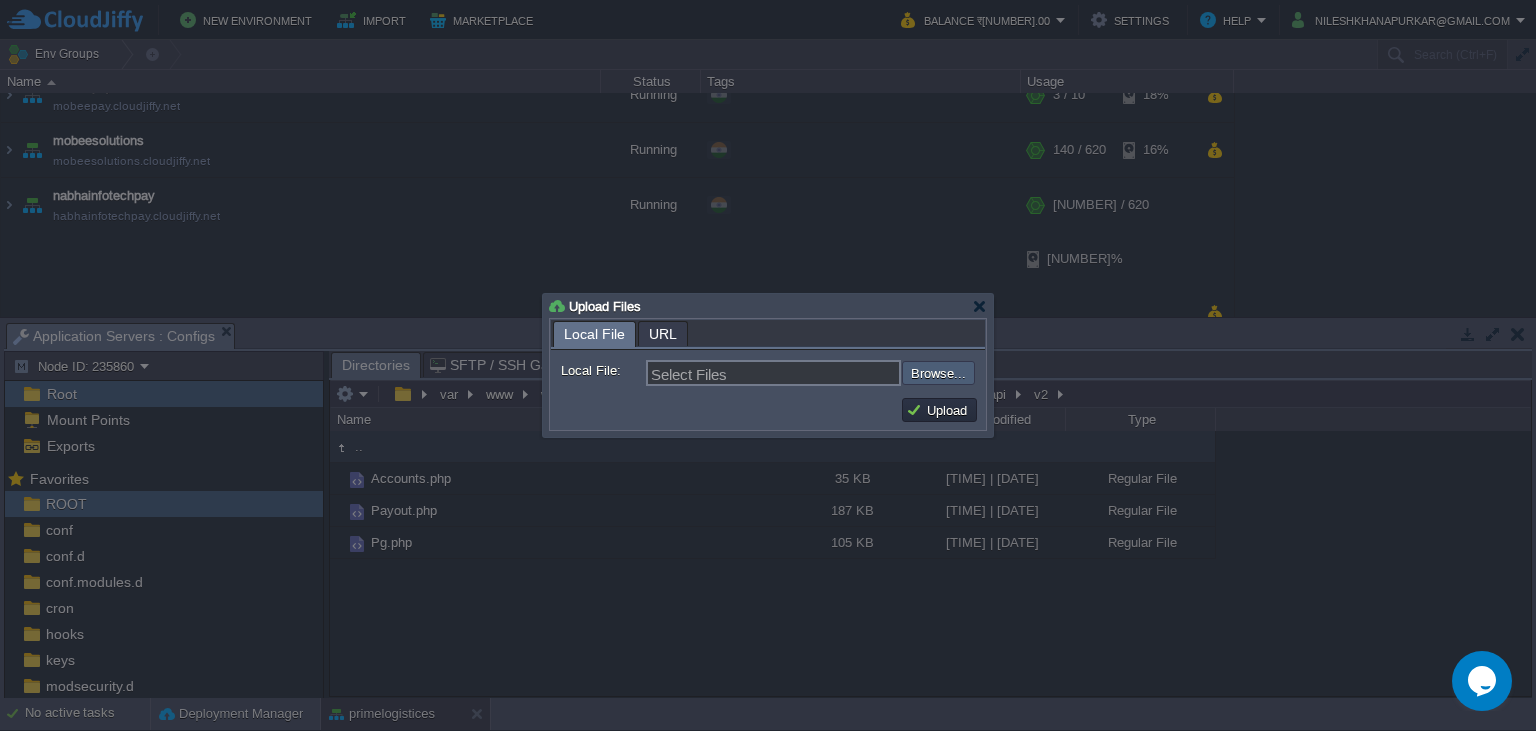 click at bounding box center [848, 373] 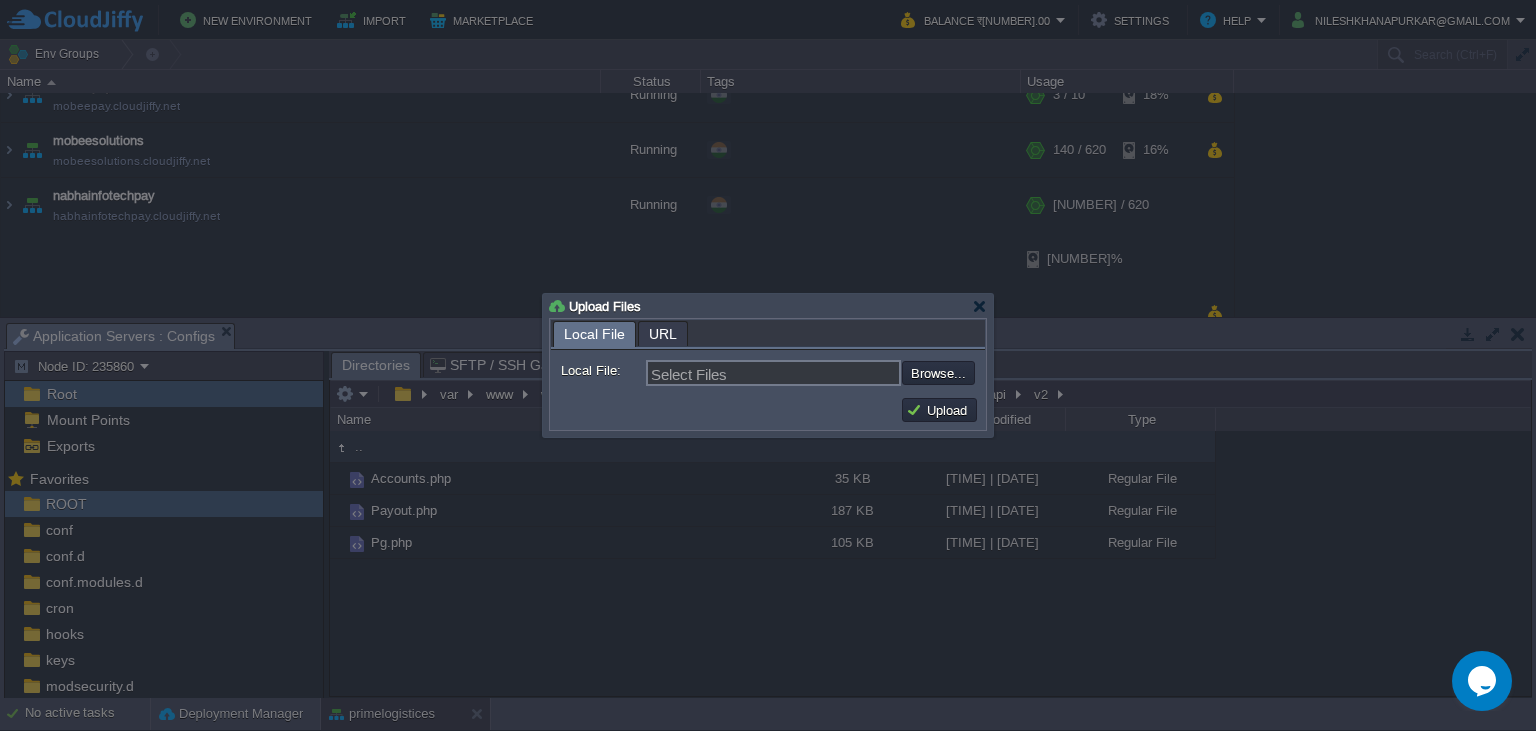 type on "C:\fakepath\[FILENAME].php" 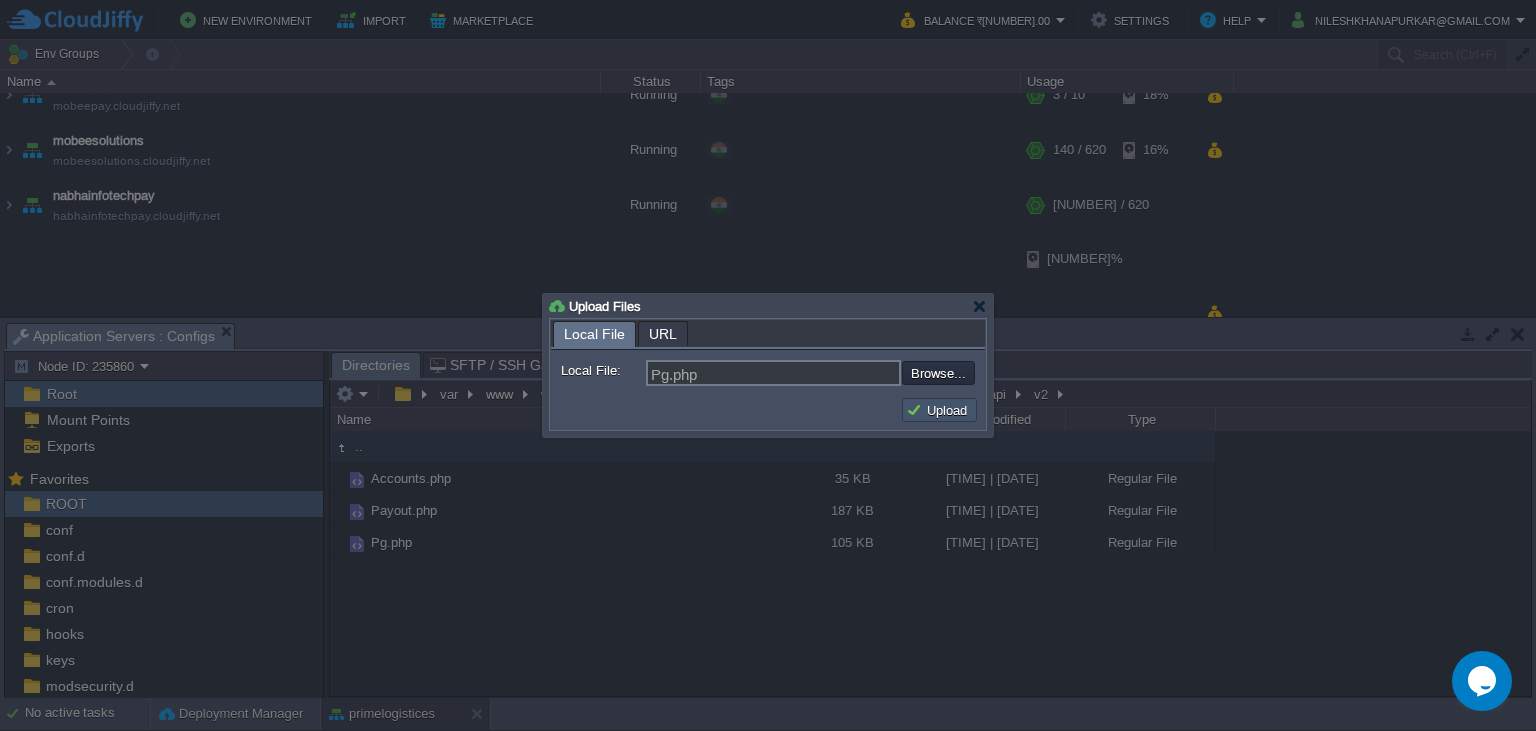click on "Upload" at bounding box center [939, 410] 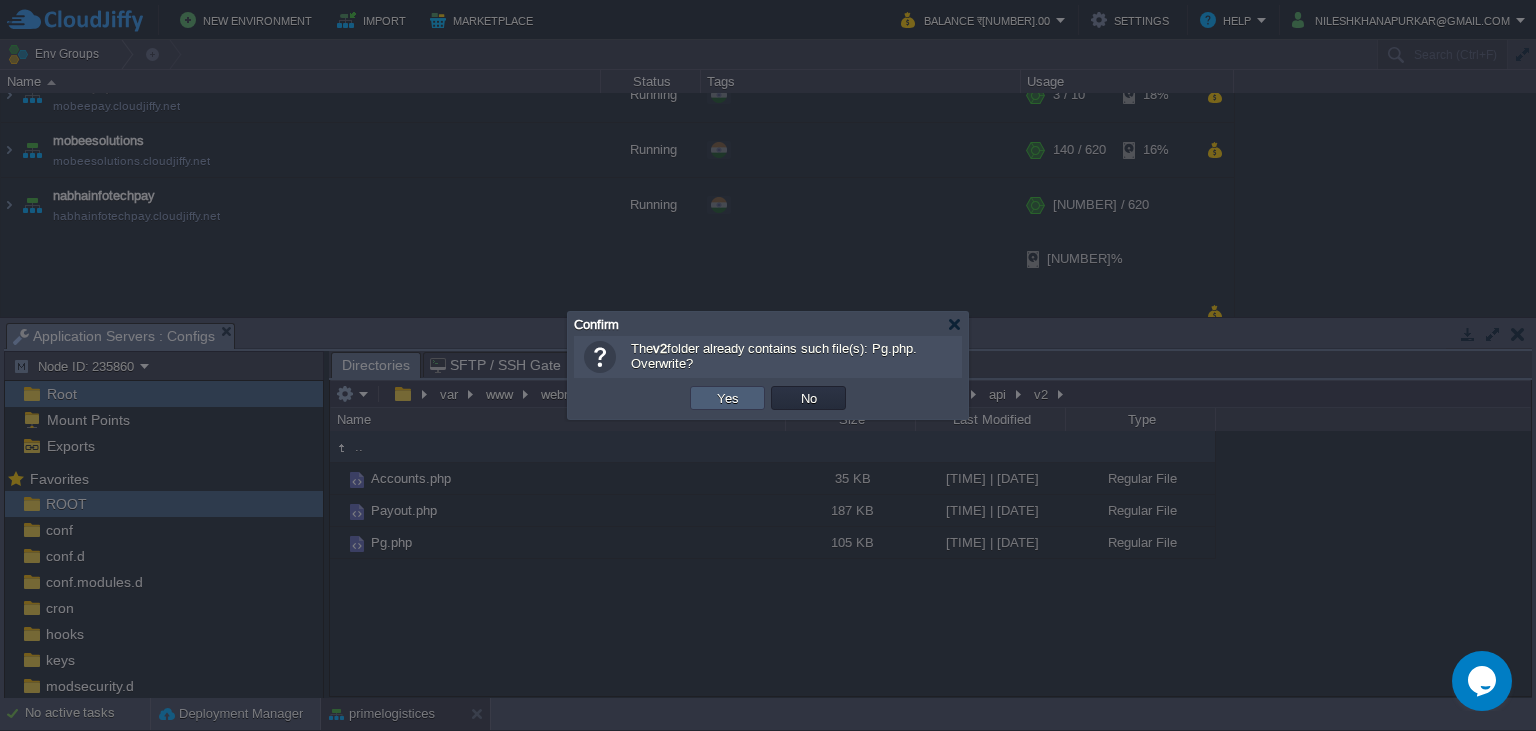 click on "Yes" at bounding box center [728, 398] 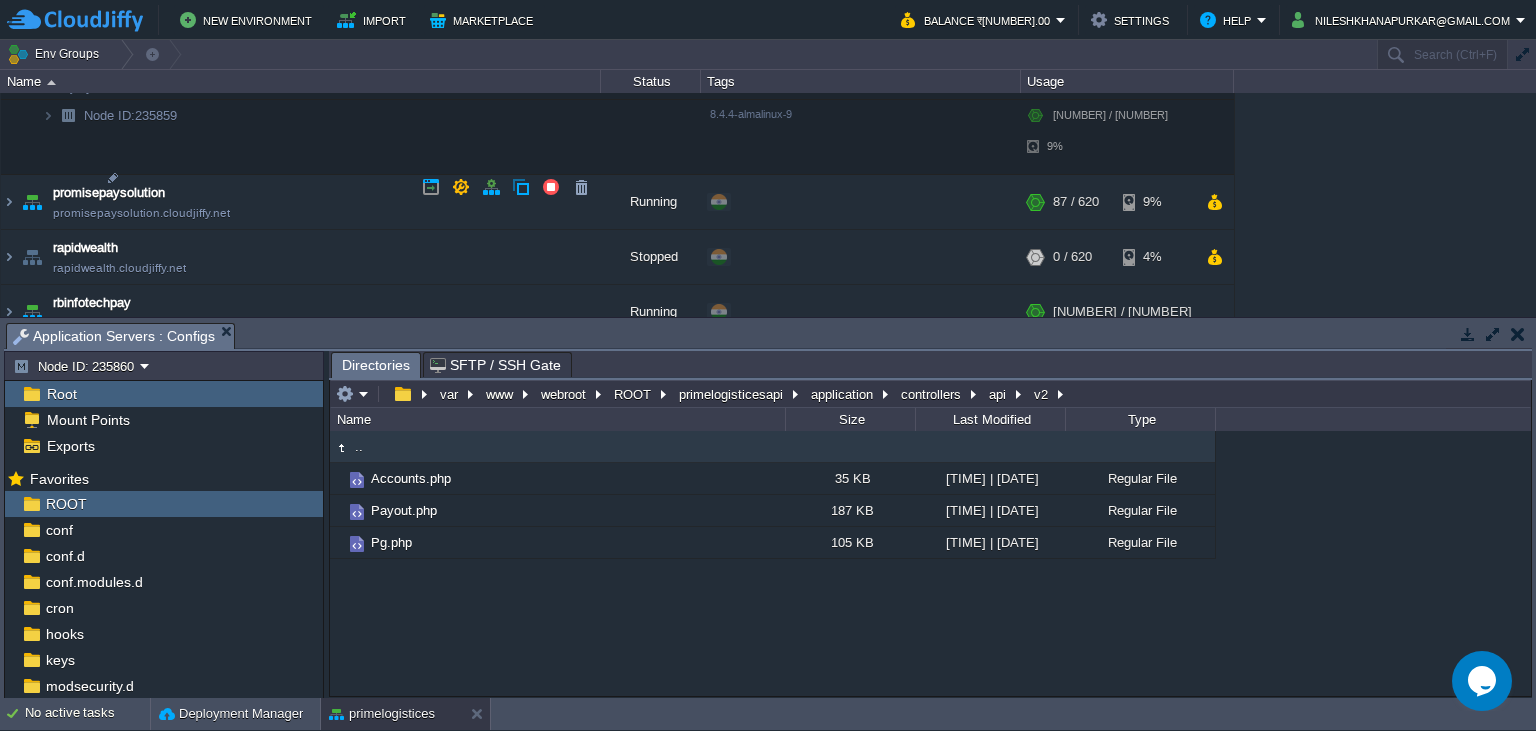 scroll, scrollTop: 638, scrollLeft: 0, axis: vertical 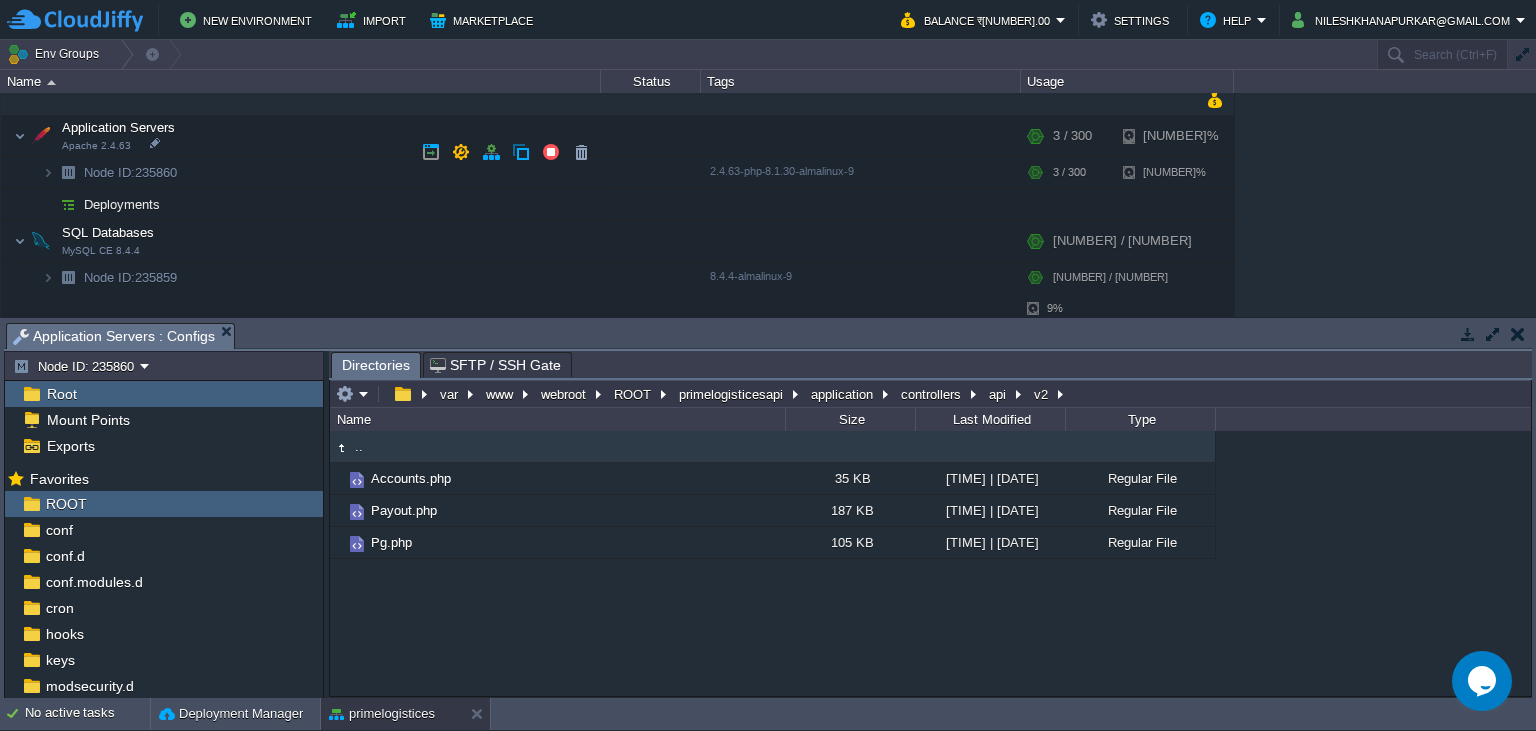 click at bounding box center (9, 474) 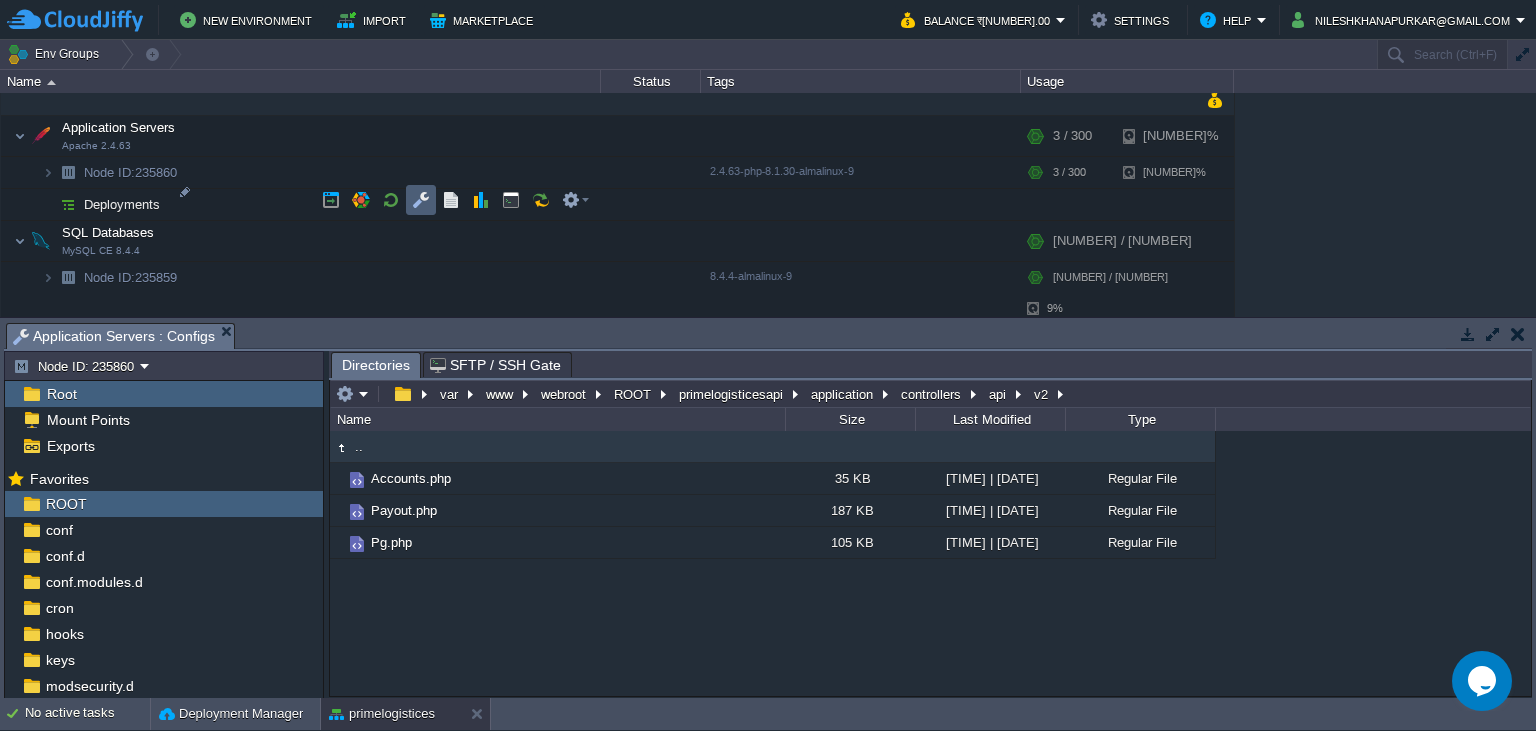 click at bounding box center [421, 200] 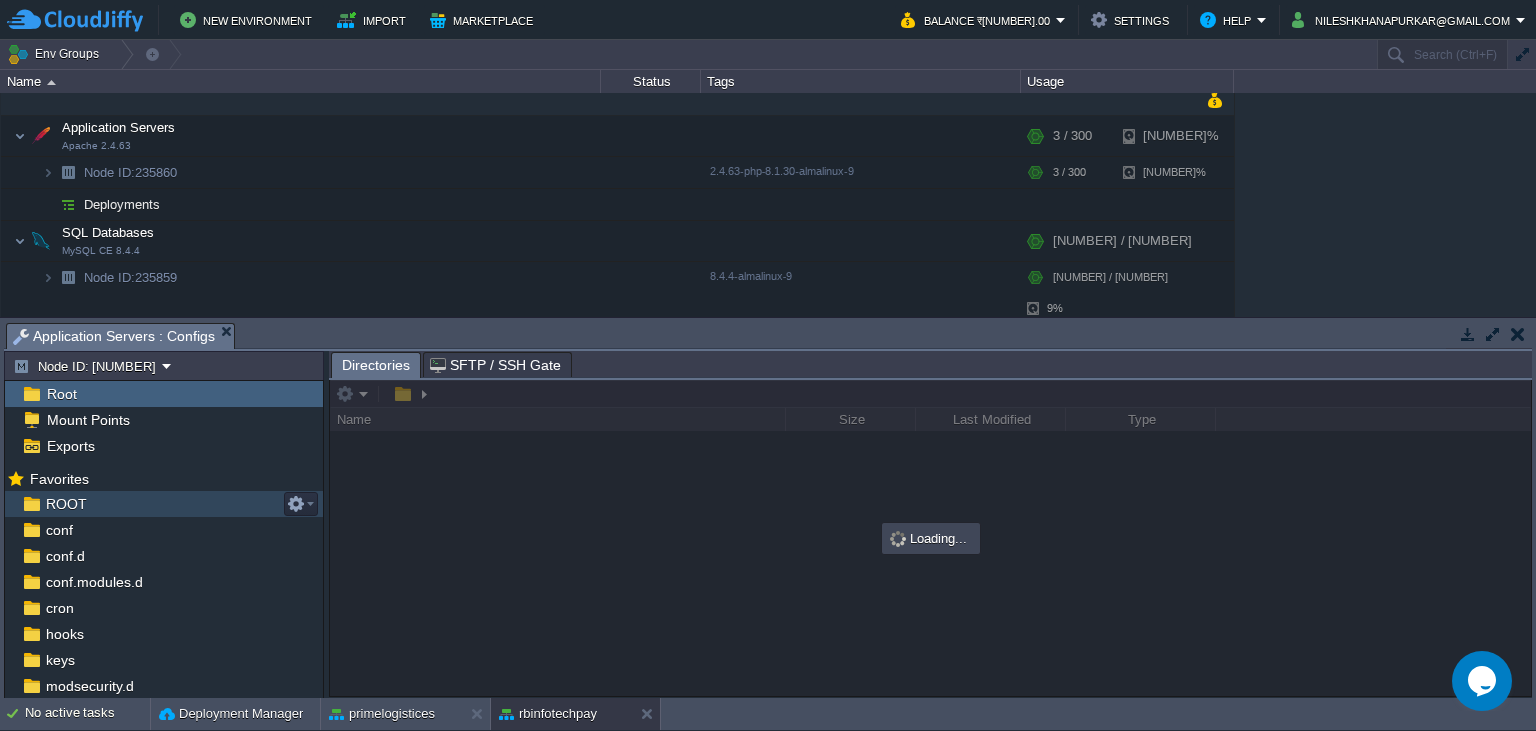 click on "ROOT" at bounding box center (164, 504) 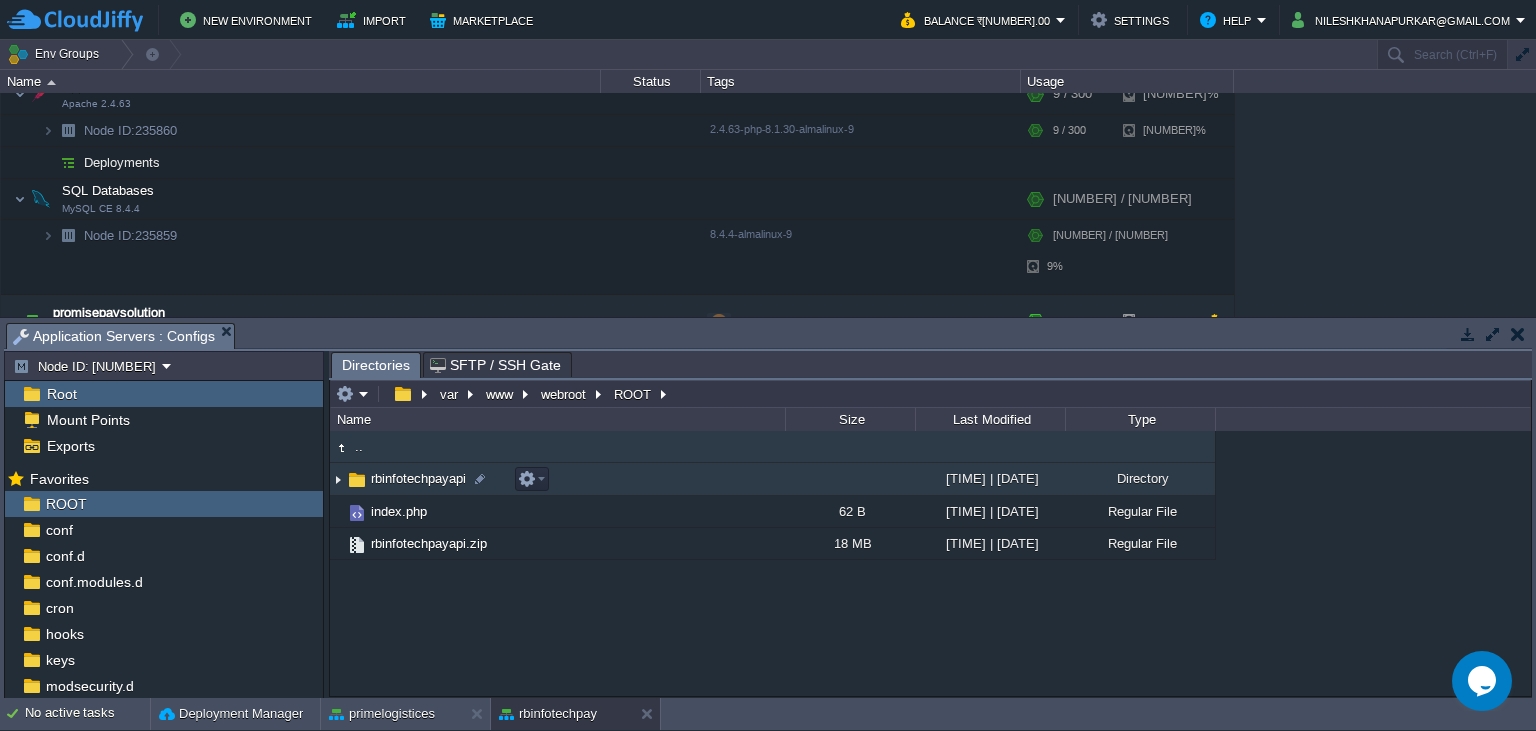 click on "rbinfotechpayapi" at bounding box center [418, 478] 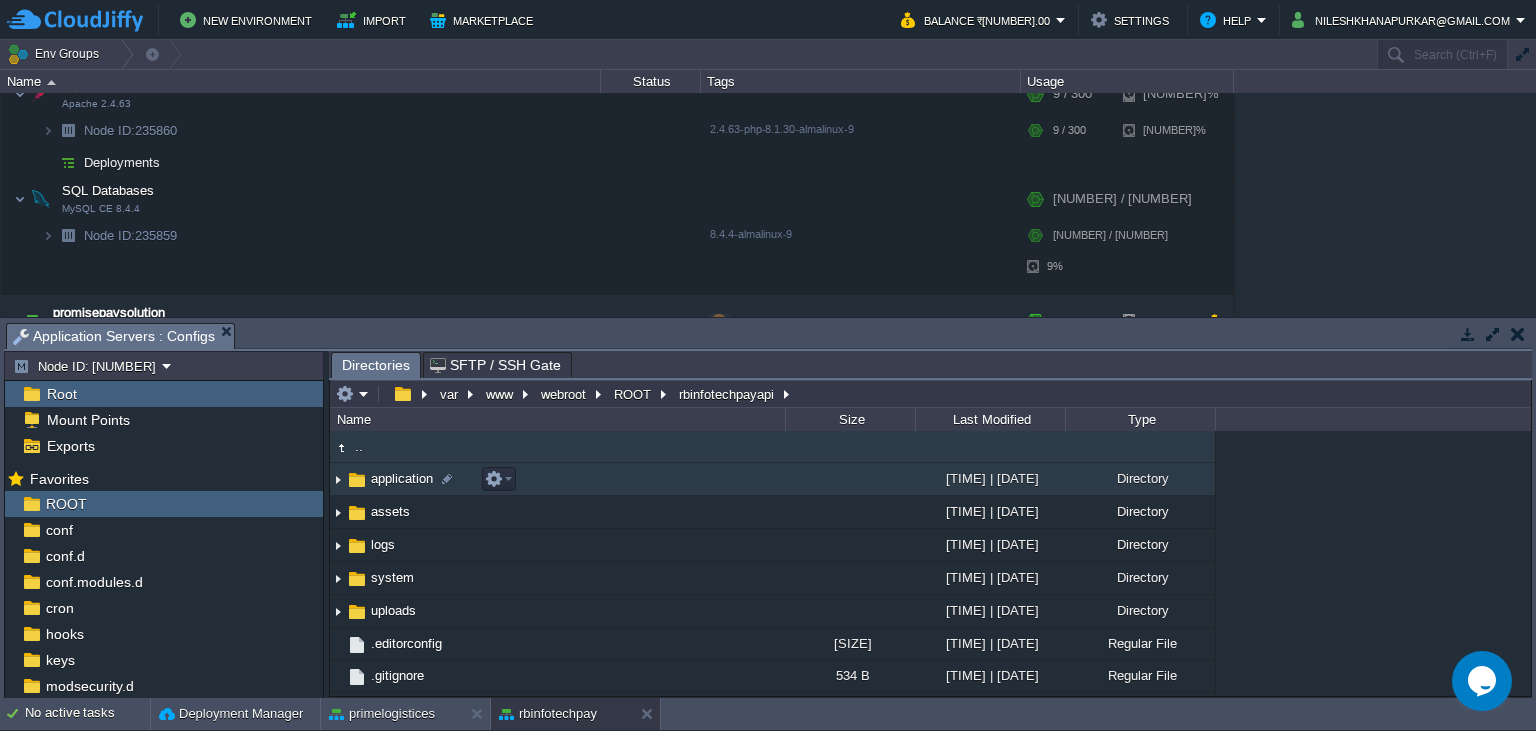 click on "application" at bounding box center [402, 478] 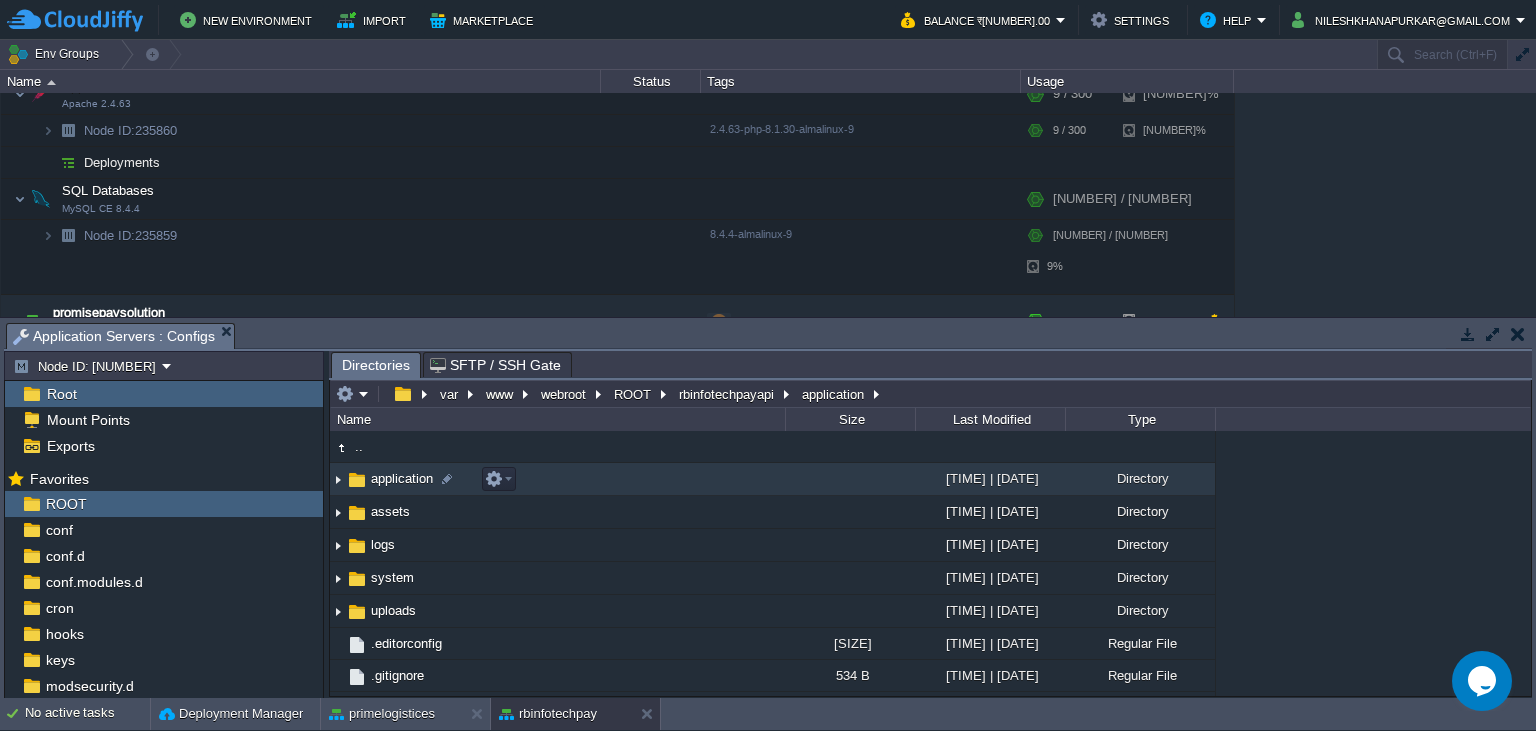 click on "application" at bounding box center (402, 478) 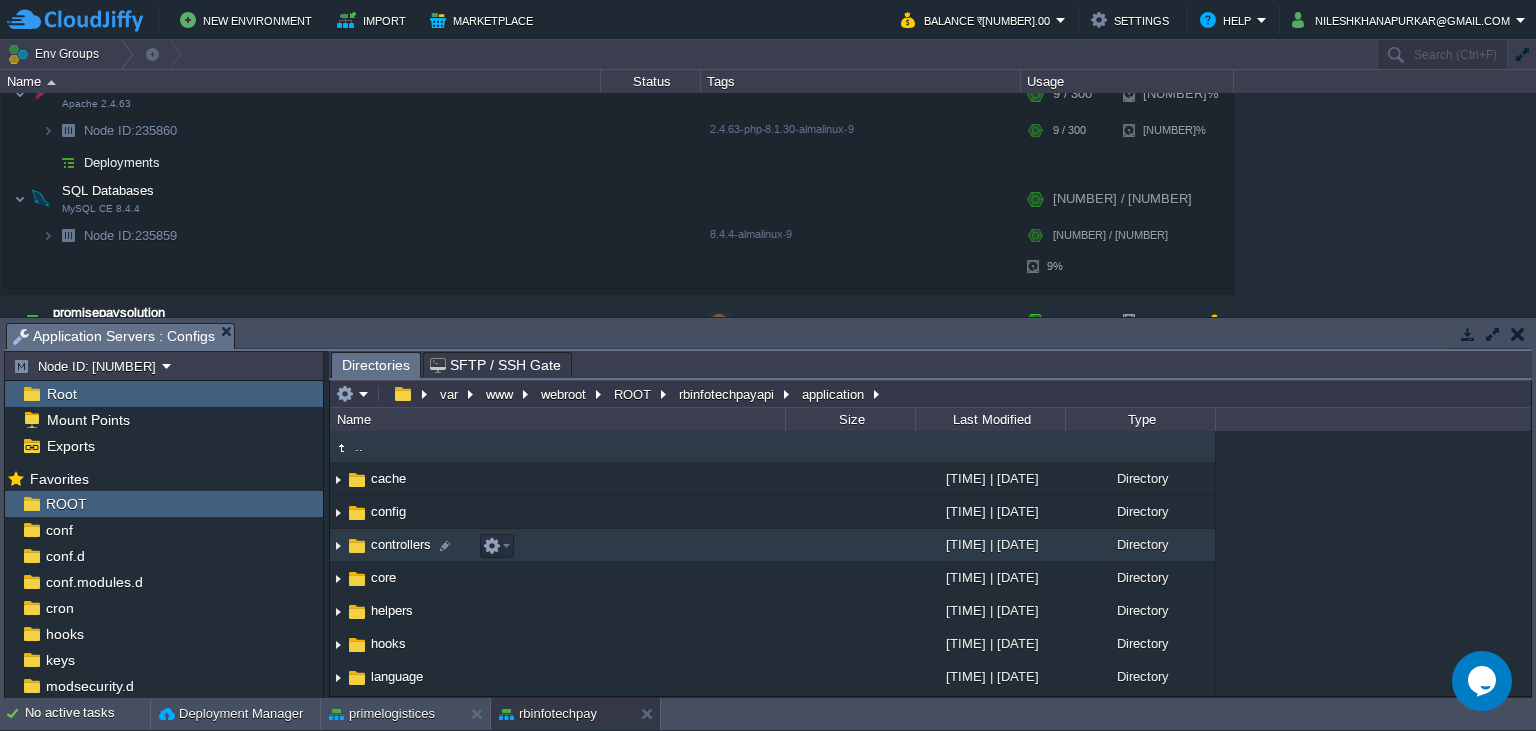 click on "controllers" at bounding box center (401, 544) 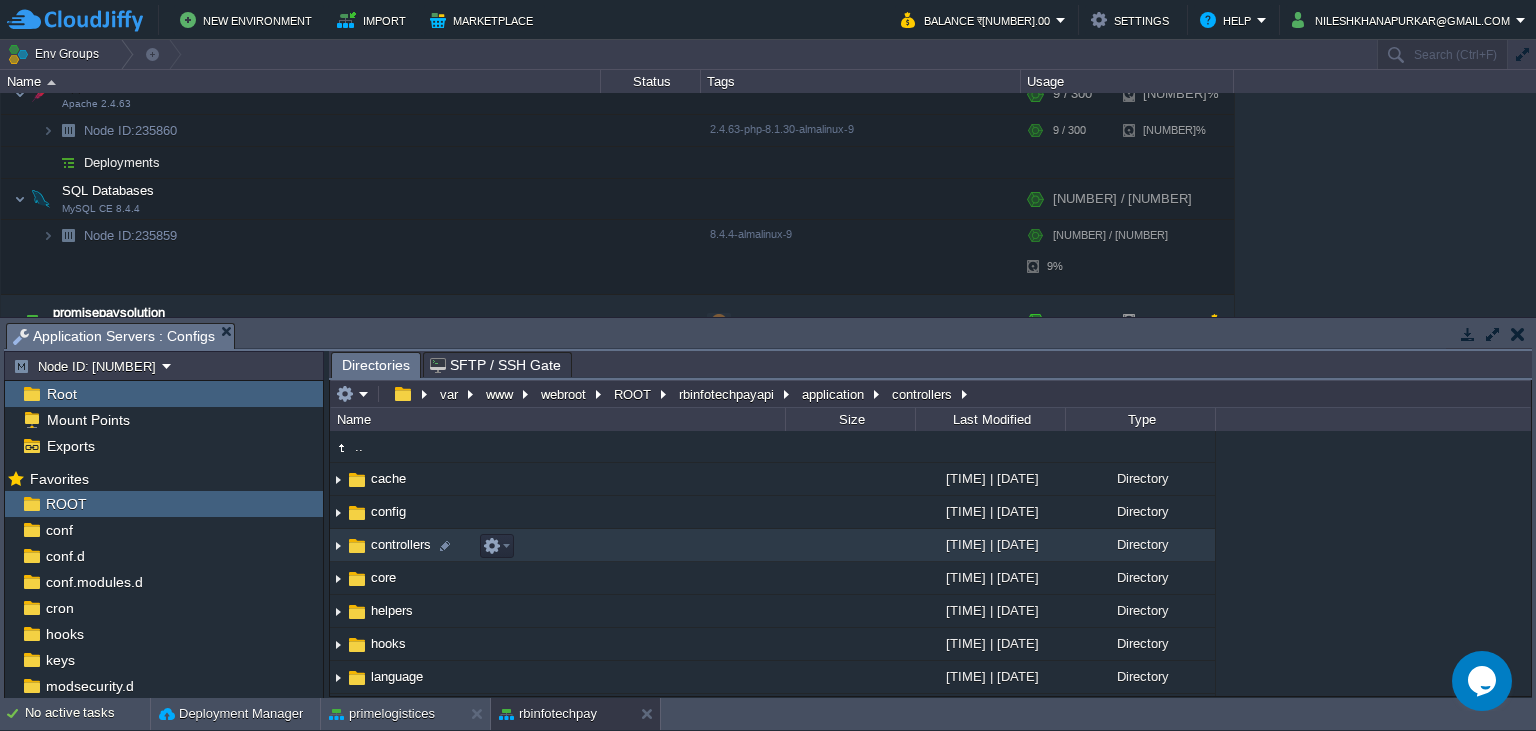 click on "controllers" at bounding box center [401, 544] 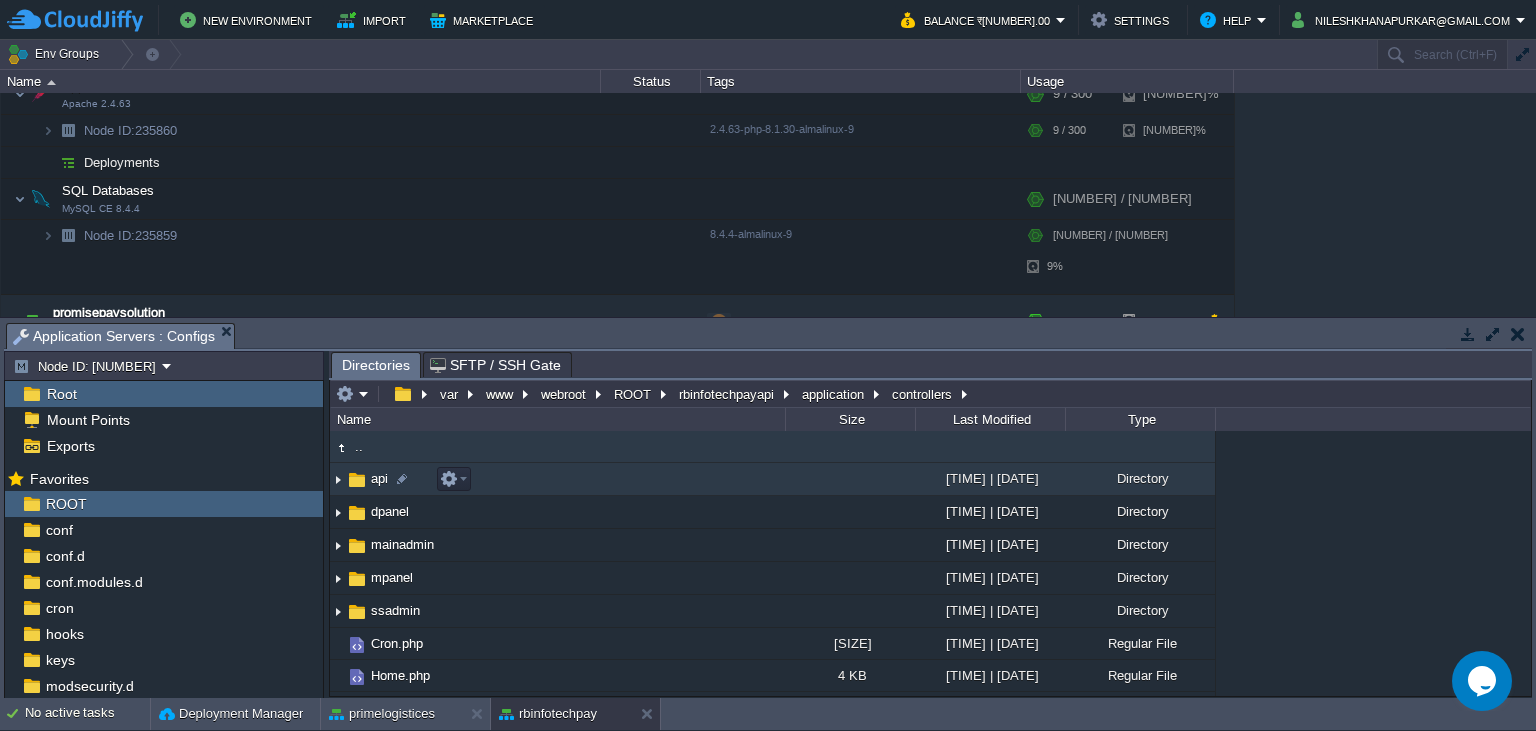 click on "api" at bounding box center [379, 478] 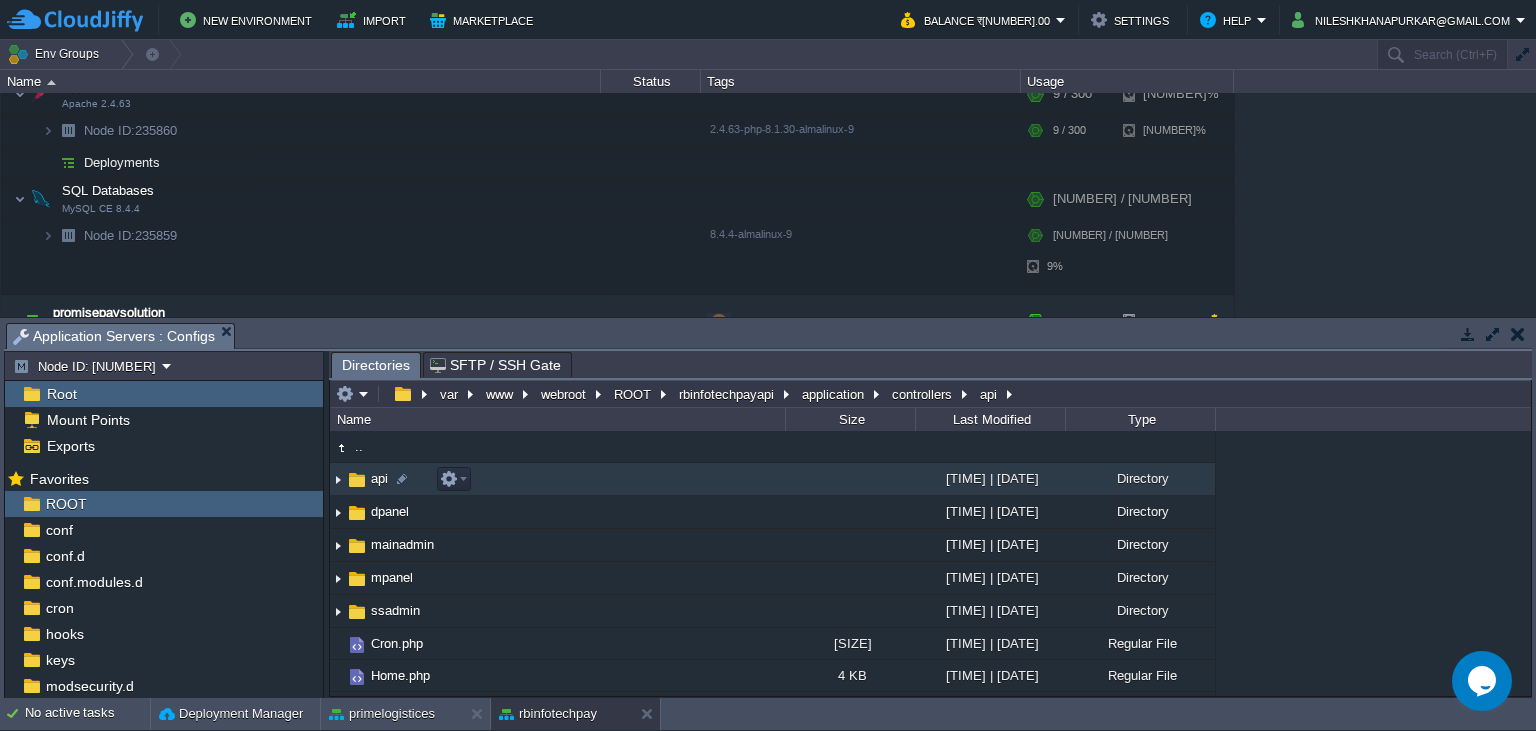 click on "api" at bounding box center (379, 478) 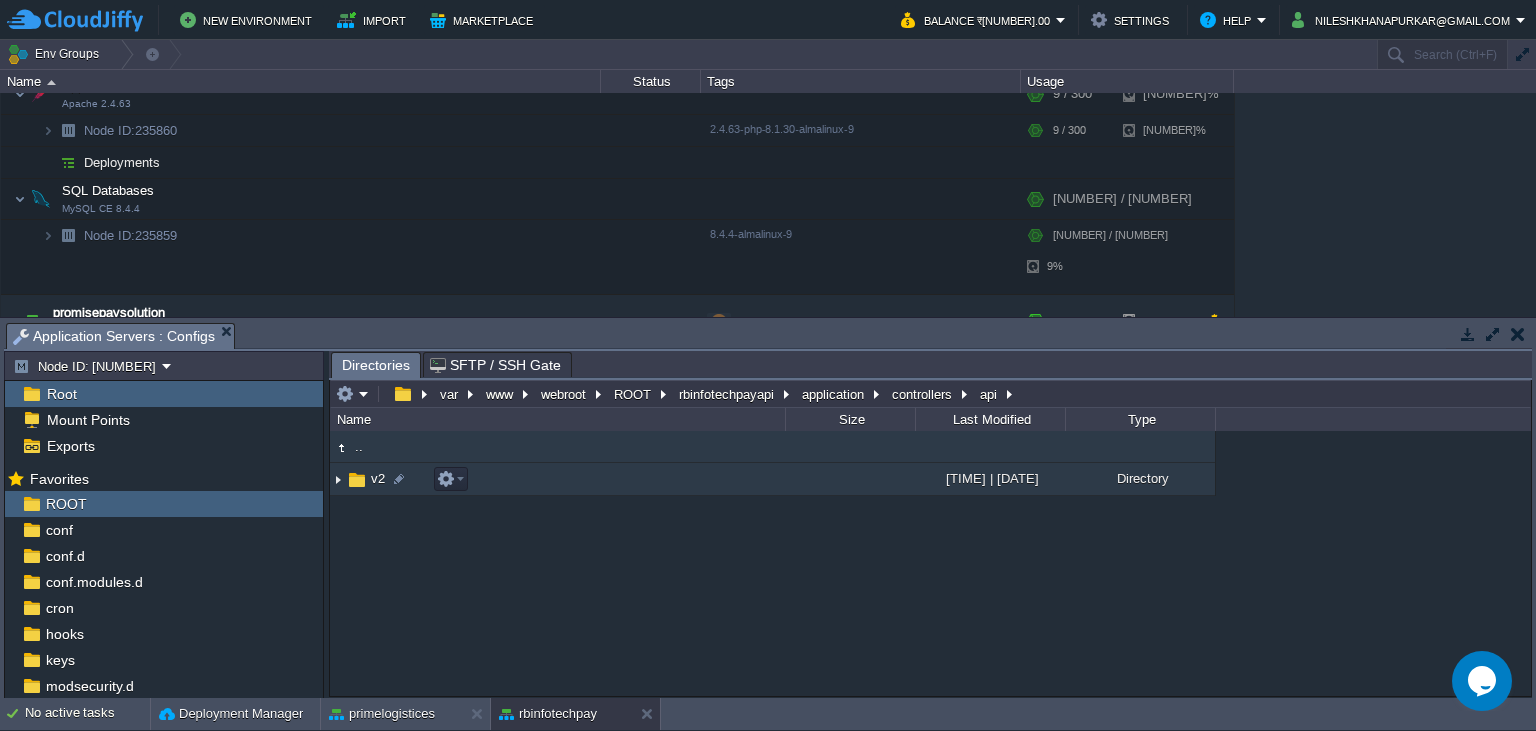 click on "v2" at bounding box center (557, 479) 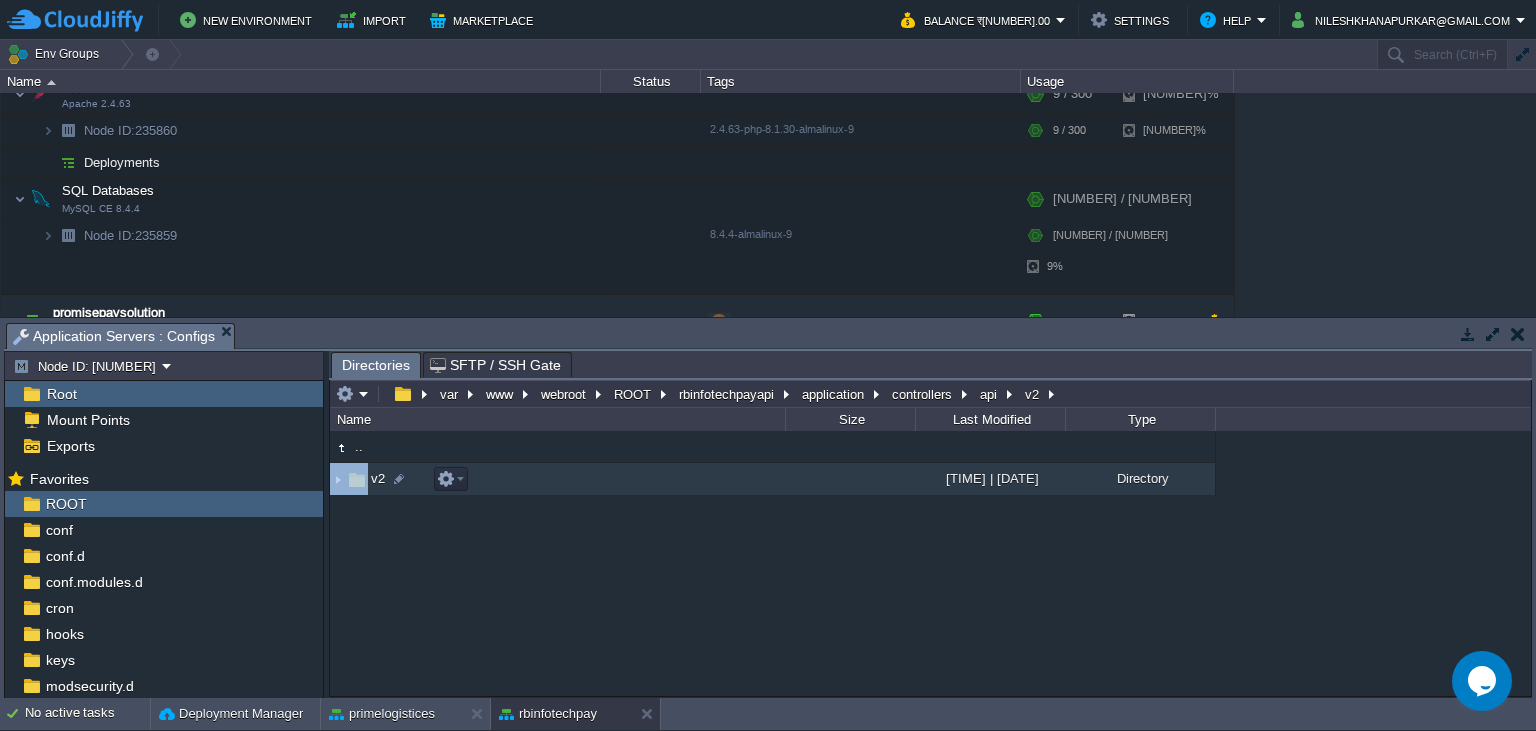 click on "v2" at bounding box center (557, 479) 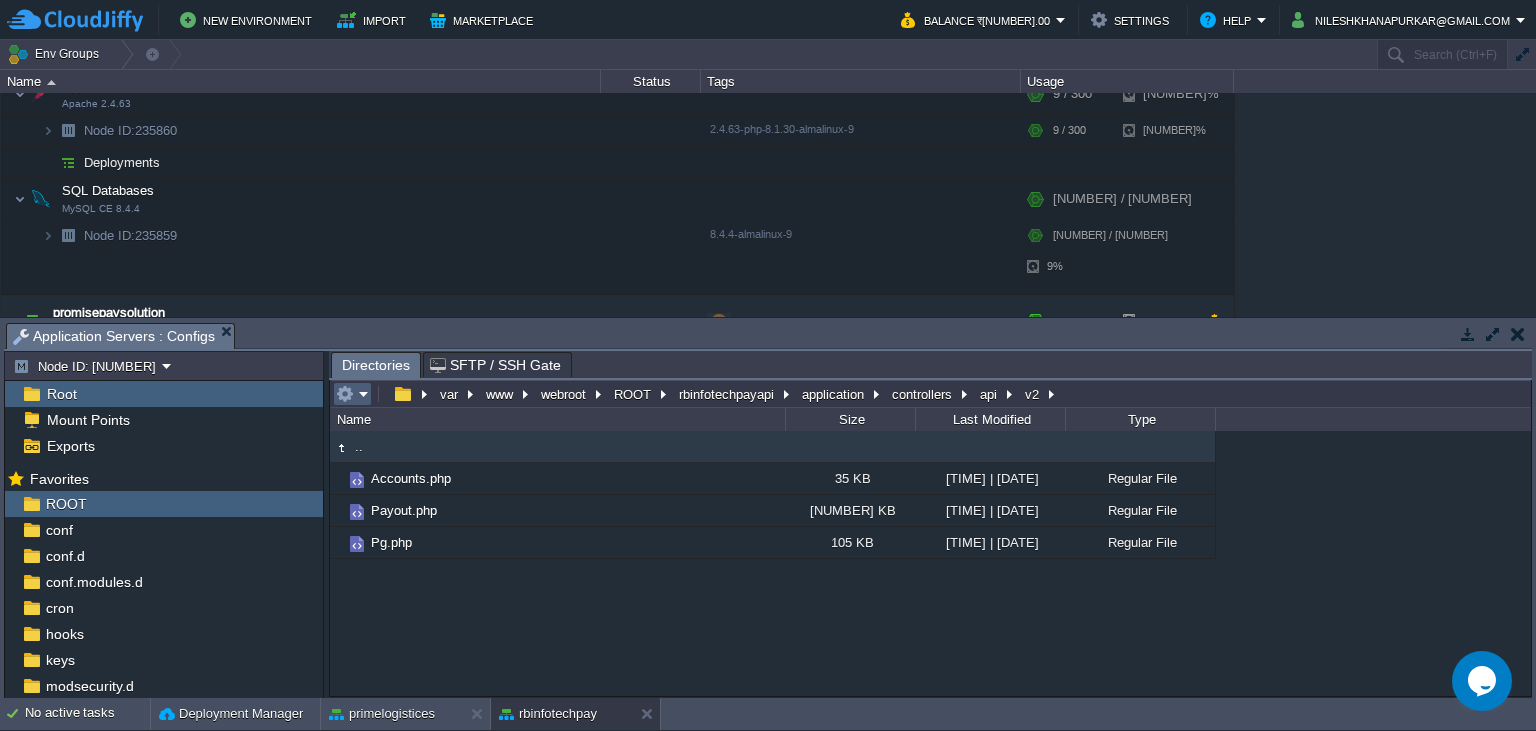 click at bounding box center (352, 394) 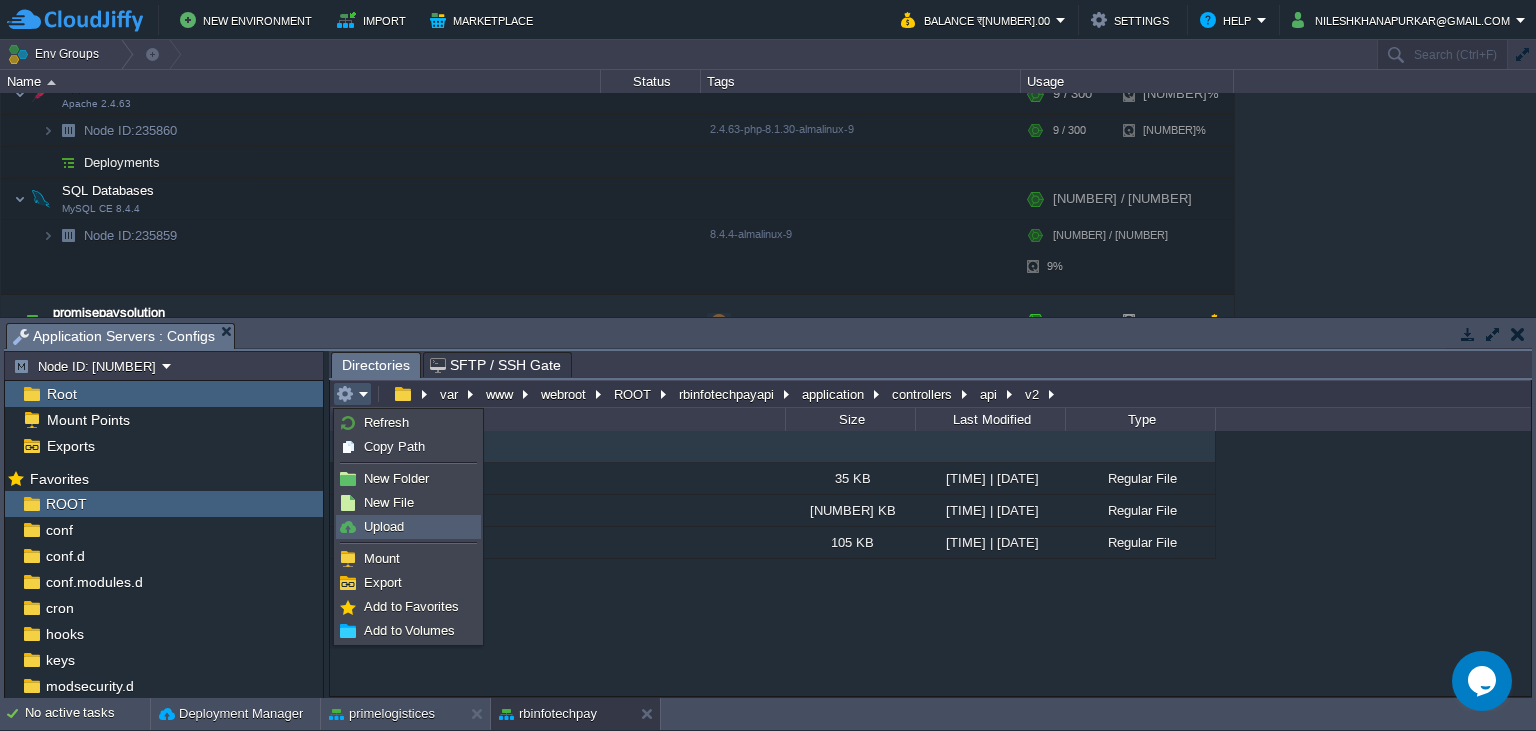 click on "Upload" at bounding box center (408, 527) 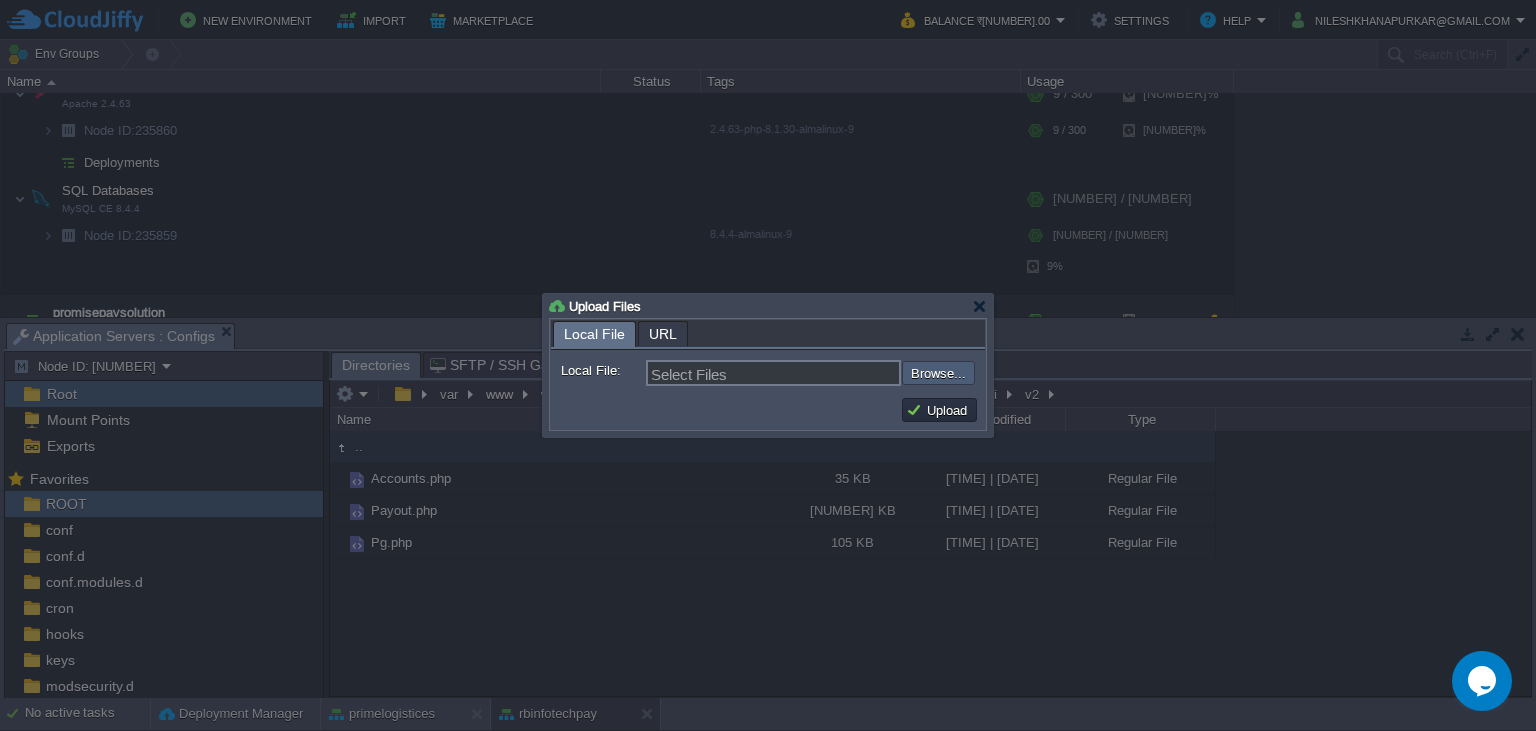 click at bounding box center [848, 373] 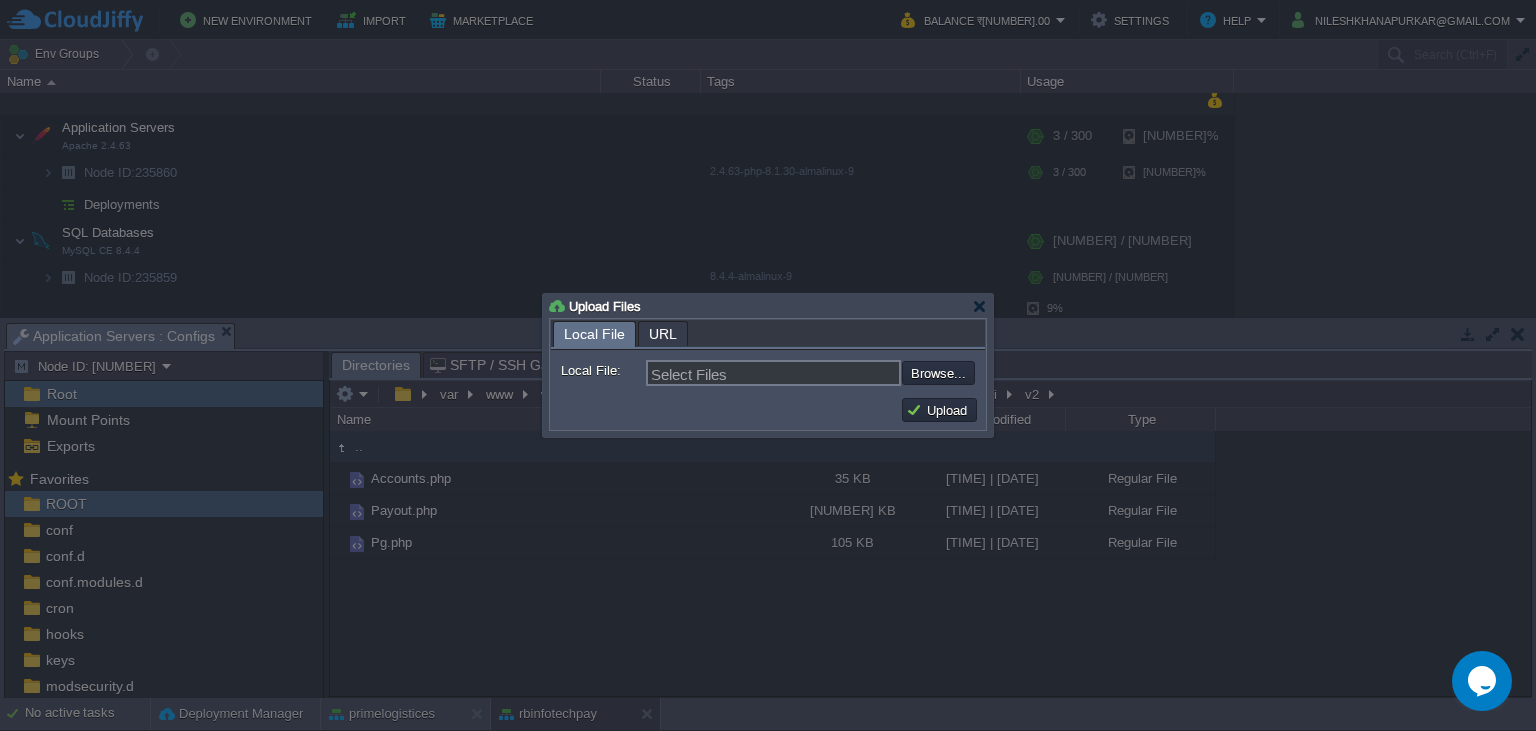 type on "C:\fakepath\[FILENAME].php" 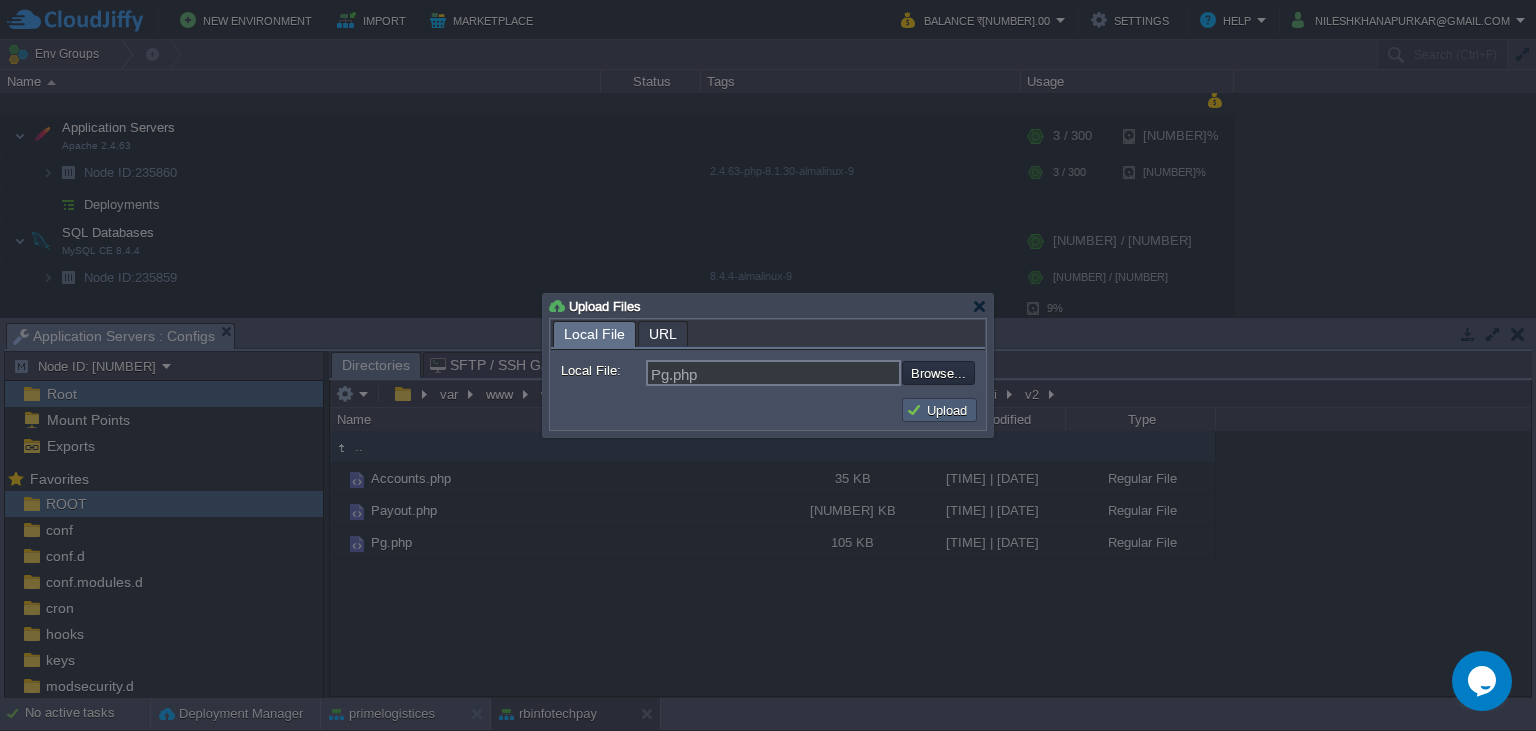 click on "Upload" at bounding box center [939, 410] 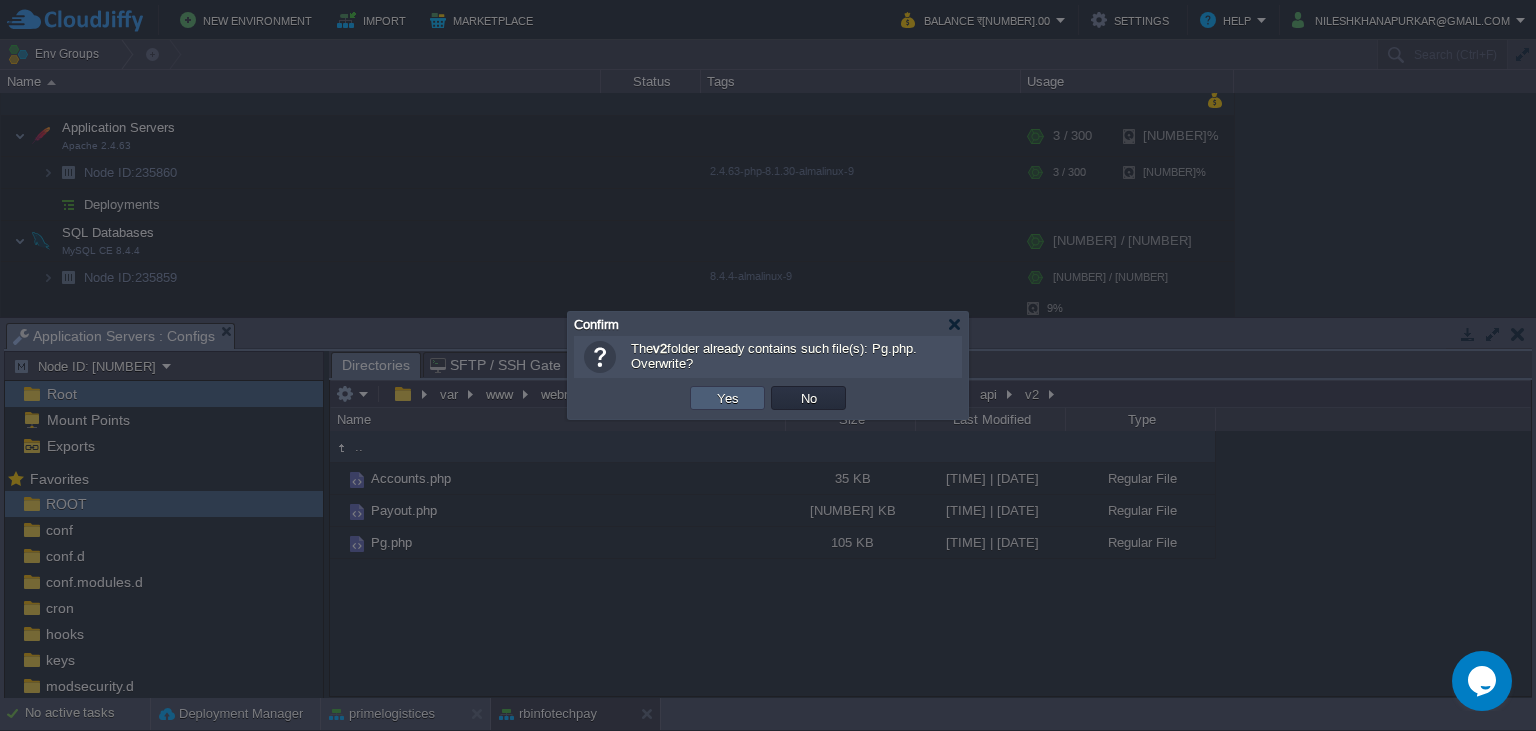 click on "Yes" at bounding box center [728, 398] 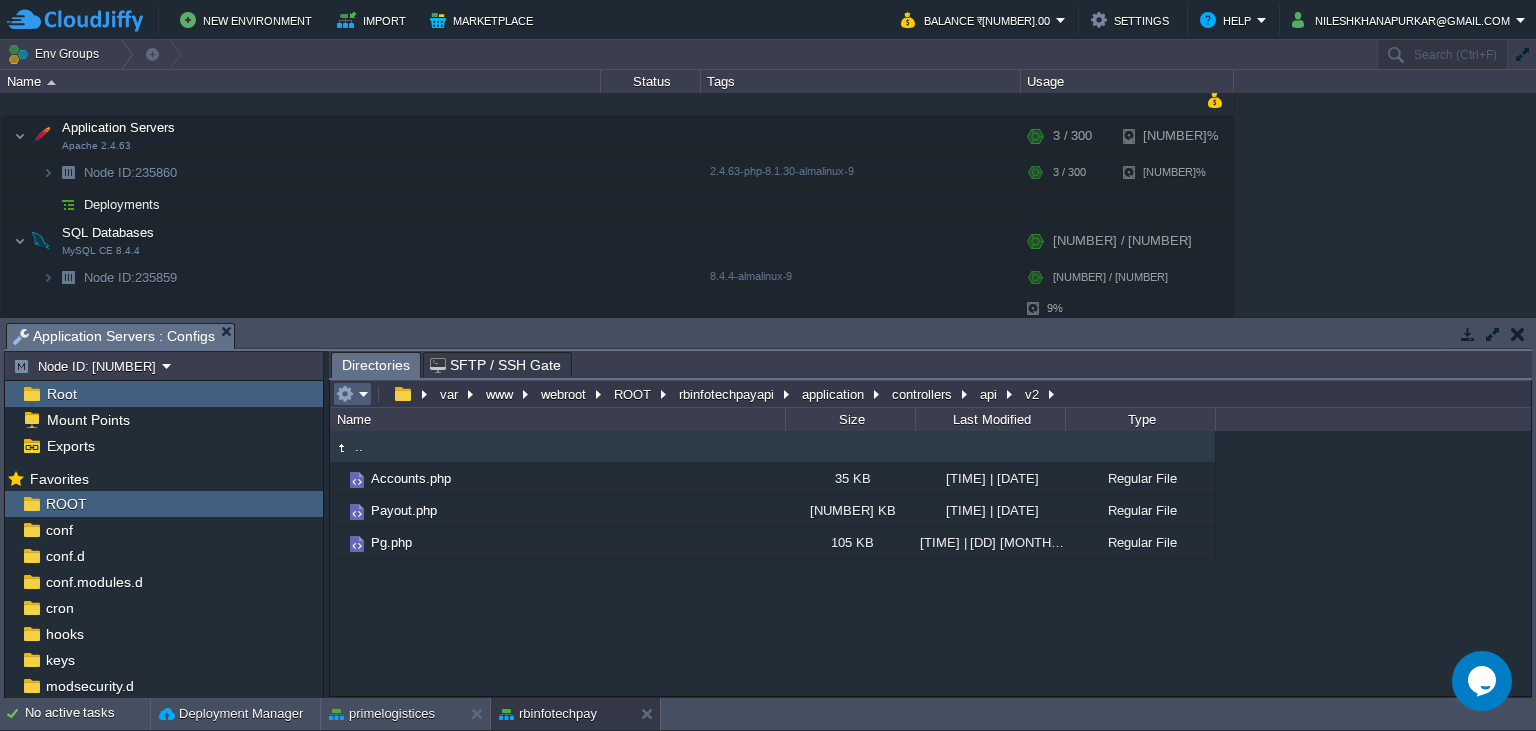 click at bounding box center [352, 394] 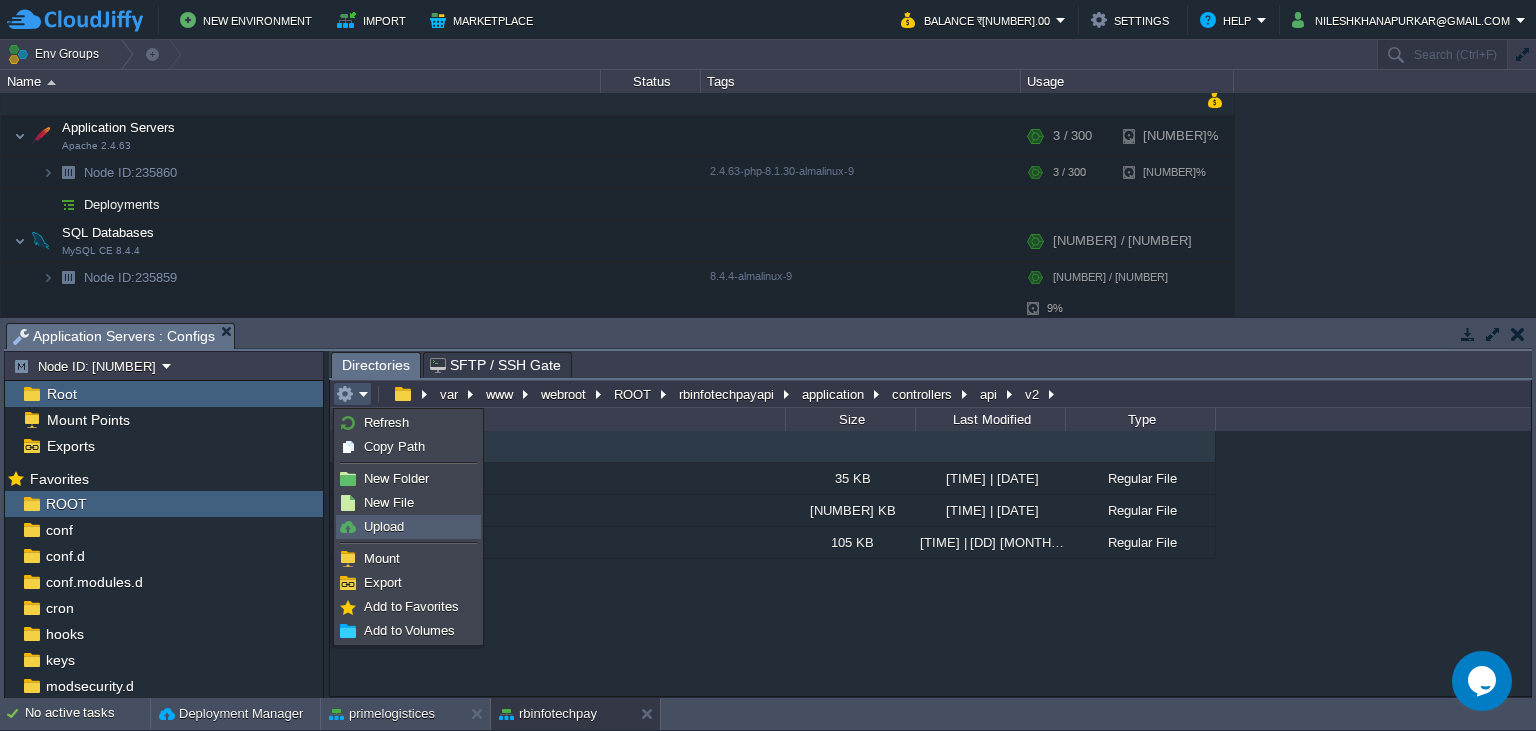 click on "Upload" at bounding box center (384, 526) 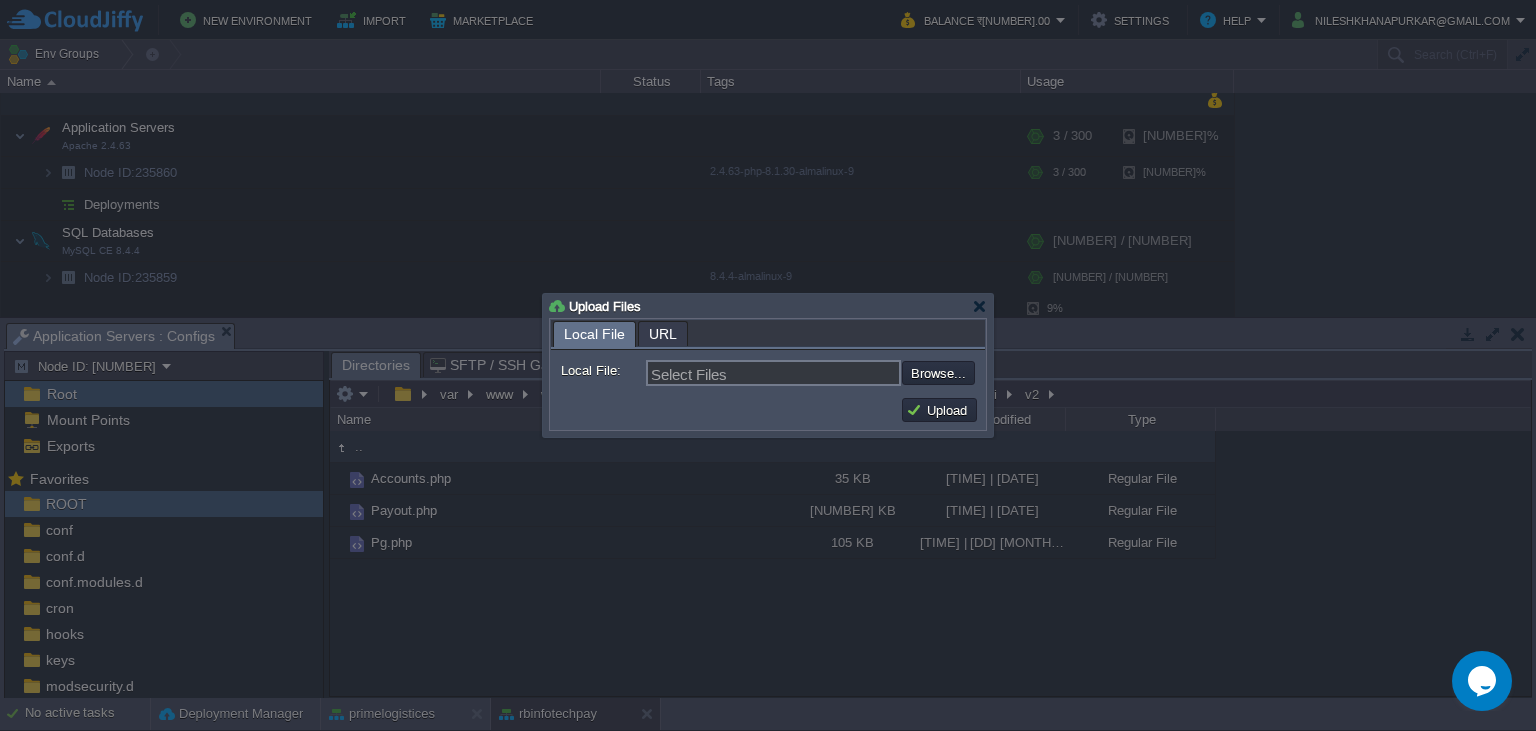 click at bounding box center [848, 373] 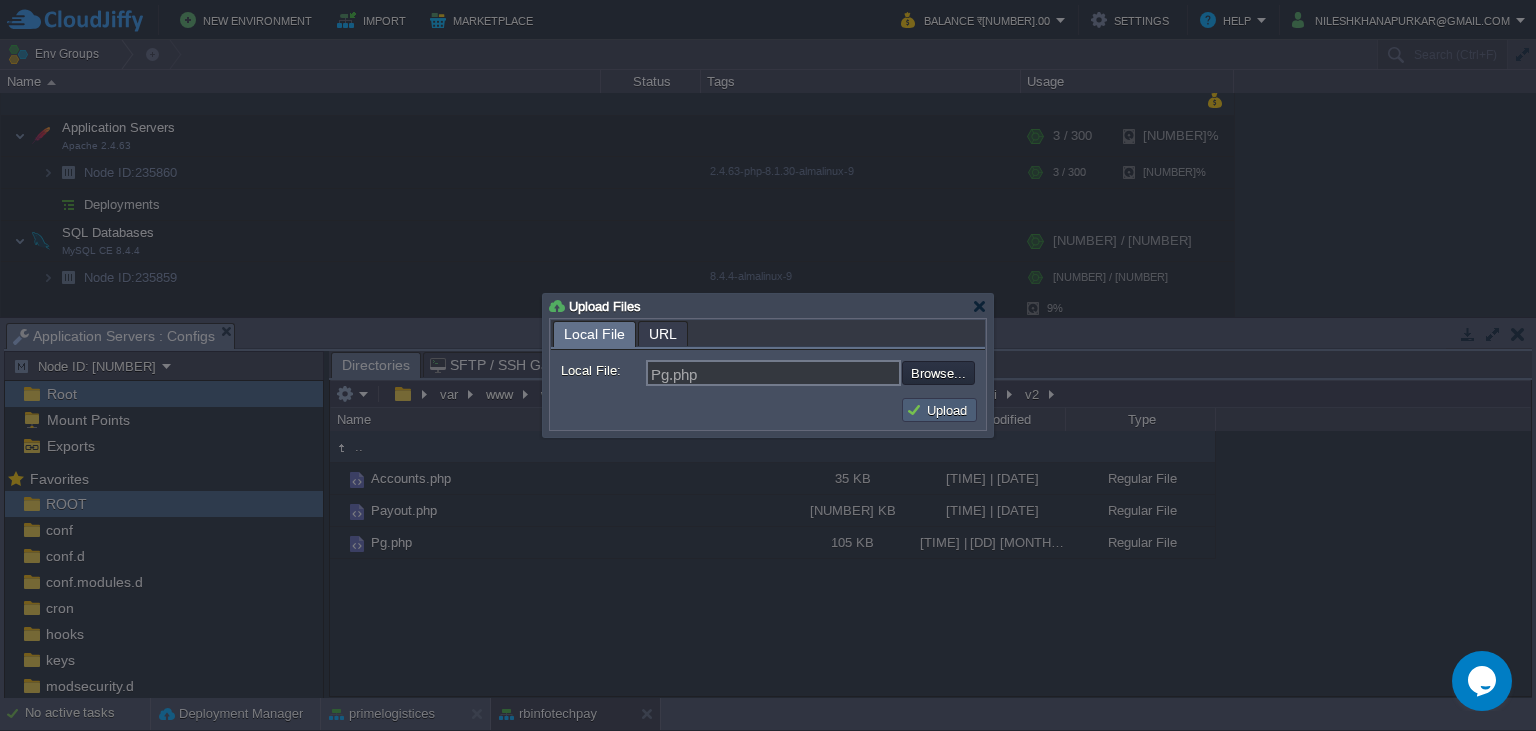click on "Upload" at bounding box center [939, 410] 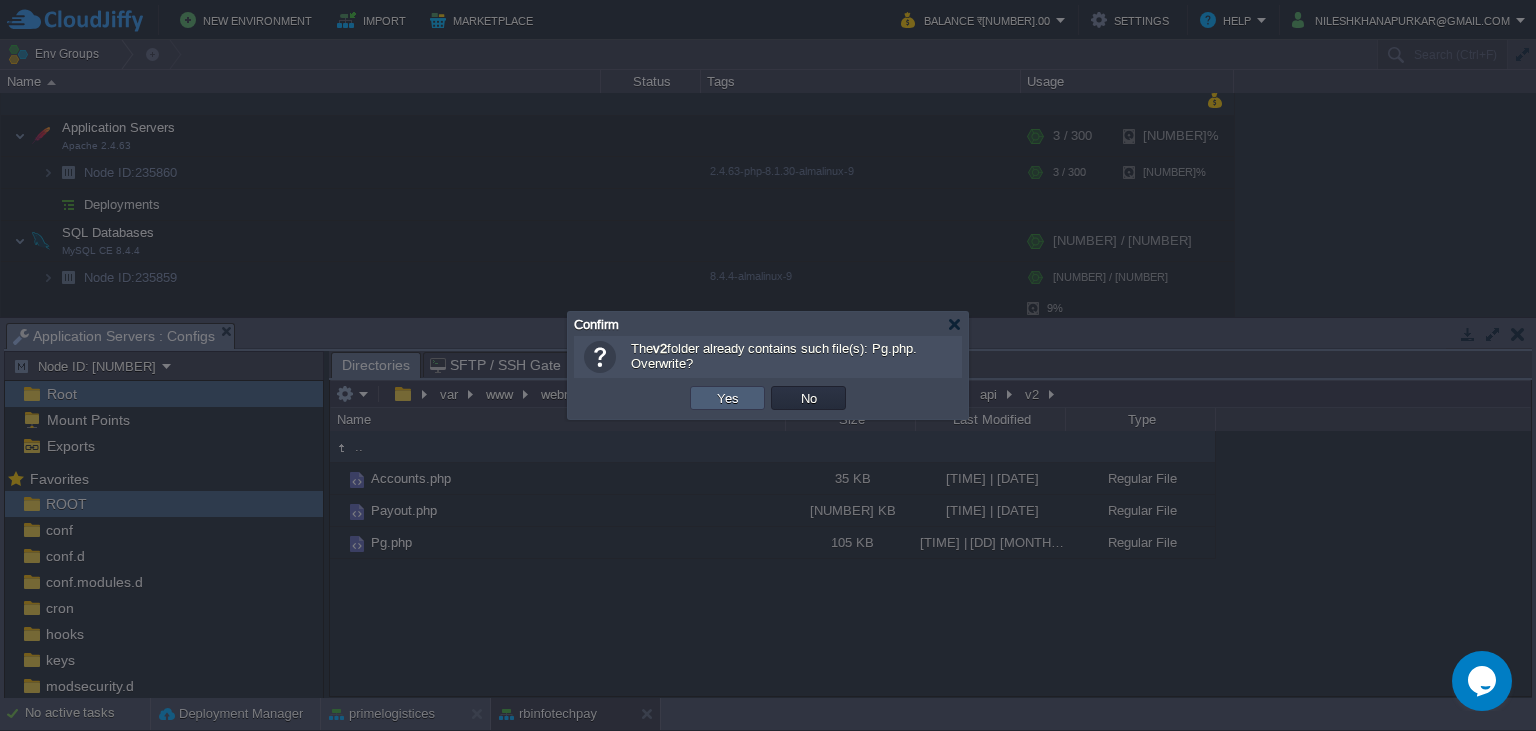 click on "Yes" at bounding box center [727, 398] 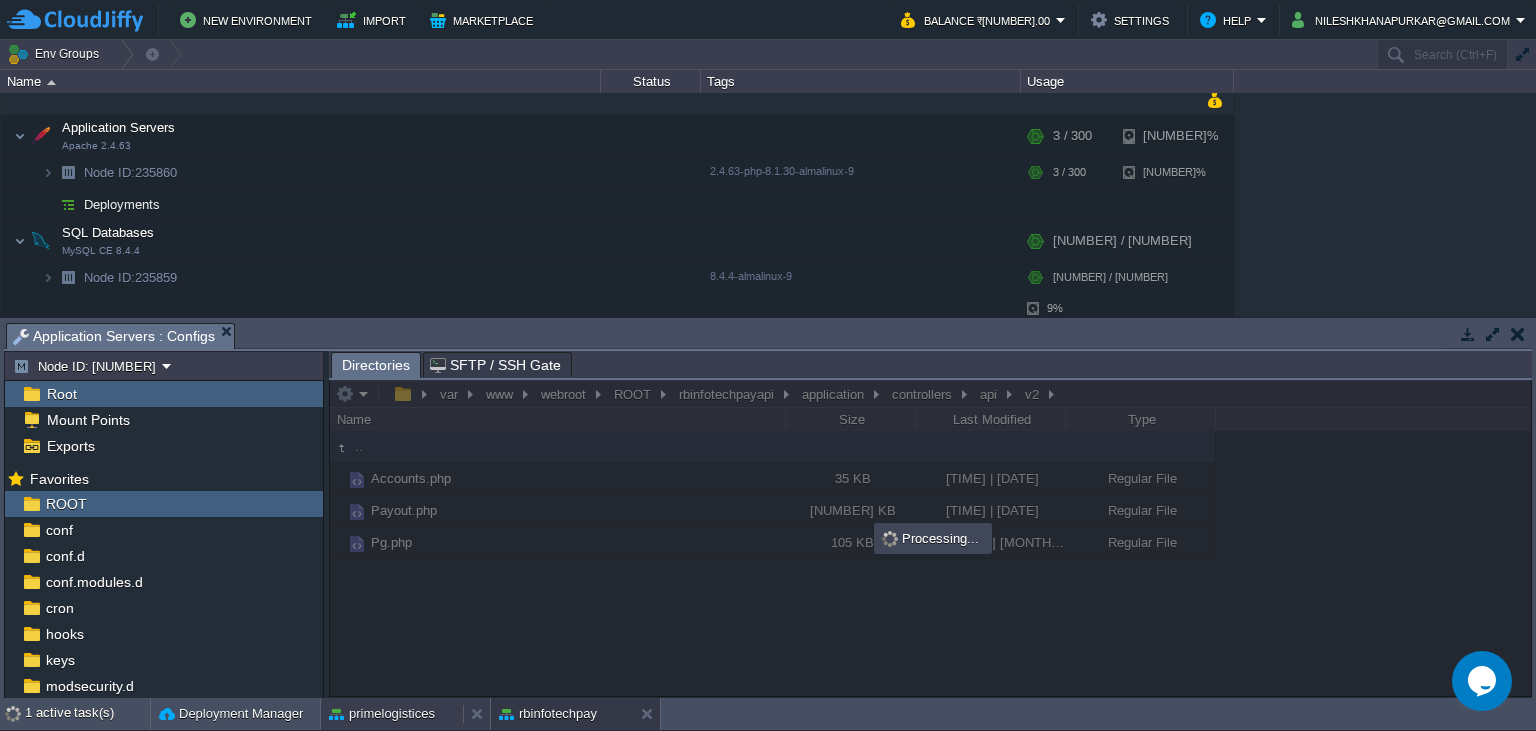click on "primelogistices" at bounding box center [382, 714] 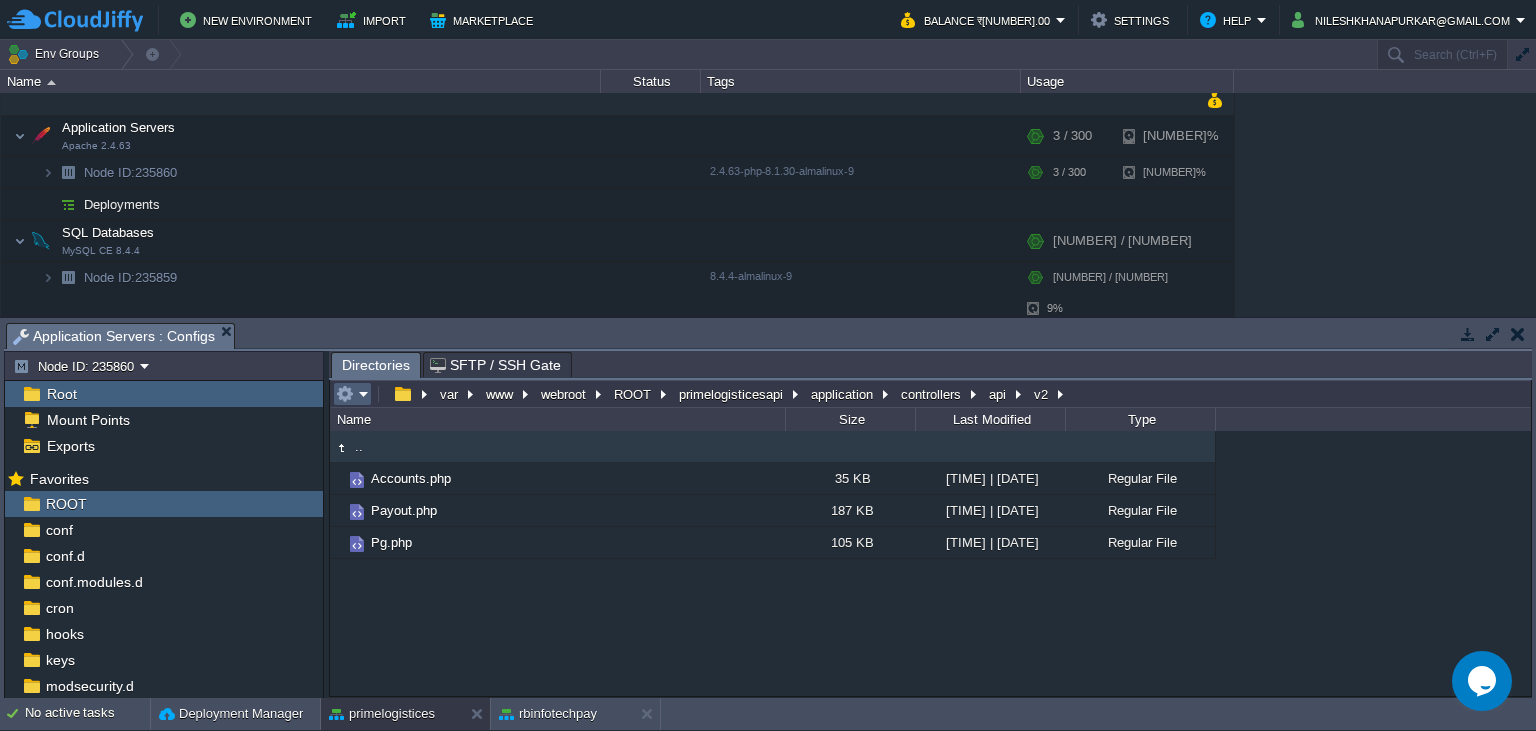 click at bounding box center [352, 394] 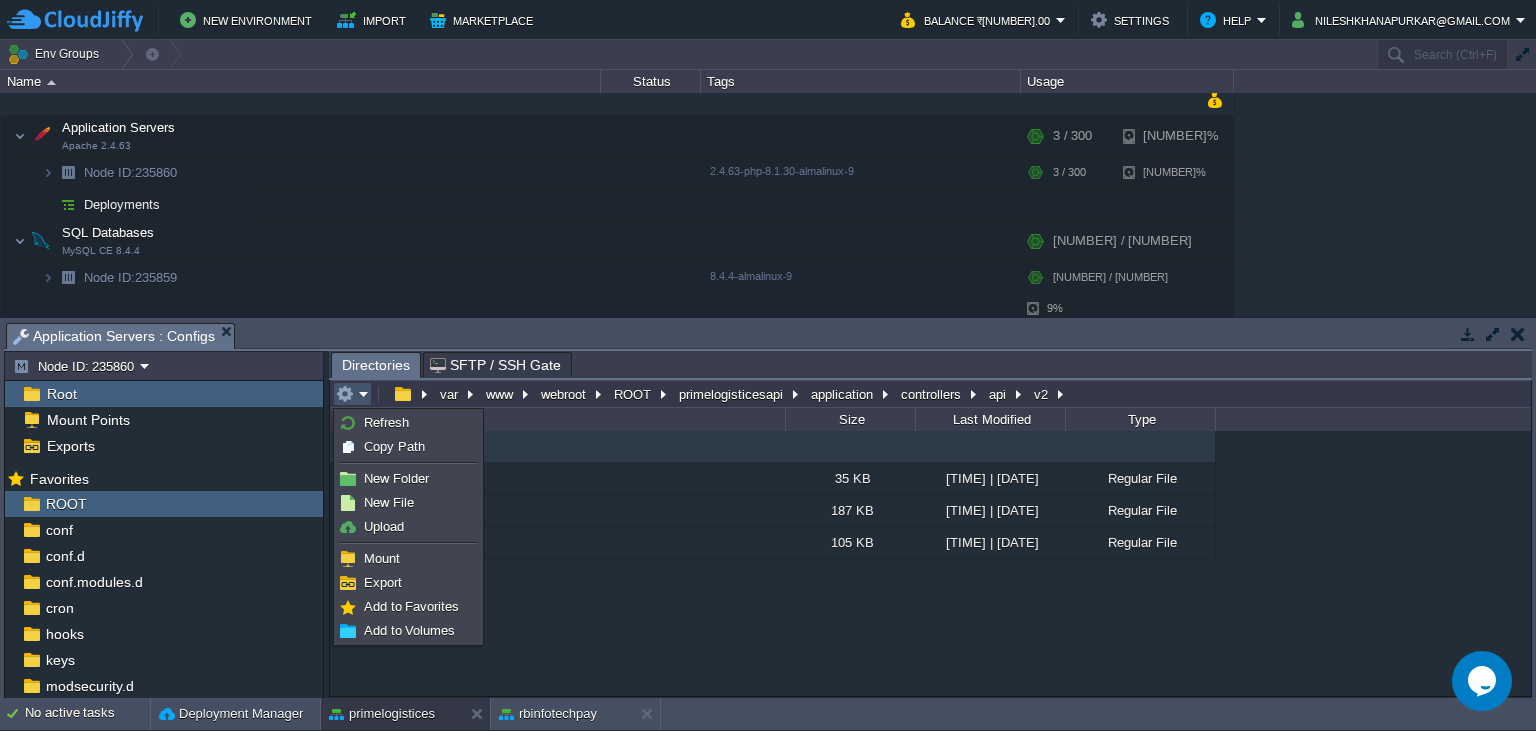 click on "Upload" at bounding box center (384, 526) 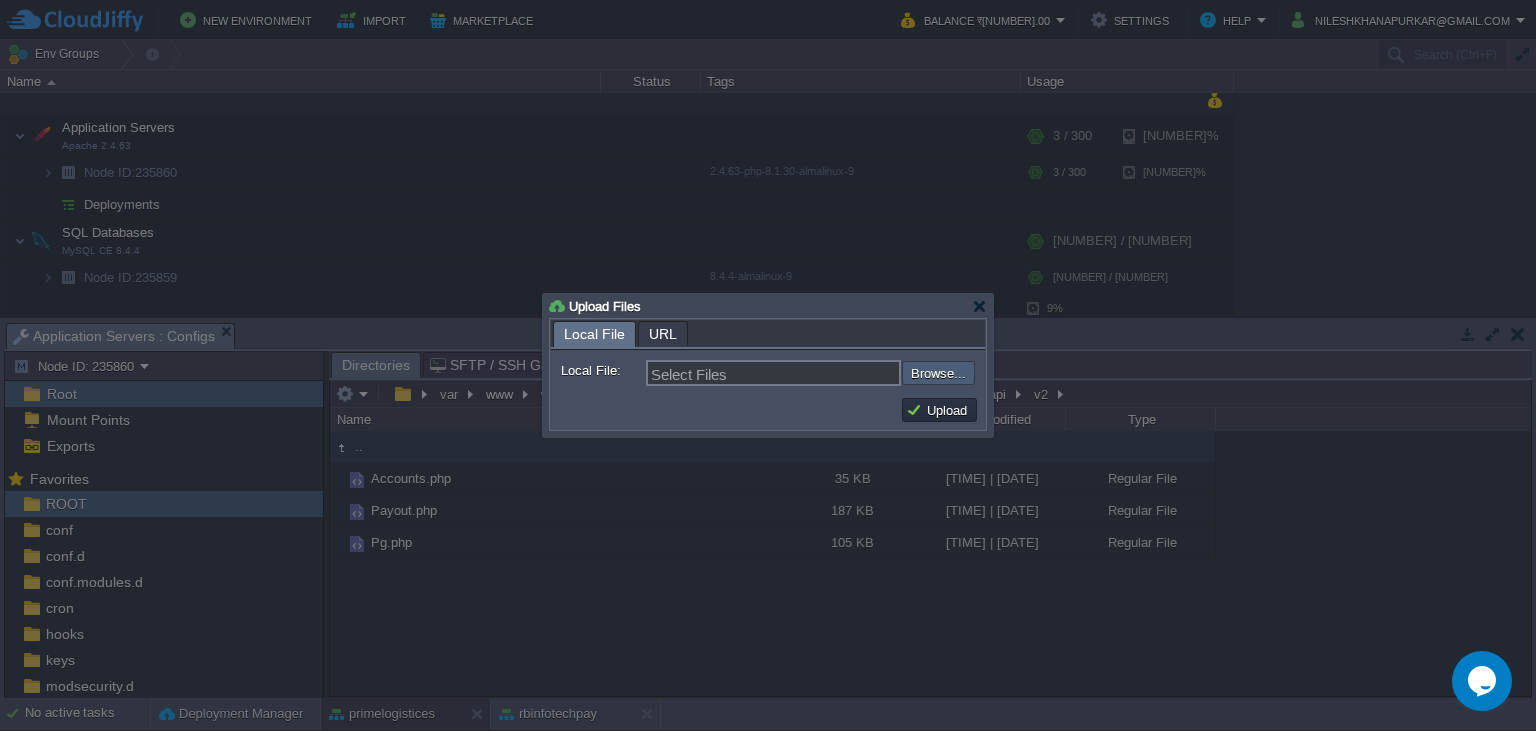 click at bounding box center [848, 373] 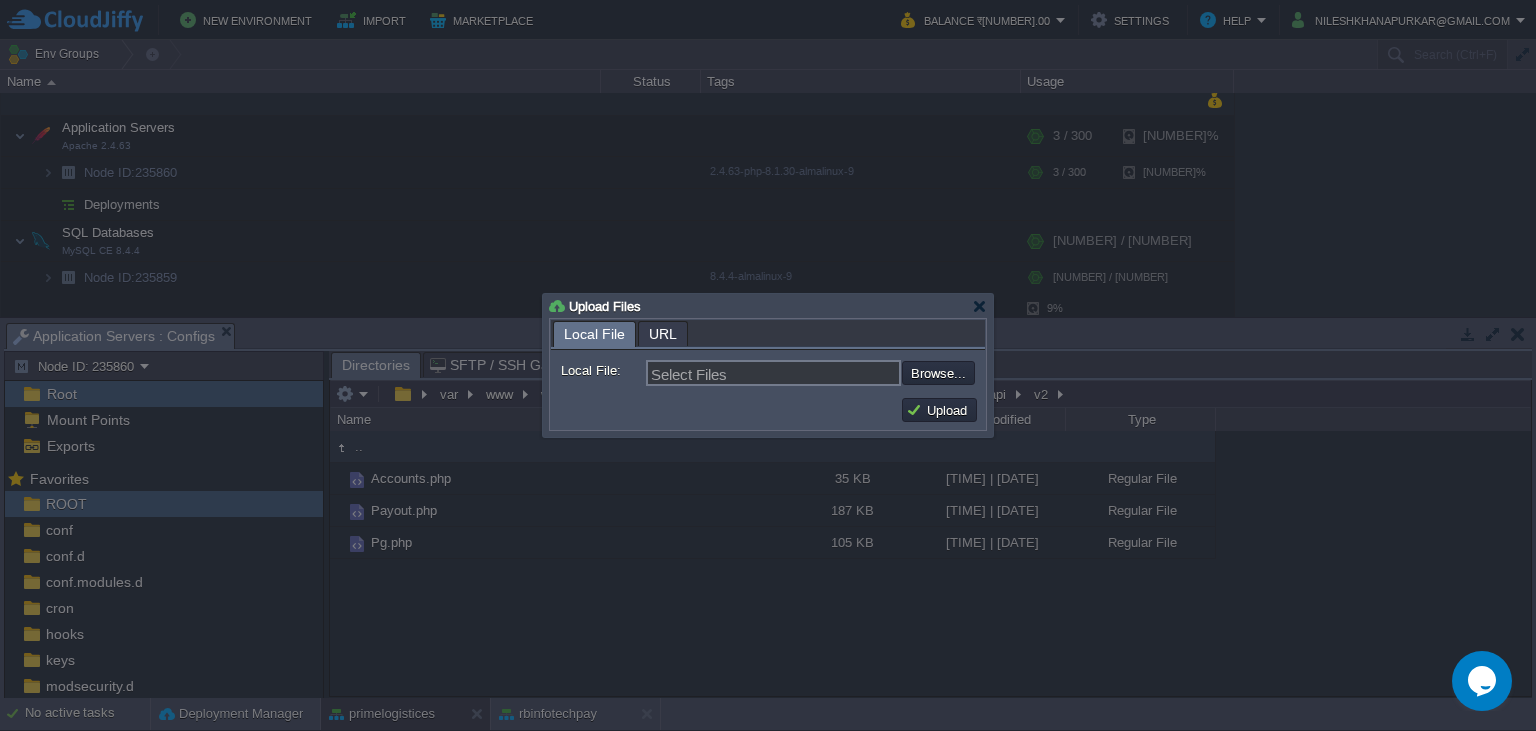 type on "C:\fakepath\[FILENAME].php" 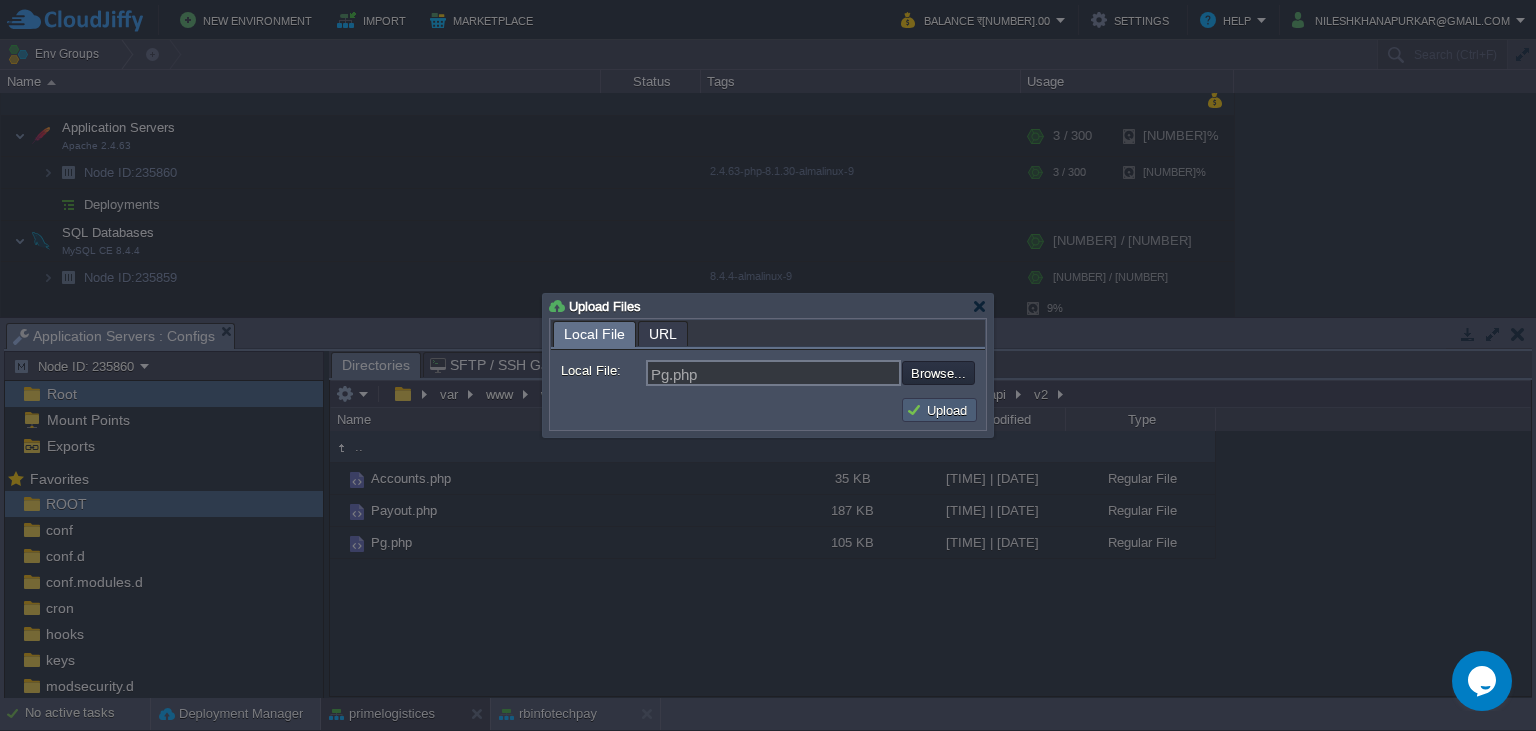 click on "Upload" at bounding box center [939, 410] 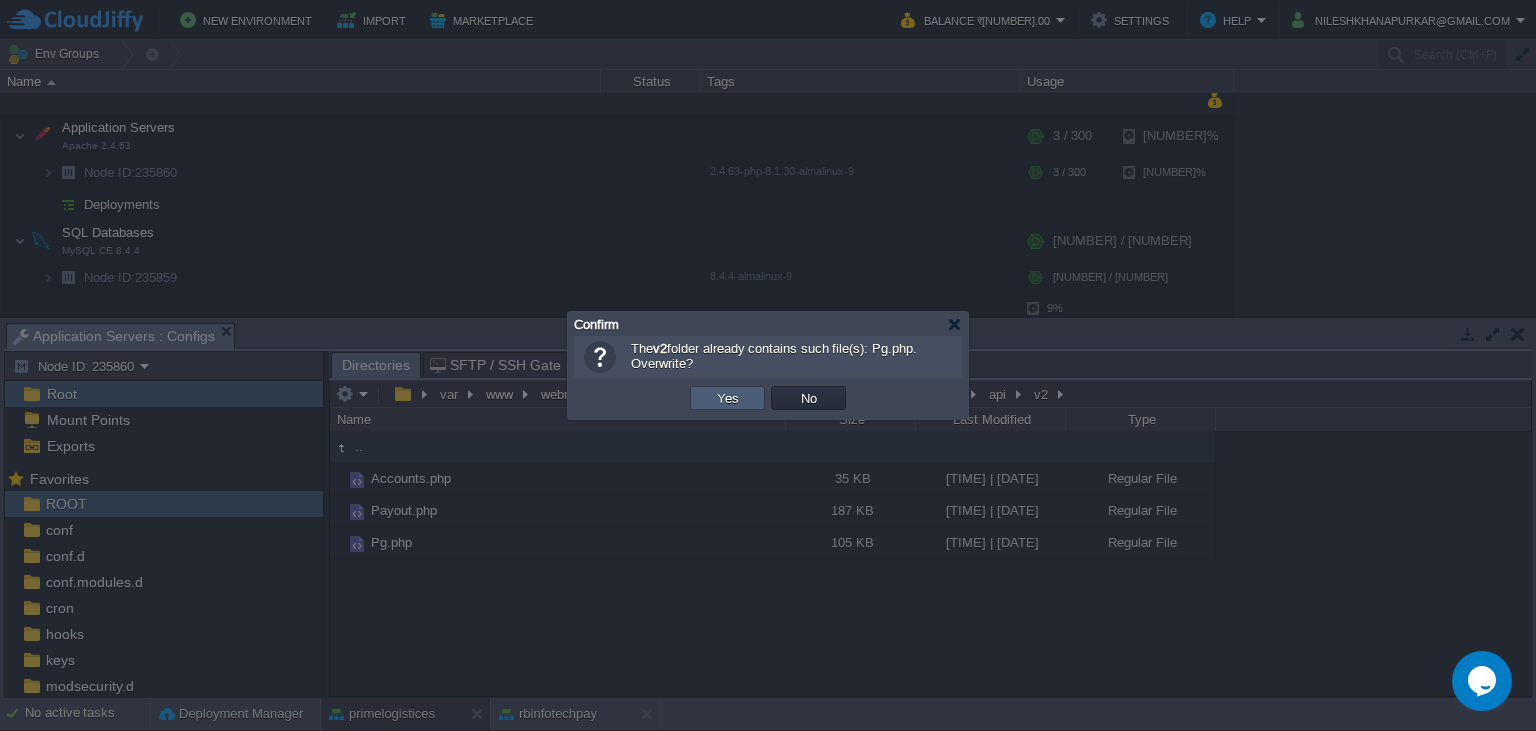 click on "Yes" at bounding box center (728, 398) 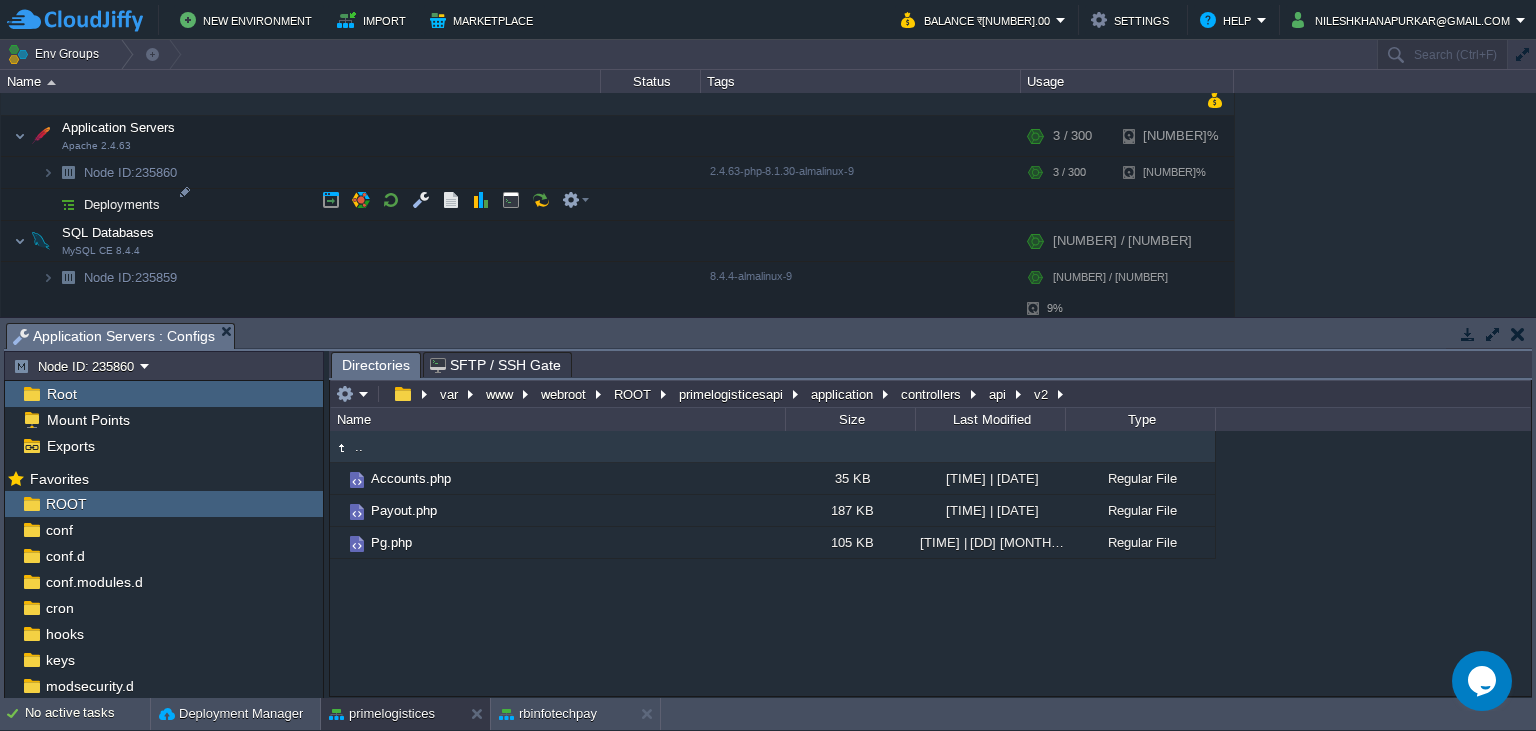 scroll, scrollTop: 912, scrollLeft: 0, axis: vertical 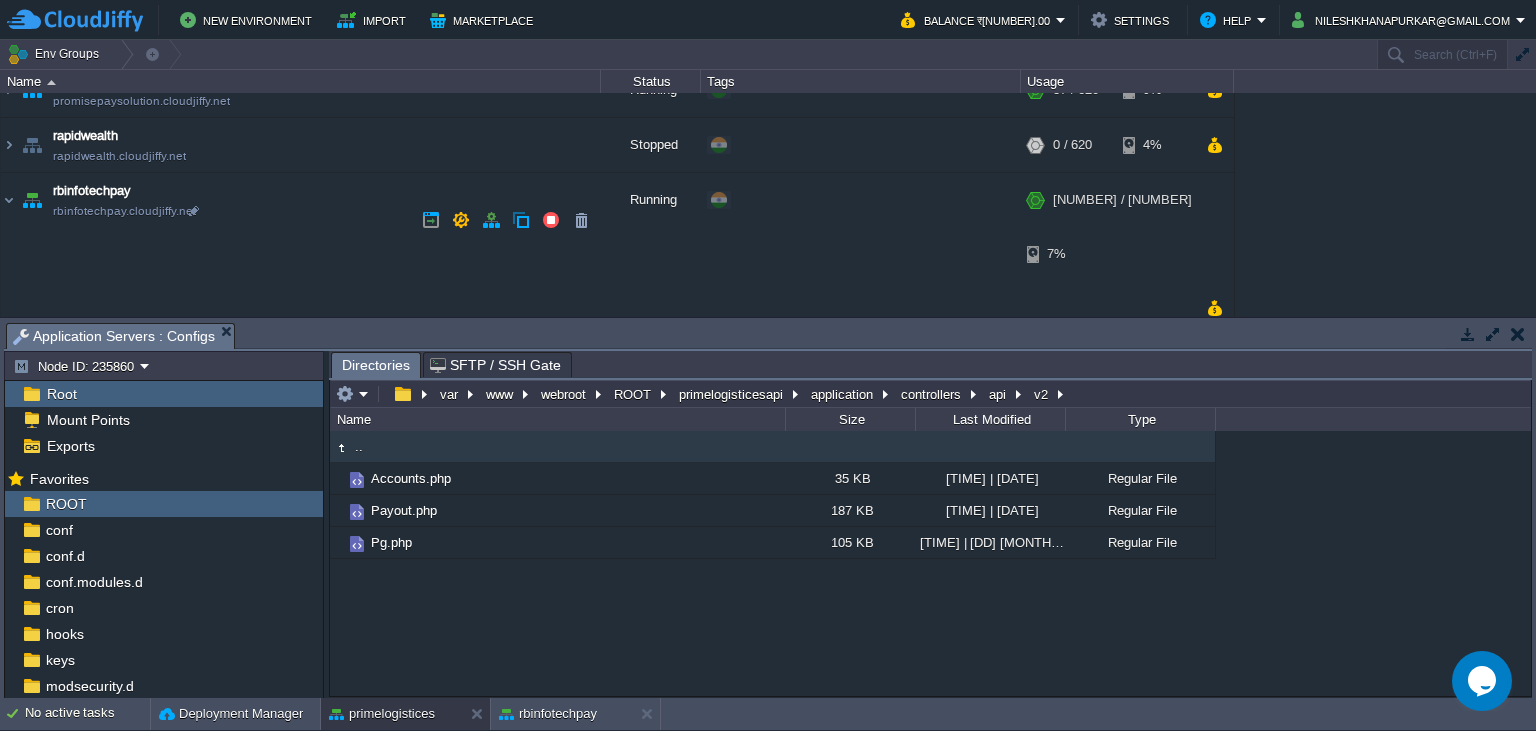 click at bounding box center (9, 639) 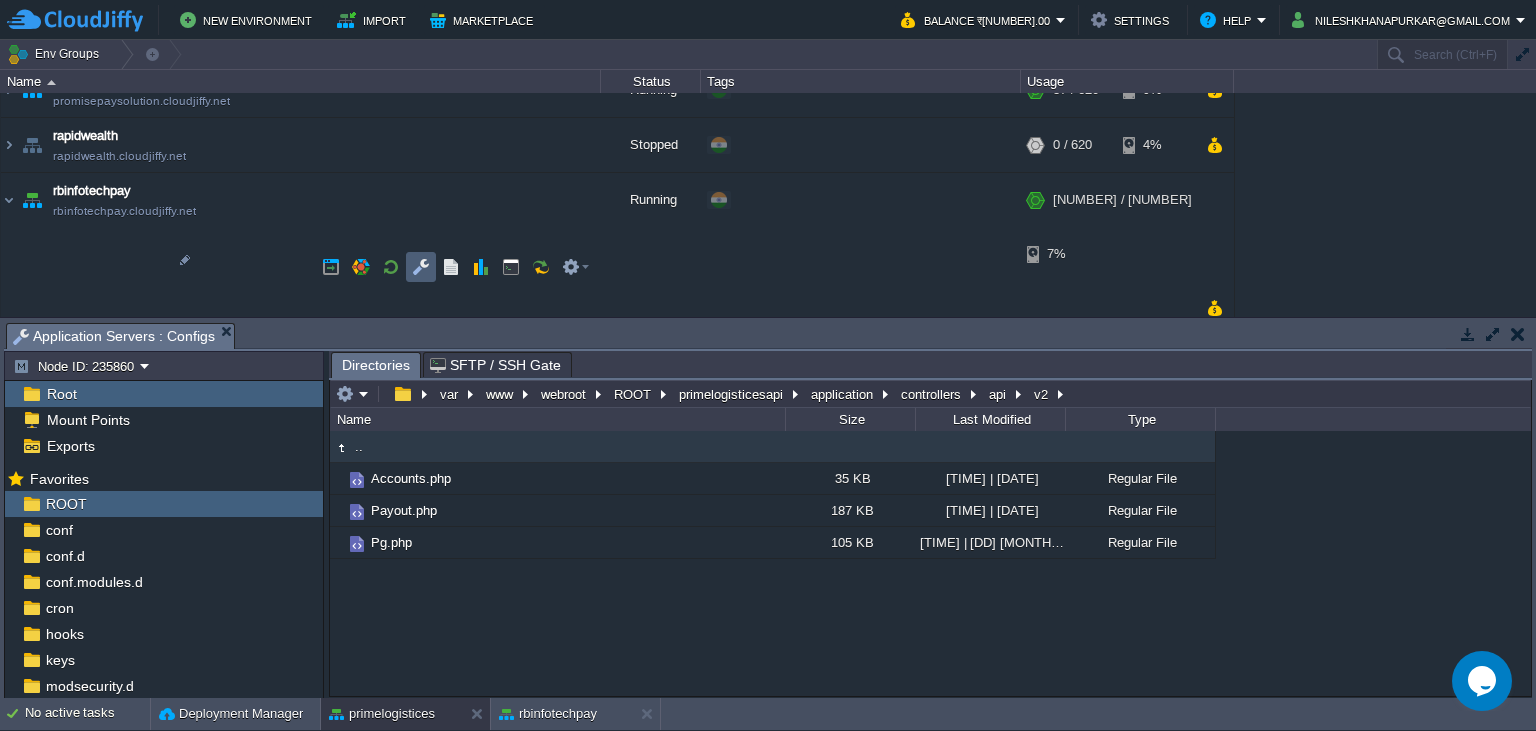 click at bounding box center [421, 267] 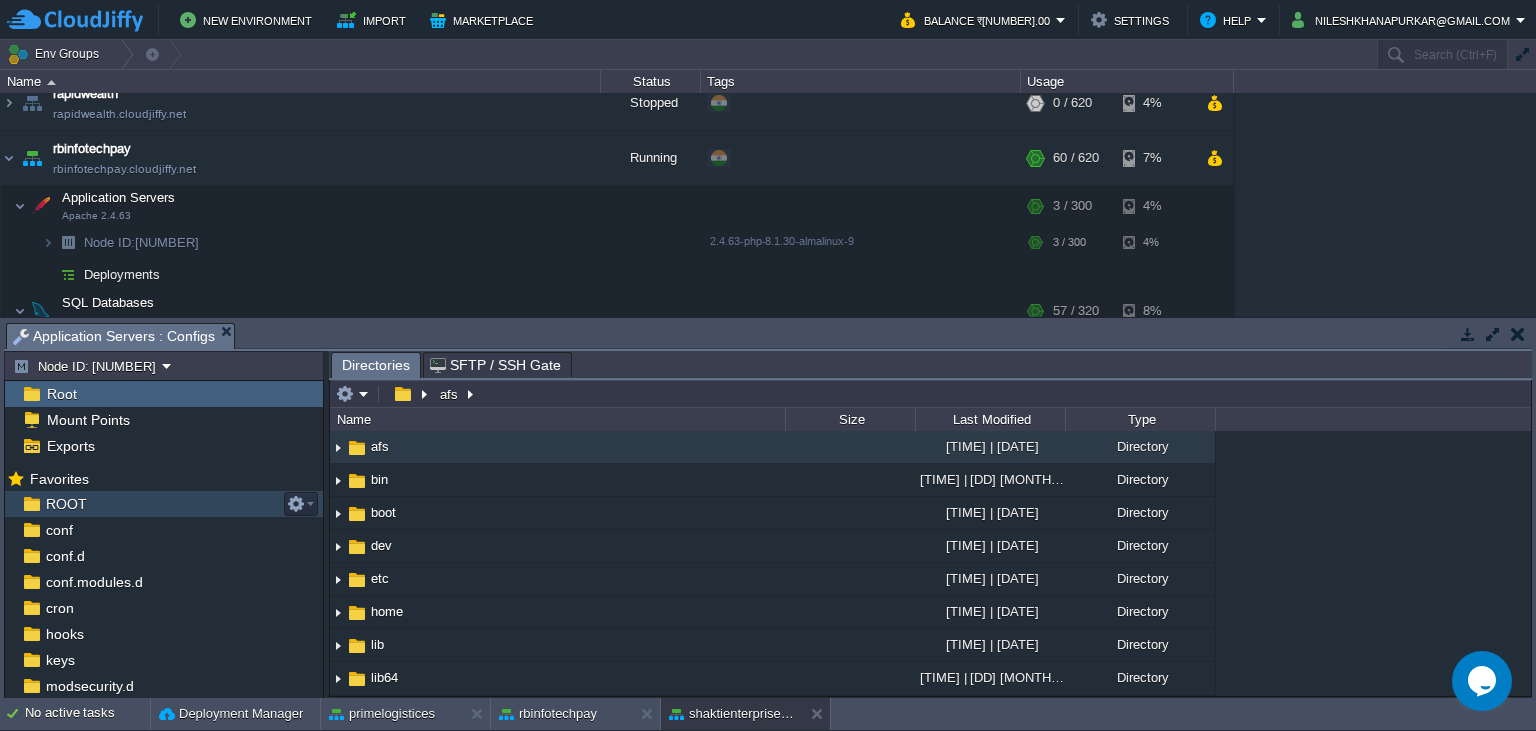 click on "ROOT" at bounding box center (164, 504) 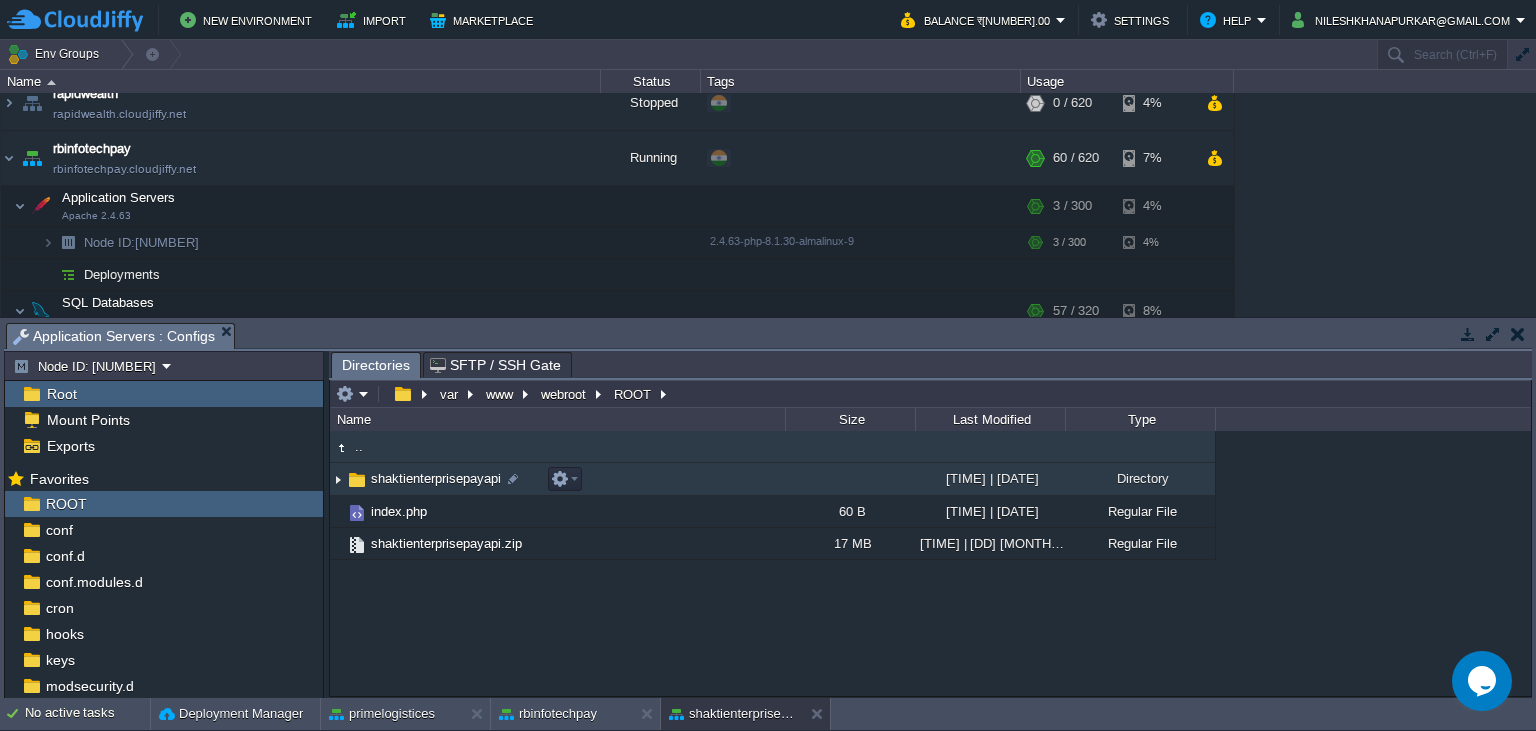 click on "shaktienterprisepayapi" at bounding box center [436, 478] 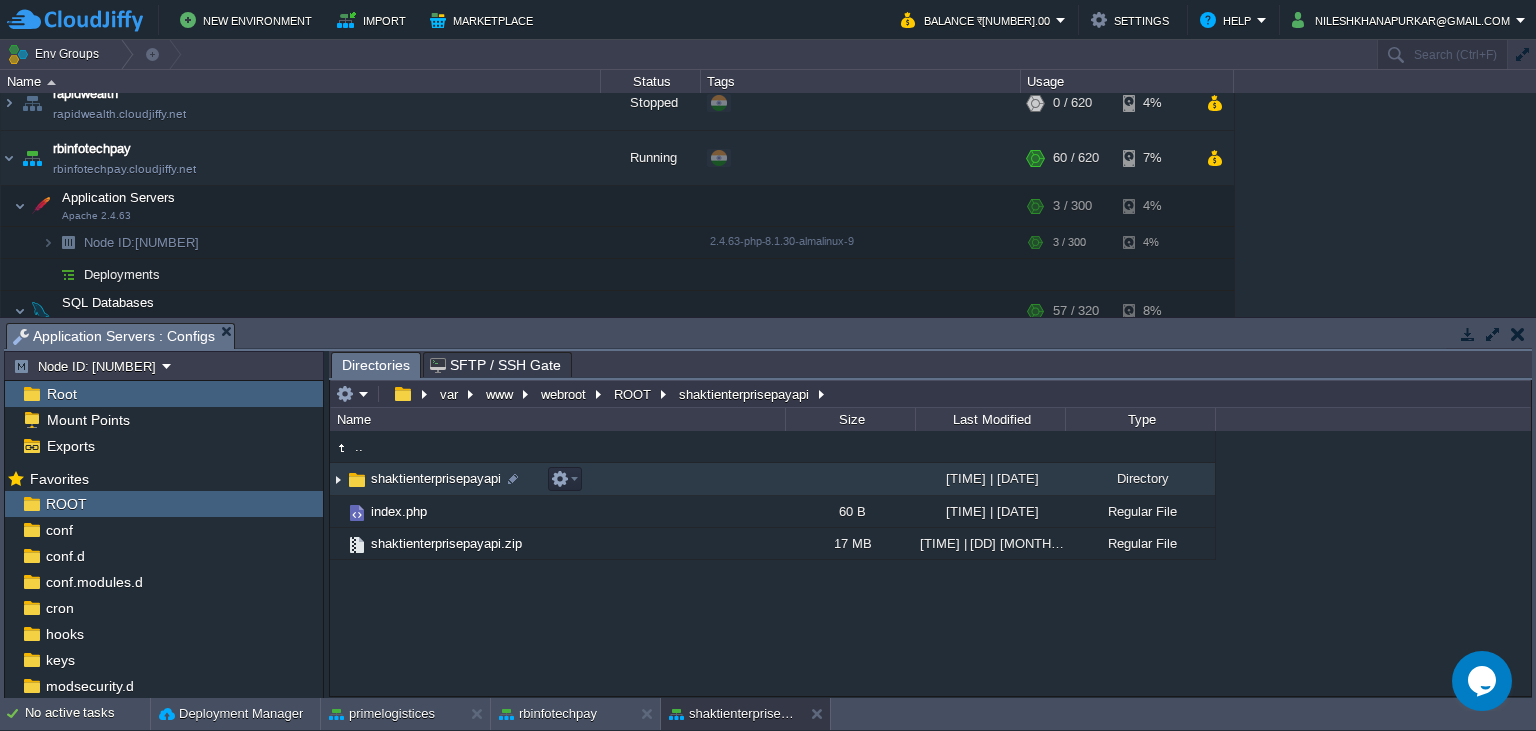 click on "shaktienterprisepayapi" at bounding box center [436, 478] 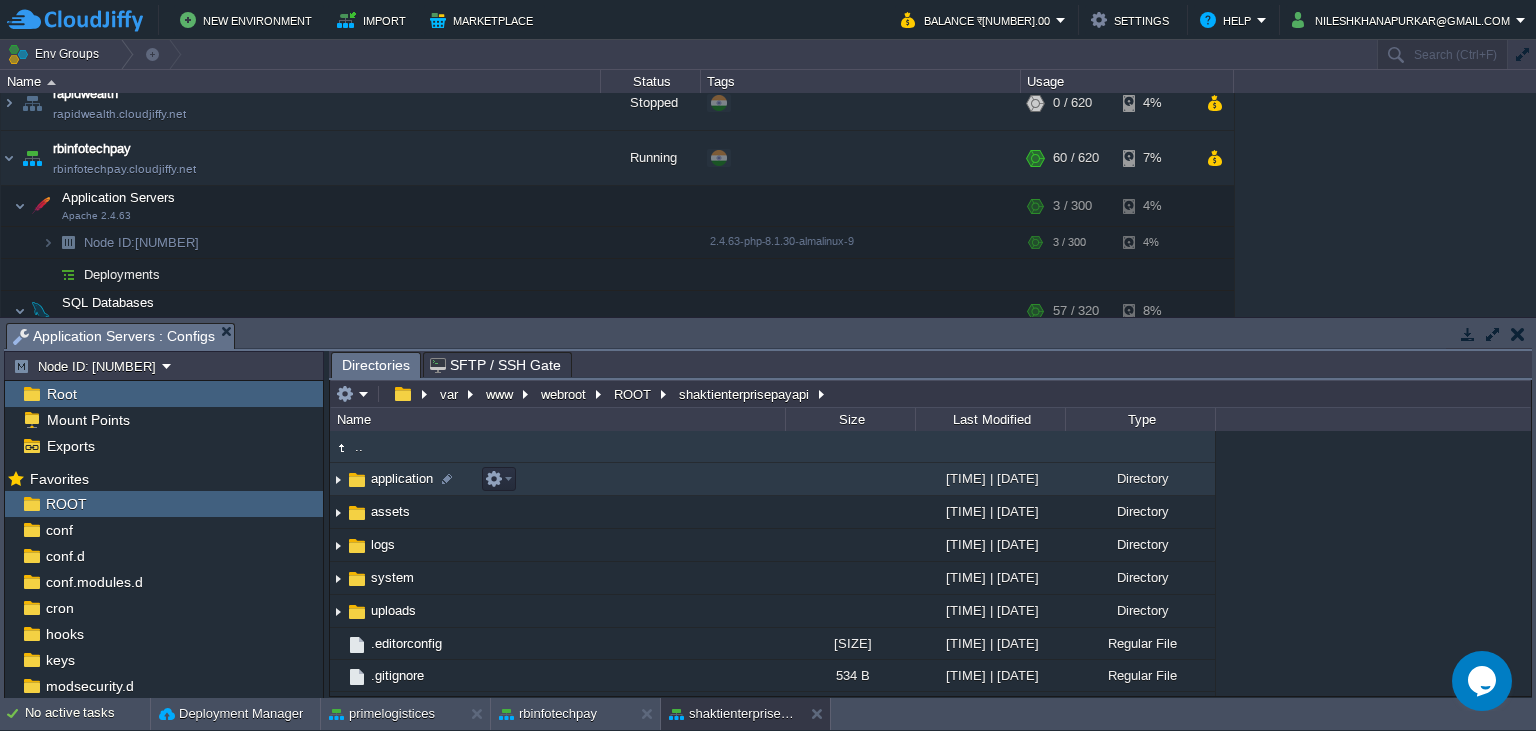 click on "application" at bounding box center [402, 478] 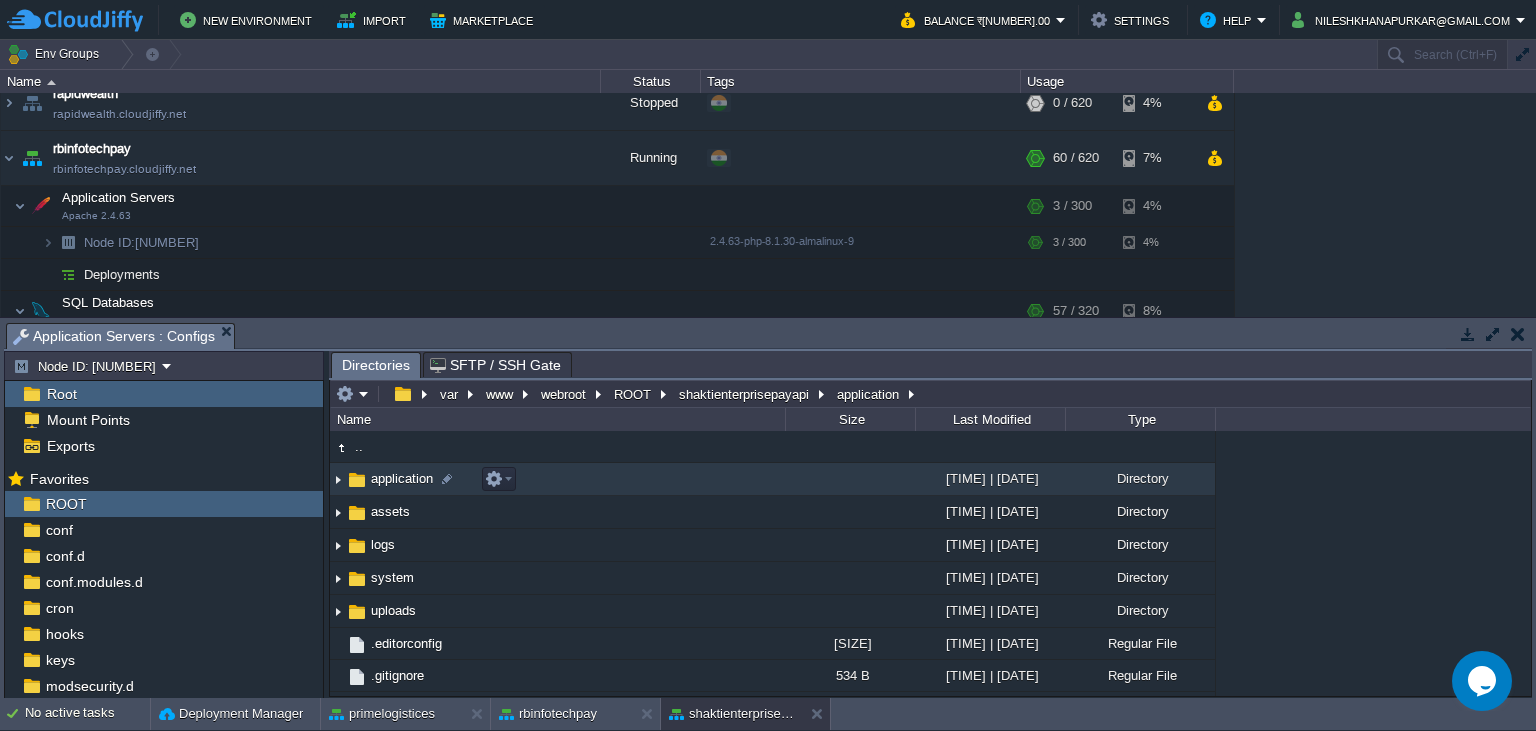 click on "application" at bounding box center [402, 478] 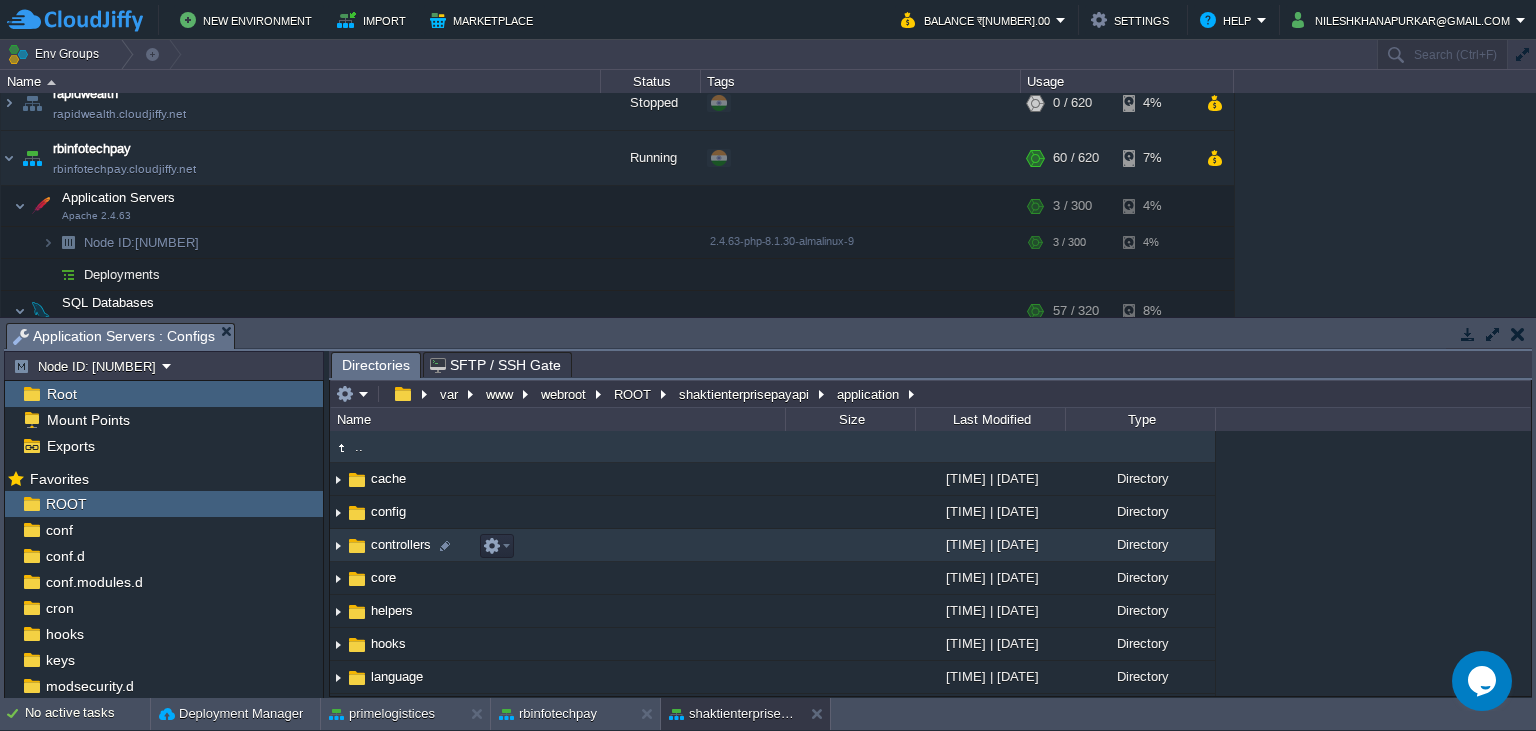 click on "controllers" at bounding box center (401, 544) 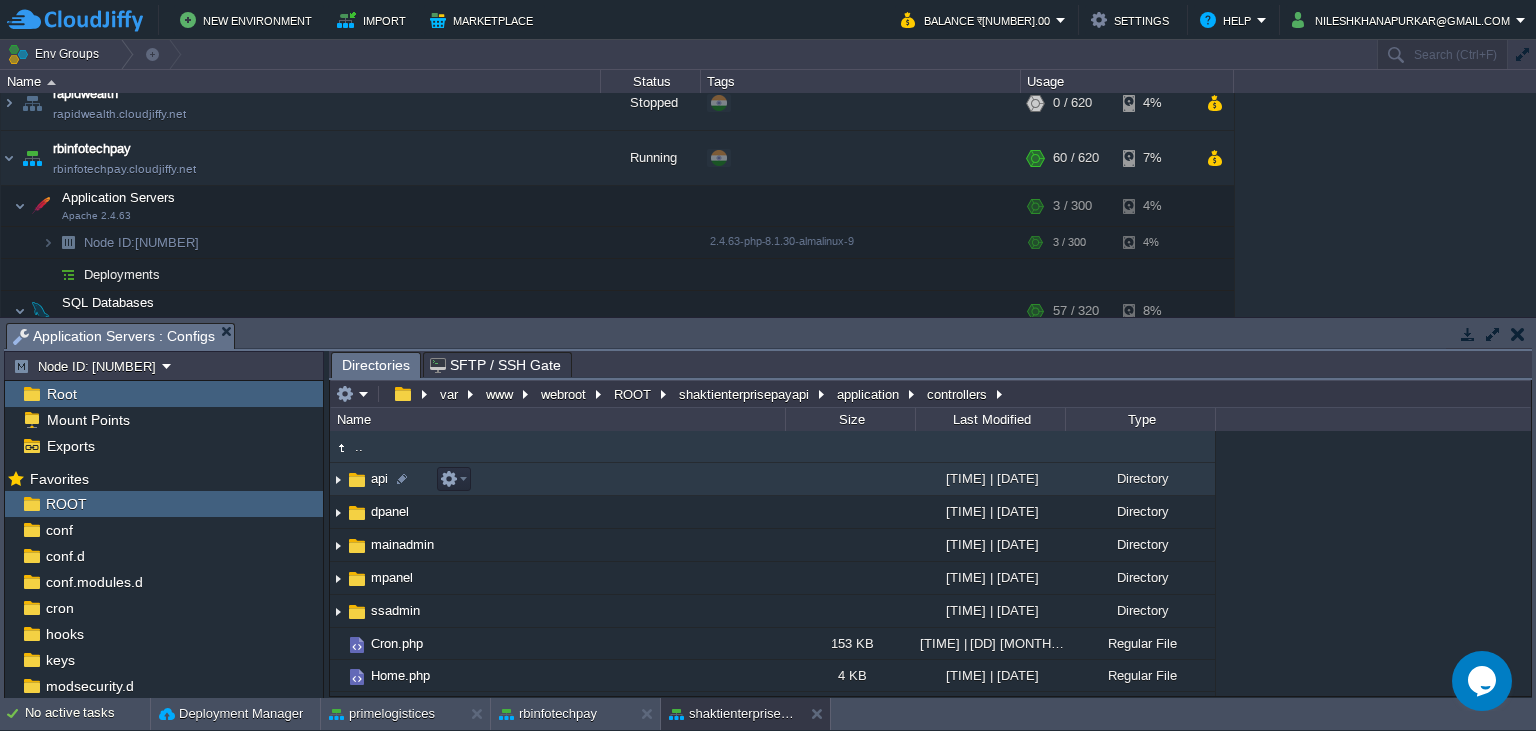 click on "api" at bounding box center (379, 478) 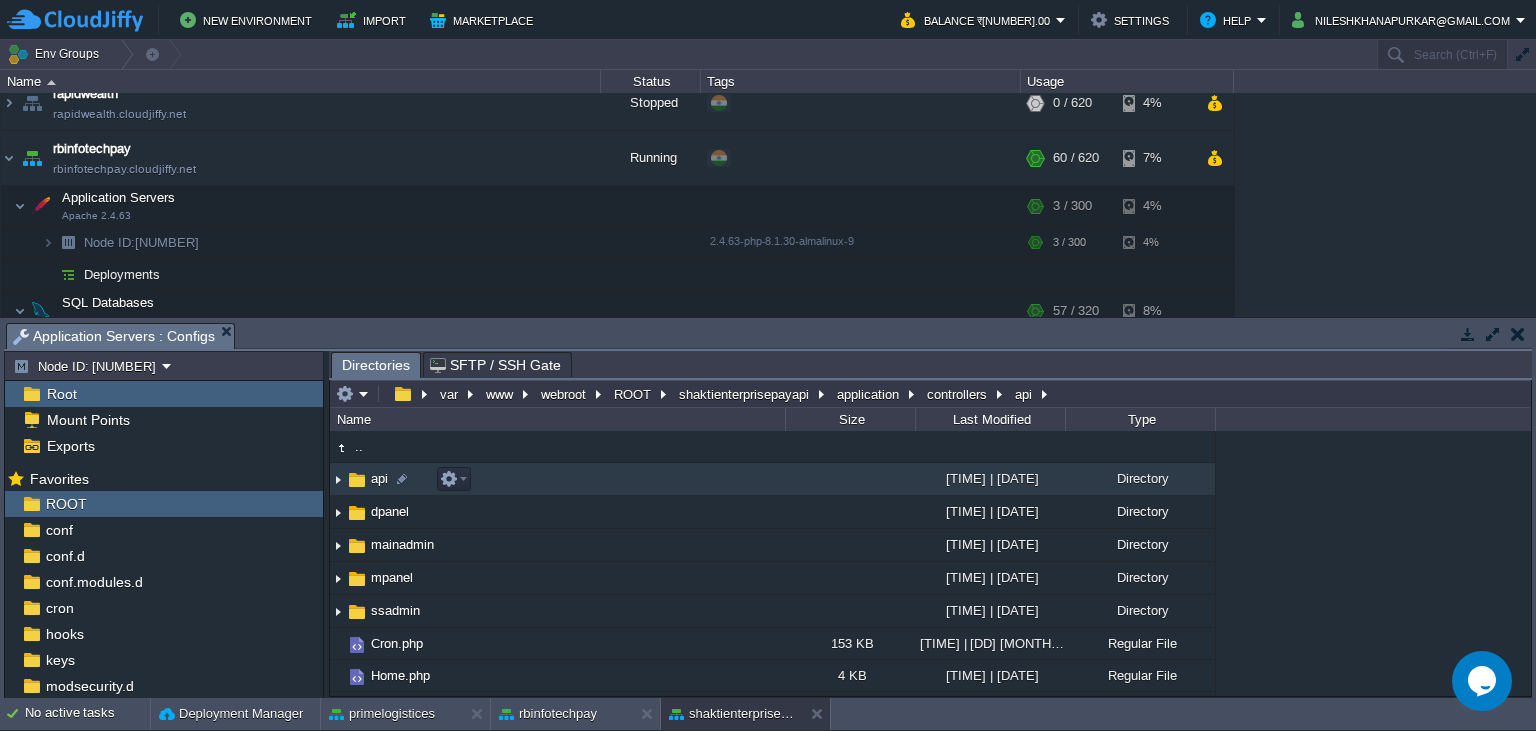 click on "api" at bounding box center (379, 478) 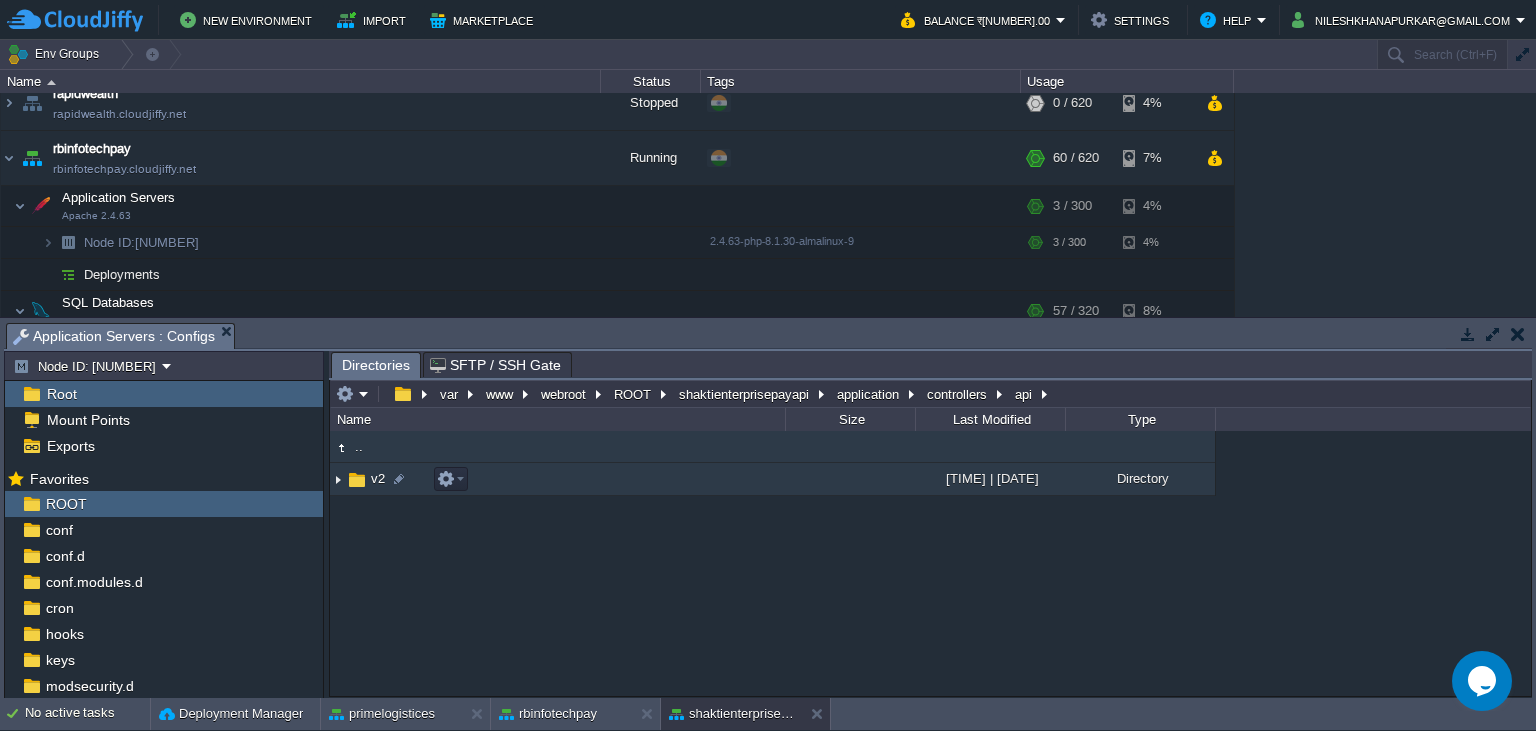 click on "v2" at bounding box center (378, 478) 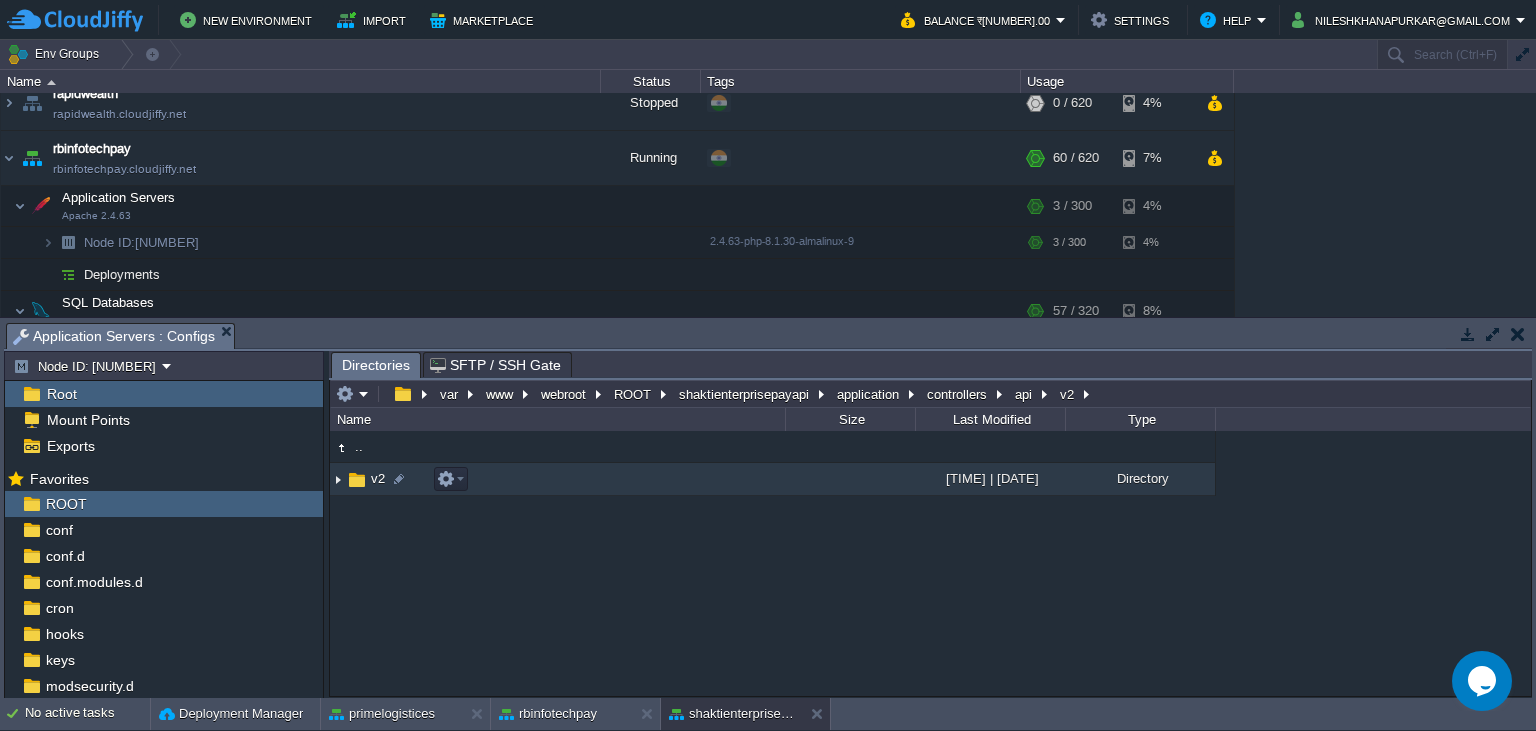 click on "v2" at bounding box center [378, 478] 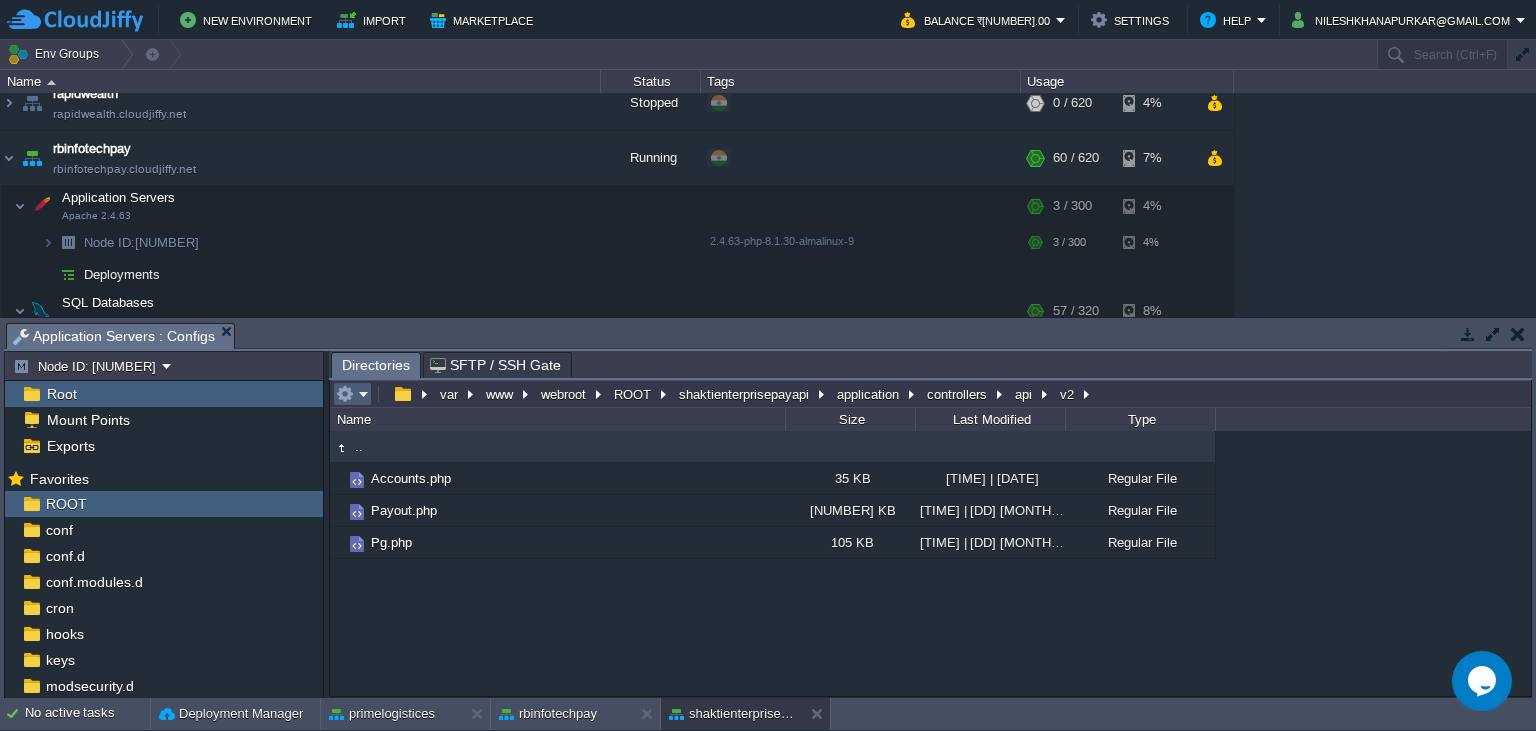 click at bounding box center (352, 394) 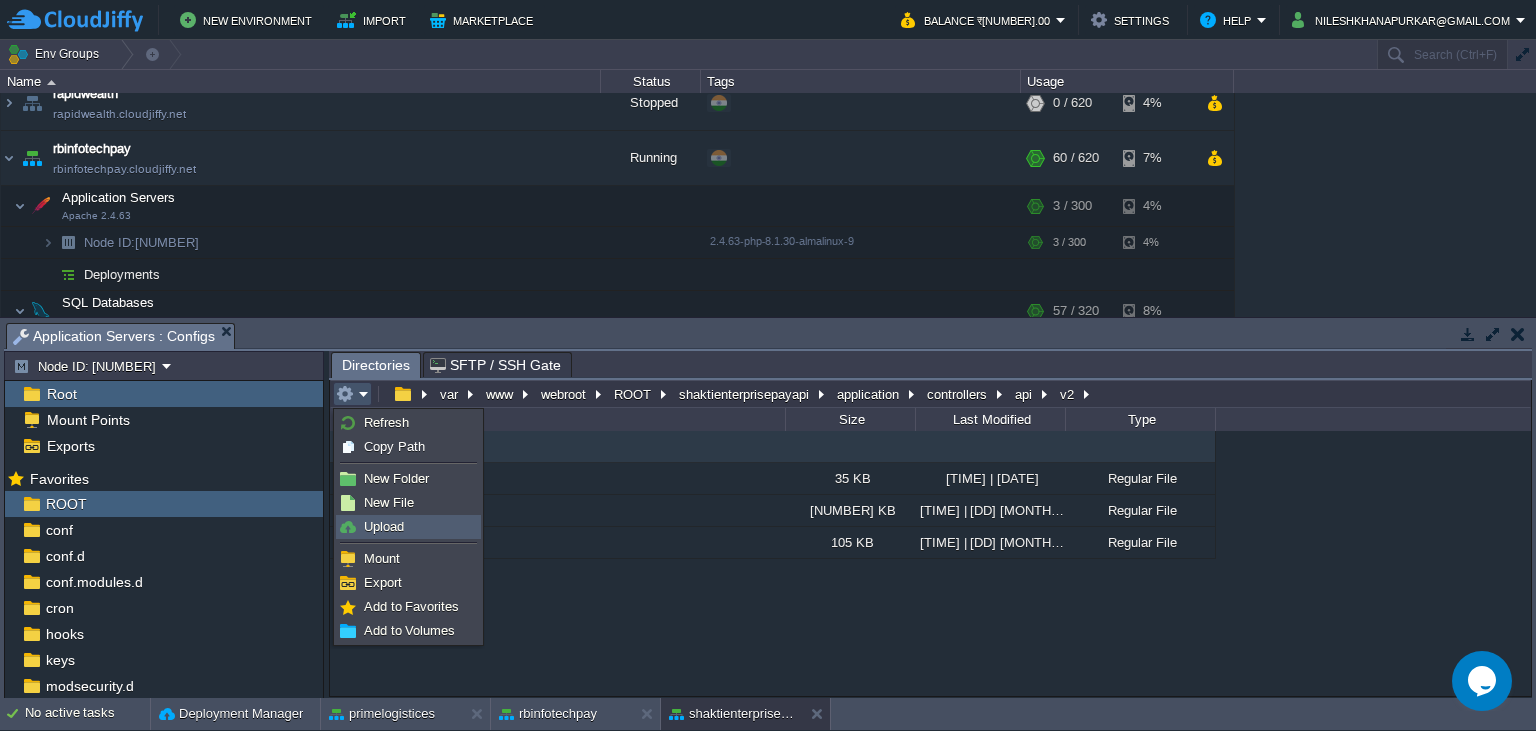 click on "Upload" at bounding box center [408, 527] 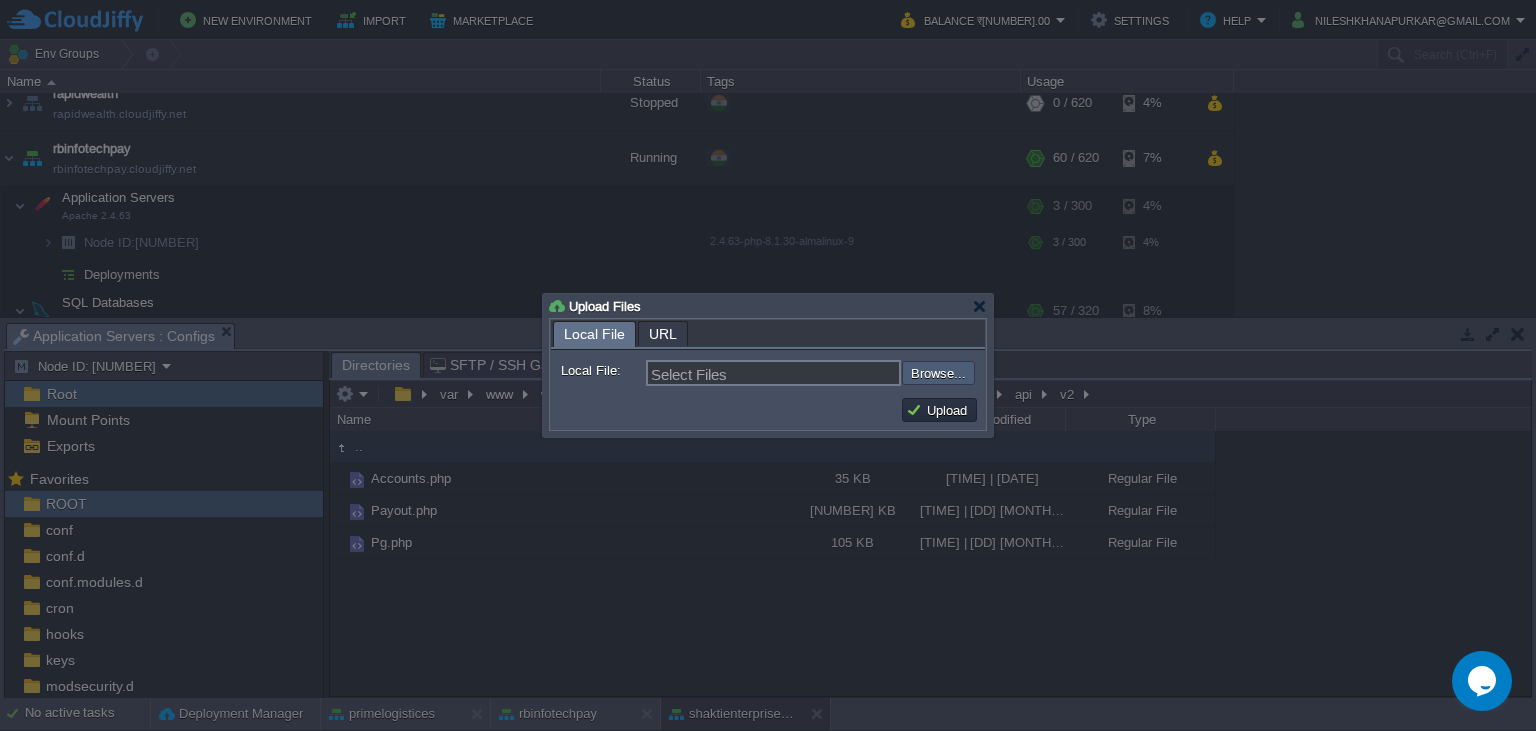 click at bounding box center [848, 373] 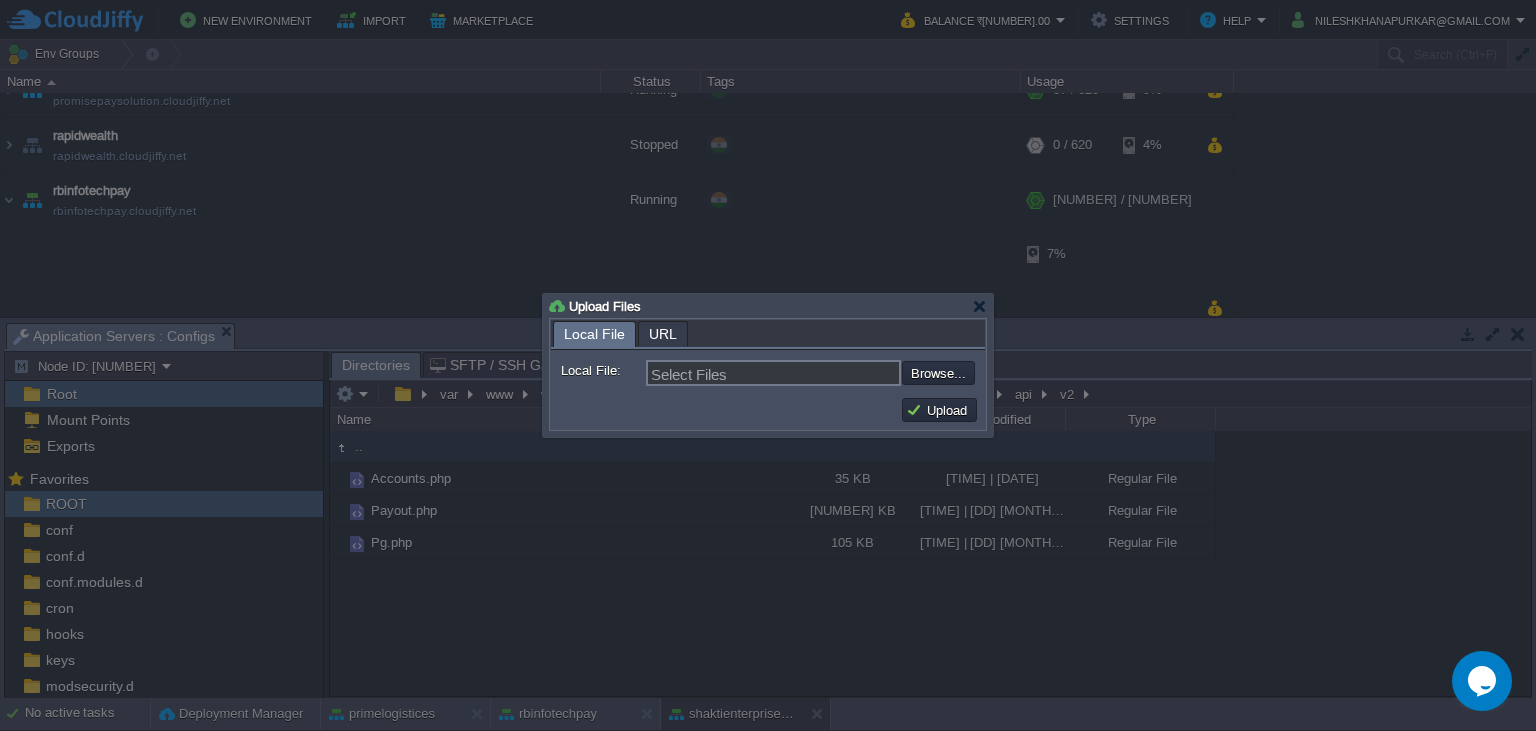 type on "C:\fakepath\[FILENAME].php" 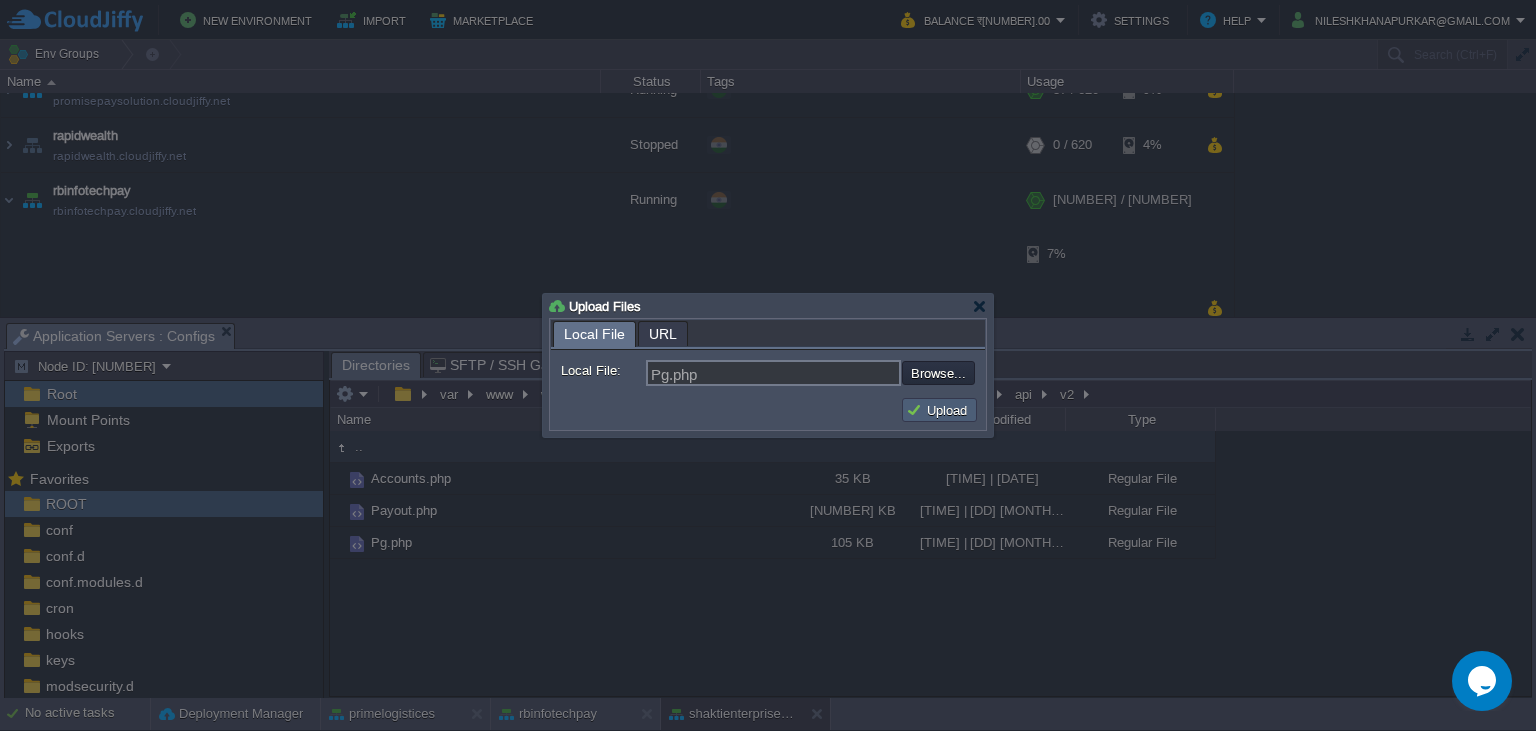 click on "Upload" at bounding box center (939, 410) 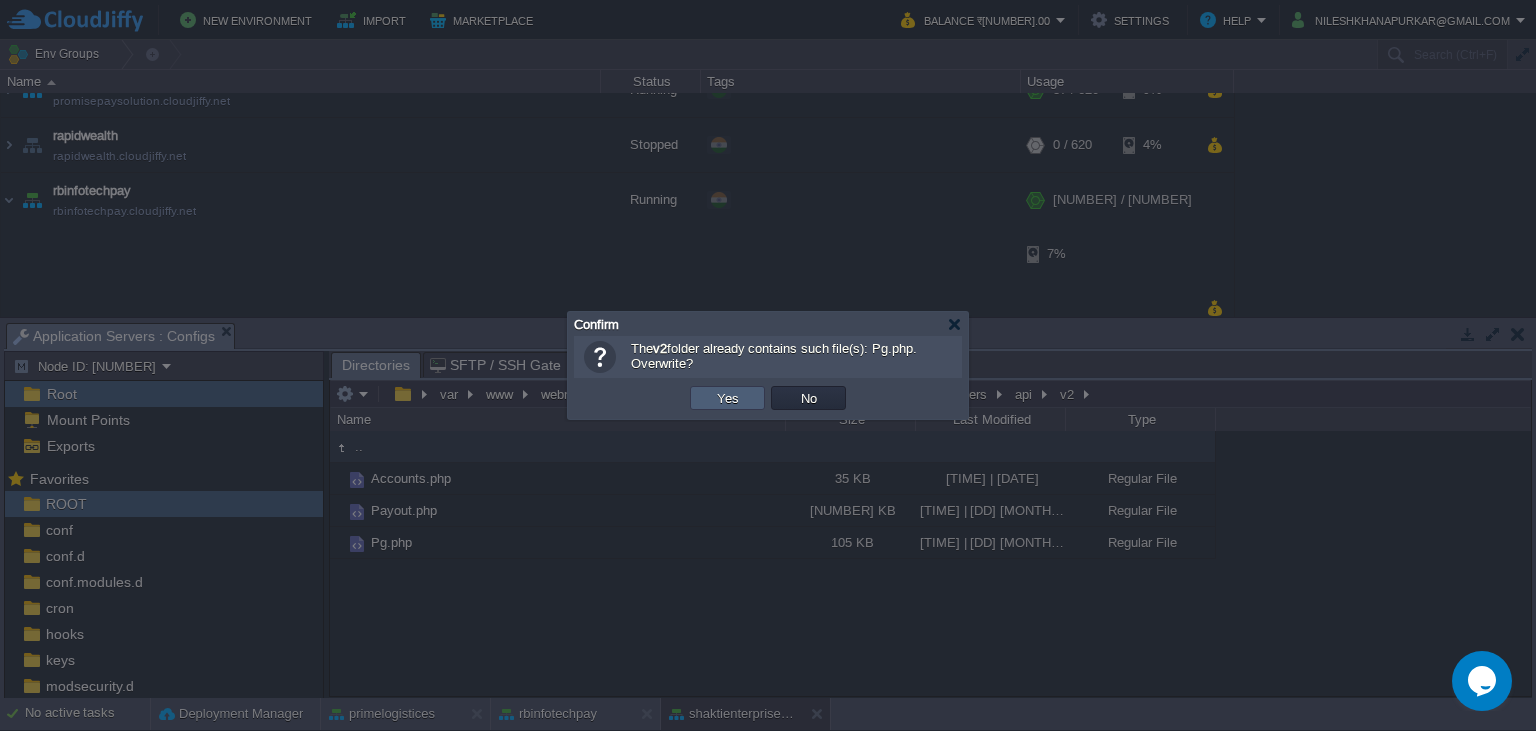 click on "Yes" at bounding box center [727, 398] 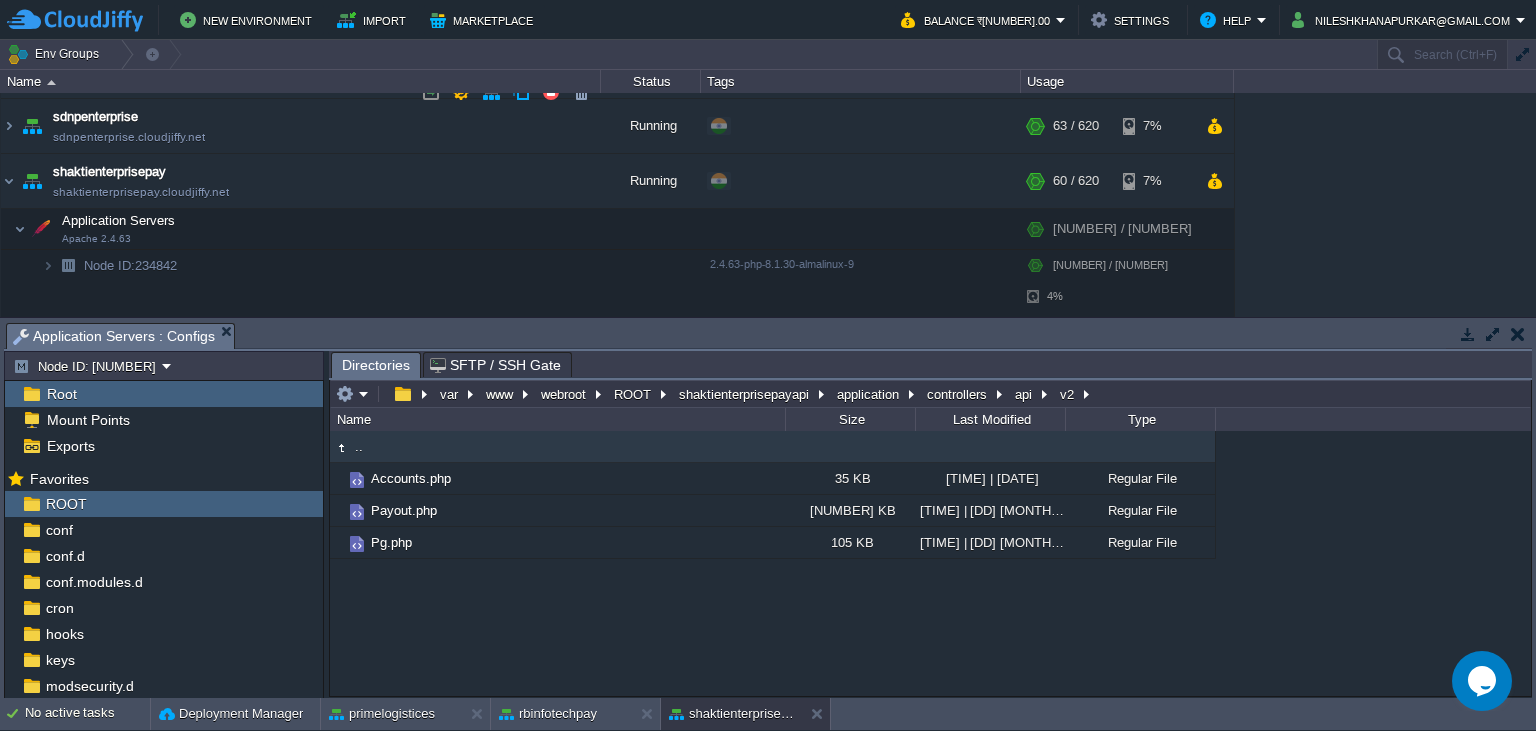 scroll, scrollTop: 1348, scrollLeft: 0, axis: vertical 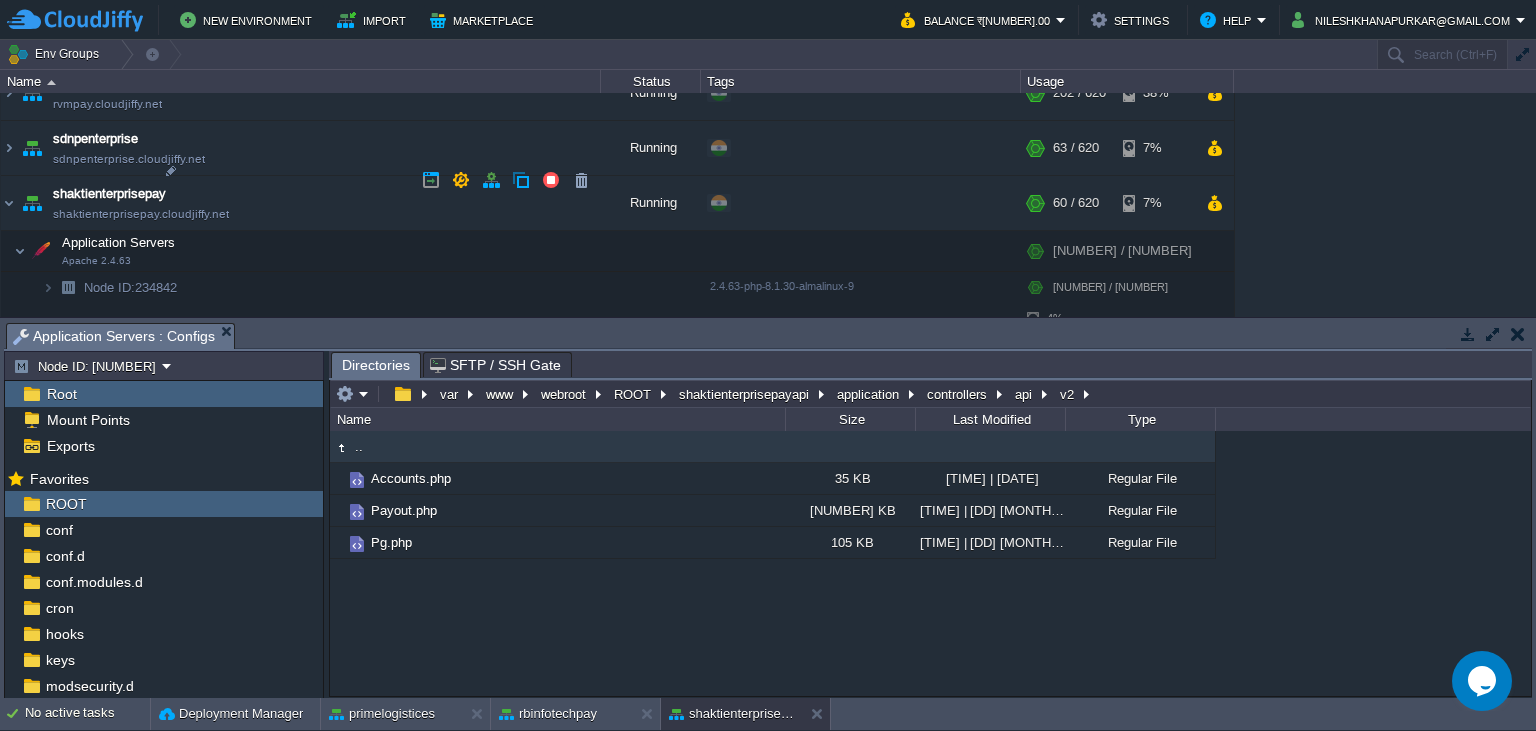 click at bounding box center [9, 728] 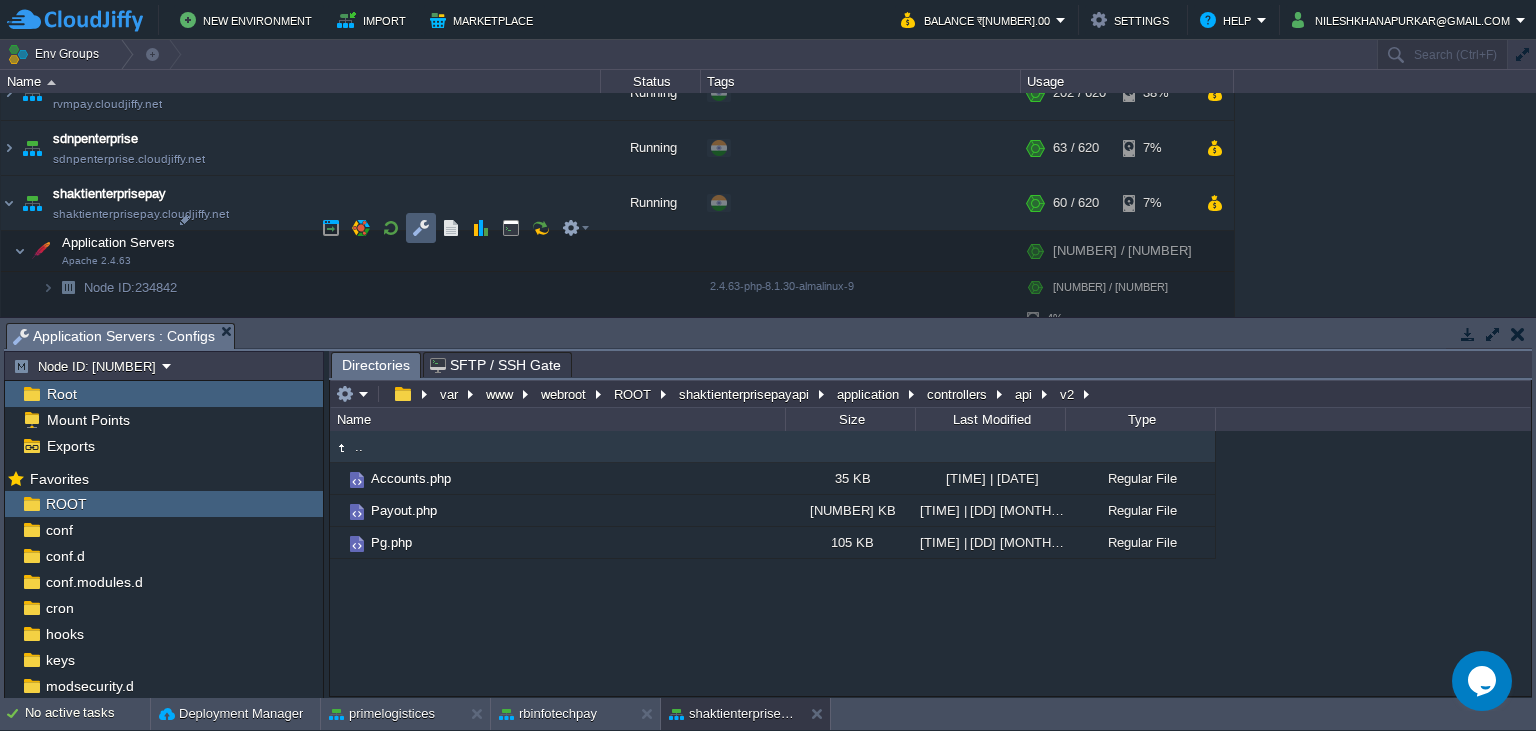 click at bounding box center (421, 228) 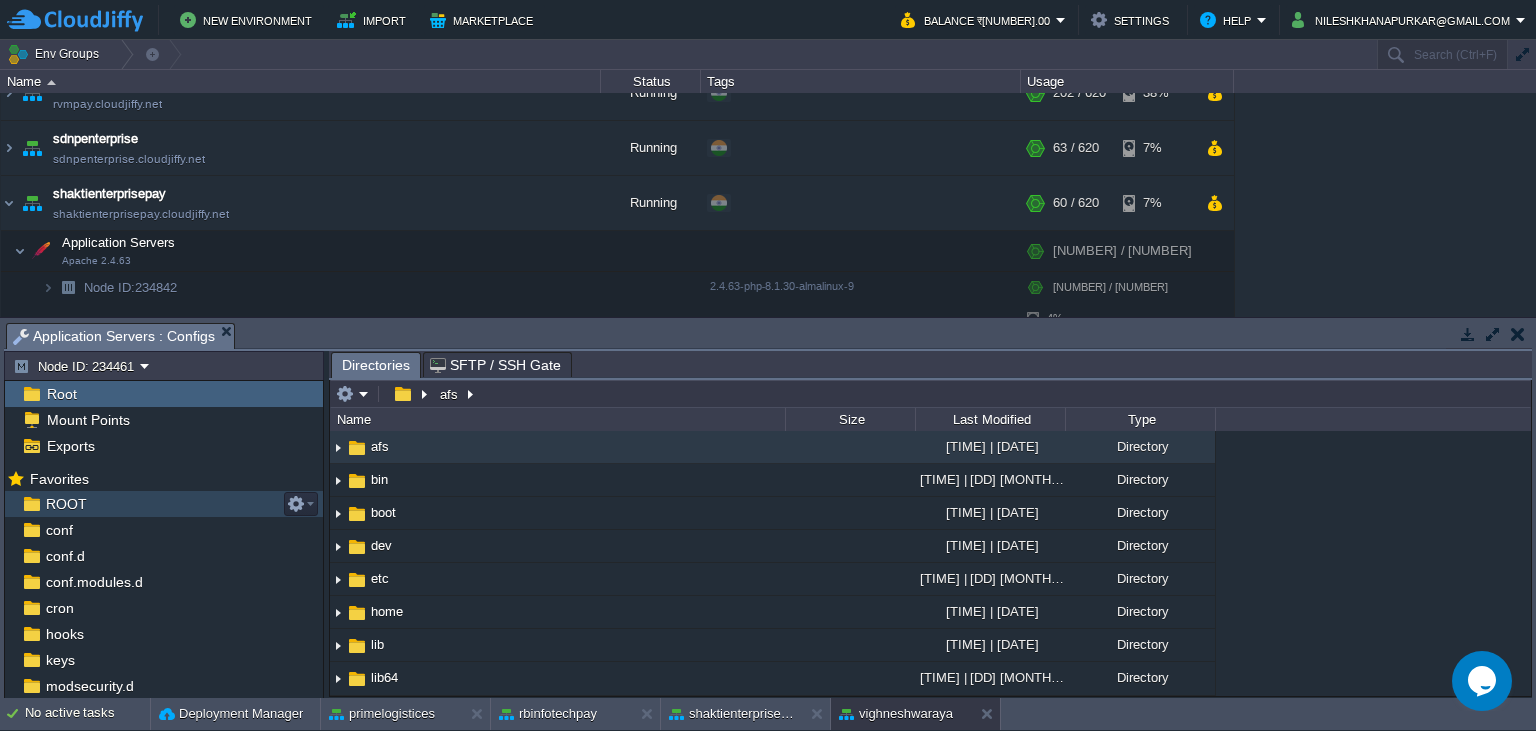 click on "ROOT" at bounding box center (164, 504) 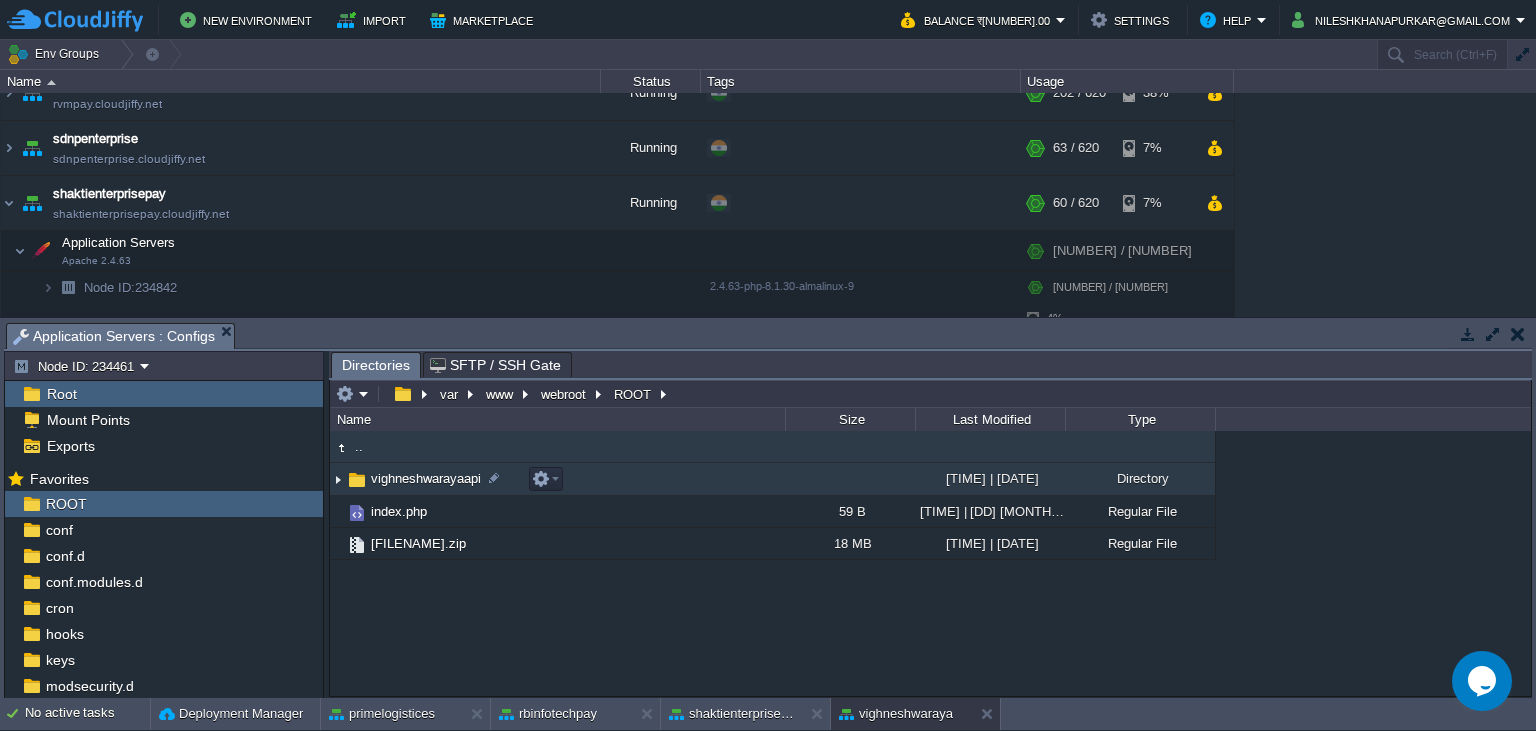 click on "vighneshwarayaapi" at bounding box center (426, 478) 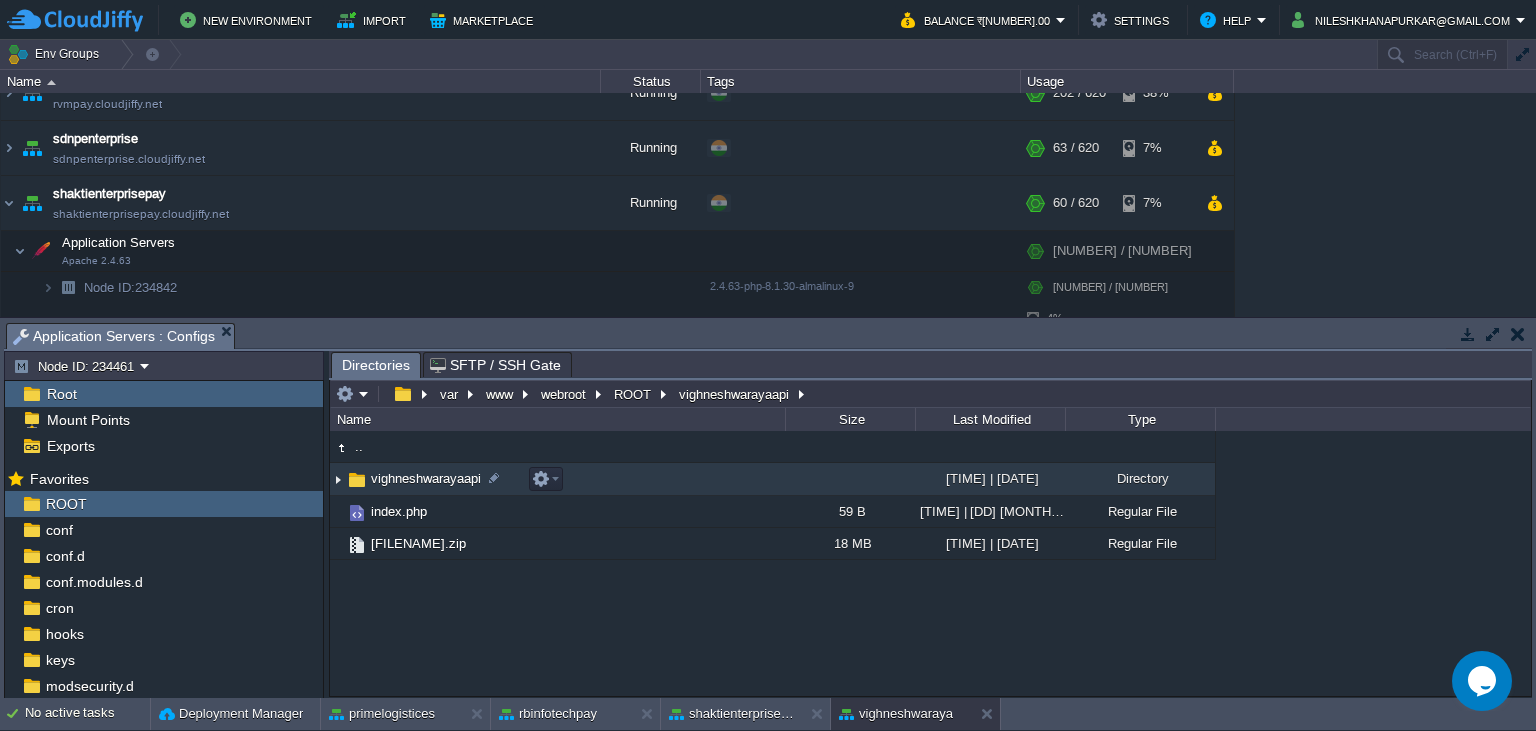 click on "vighneshwarayaapi" at bounding box center (426, 478) 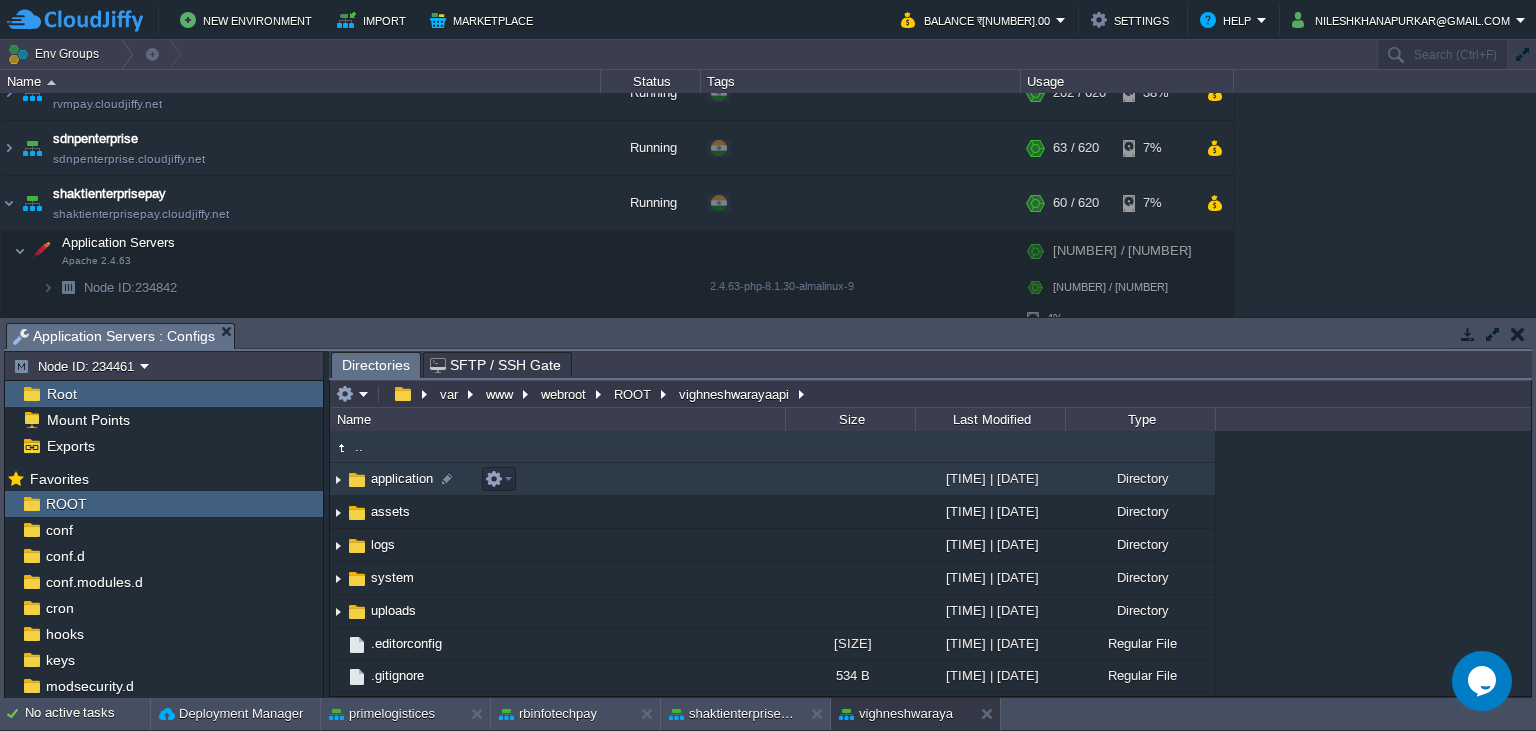 click on "application" at bounding box center (402, 478) 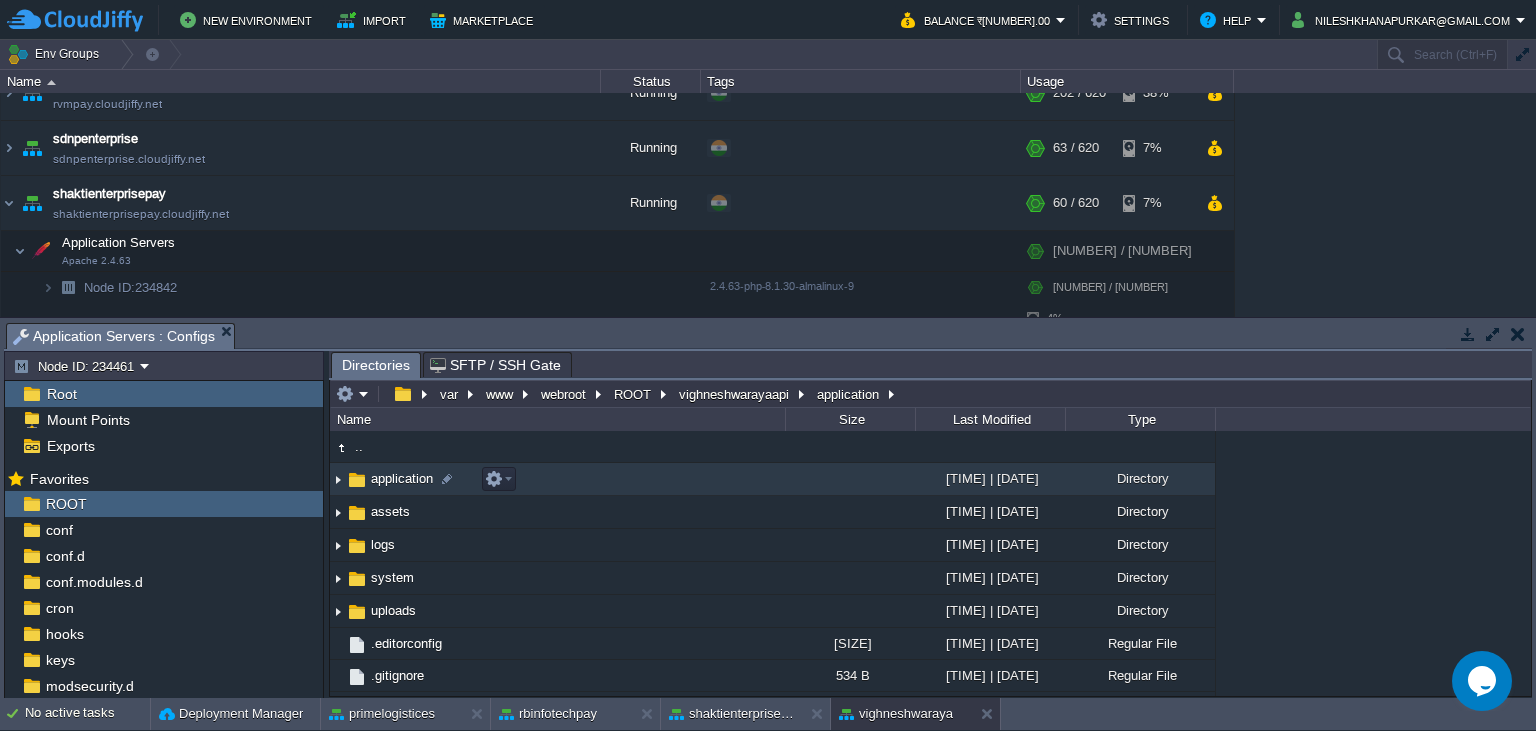 click on "application" at bounding box center (402, 478) 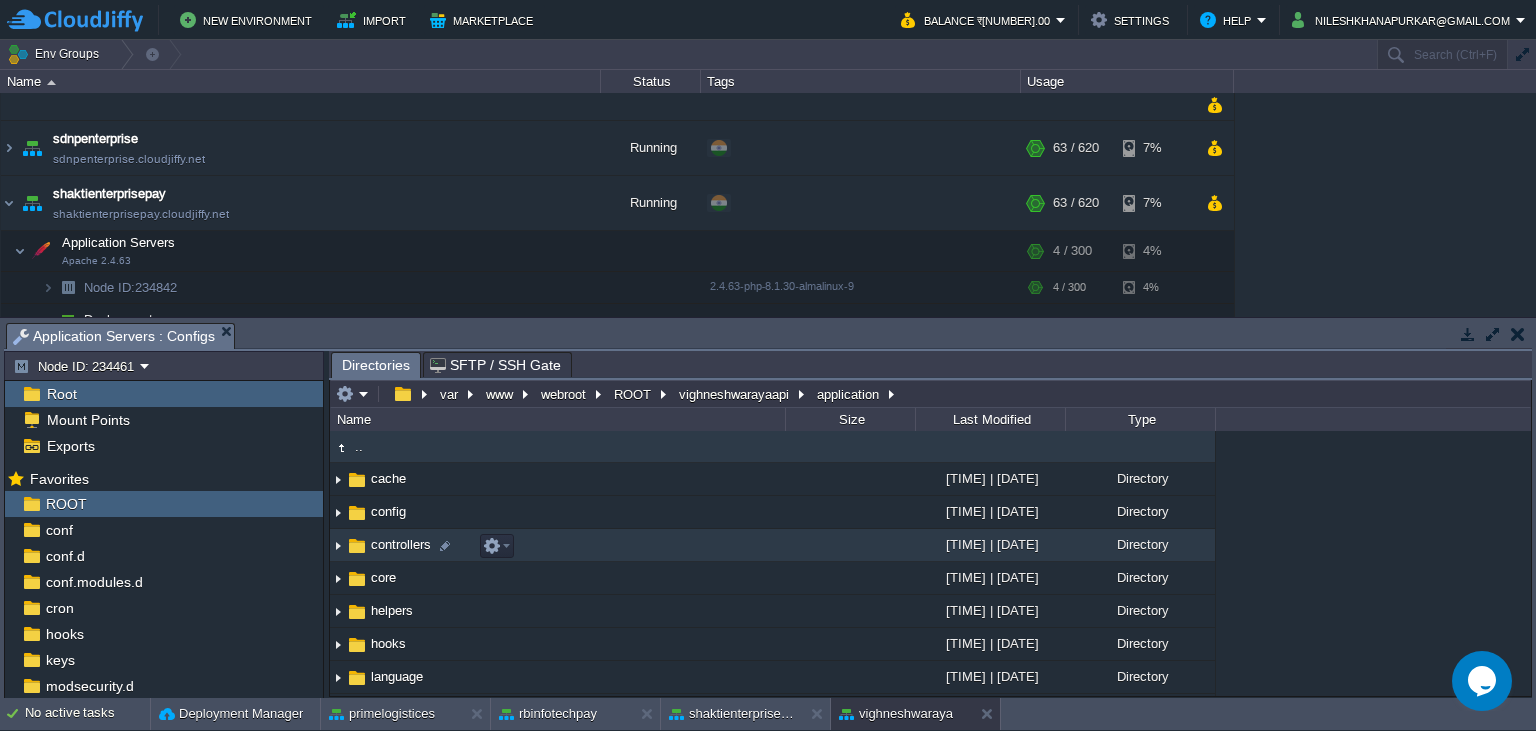 click on "controllers" at bounding box center [401, 544] 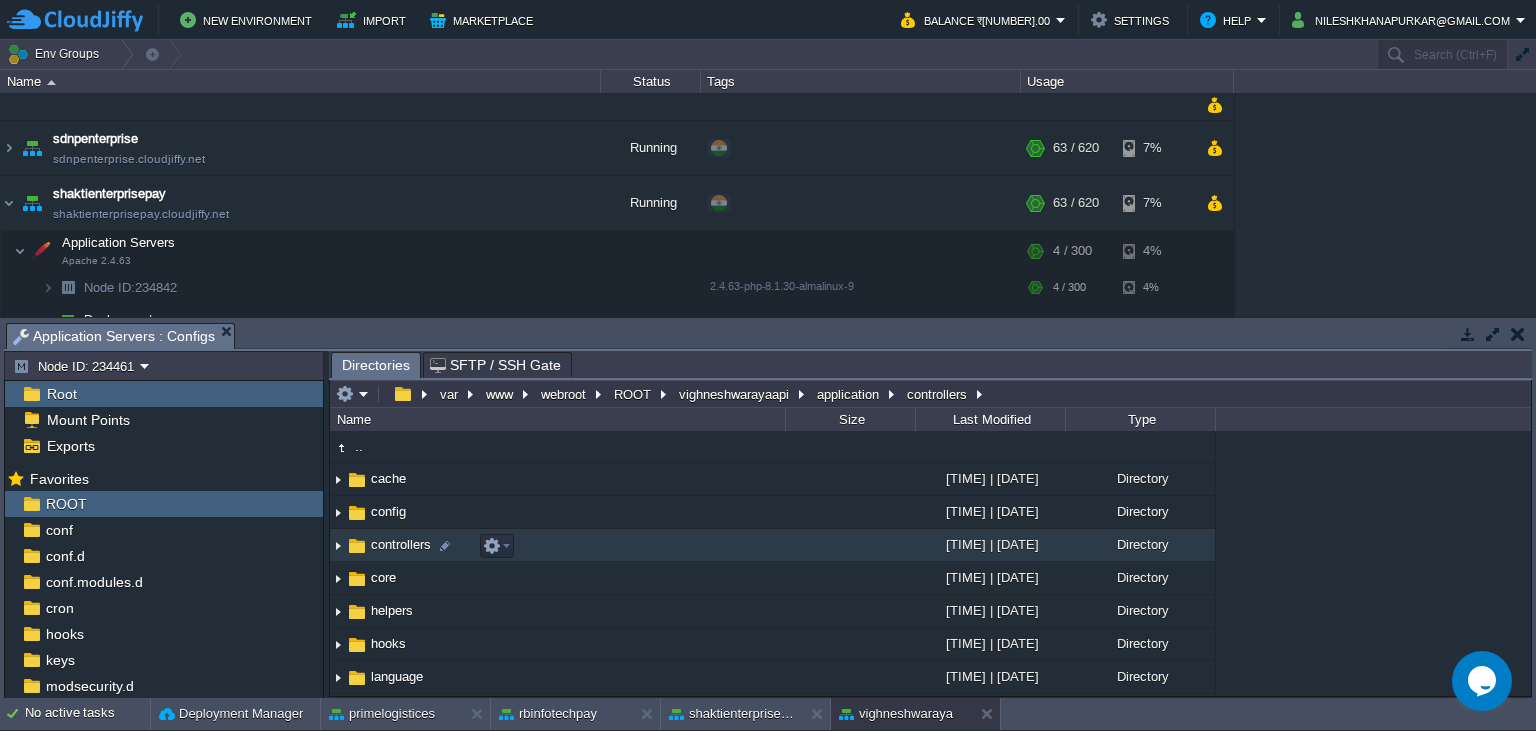 click on "controllers" at bounding box center [401, 544] 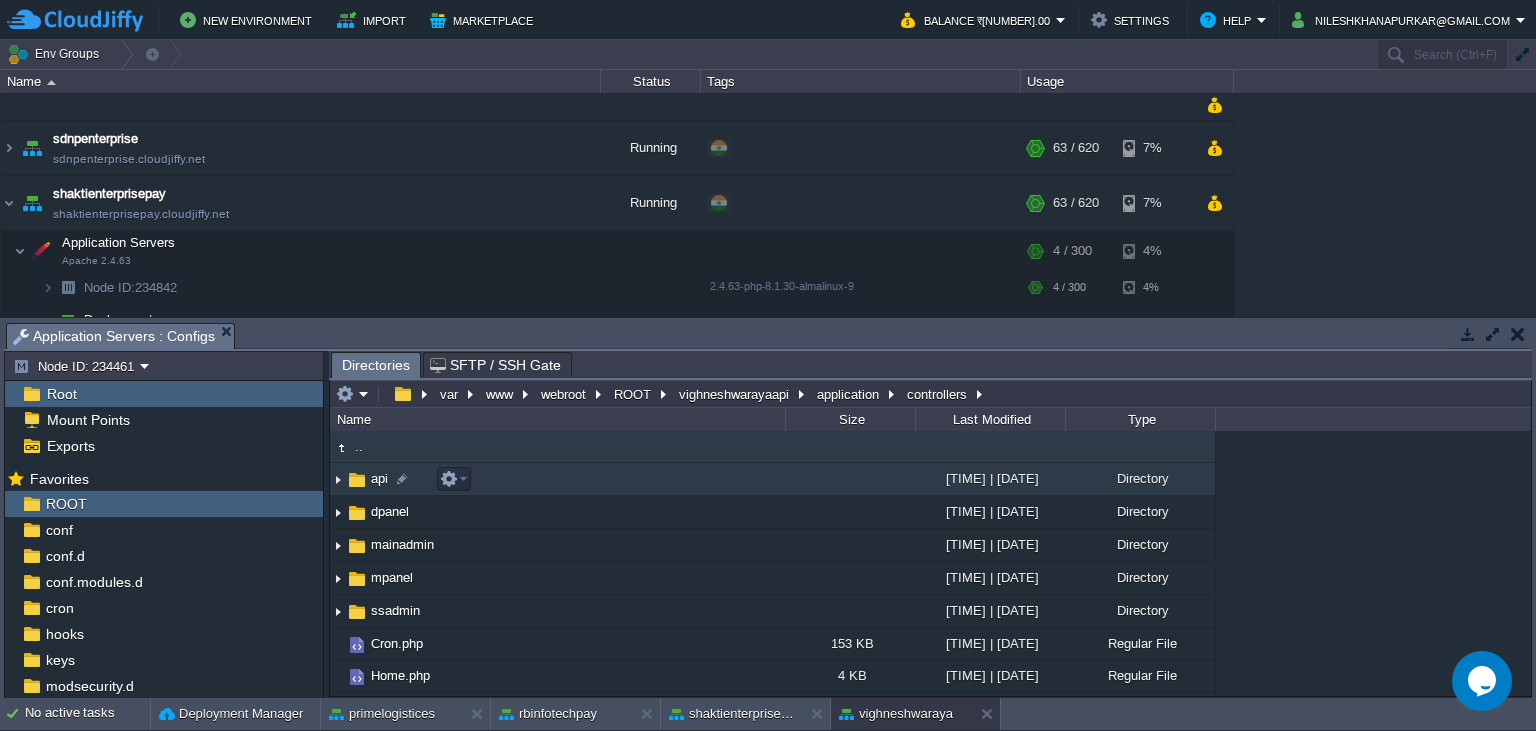 click at bounding box center (357, 480) 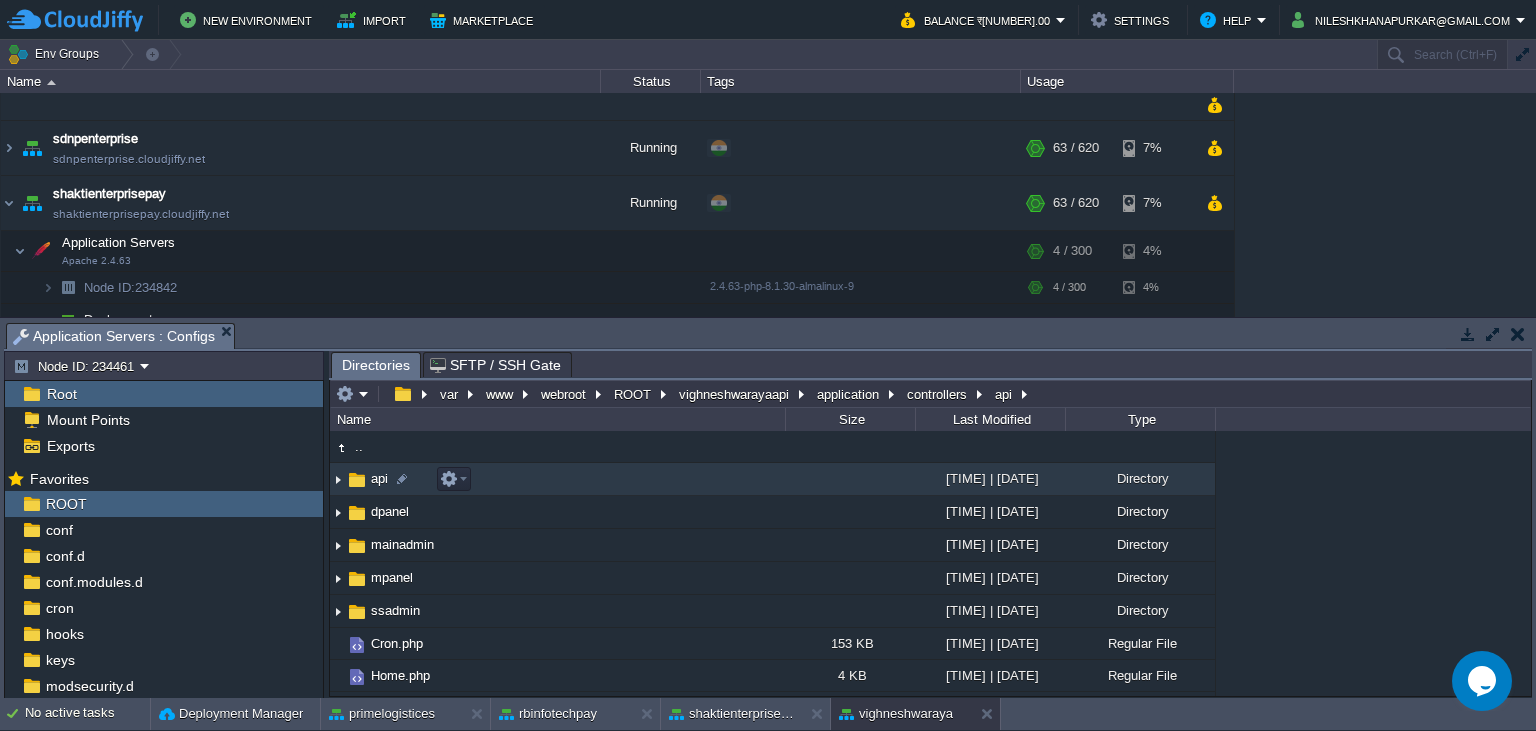 click at bounding box center [357, 480] 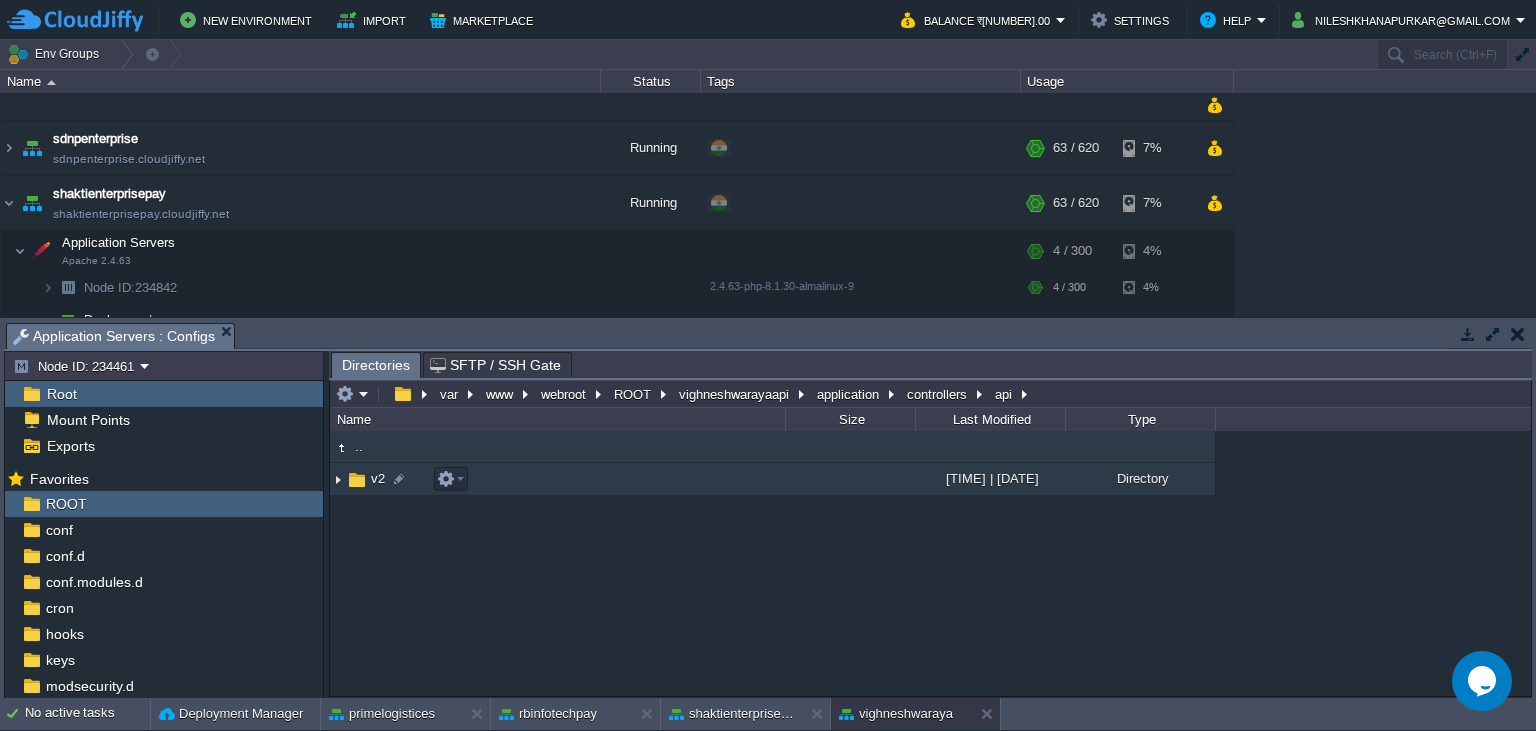 click on "v2" at bounding box center (557, 479) 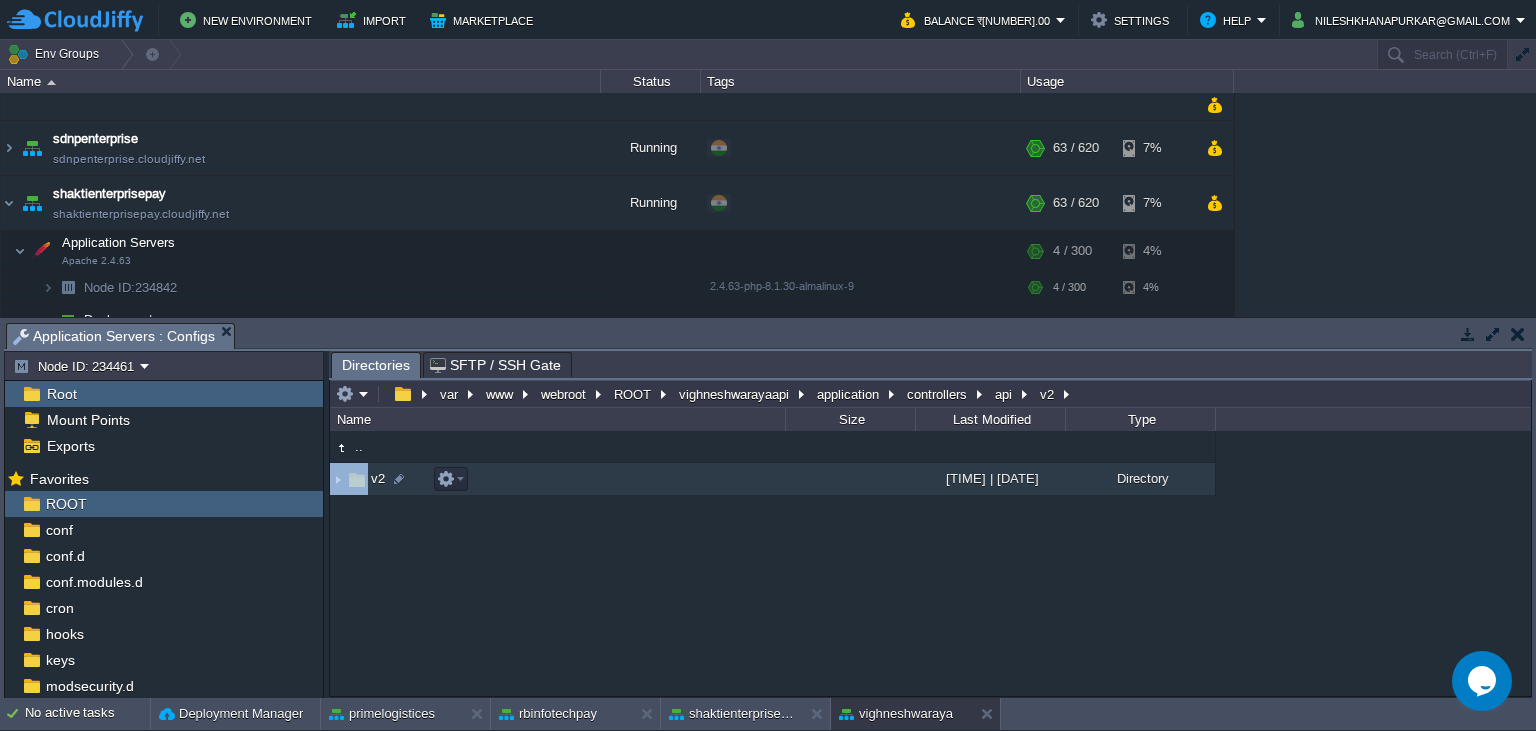 click on "v2" at bounding box center (557, 479) 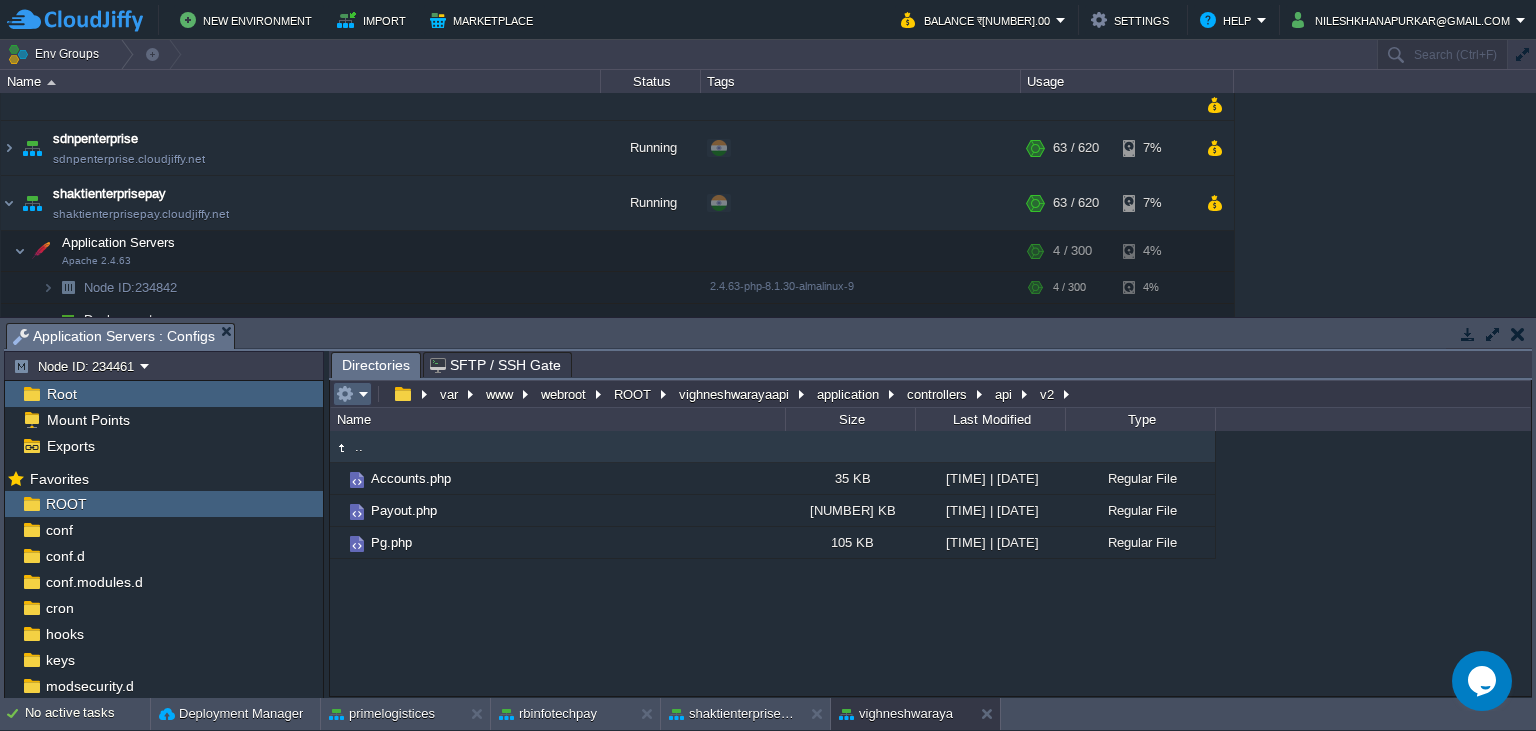 click at bounding box center (352, 394) 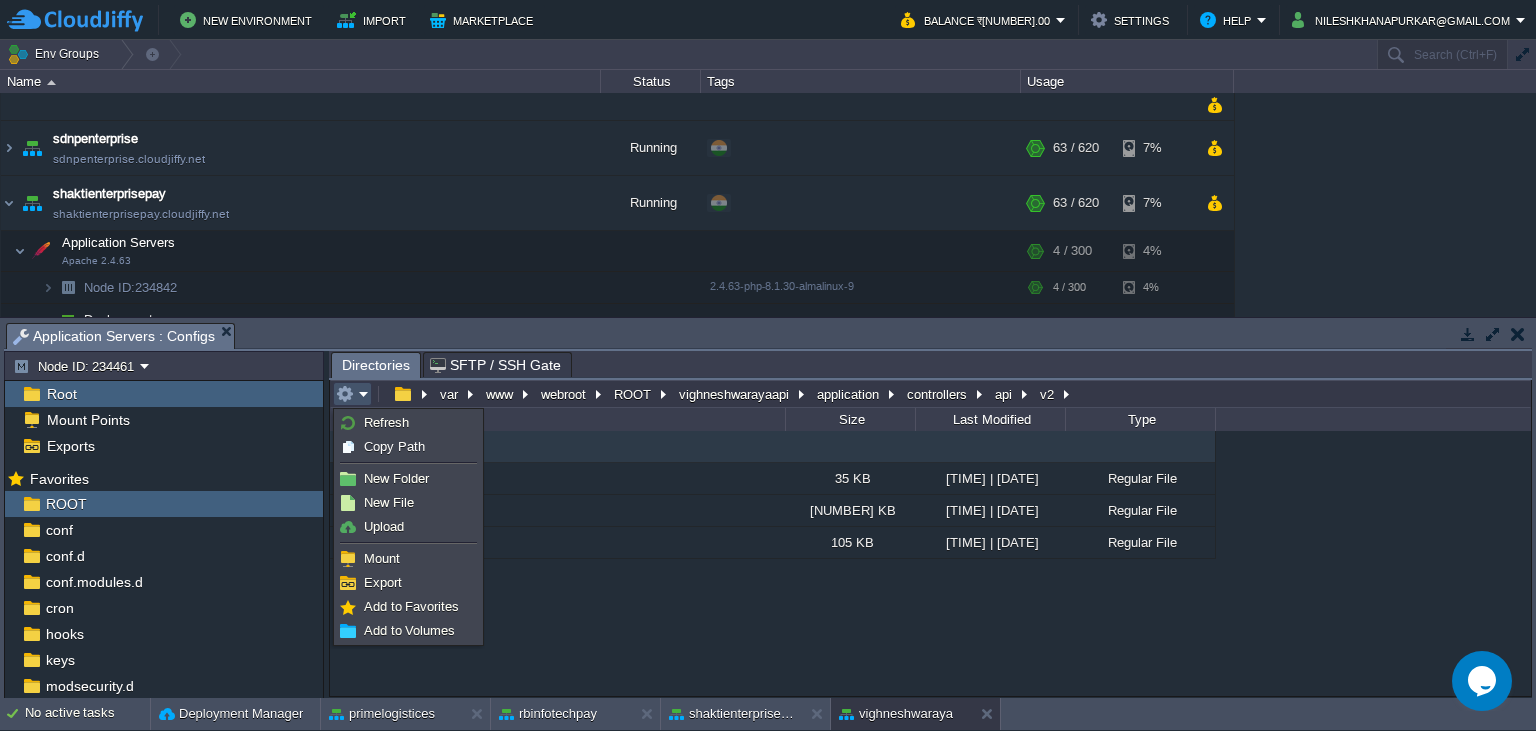 click at bounding box center (408, 543) 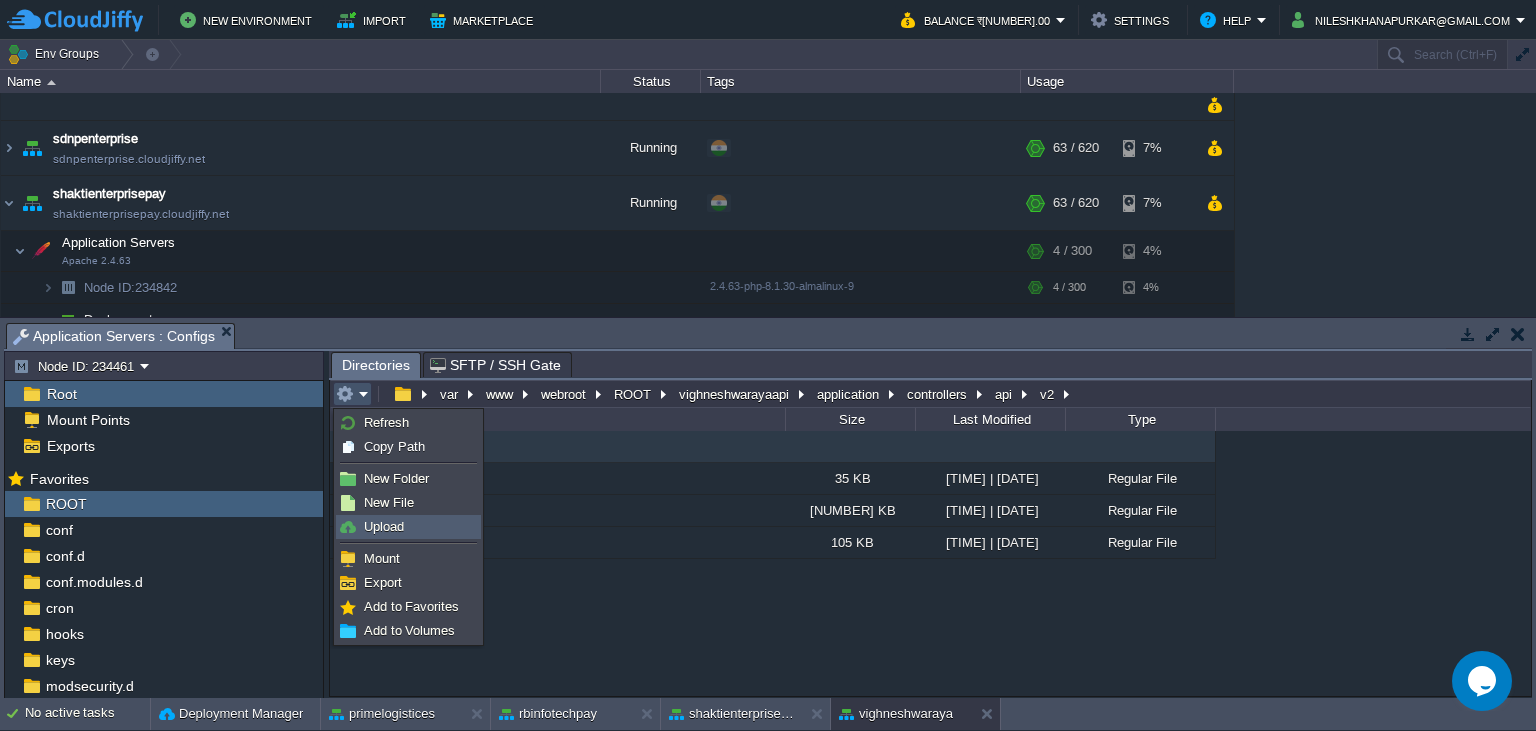 click on "Upload" at bounding box center (408, 527) 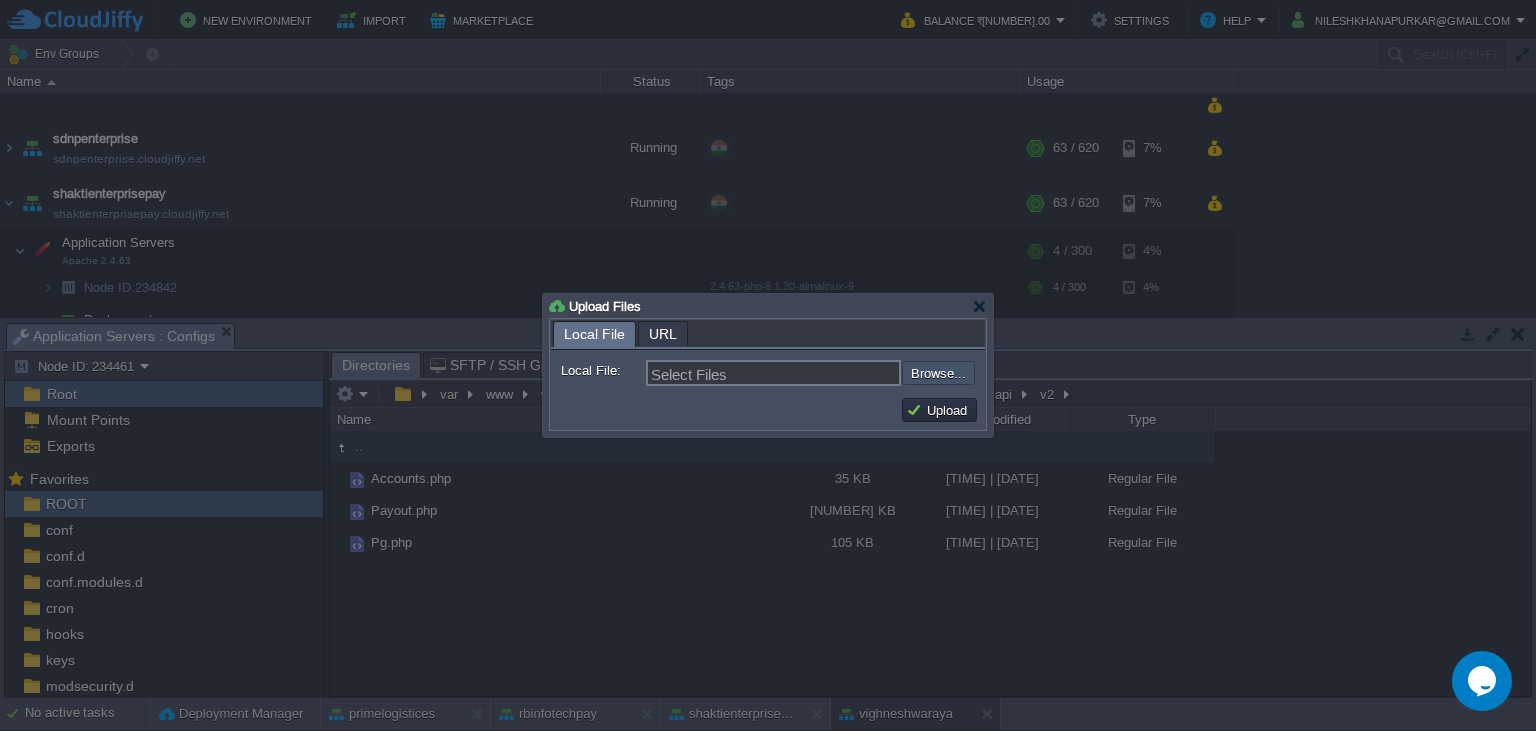 click at bounding box center [848, 373] 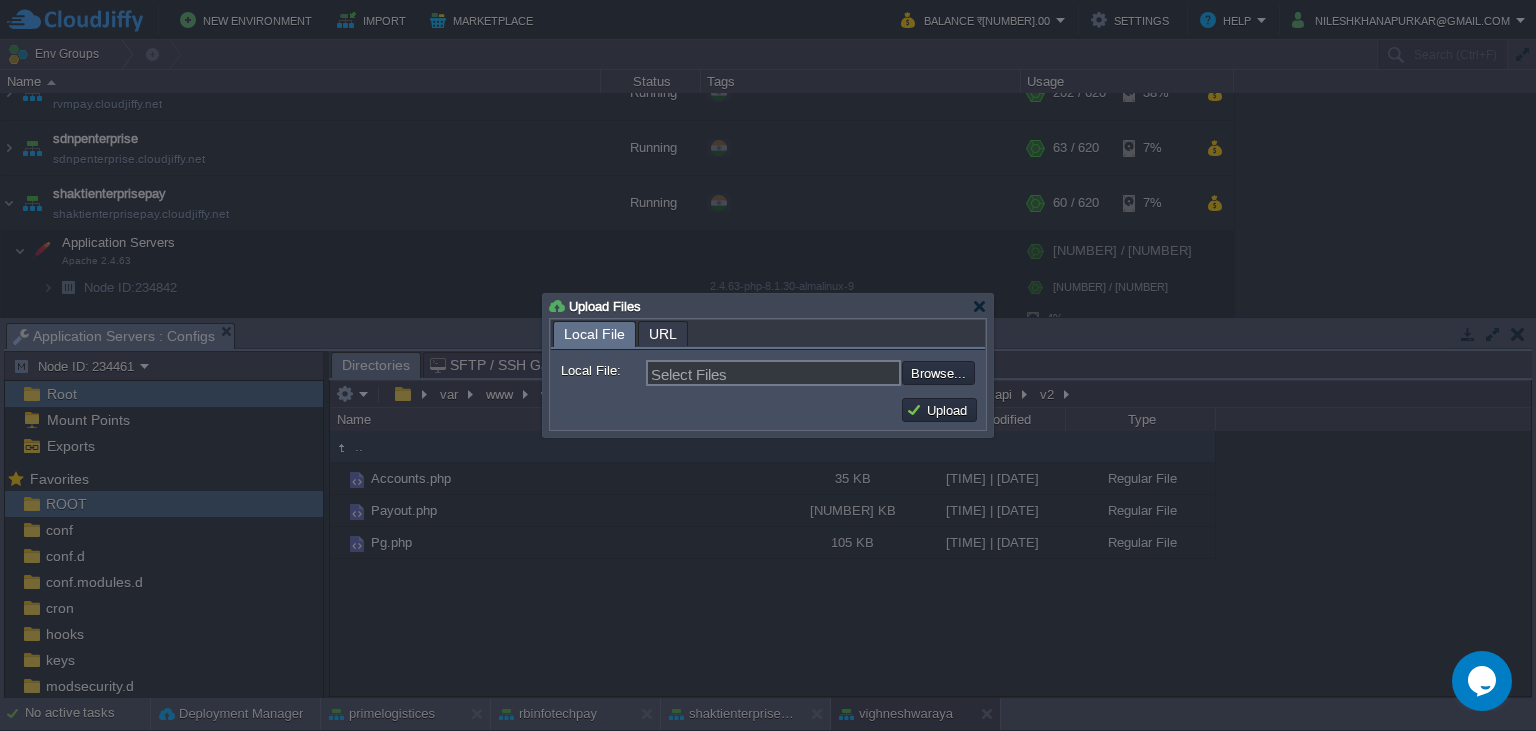 type on "C:\fakepath\[FILENAME].php" 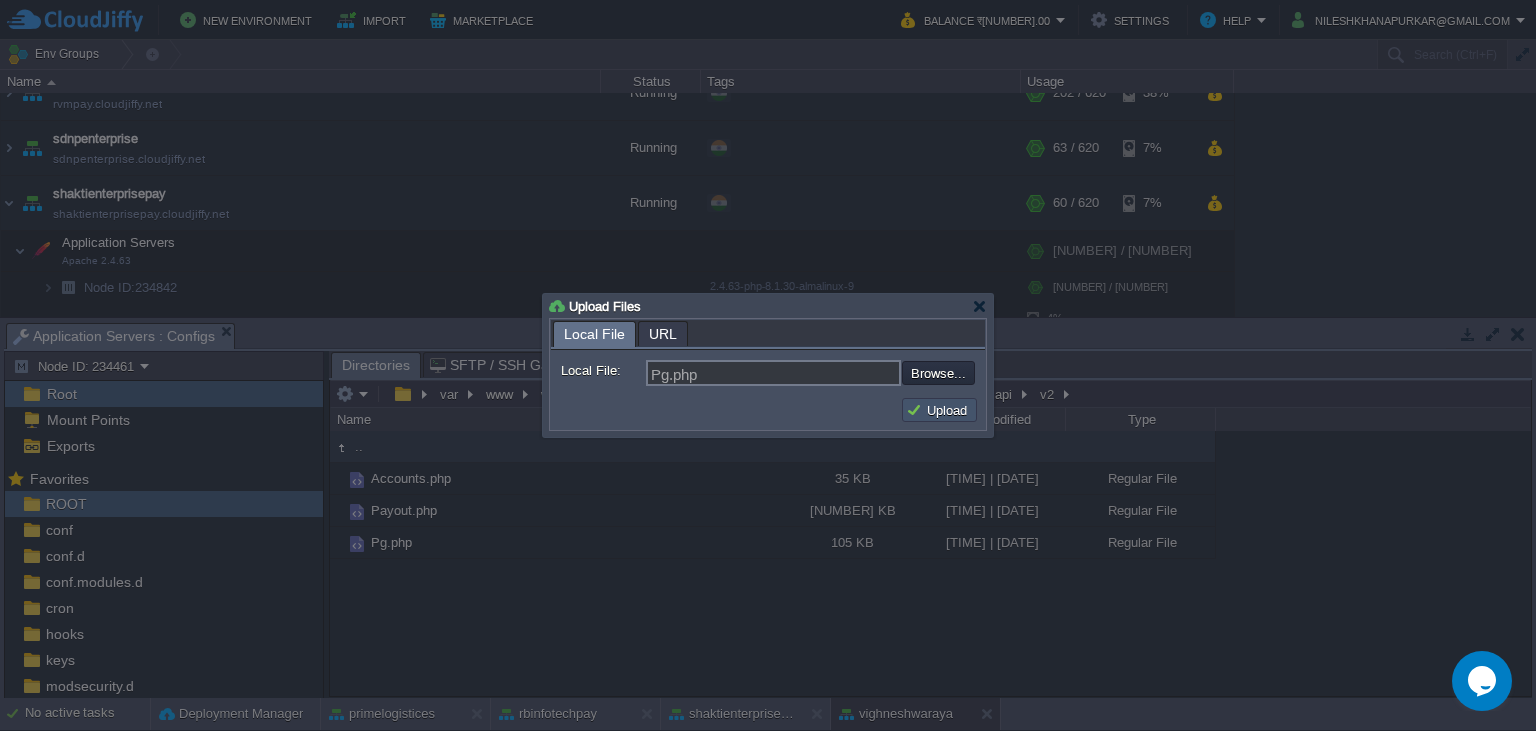 click on "Upload" at bounding box center [939, 410] 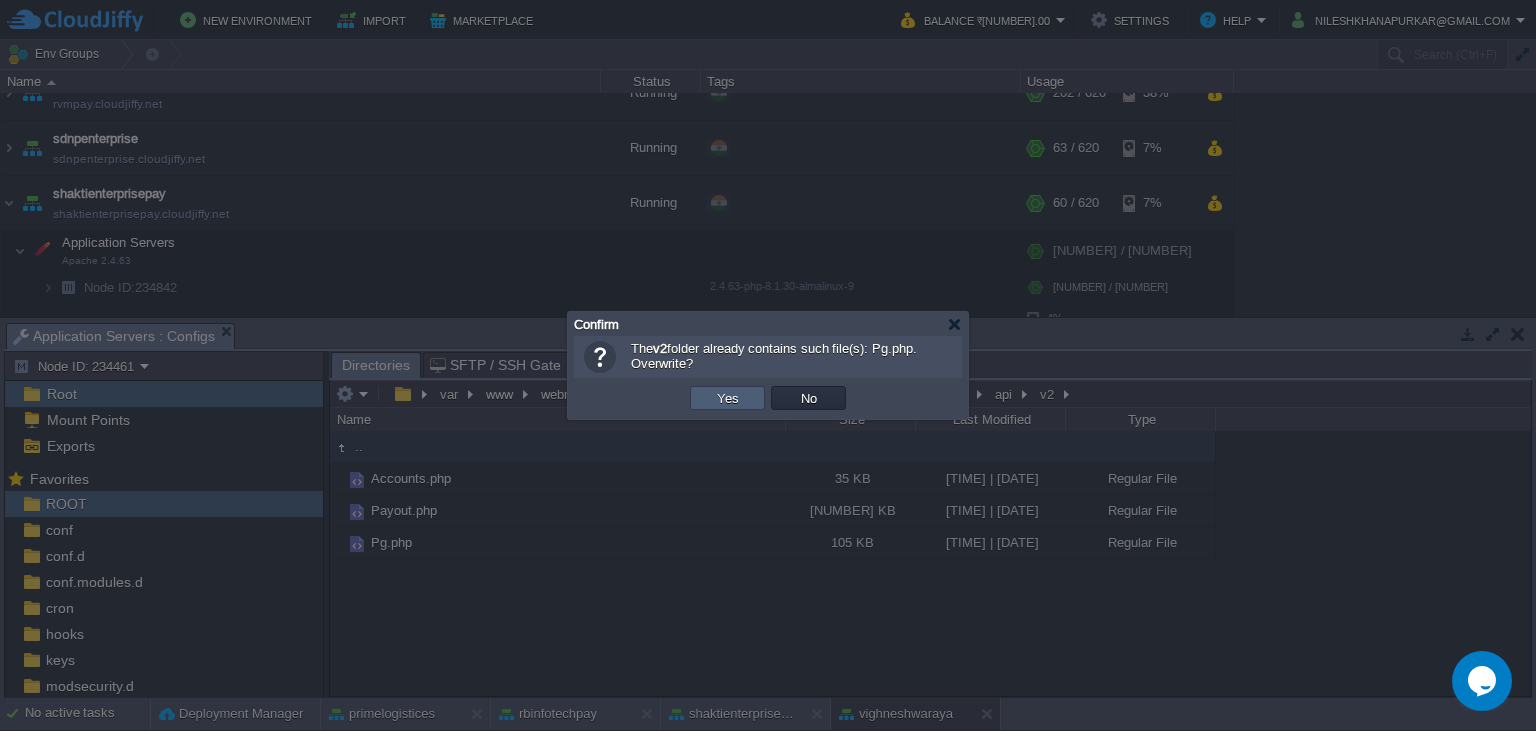 click on "Yes" at bounding box center (728, 398) 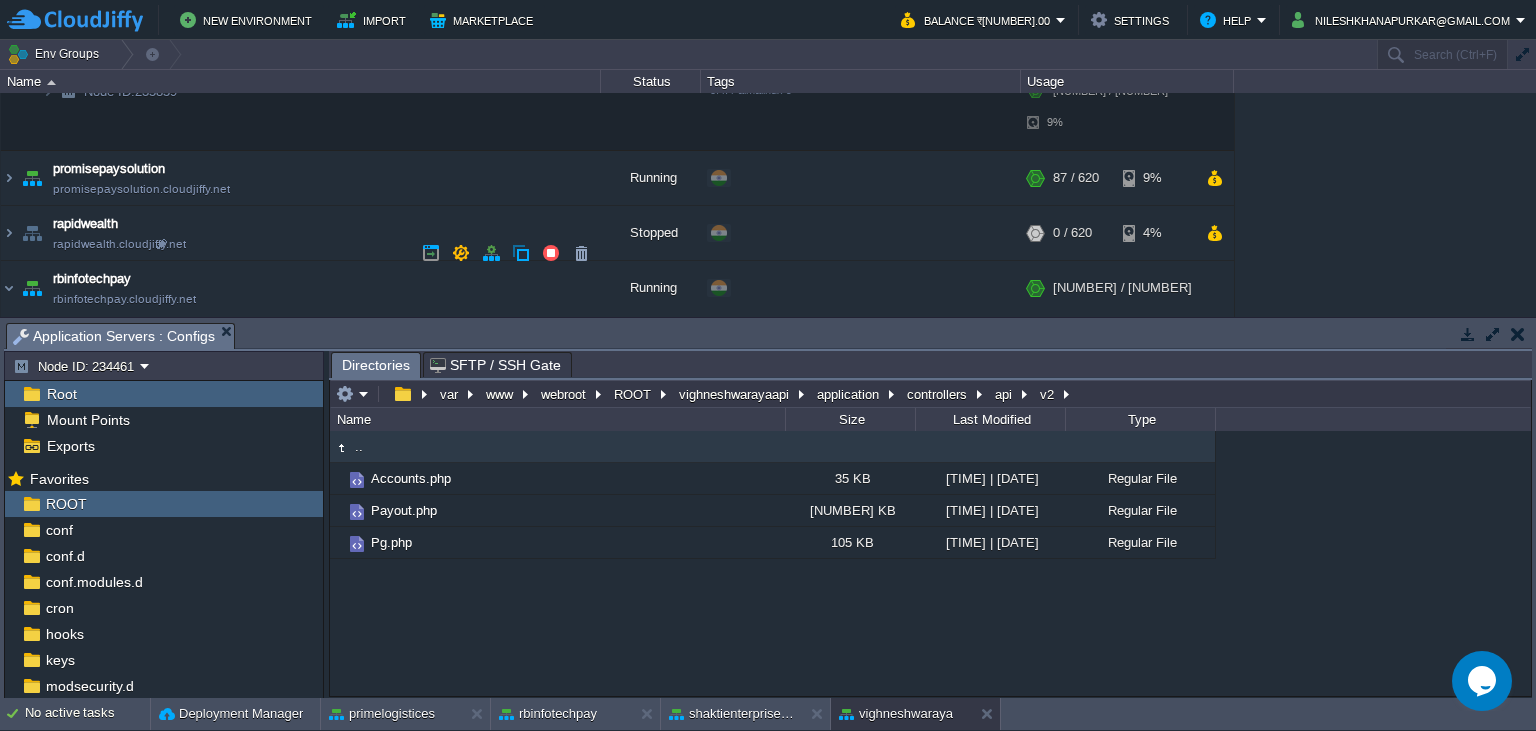 scroll, scrollTop: 796, scrollLeft: 0, axis: vertical 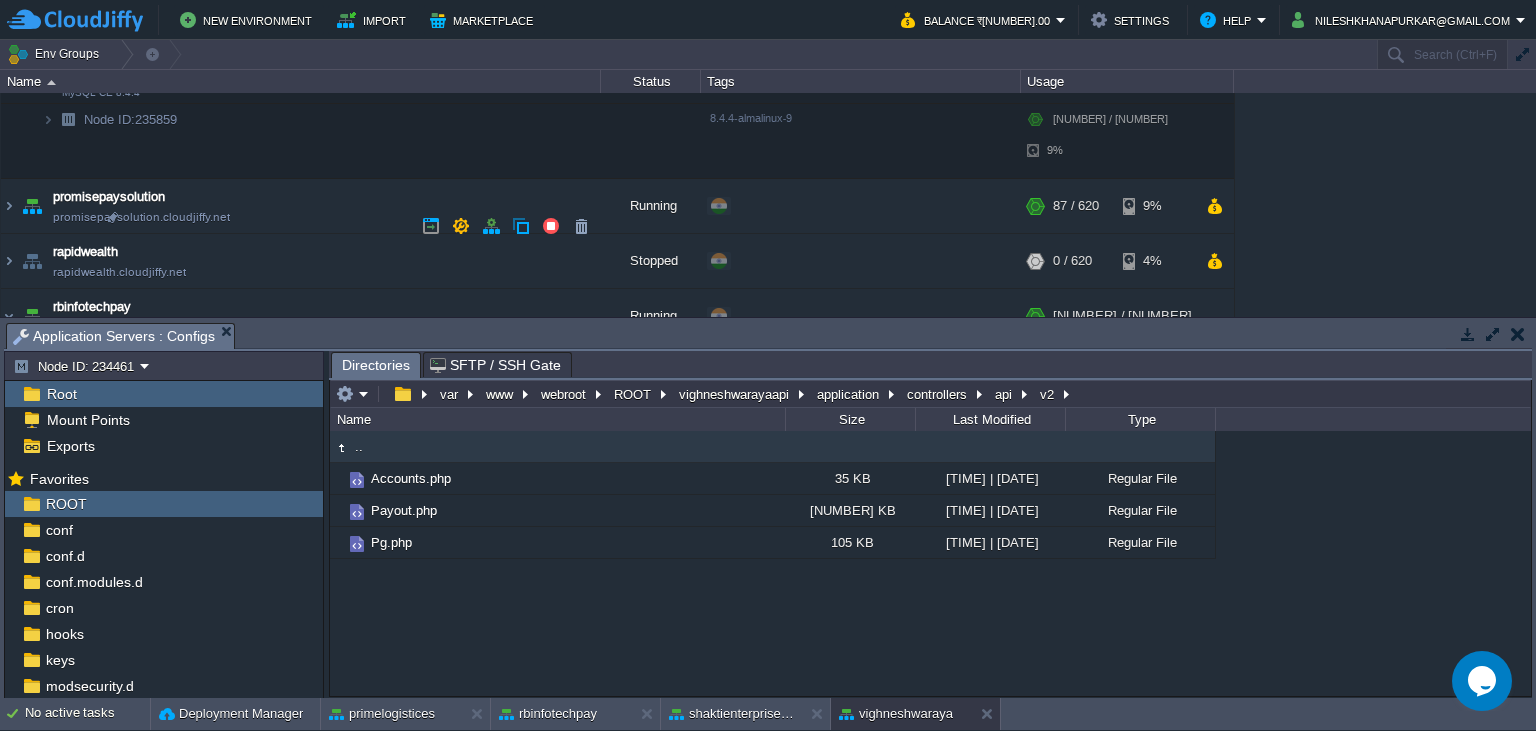click at bounding box center [9, 645] 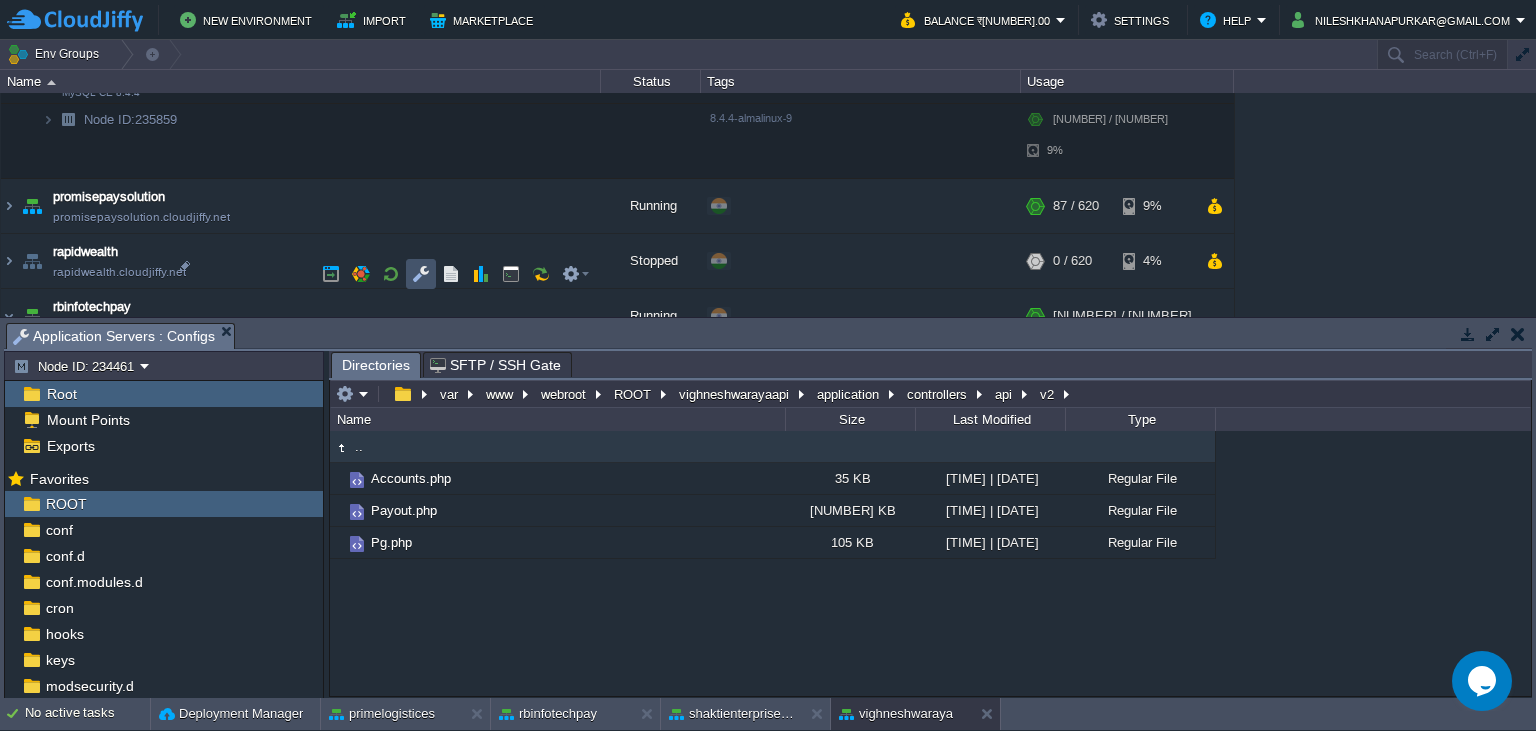 click at bounding box center (421, 274) 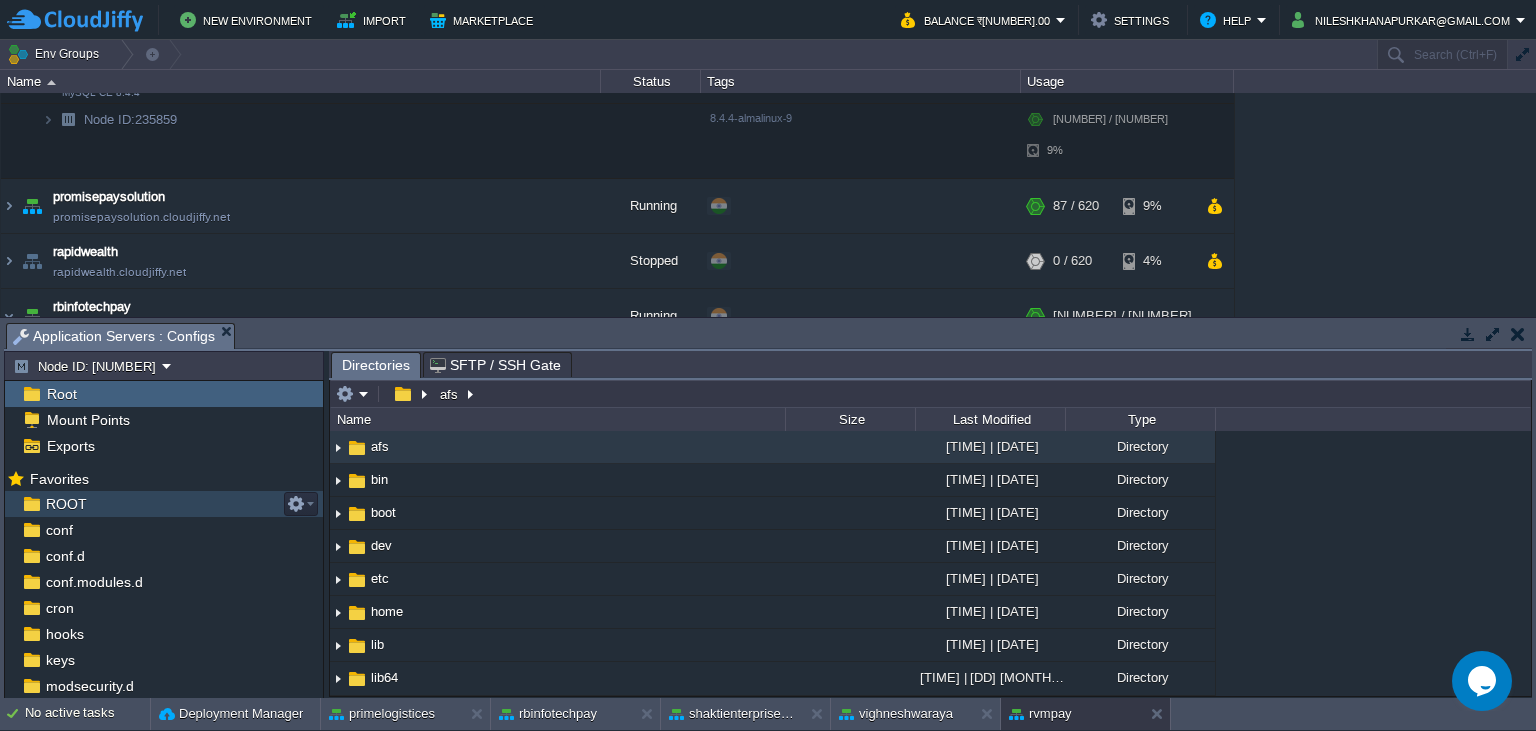 click on "ROOT" at bounding box center (66, 504) 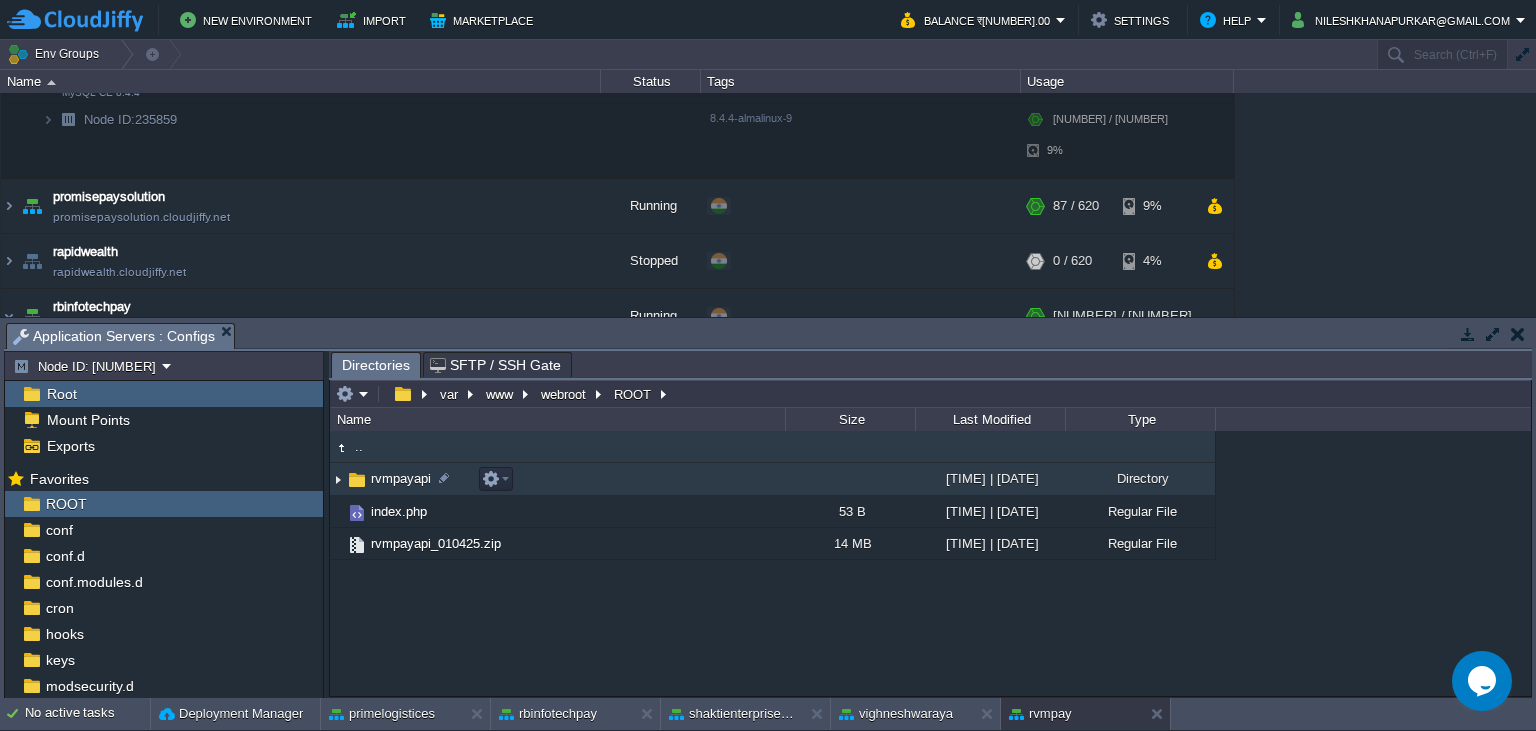 click on "rvmpayapi" at bounding box center (401, 478) 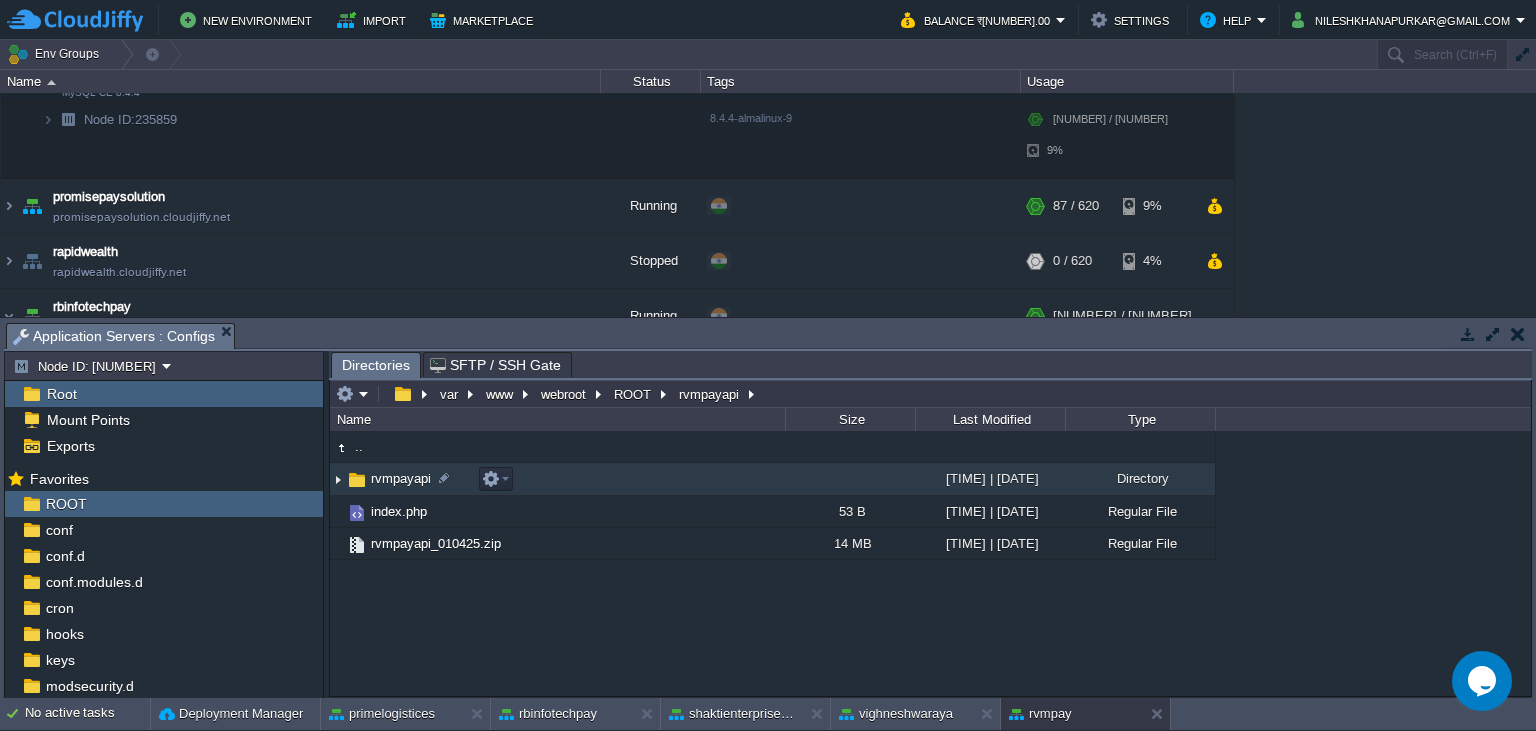 click on "rvmpayapi" at bounding box center (401, 478) 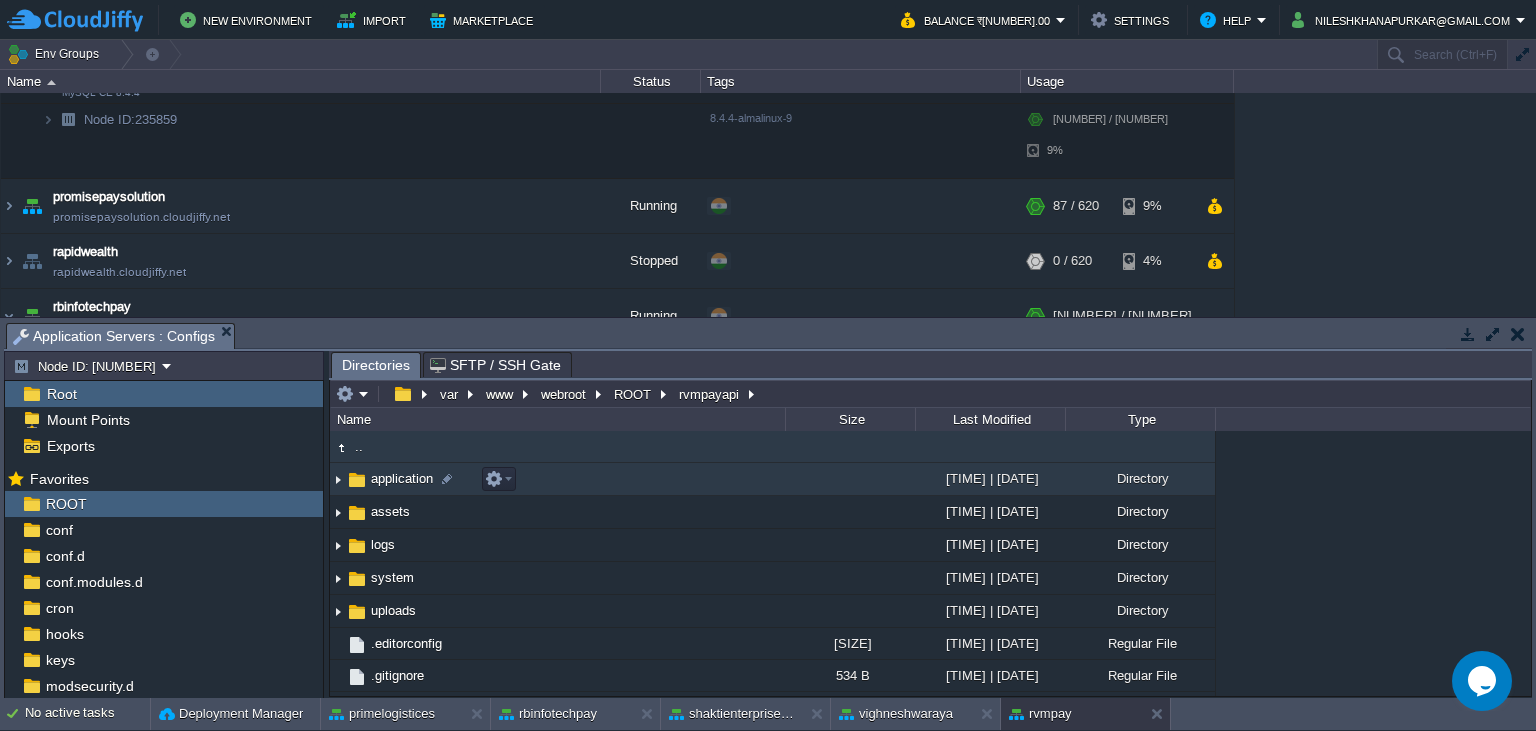click on "application" at bounding box center (402, 478) 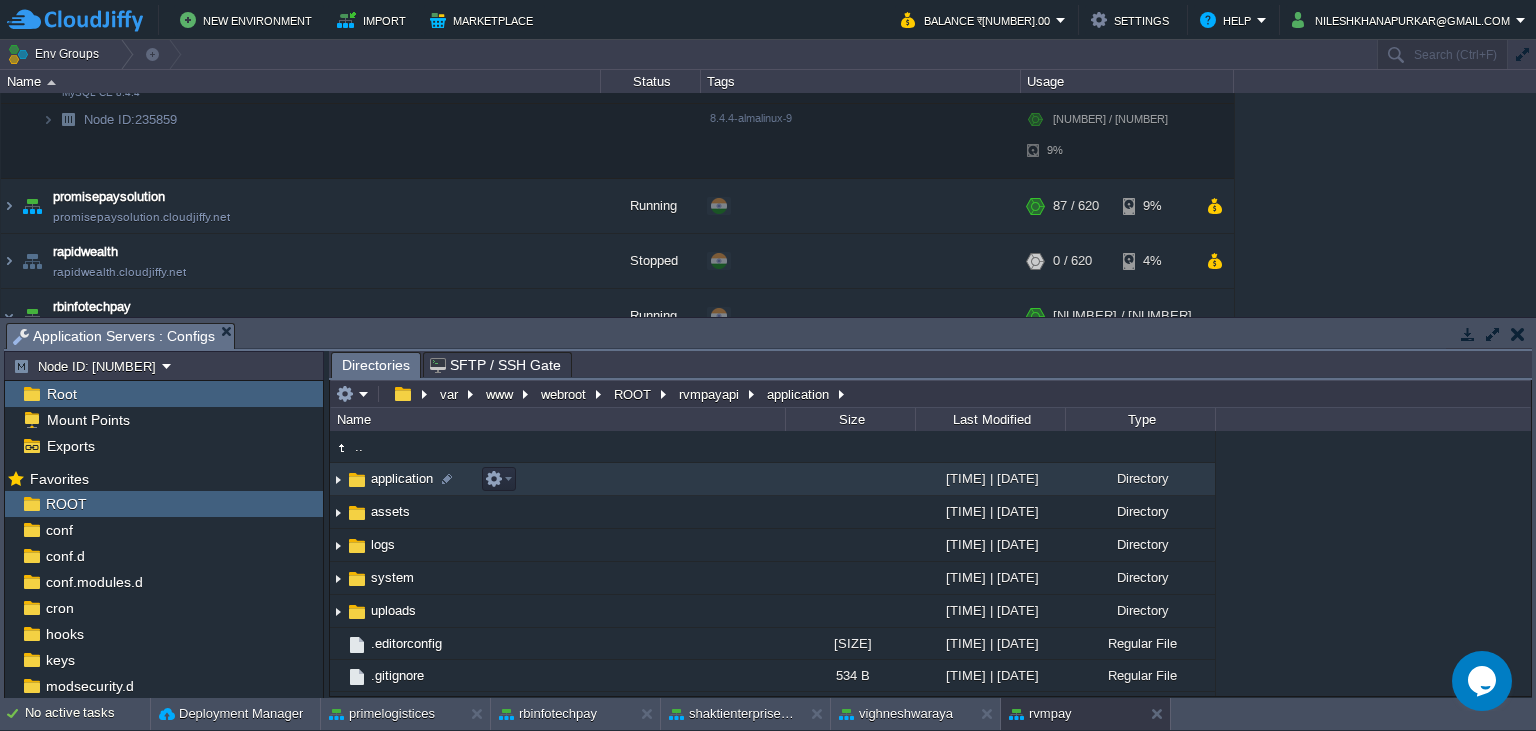 click on "application" at bounding box center [402, 478] 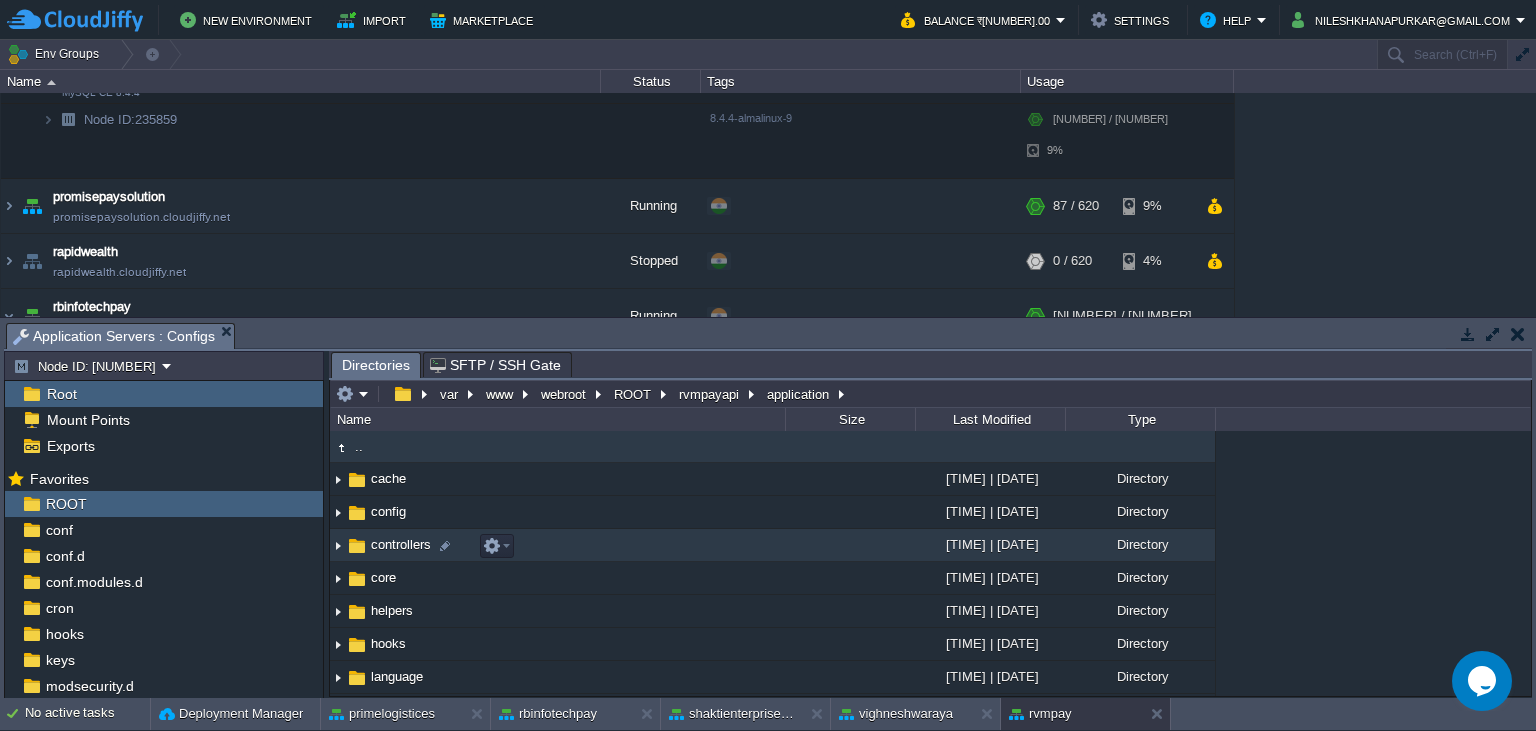 click on "controllers" at bounding box center (557, 545) 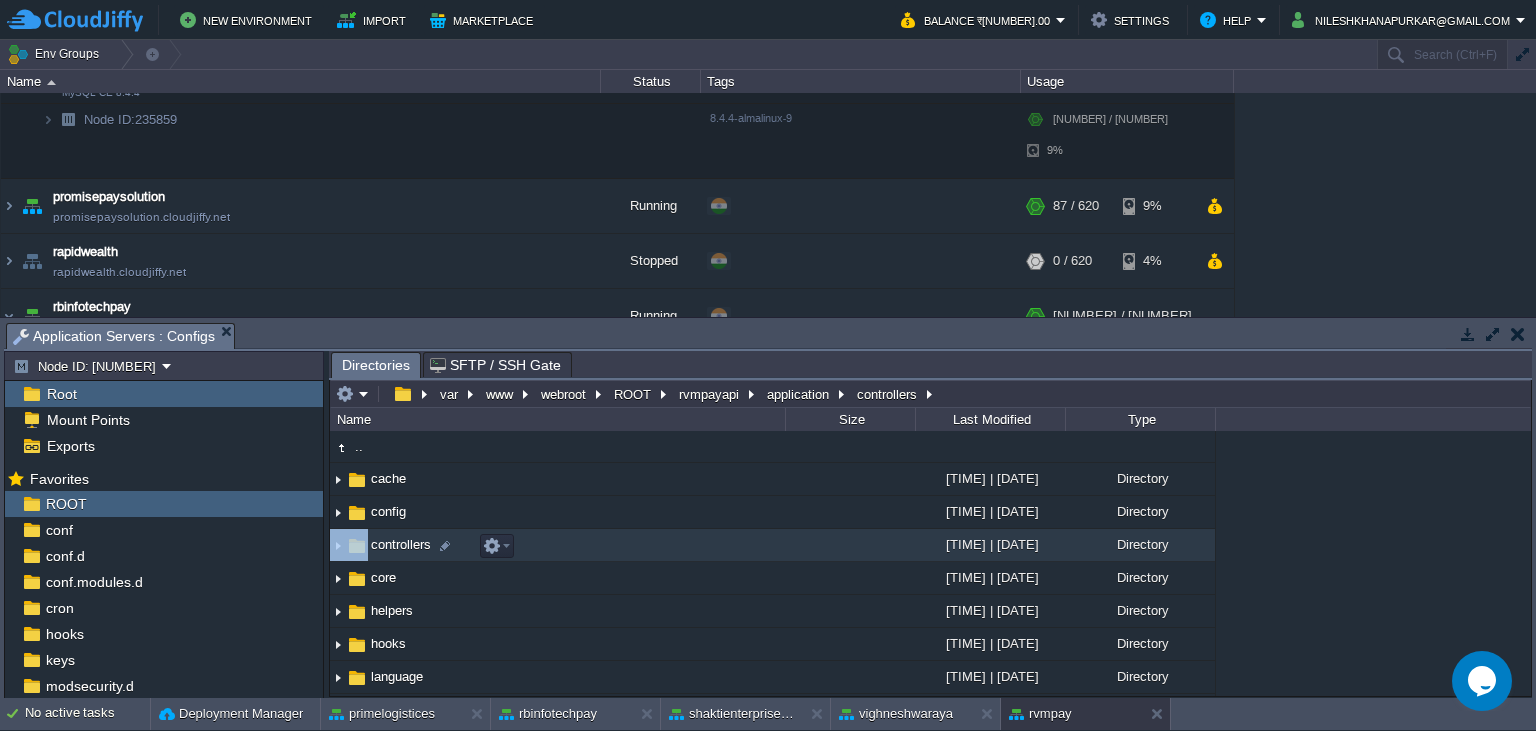click on "controllers" at bounding box center [557, 545] 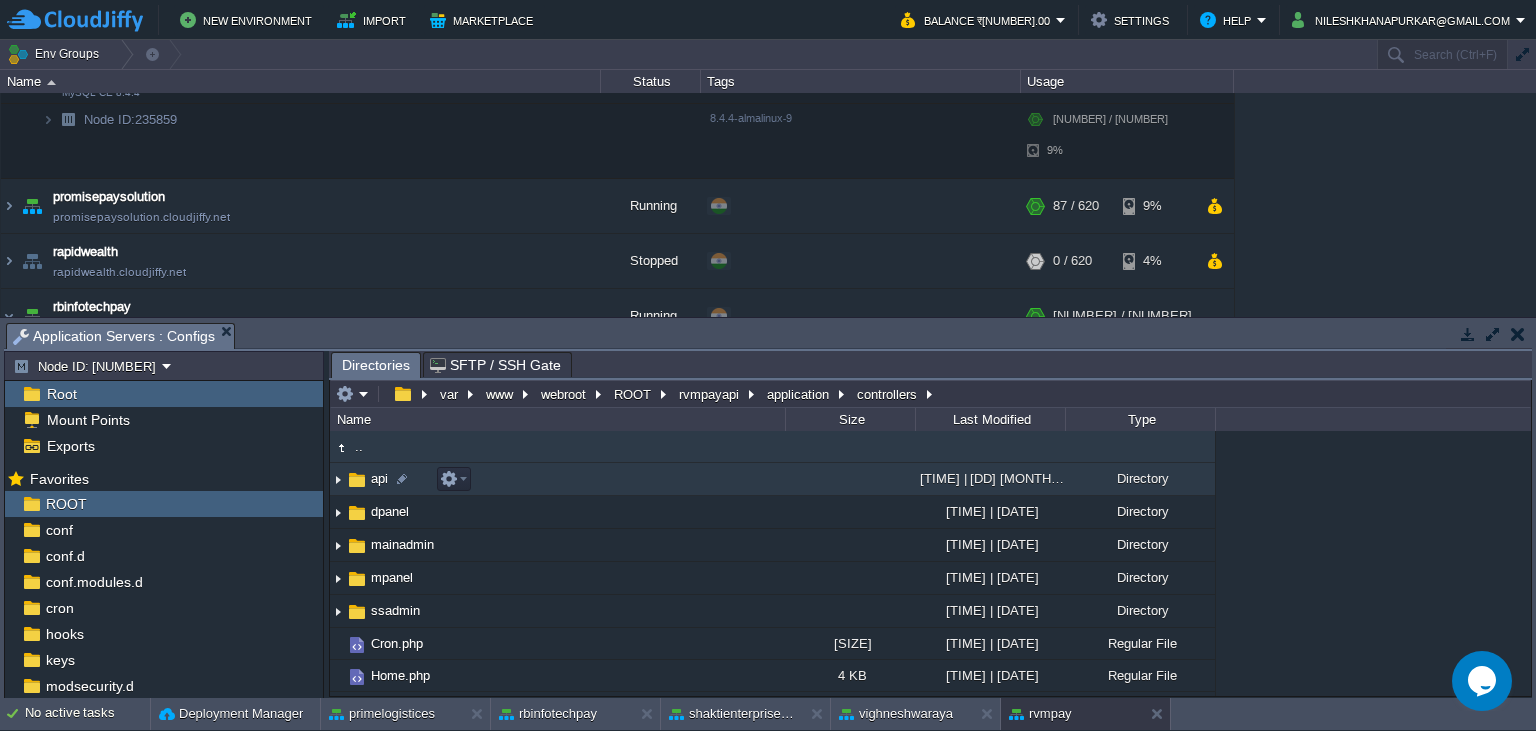 click on "api" at bounding box center [379, 478] 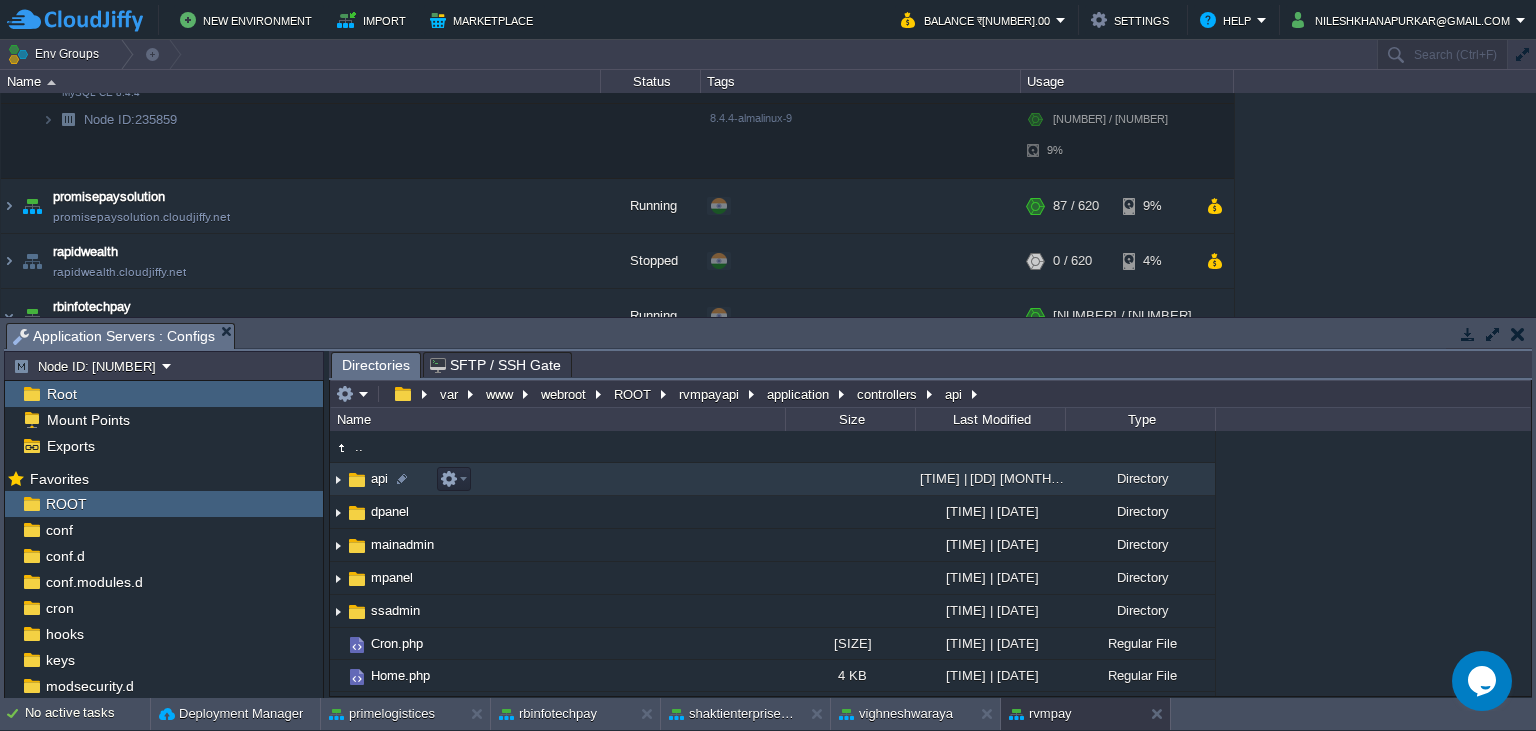 click on "api" at bounding box center (379, 478) 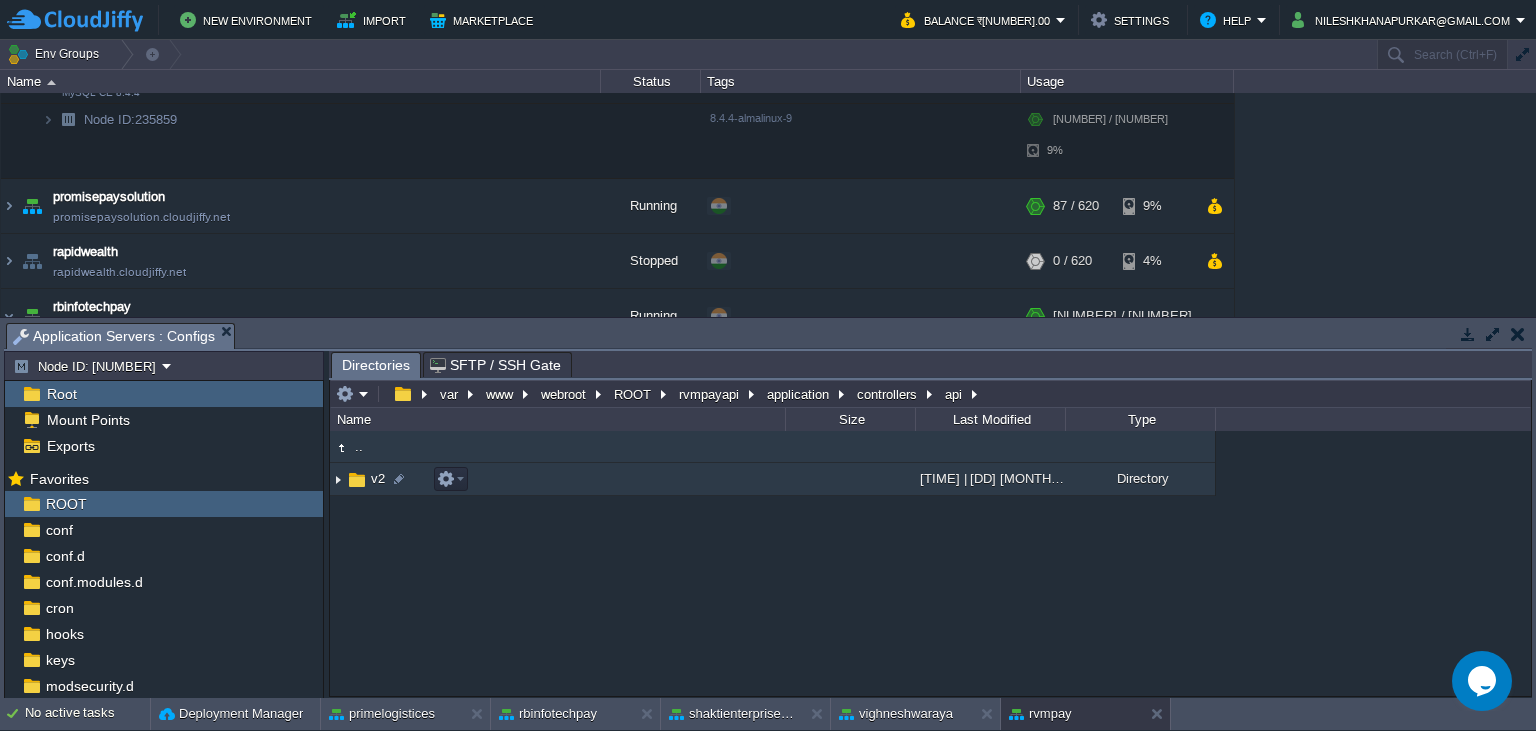 click on "v2" at bounding box center (378, 478) 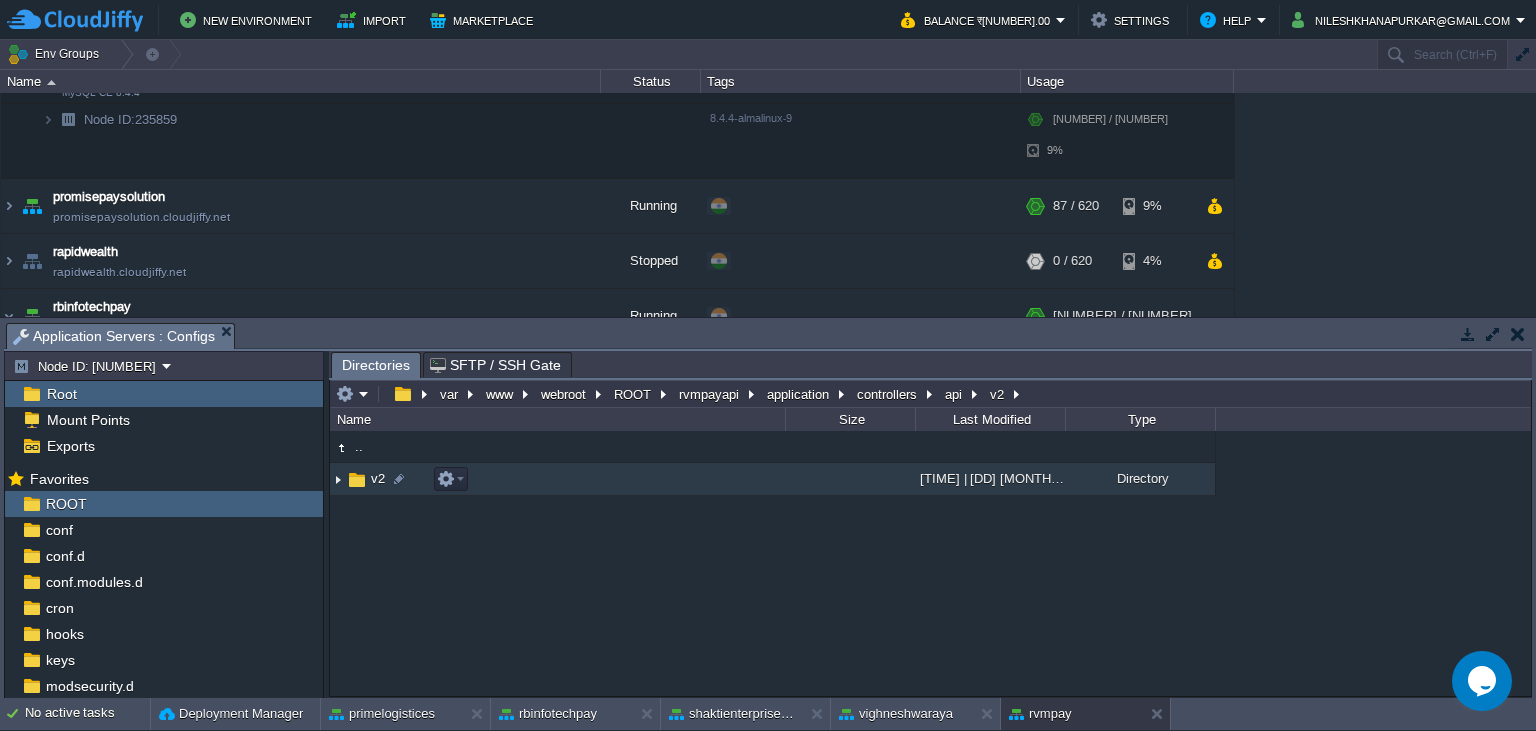 click on "v2" at bounding box center [378, 478] 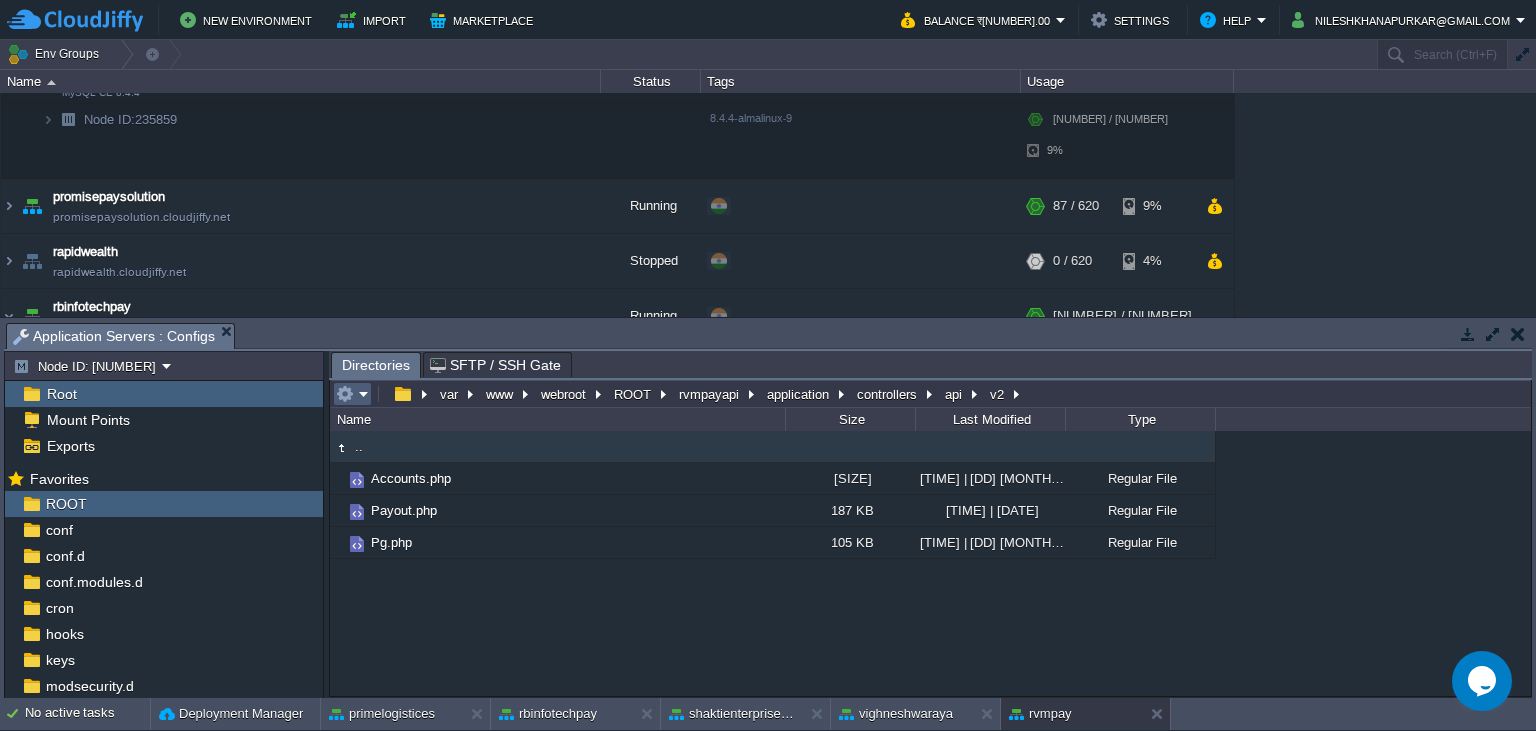 click at bounding box center [352, 394] 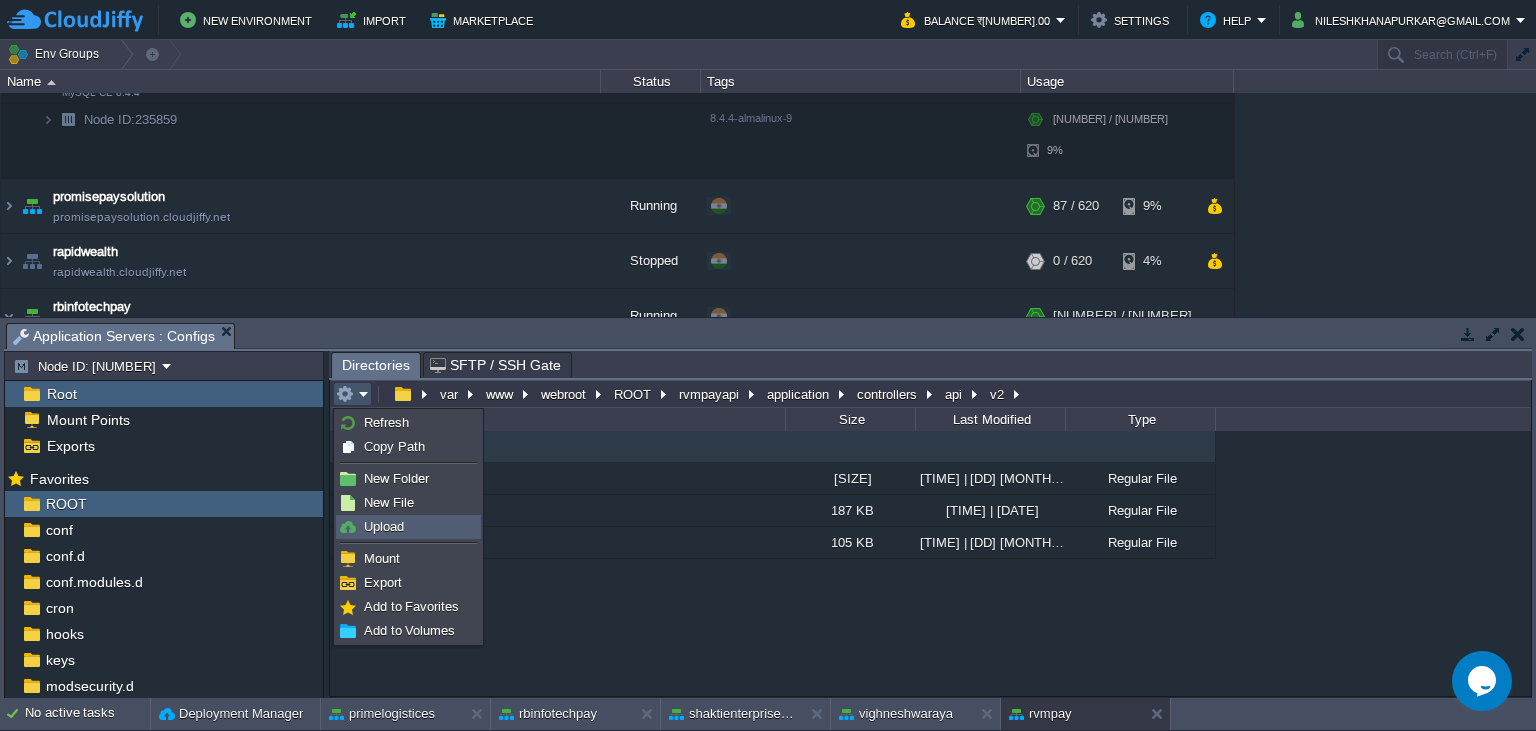 click on "Upload" at bounding box center [384, 526] 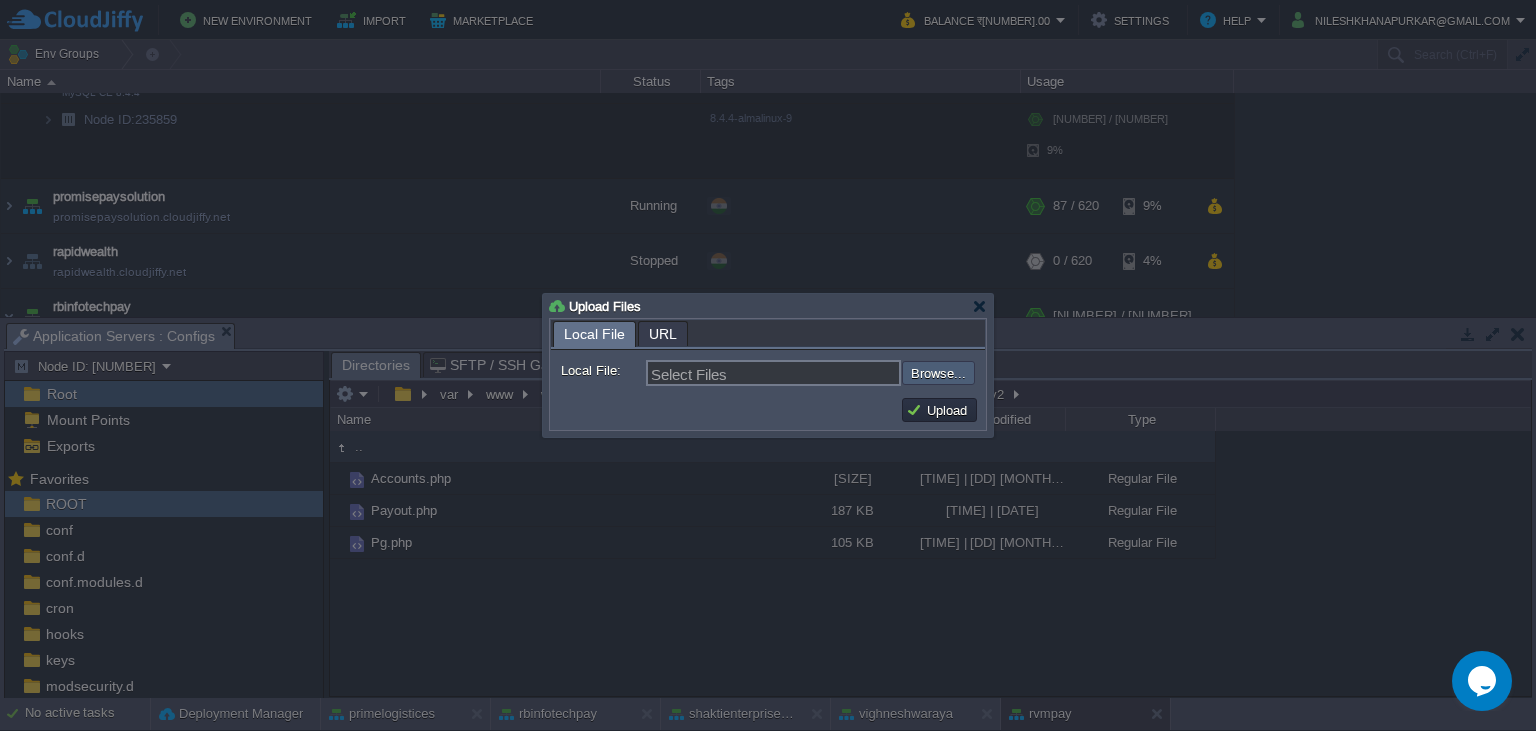 click at bounding box center (848, 373) 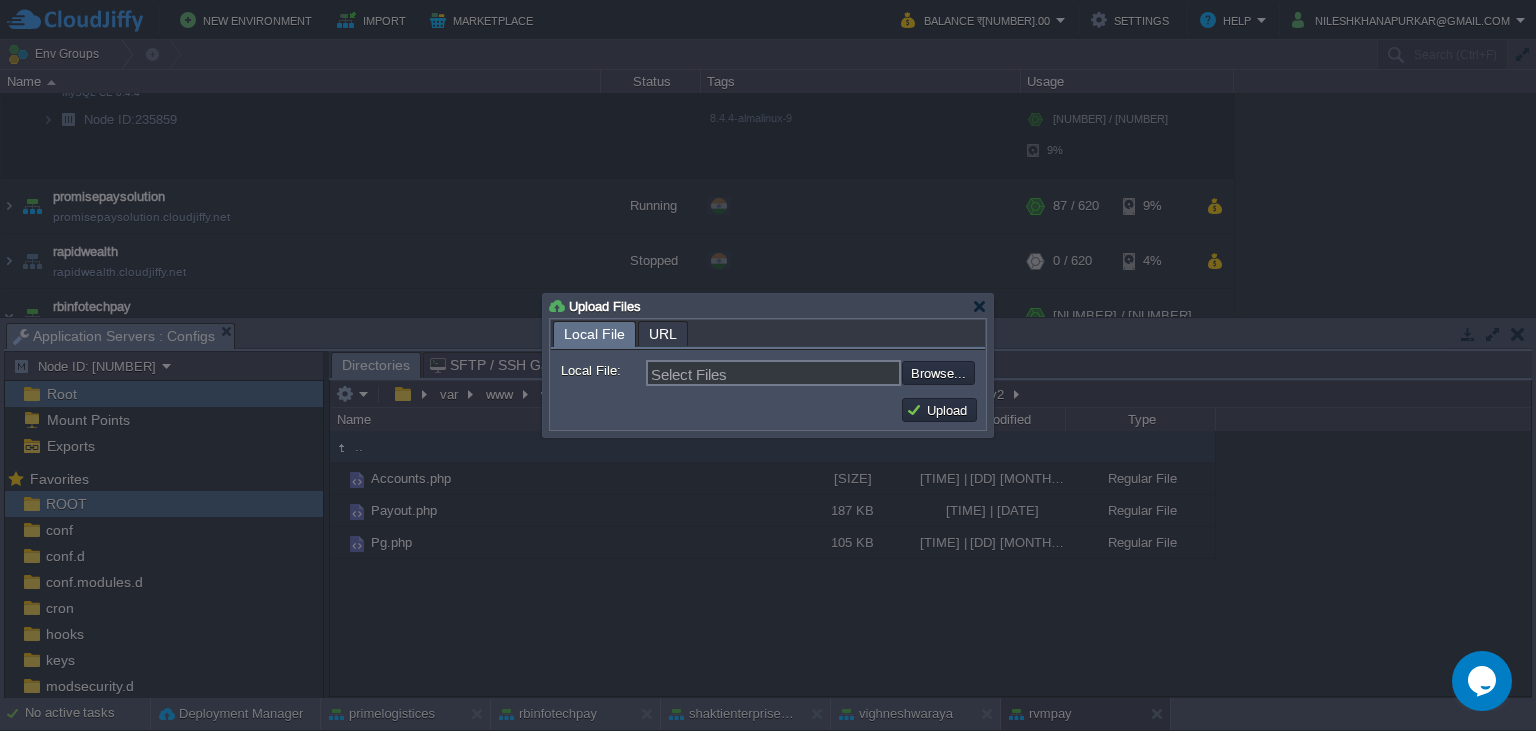 type on "C:\fakepath\[FILENAME].php" 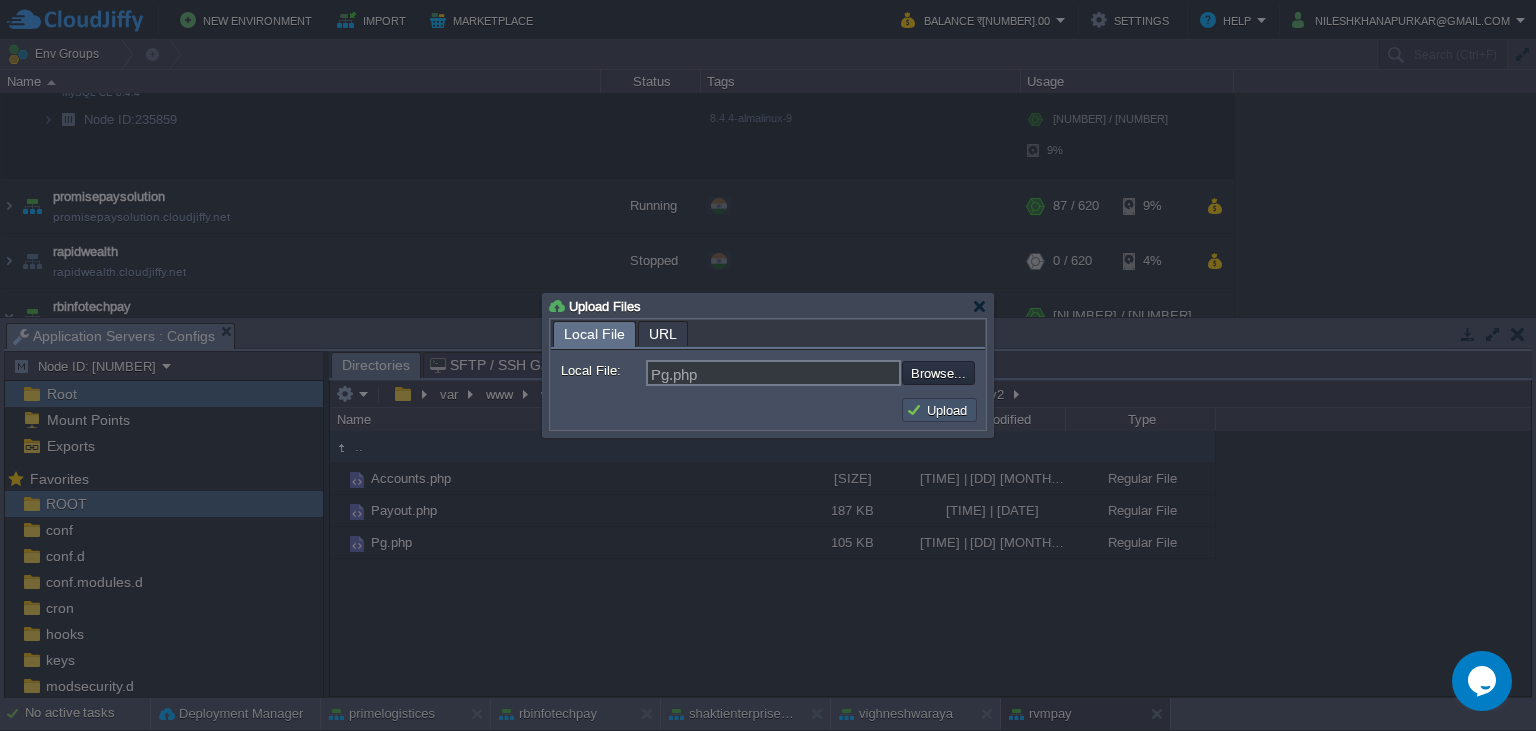 click on "Upload" at bounding box center [939, 410] 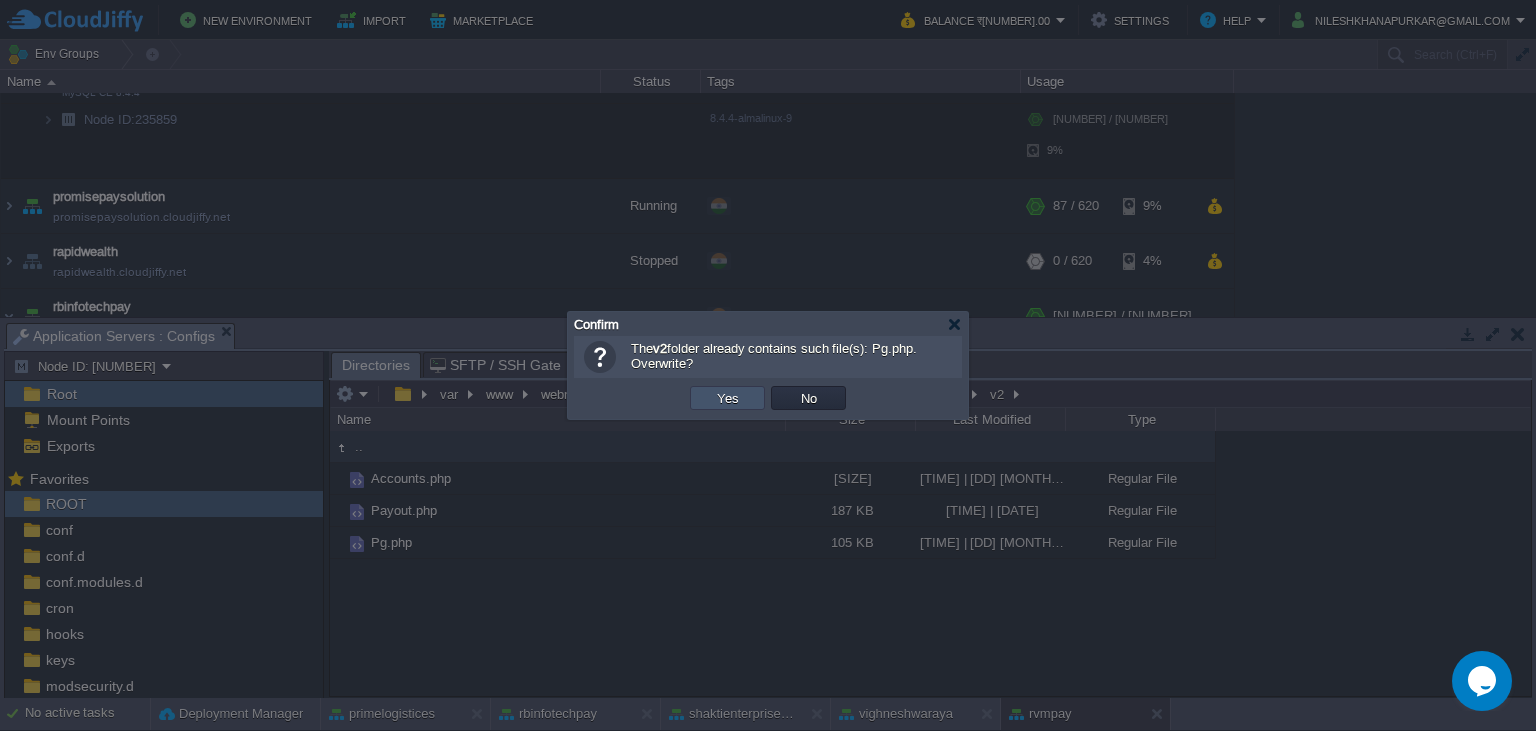 click on "Yes" at bounding box center (728, 398) 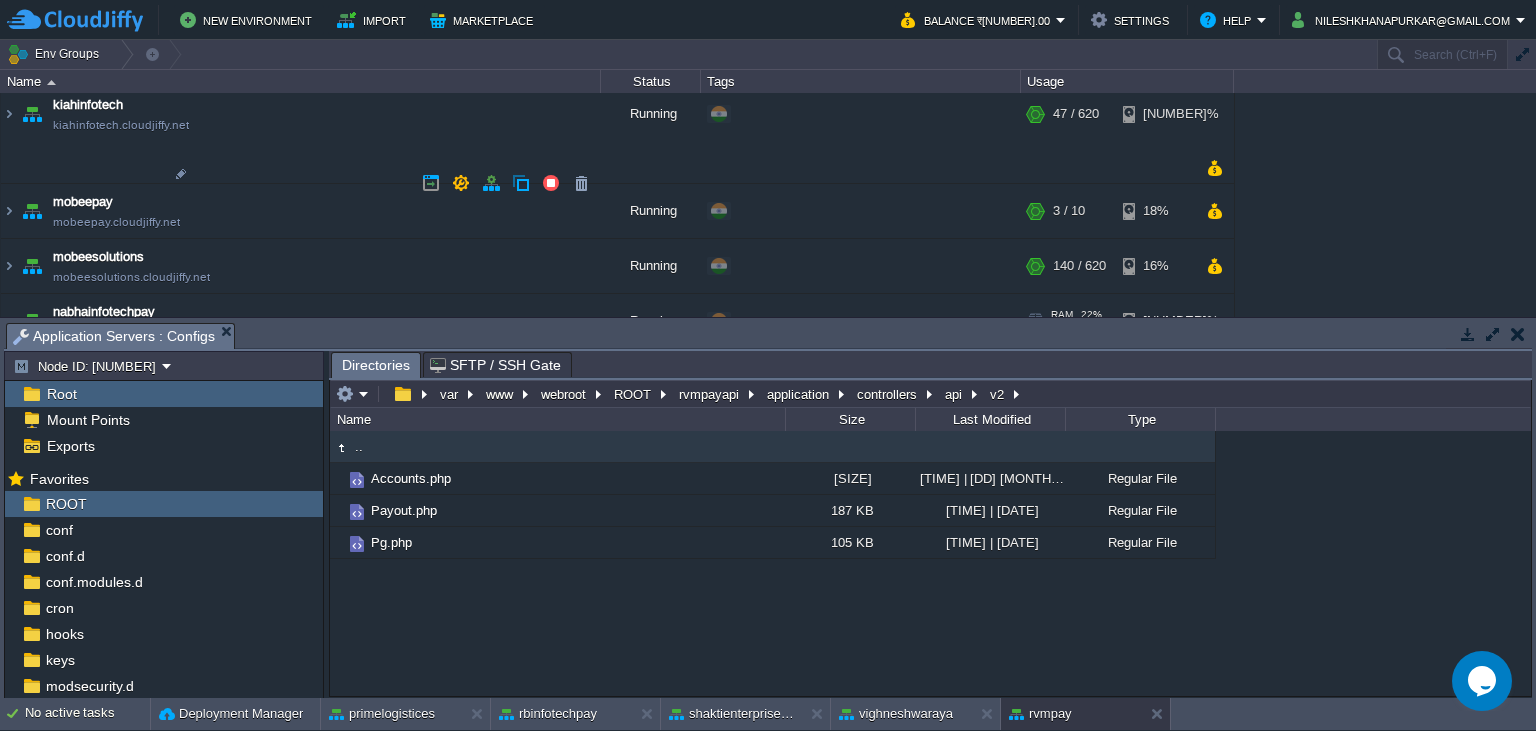 scroll, scrollTop: 0, scrollLeft: 0, axis: both 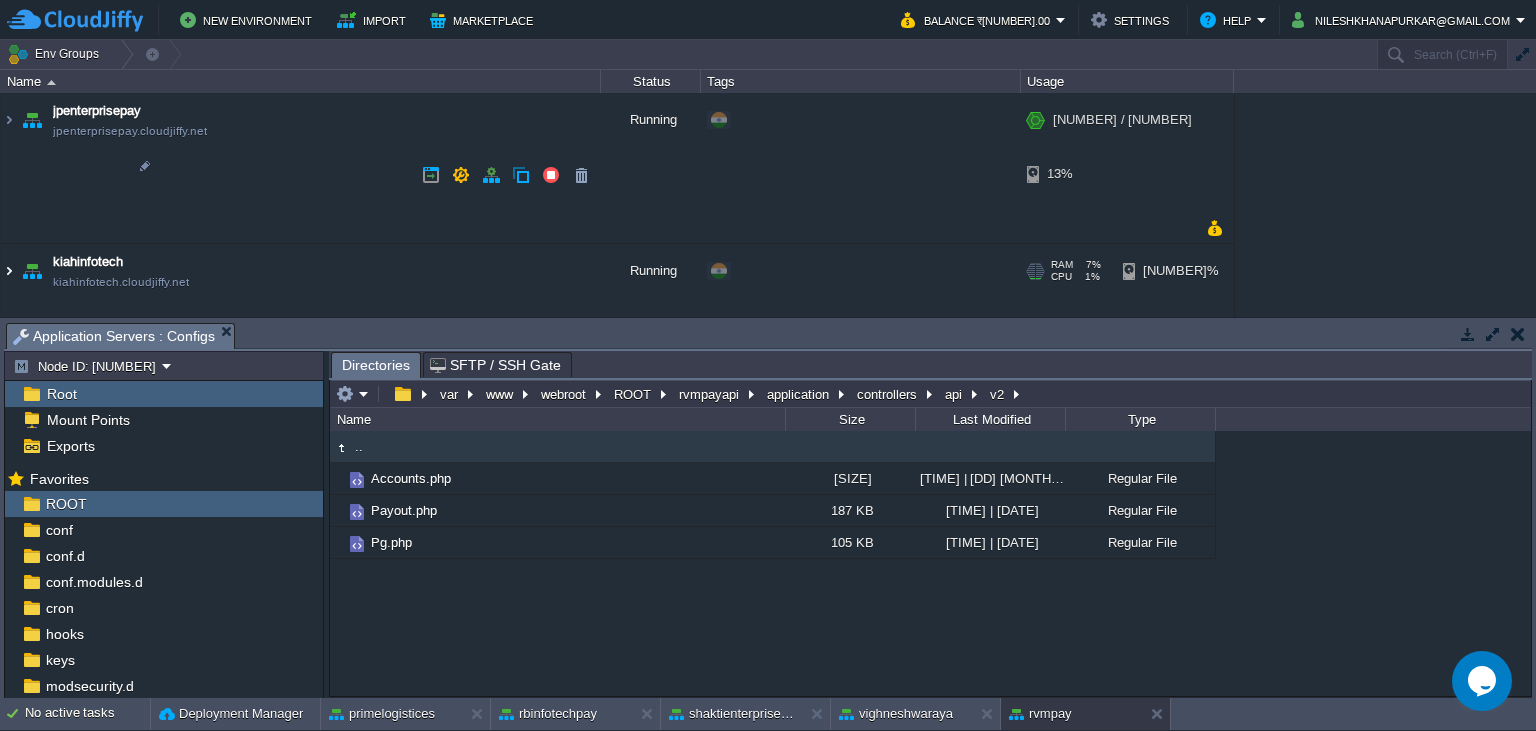 click at bounding box center (9, 271) 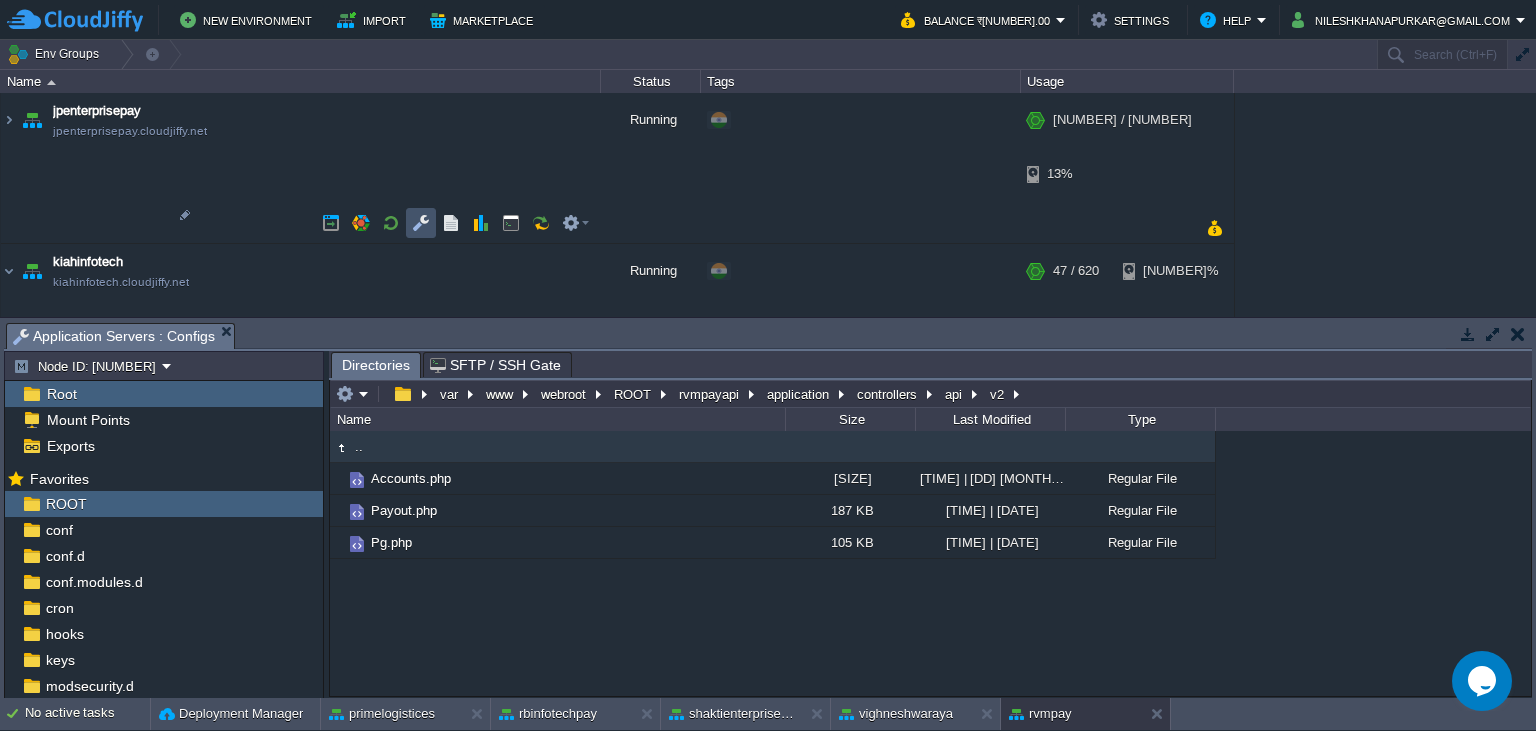 click at bounding box center (421, 223) 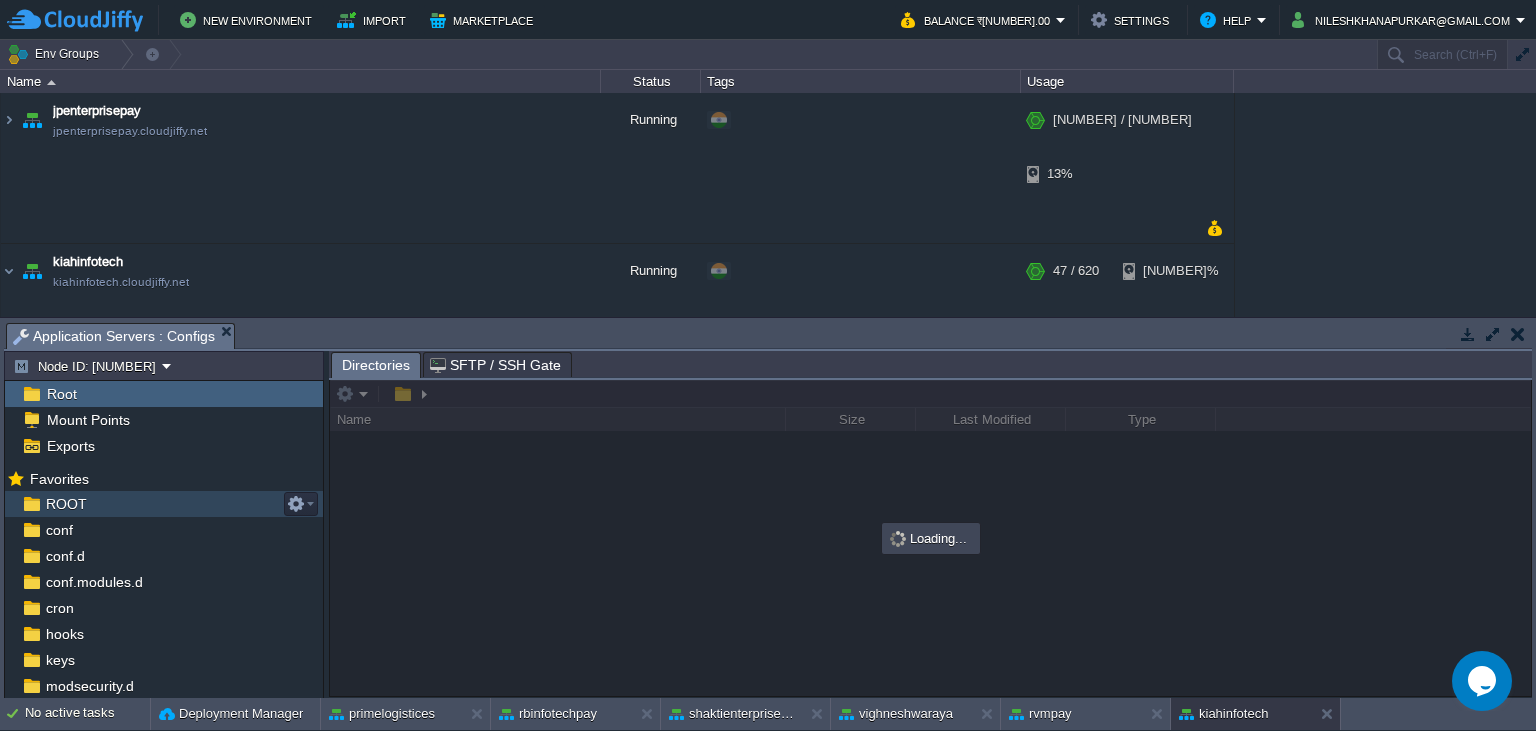 click on "ROOT" at bounding box center (164, 504) 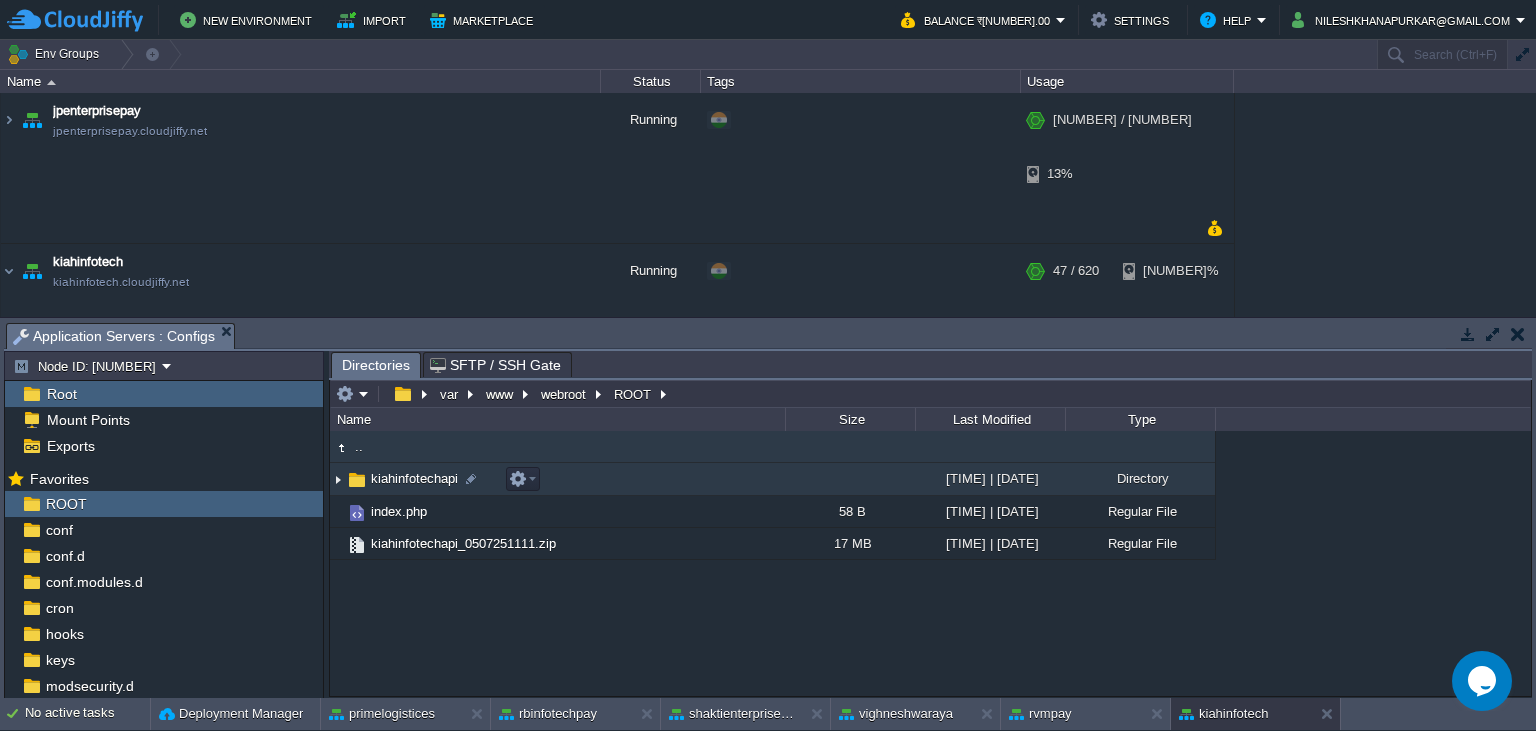 click on "kiahinfotechapi" at bounding box center [414, 478] 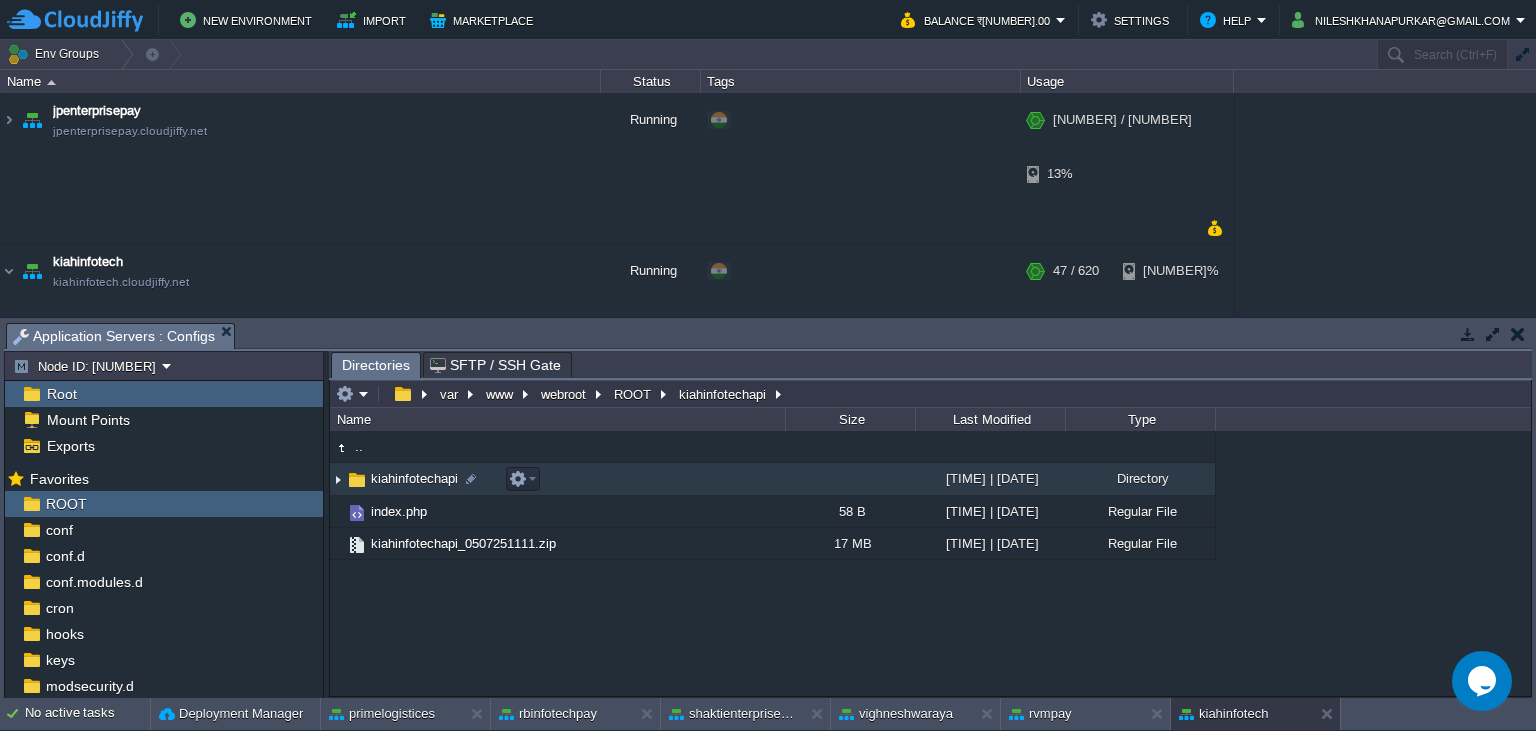 click on "kiahinfotechapi" at bounding box center [414, 478] 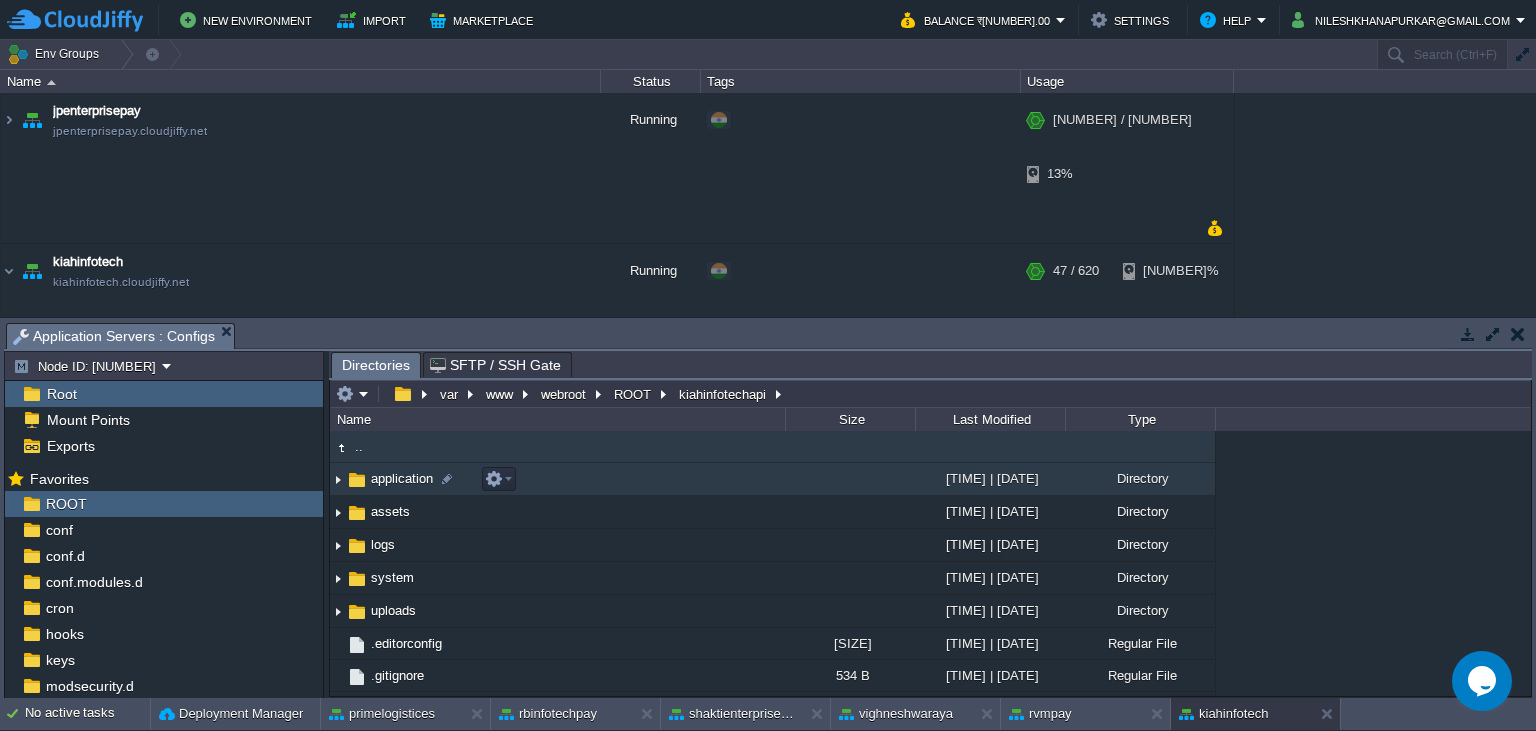click on "application" at bounding box center (402, 478) 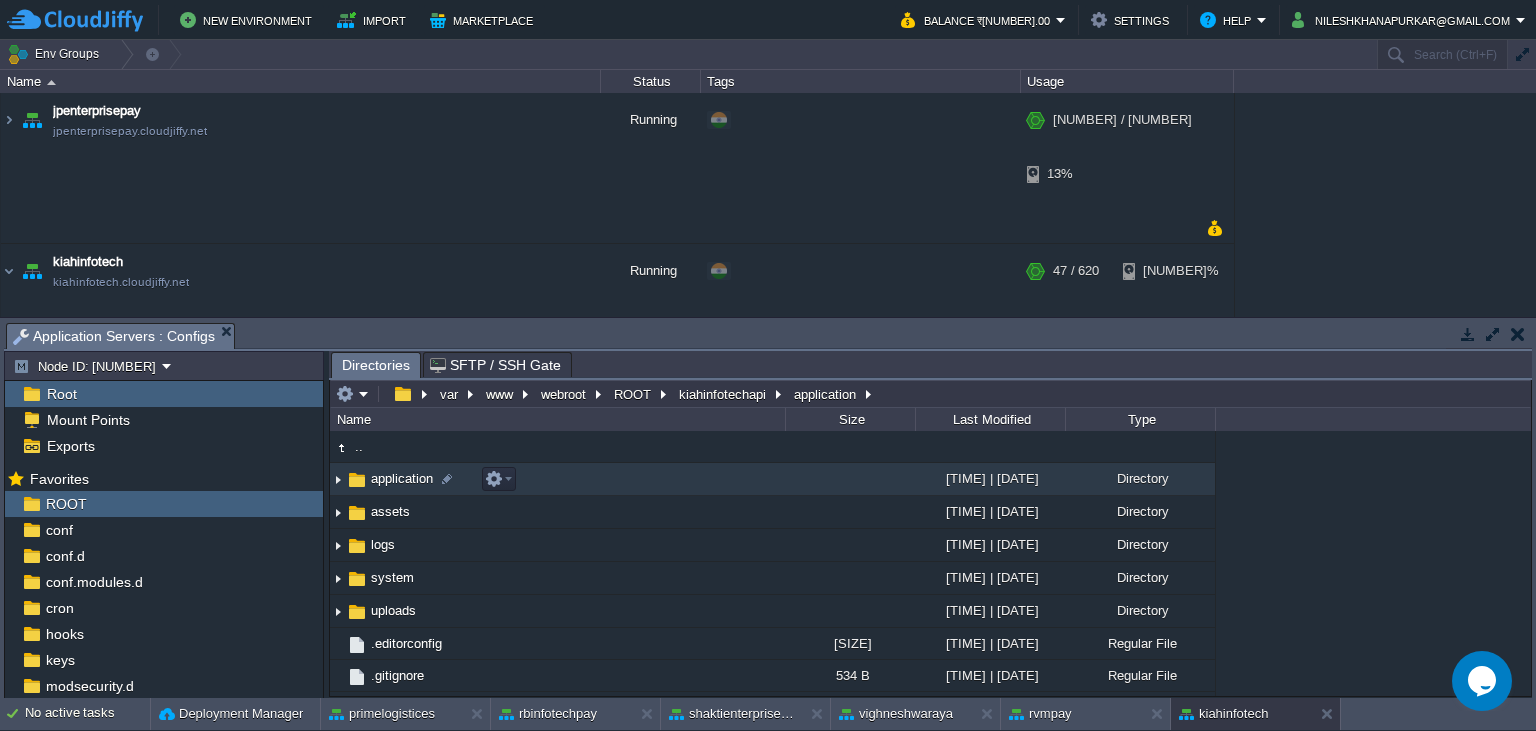 click on "application" at bounding box center (402, 478) 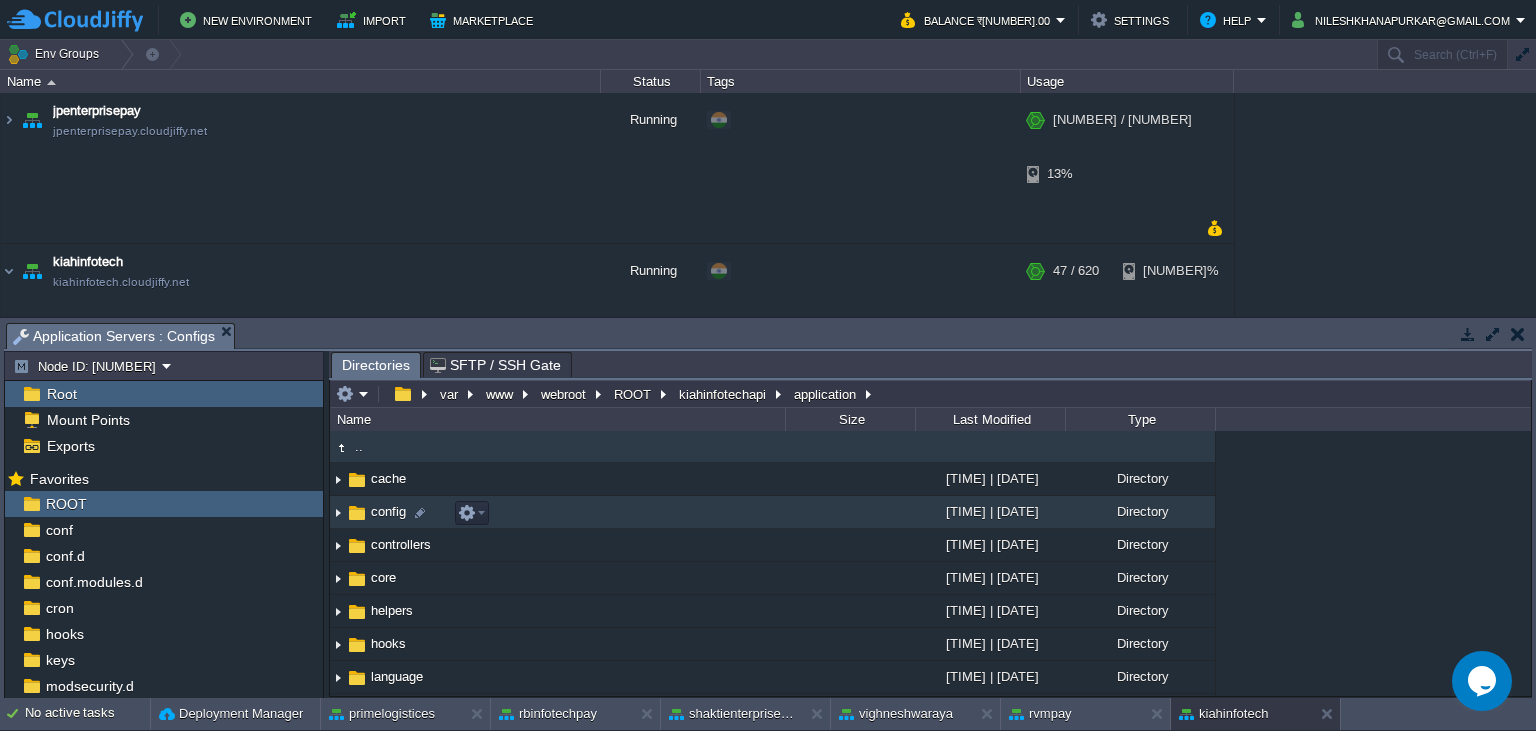click on "config" at bounding box center (388, 511) 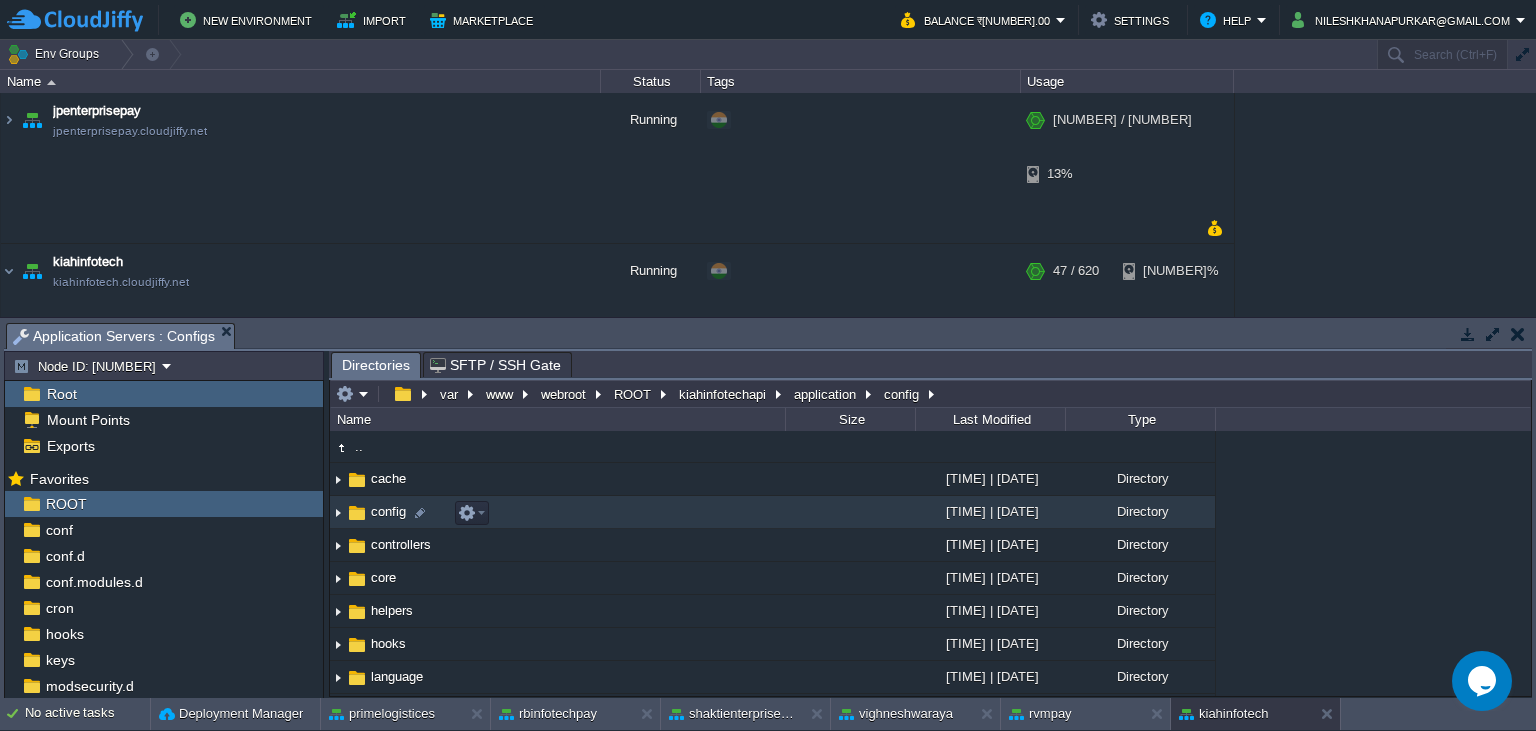 click on "config" at bounding box center [388, 511] 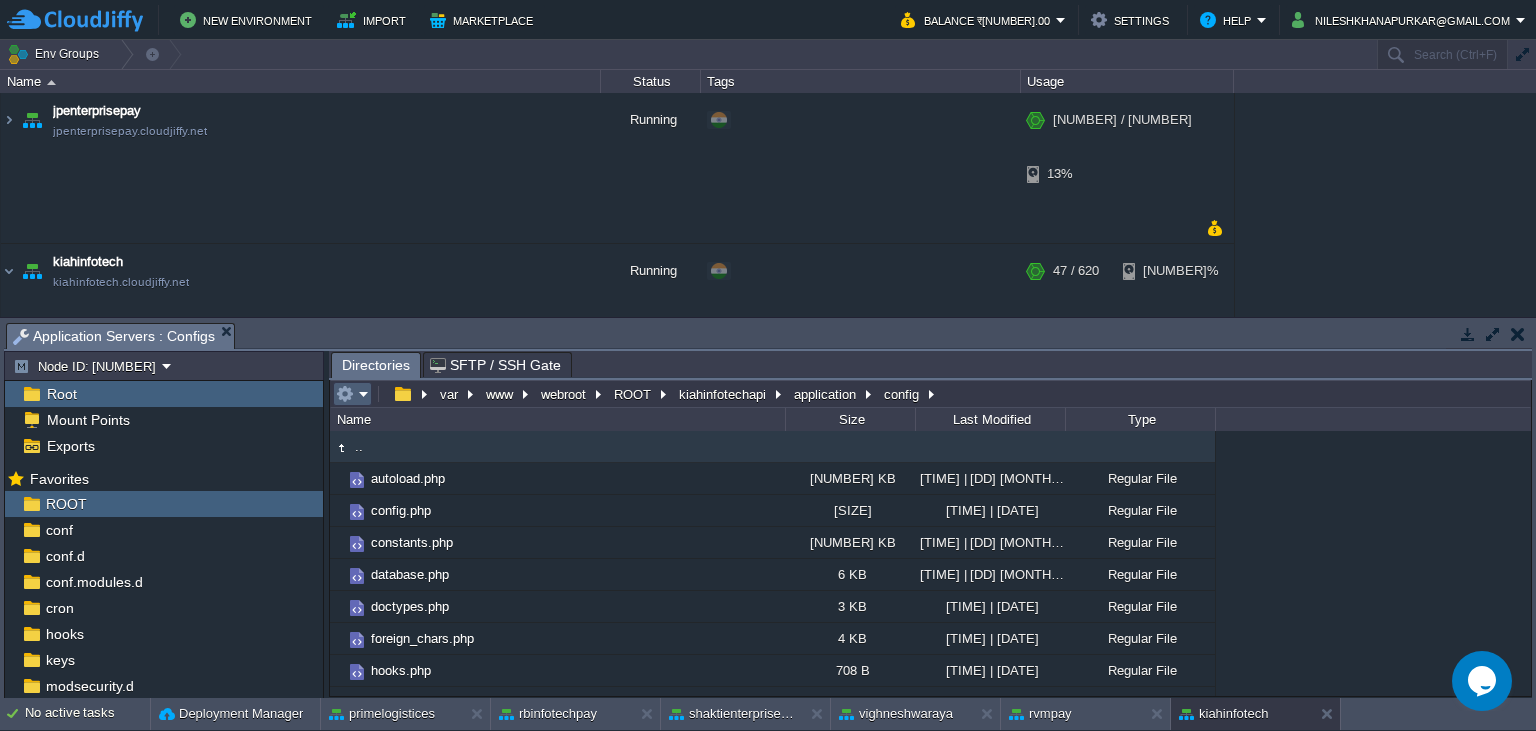 click at bounding box center [352, 394] 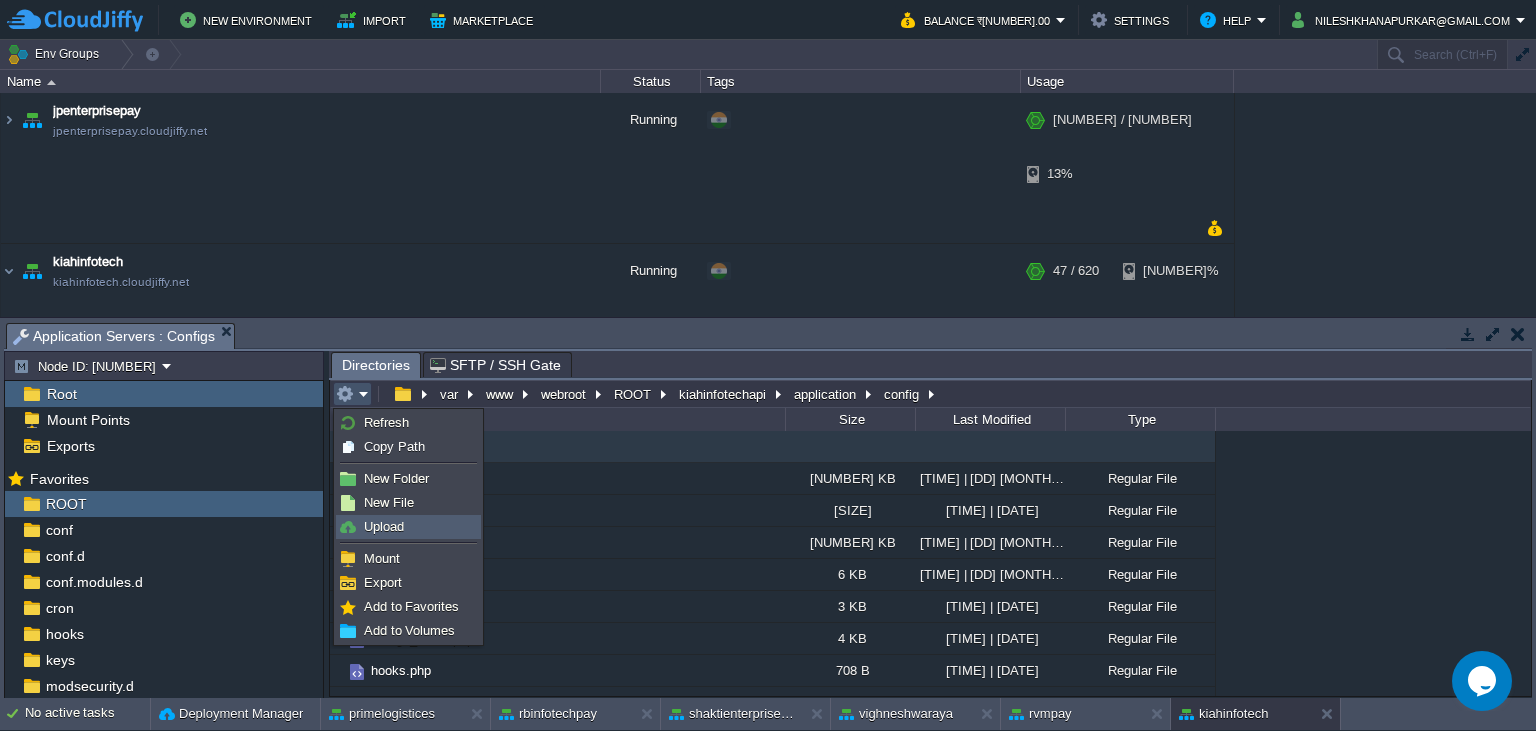 click on "Upload" at bounding box center (384, 526) 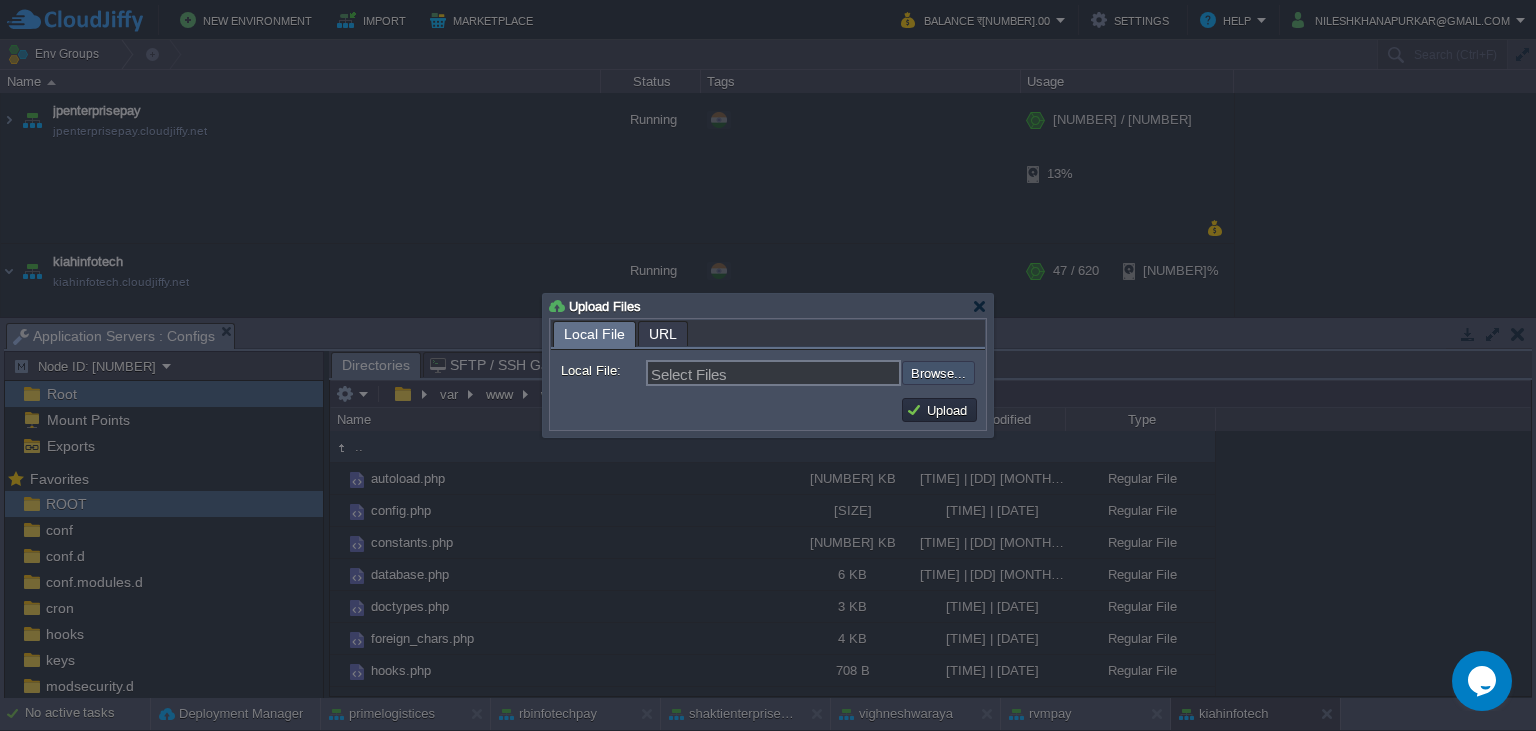 click at bounding box center (848, 373) 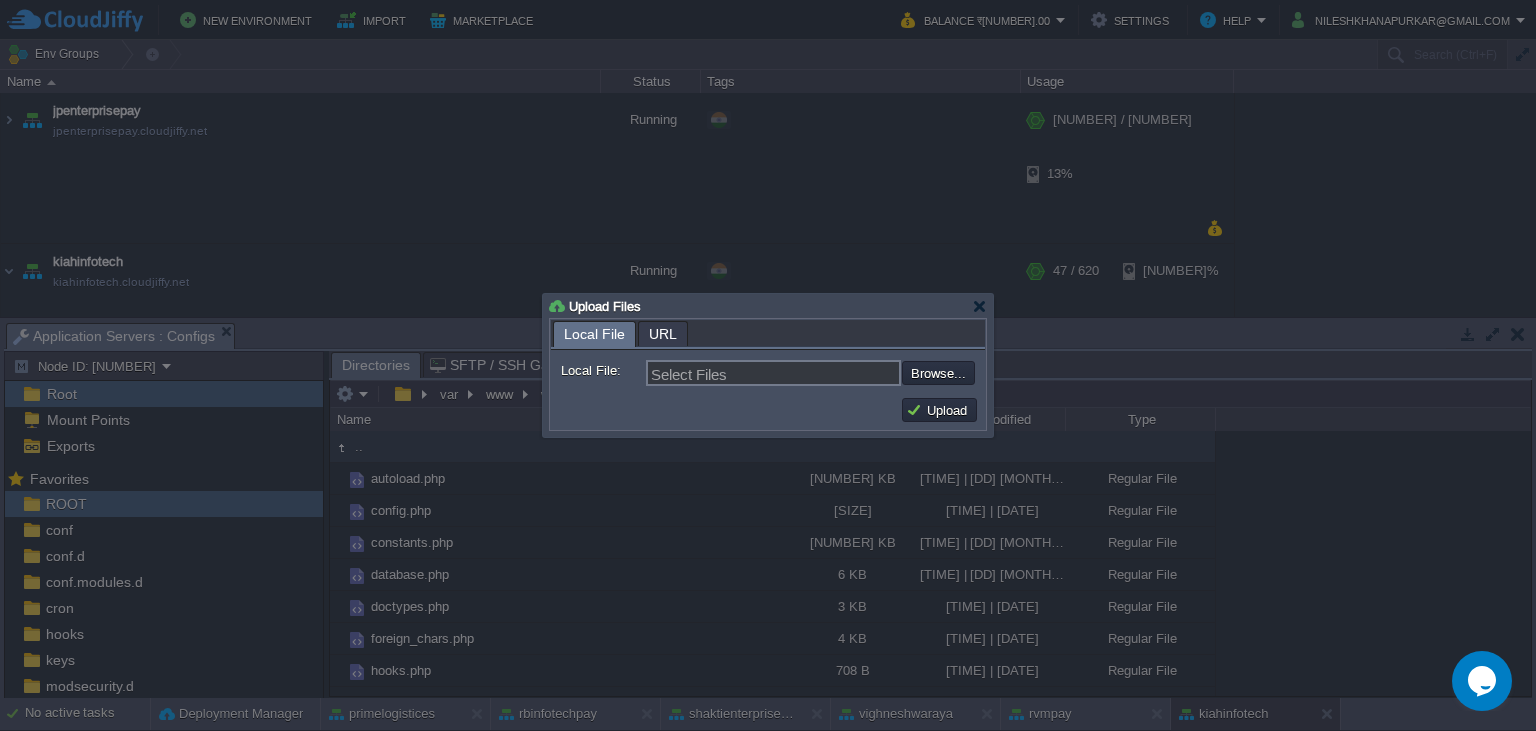 type on "C:\fakepath\config.php" 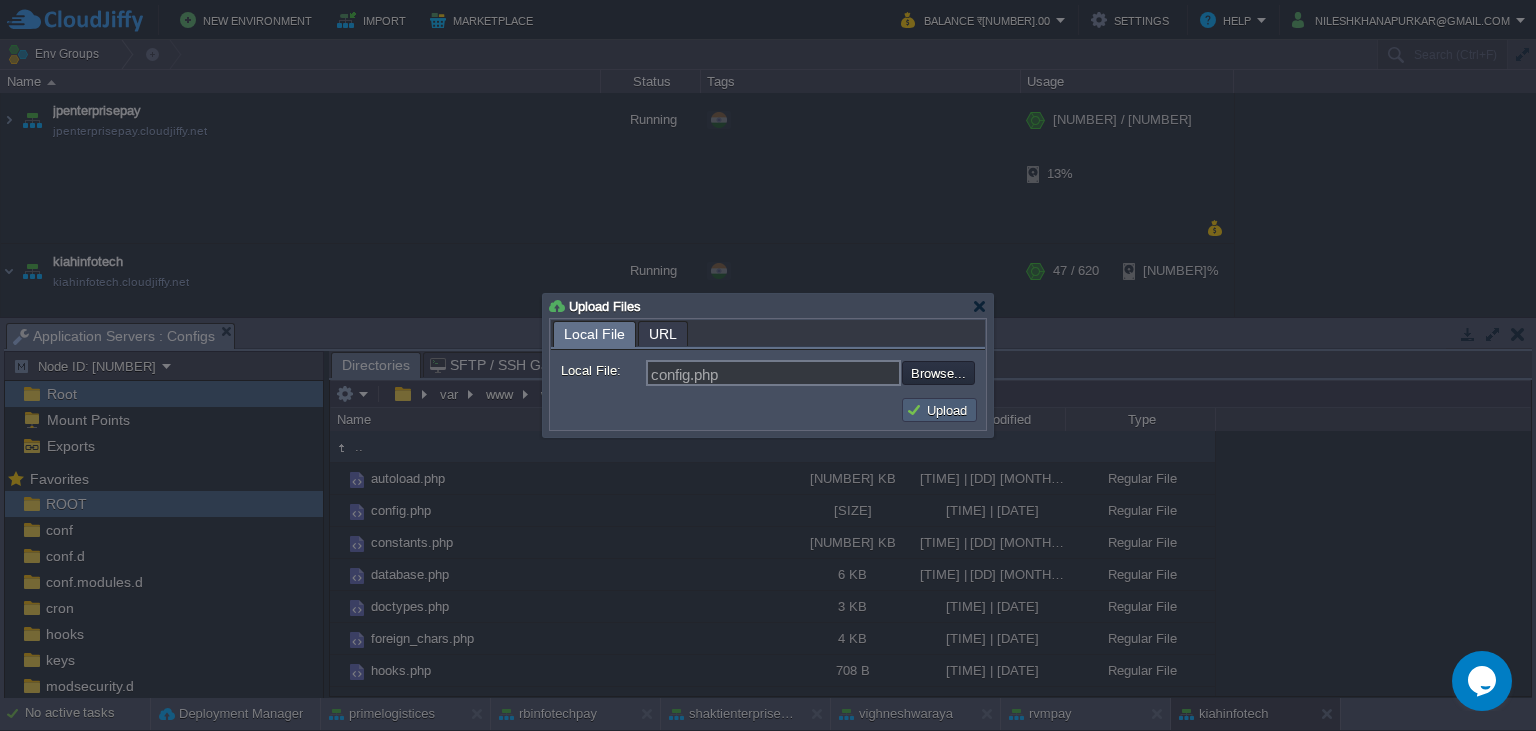 click on "Upload" at bounding box center (939, 410) 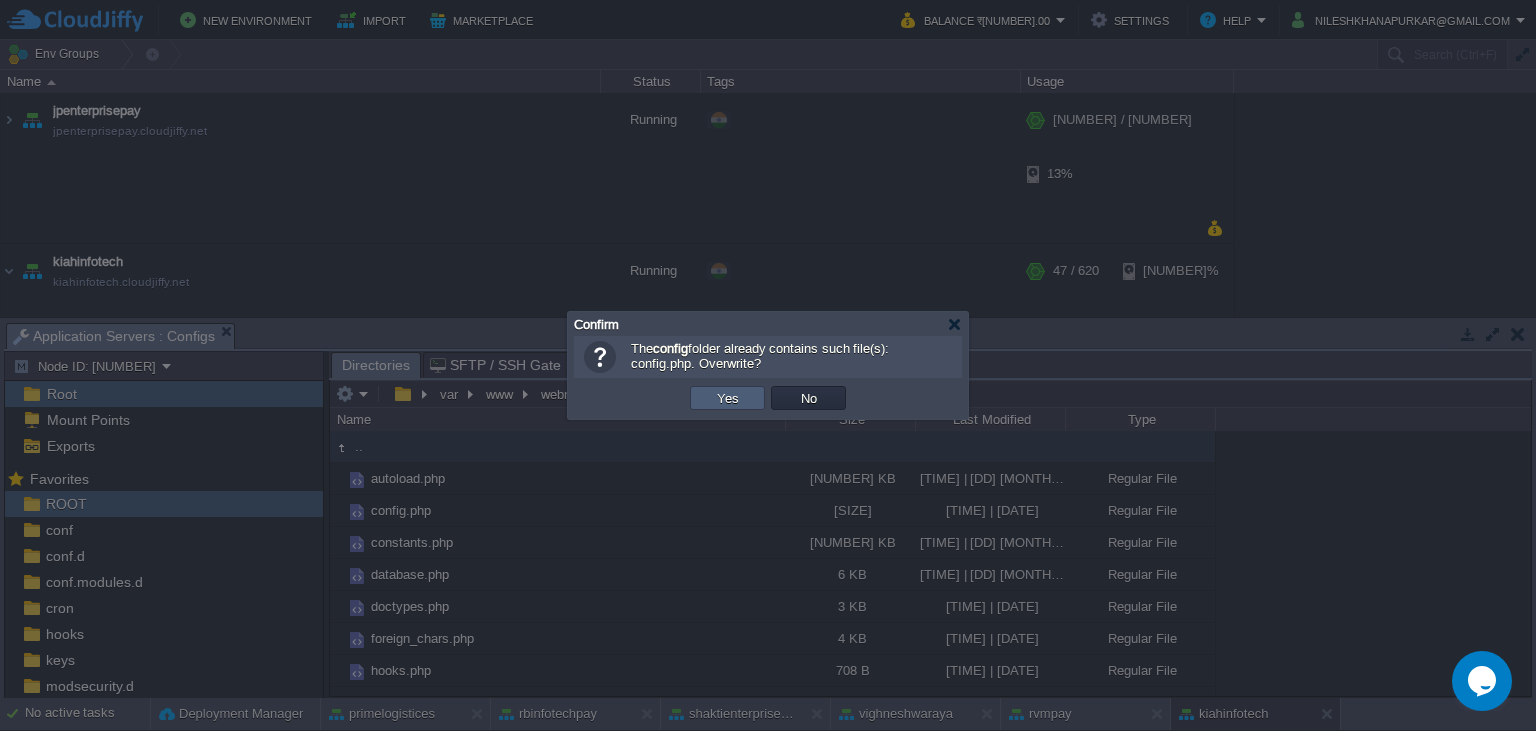 click on "Yes" at bounding box center (728, 398) 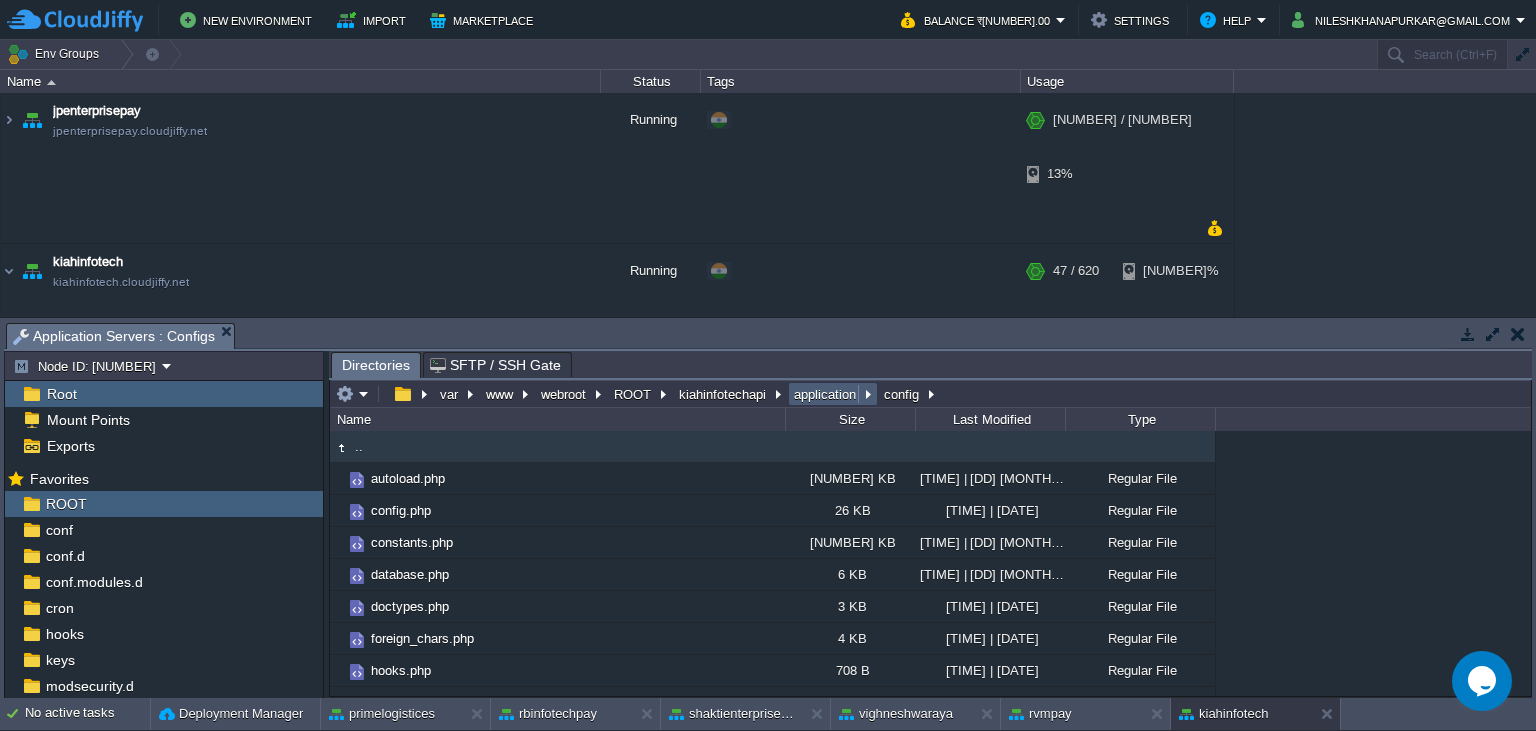 click on "application" at bounding box center (826, 394) 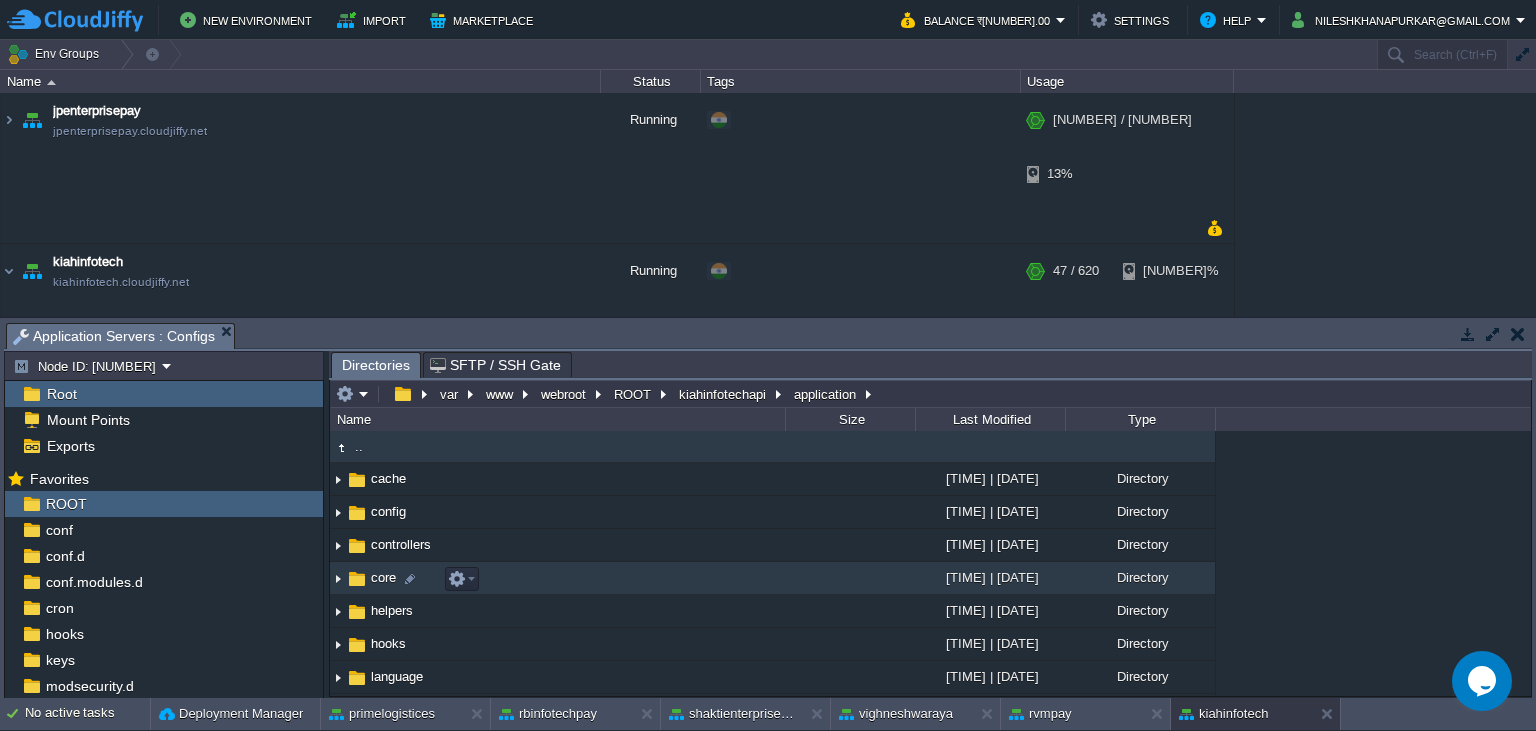 scroll, scrollTop: 91, scrollLeft: 0, axis: vertical 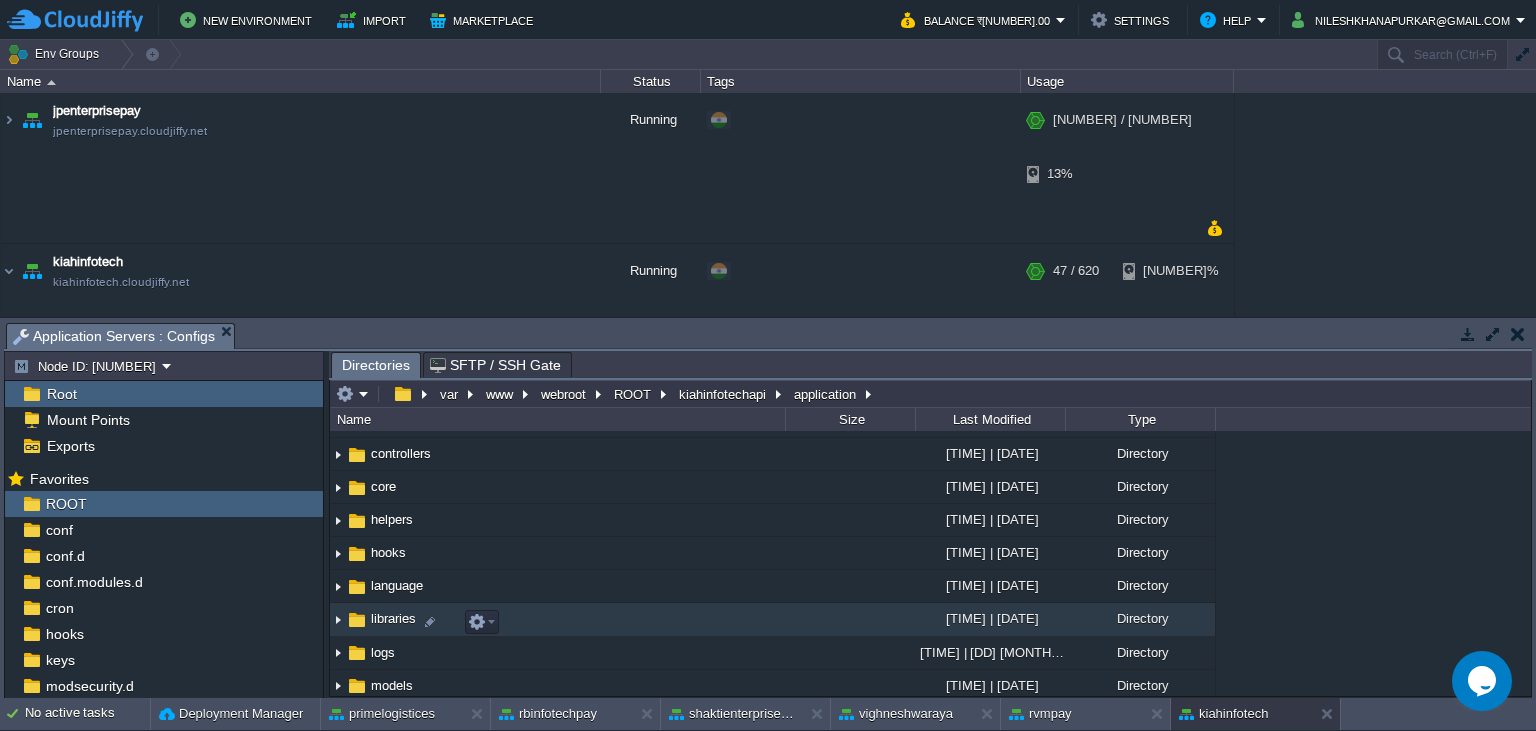 click on "libraries" at bounding box center [557, 619] 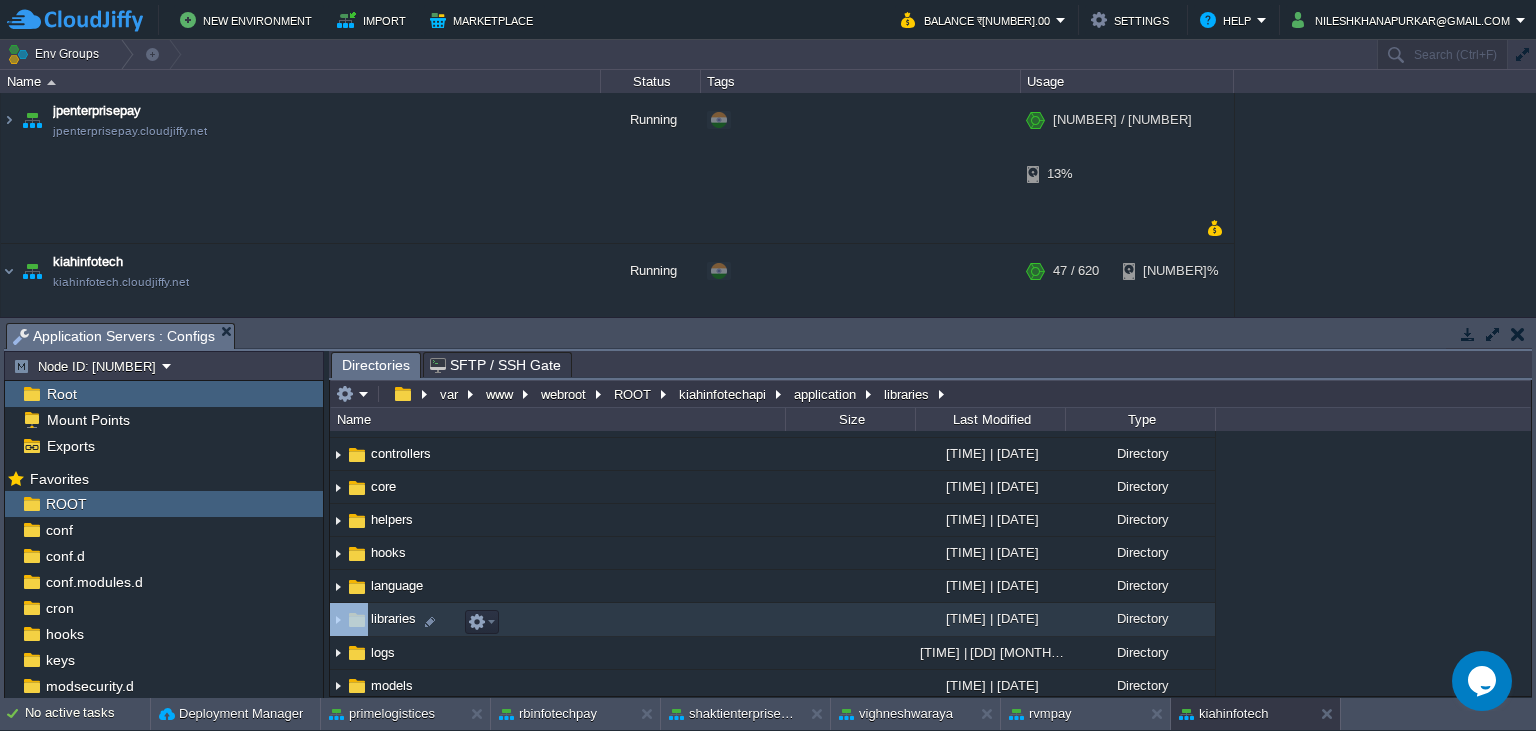 click on "libraries" at bounding box center (557, 619) 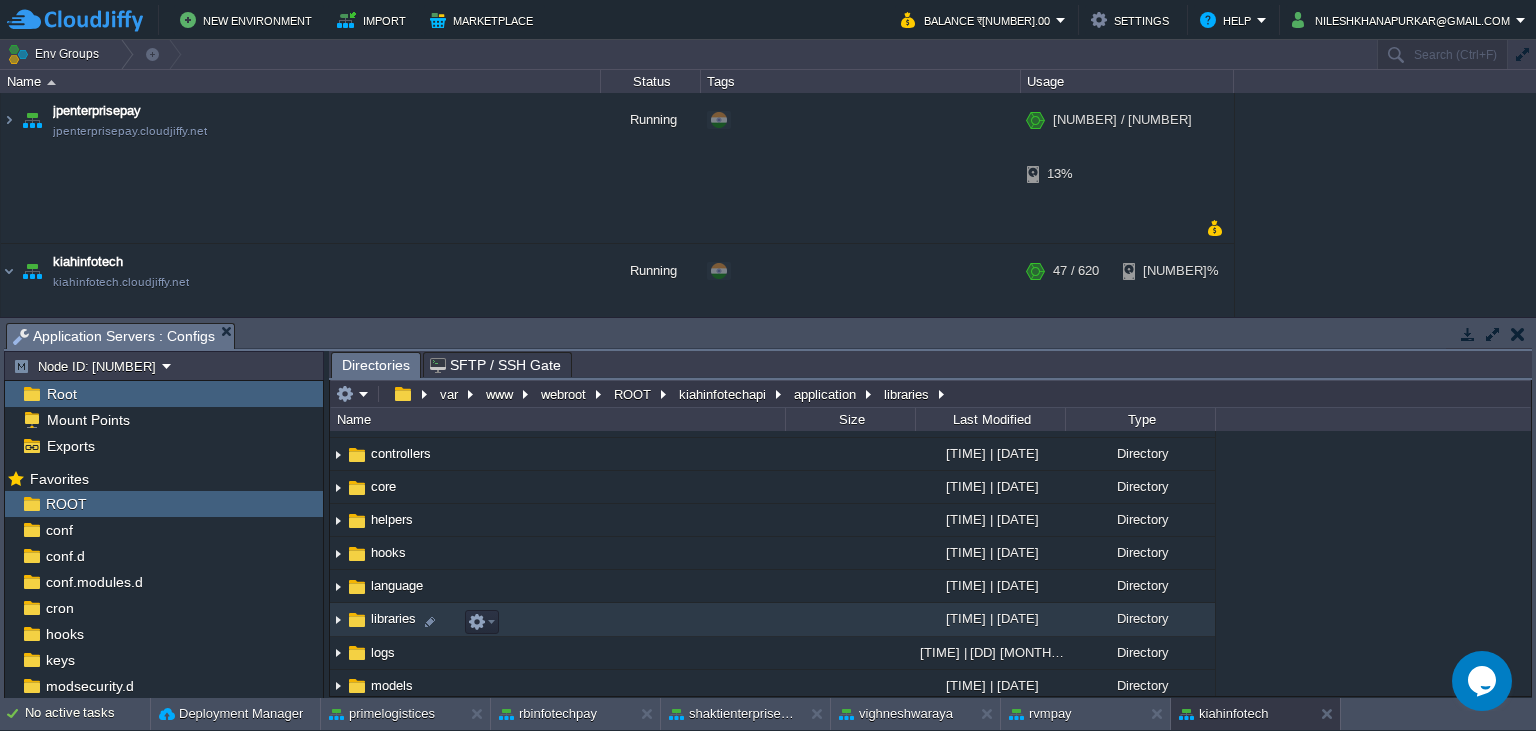 scroll, scrollTop: 0, scrollLeft: 0, axis: both 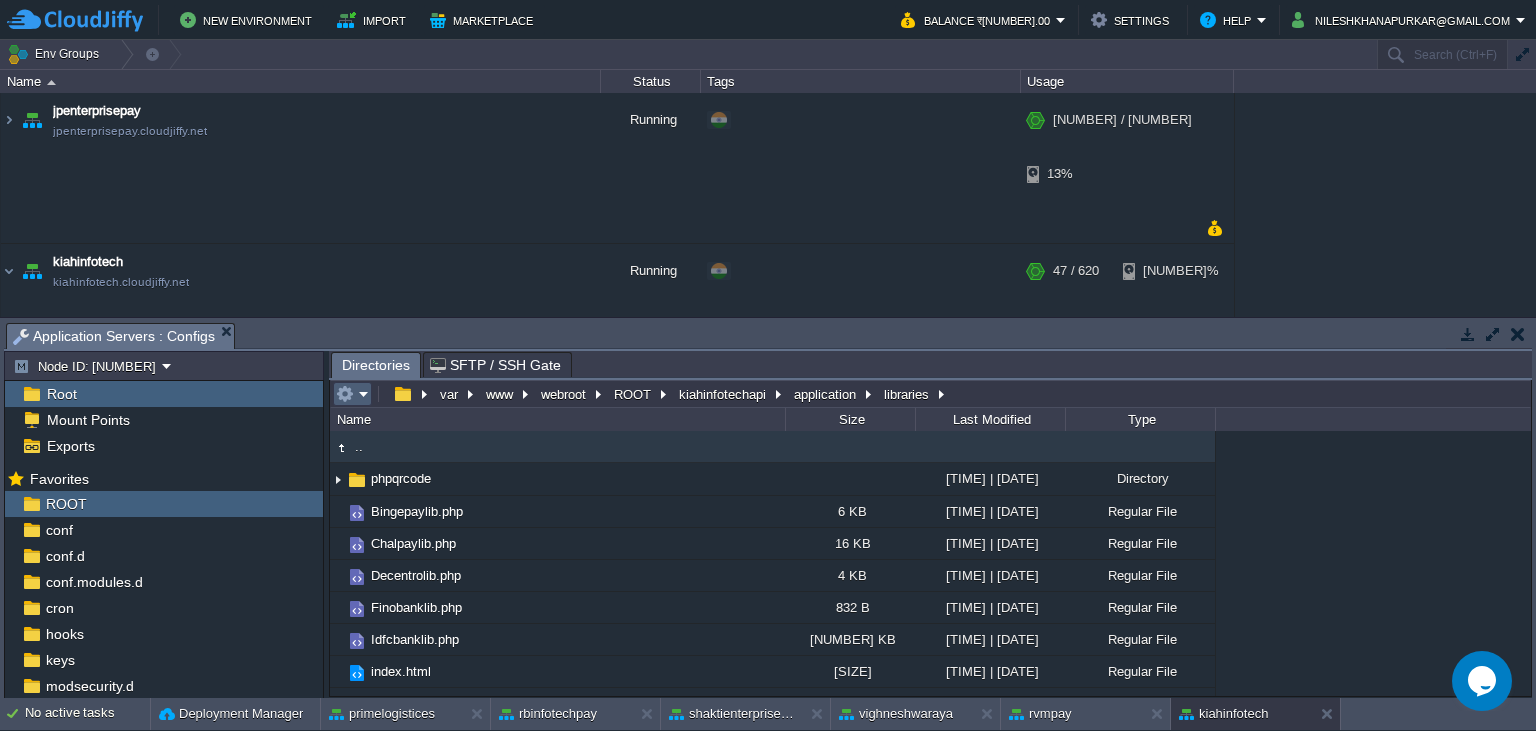 click at bounding box center (352, 394) 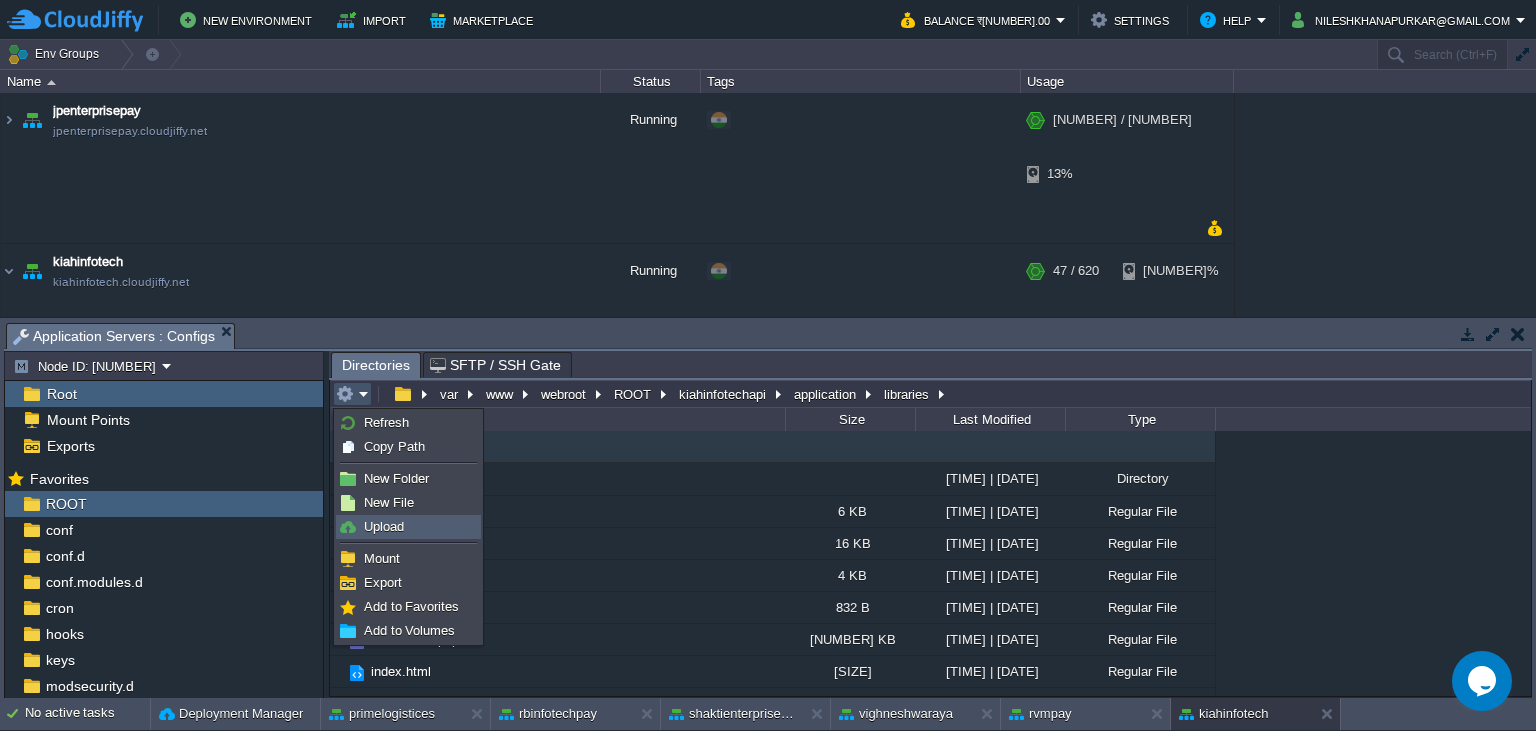 click on "Upload" at bounding box center [408, 527] 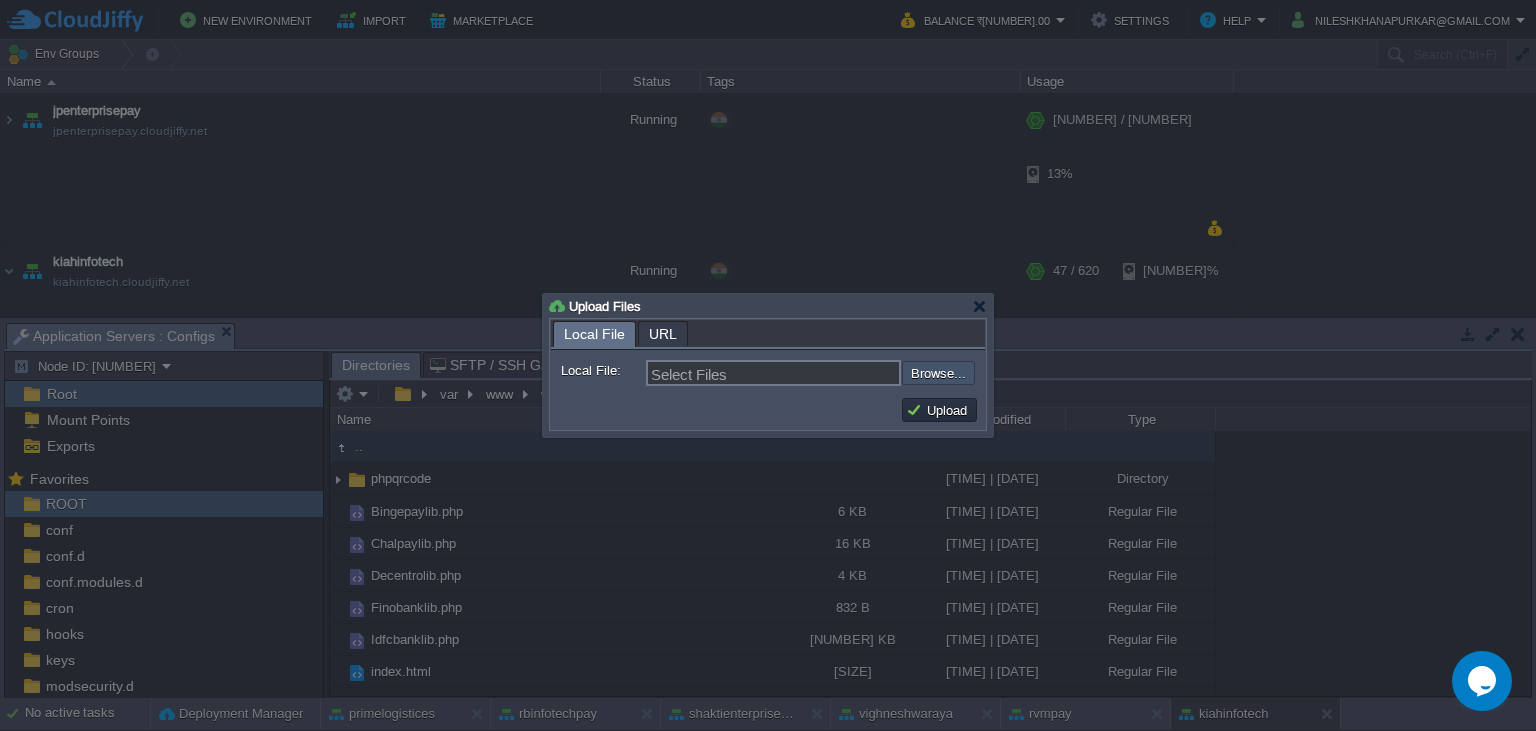 click at bounding box center (848, 373) 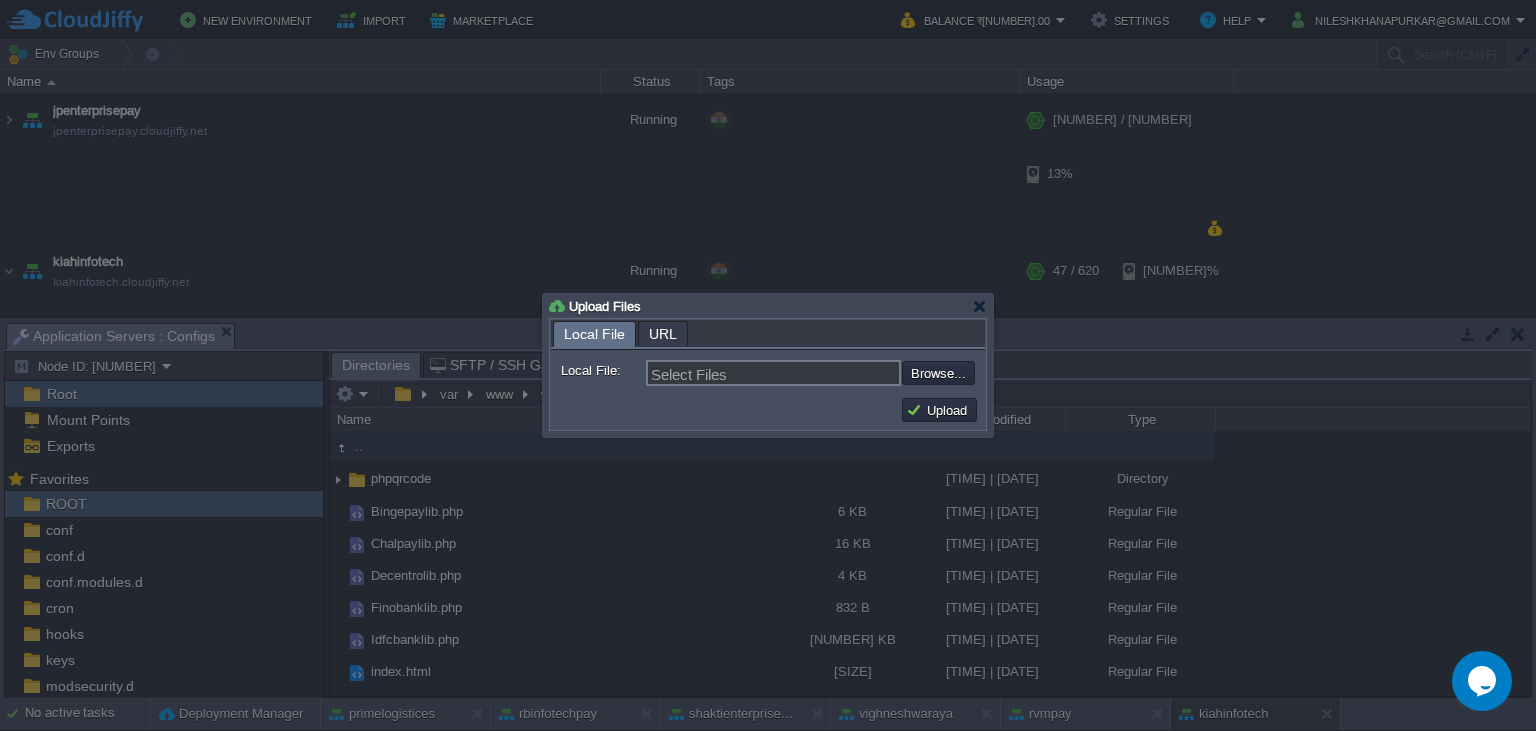 type on "C:\fakepath\[FILENAME].php" 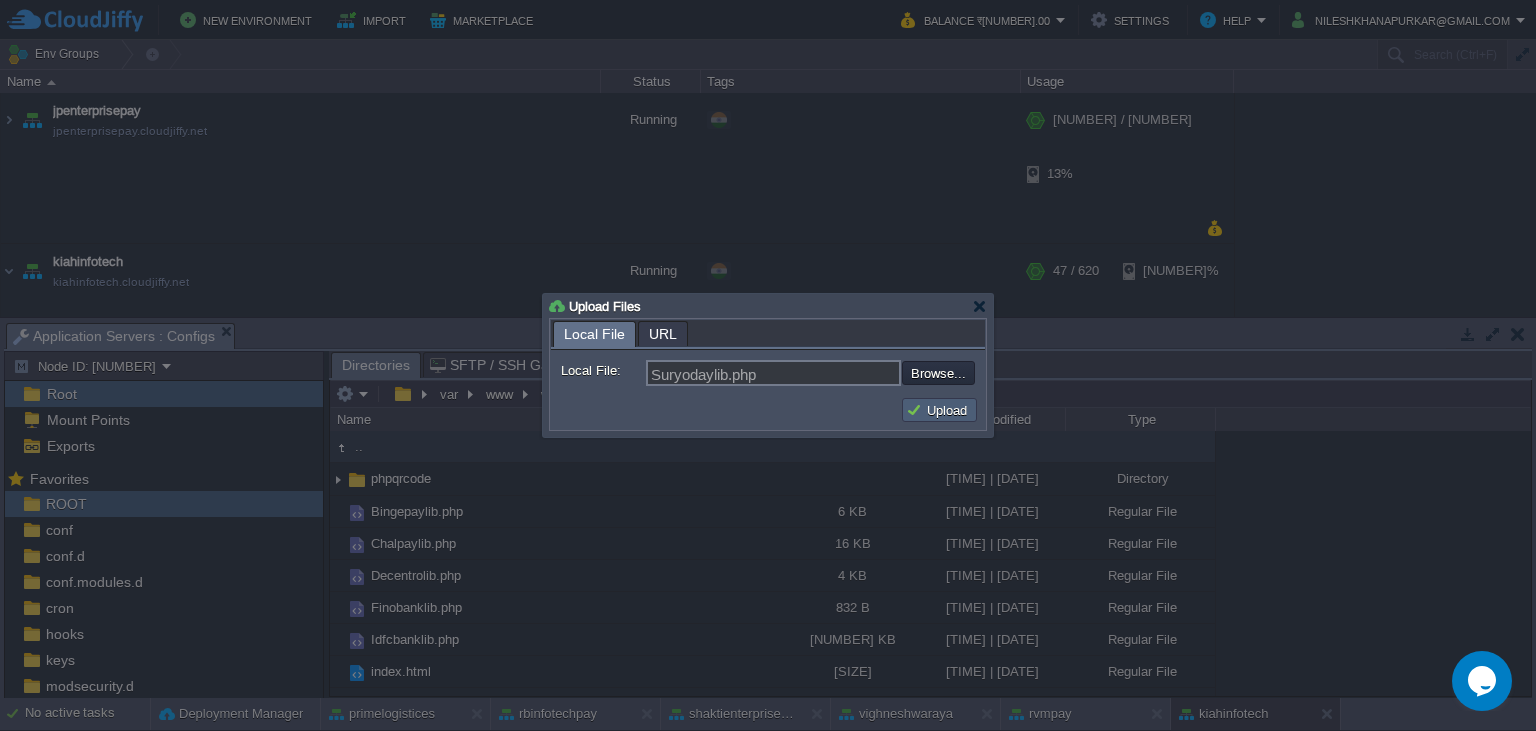 click on "Upload" at bounding box center [939, 410] 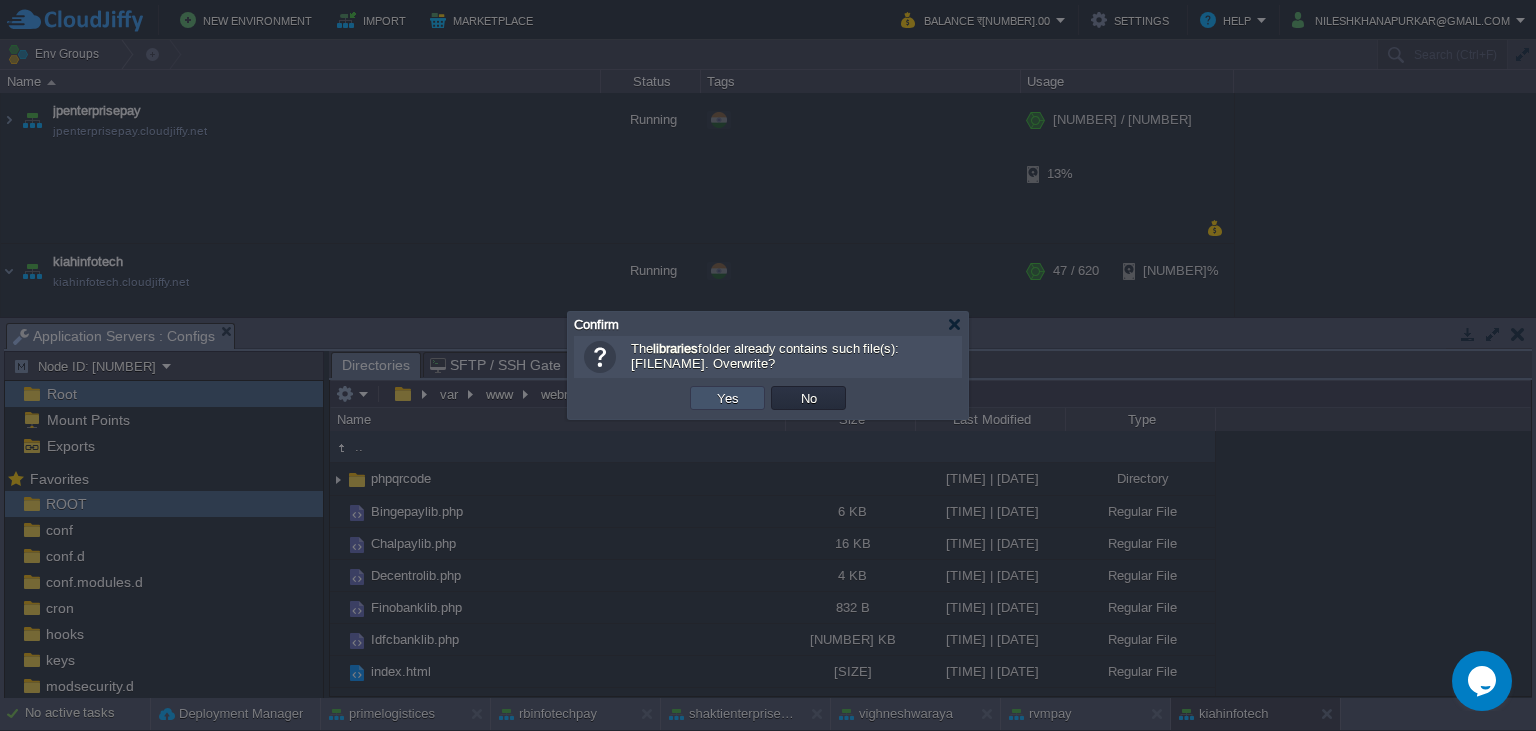 click on "Yes" at bounding box center (728, 398) 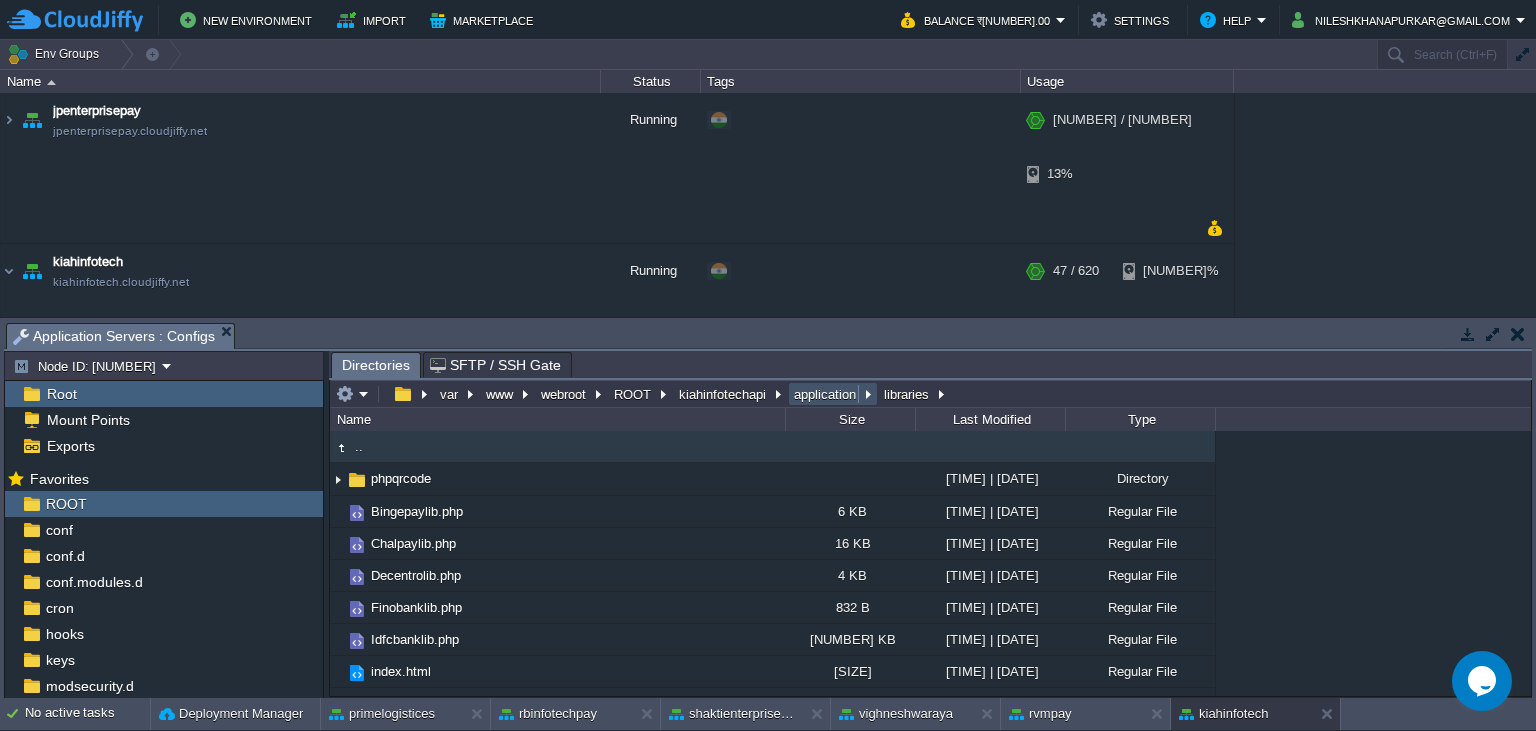 click on "application" at bounding box center (826, 394) 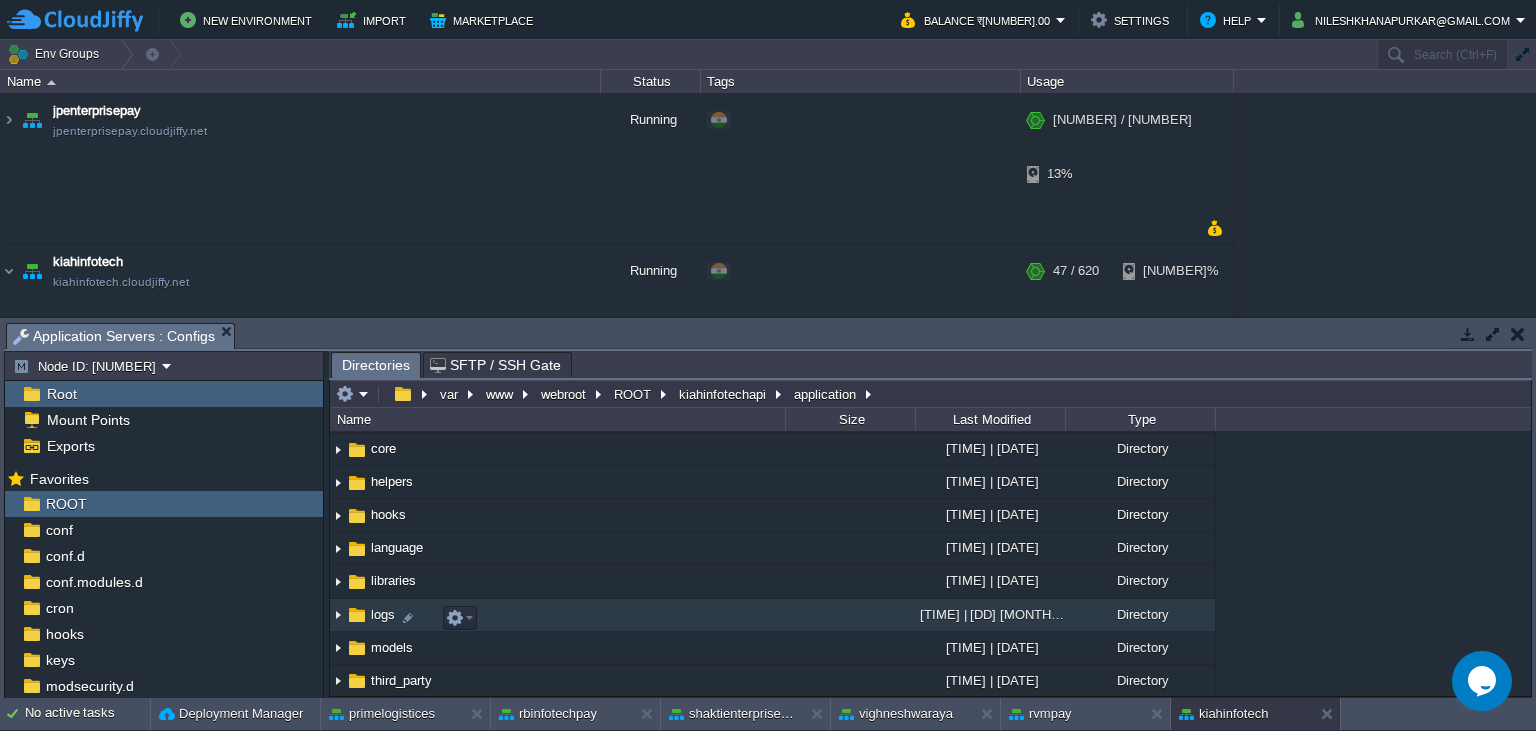scroll, scrollTop: 182, scrollLeft: 0, axis: vertical 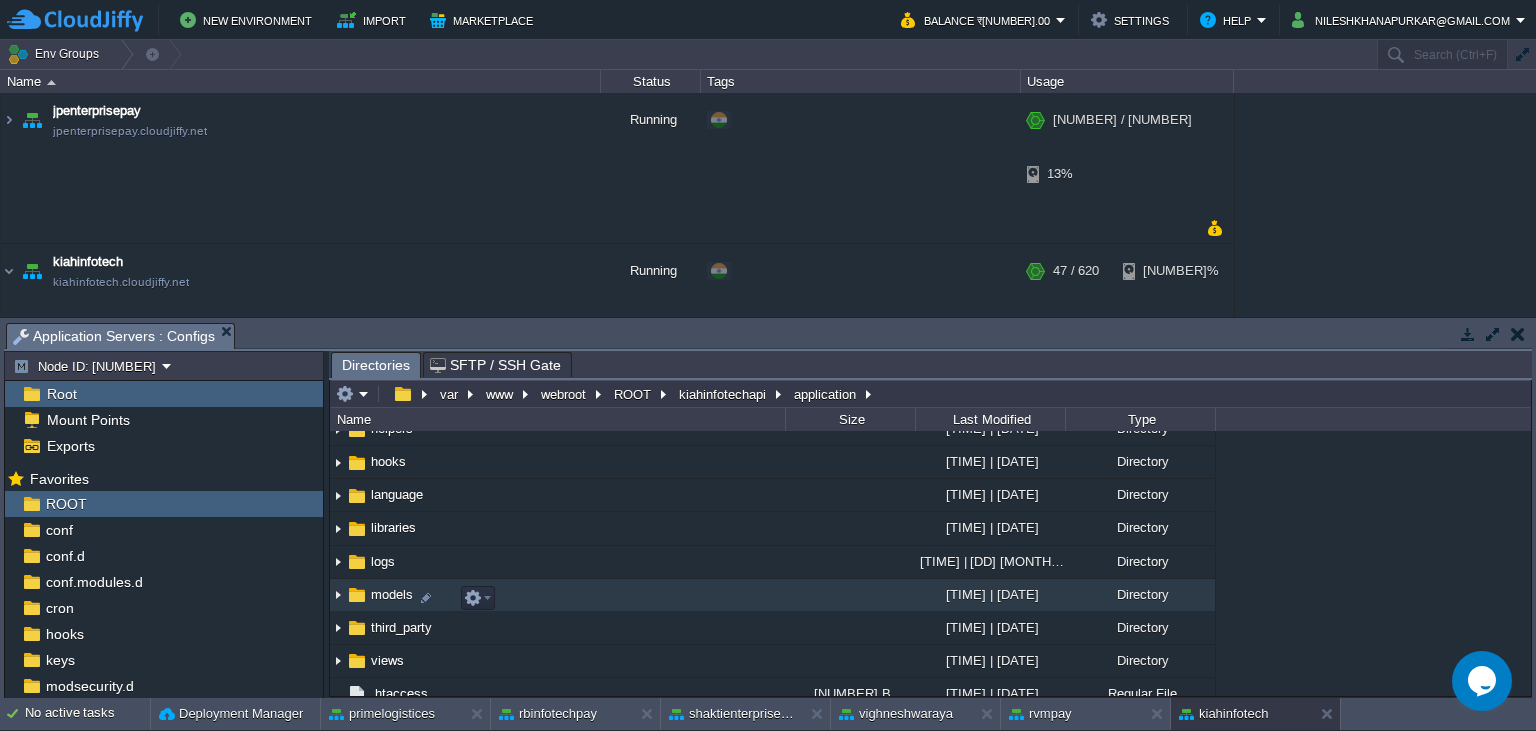 click on "models" at bounding box center (392, 594) 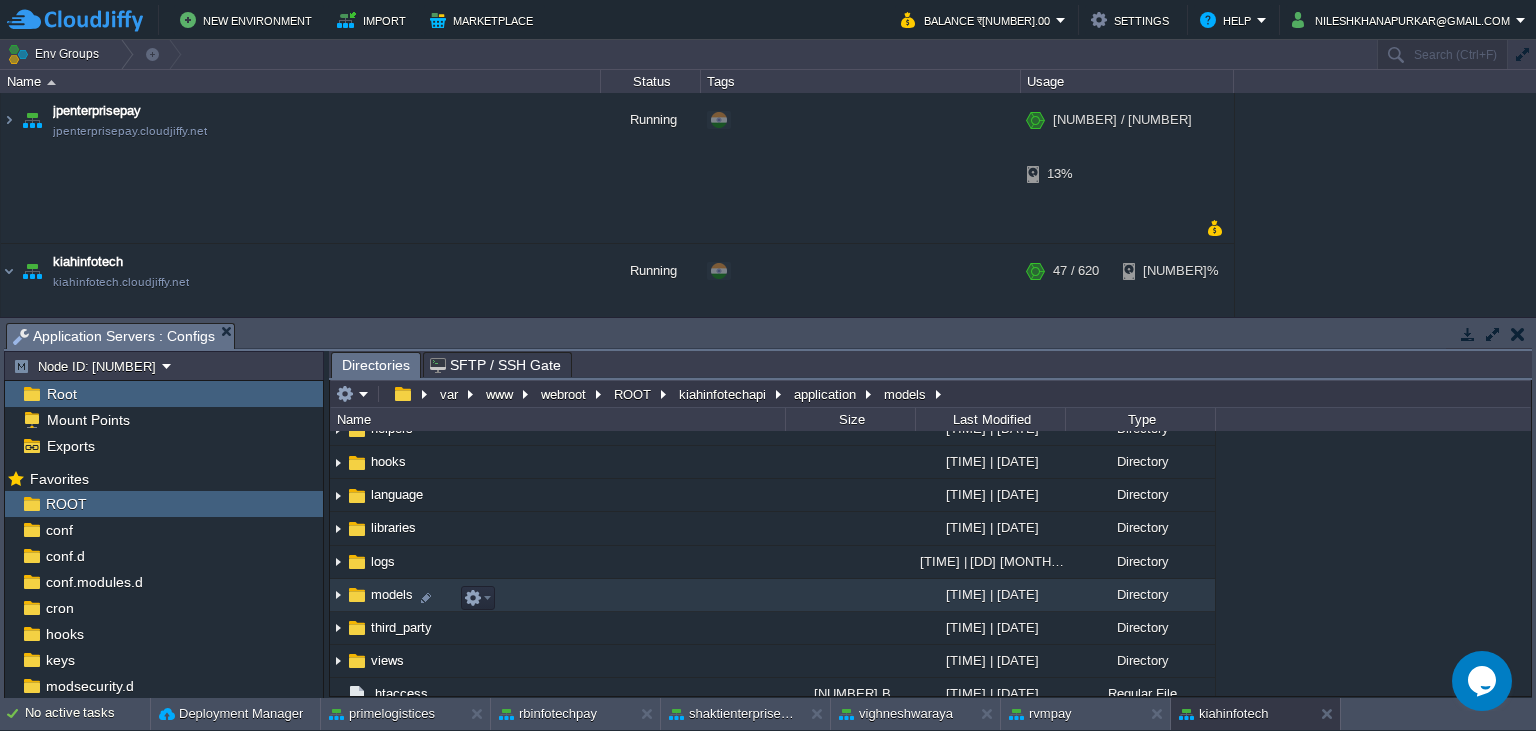 click on "models" at bounding box center [392, 594] 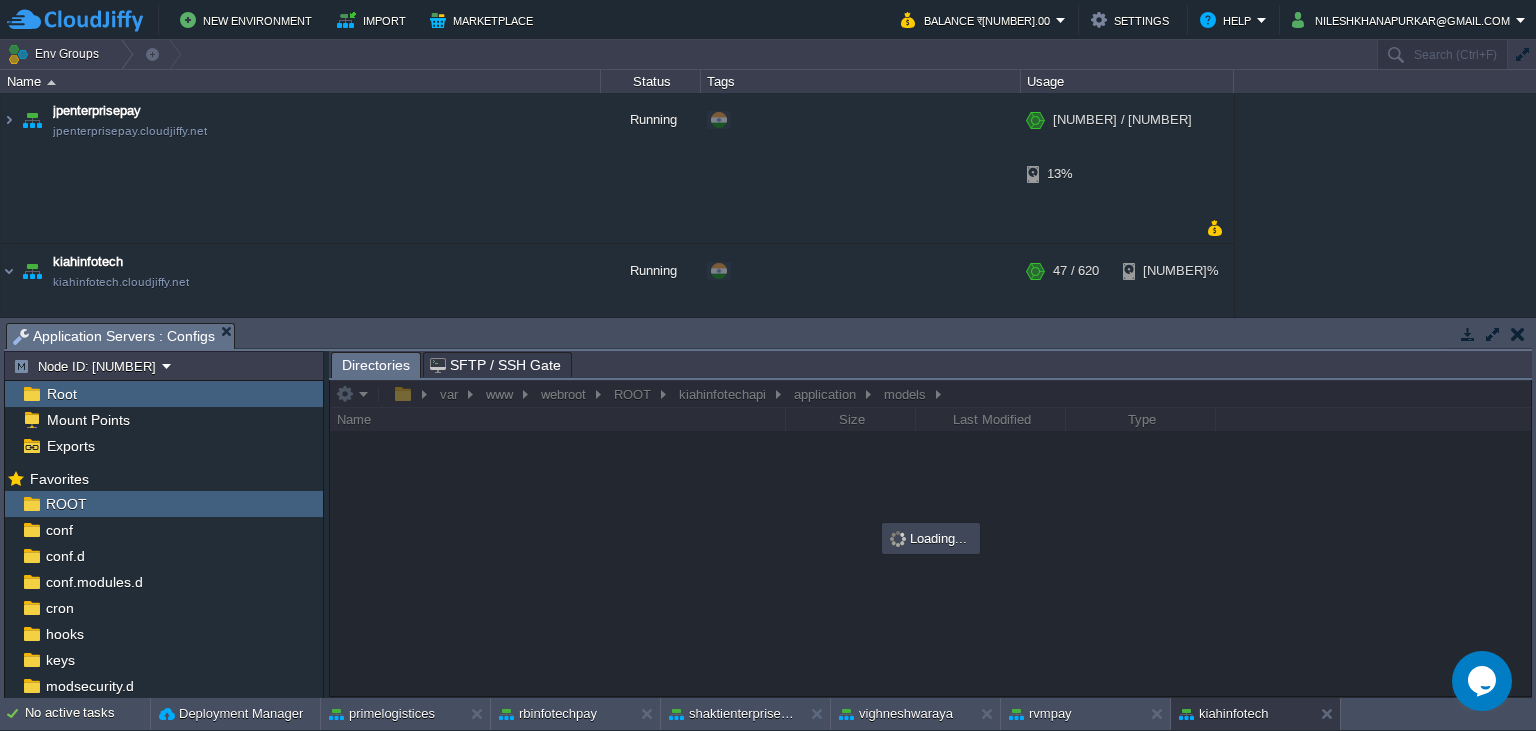 scroll, scrollTop: 0, scrollLeft: 0, axis: both 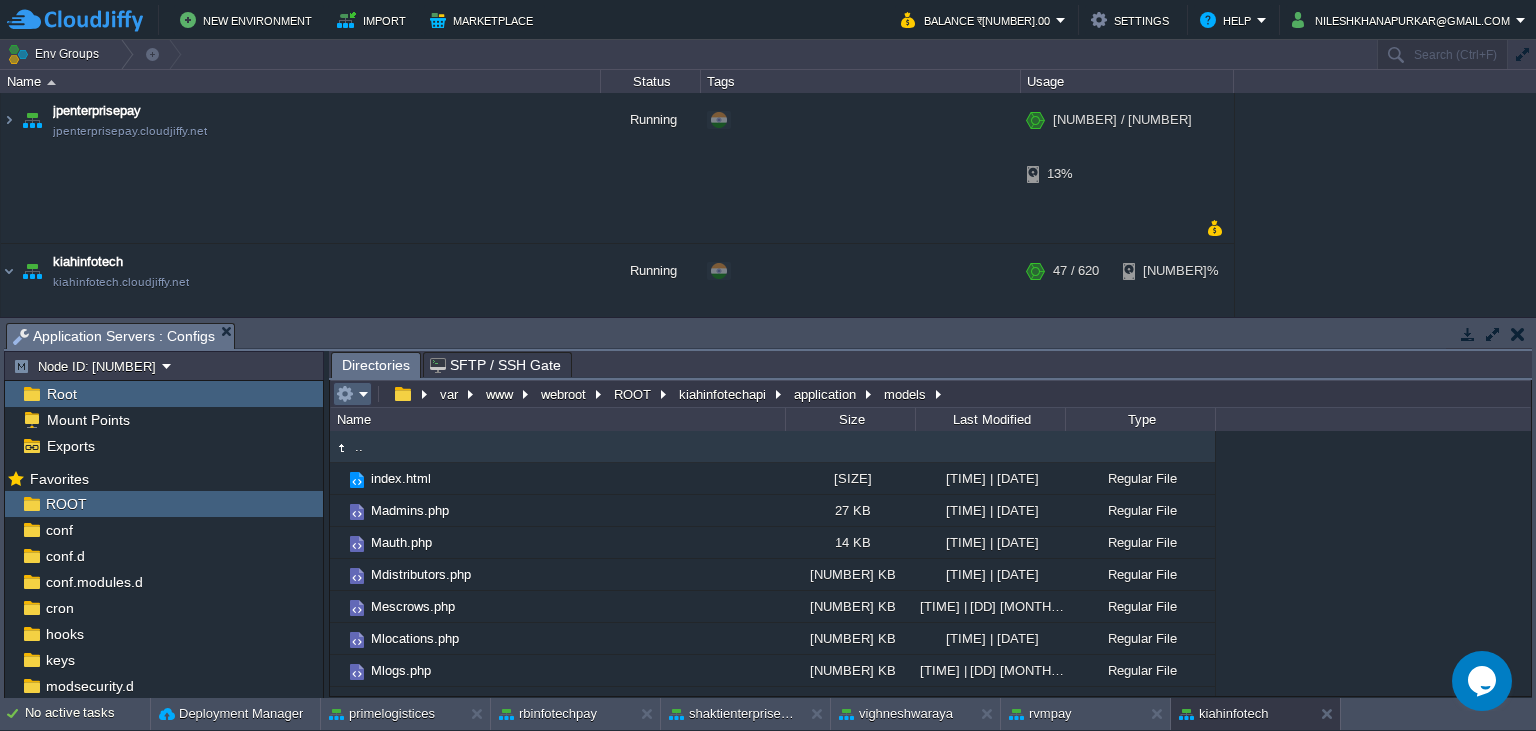 click at bounding box center (345, 394) 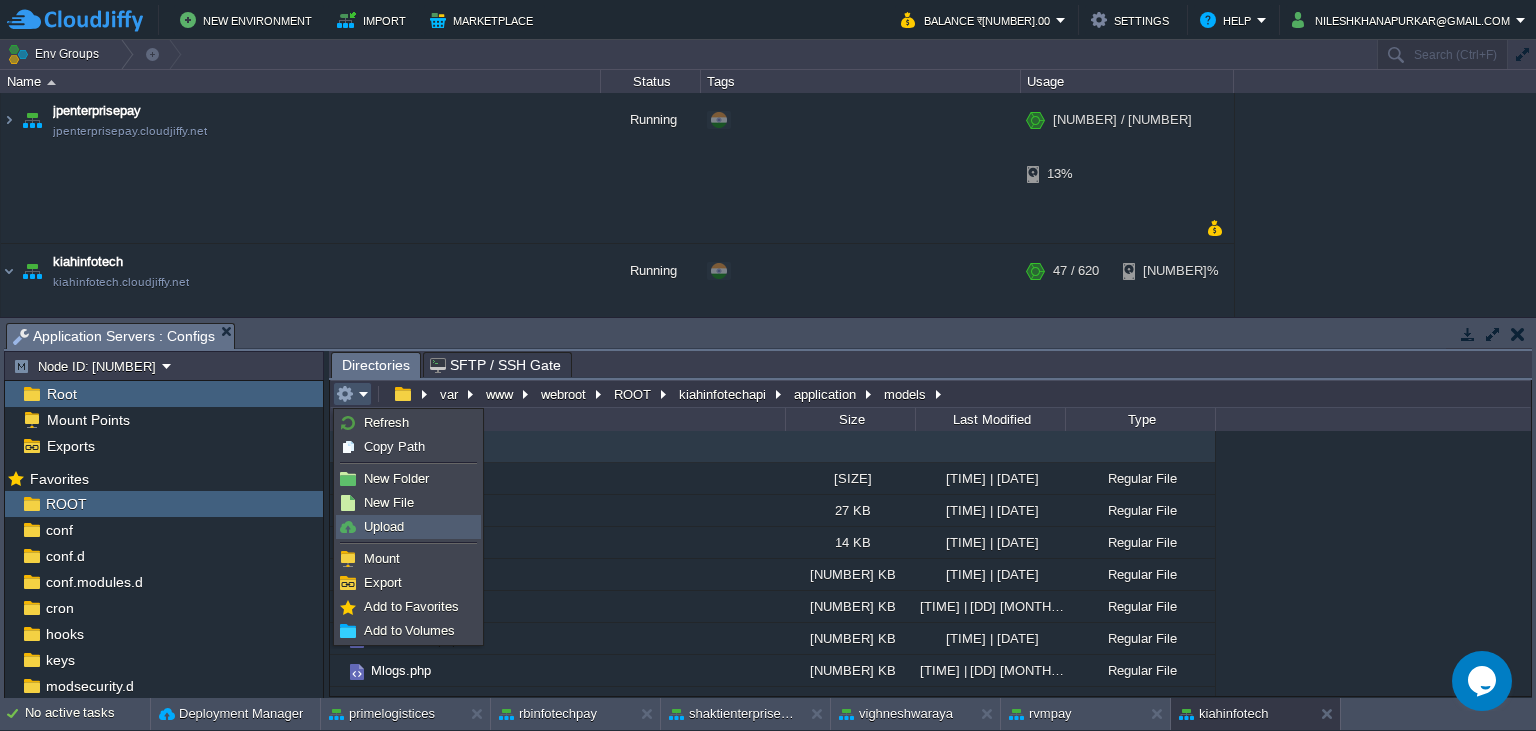 click on "Upload" at bounding box center [408, 527] 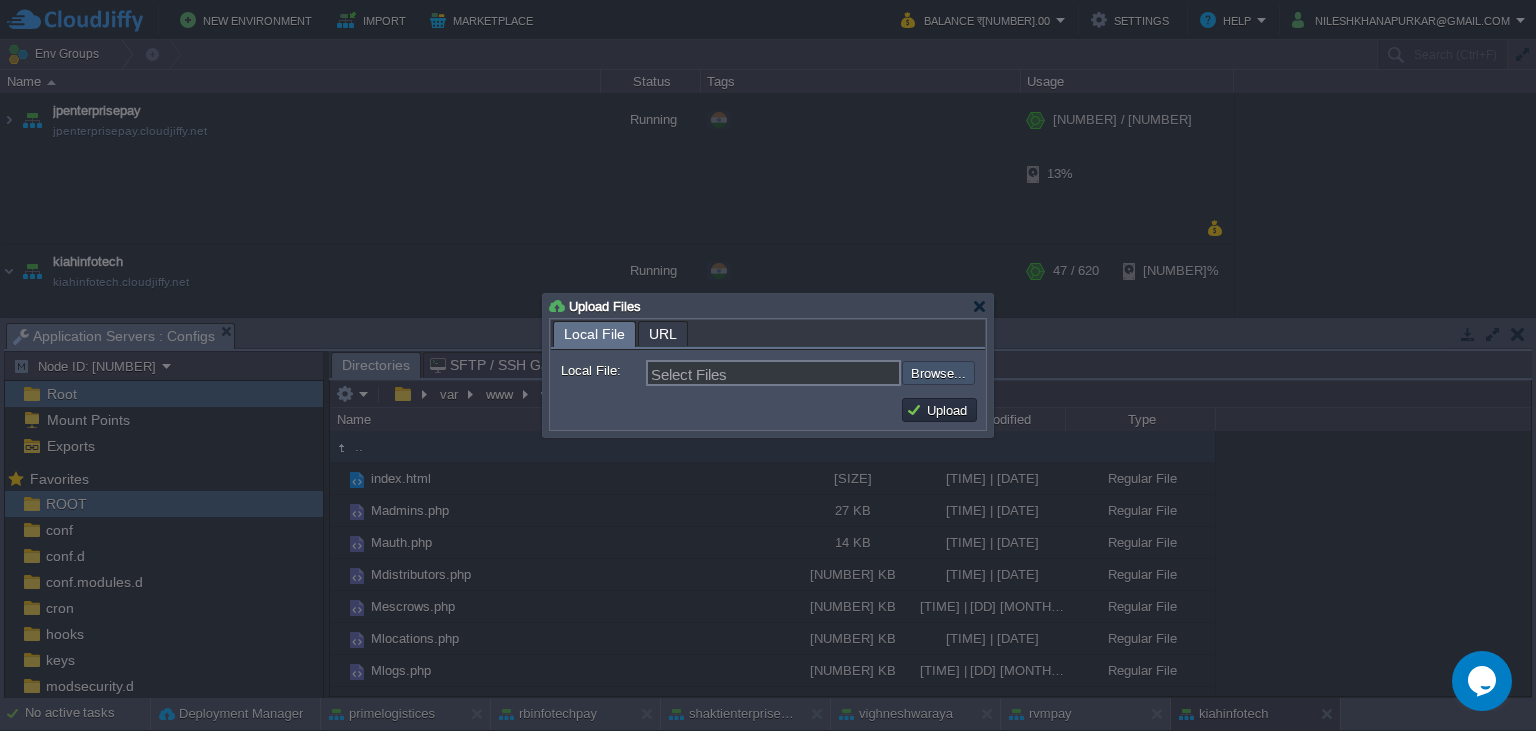 click at bounding box center [848, 373] 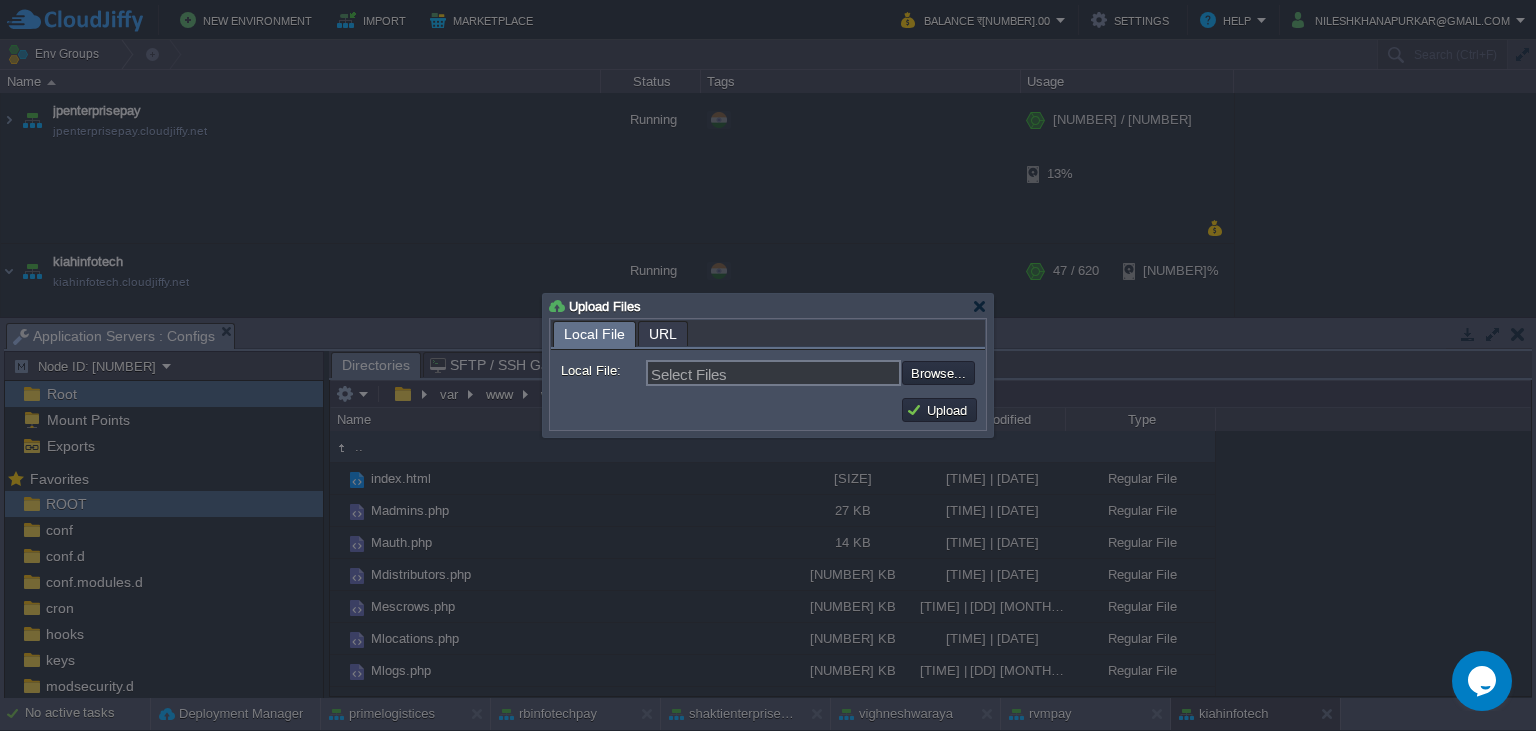 type on "C:\fakepath\[FILENAME].php" 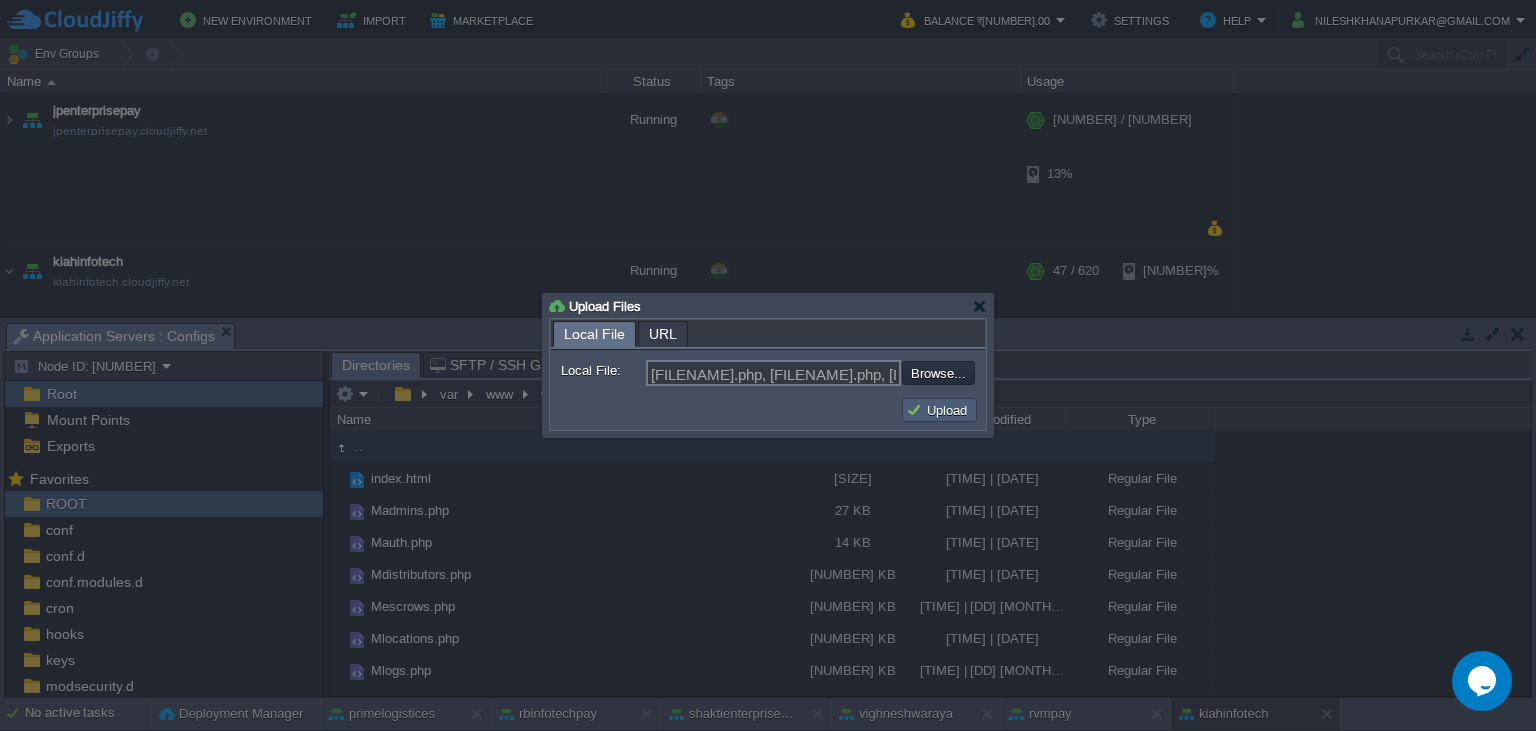 click on "Upload" at bounding box center [939, 410] 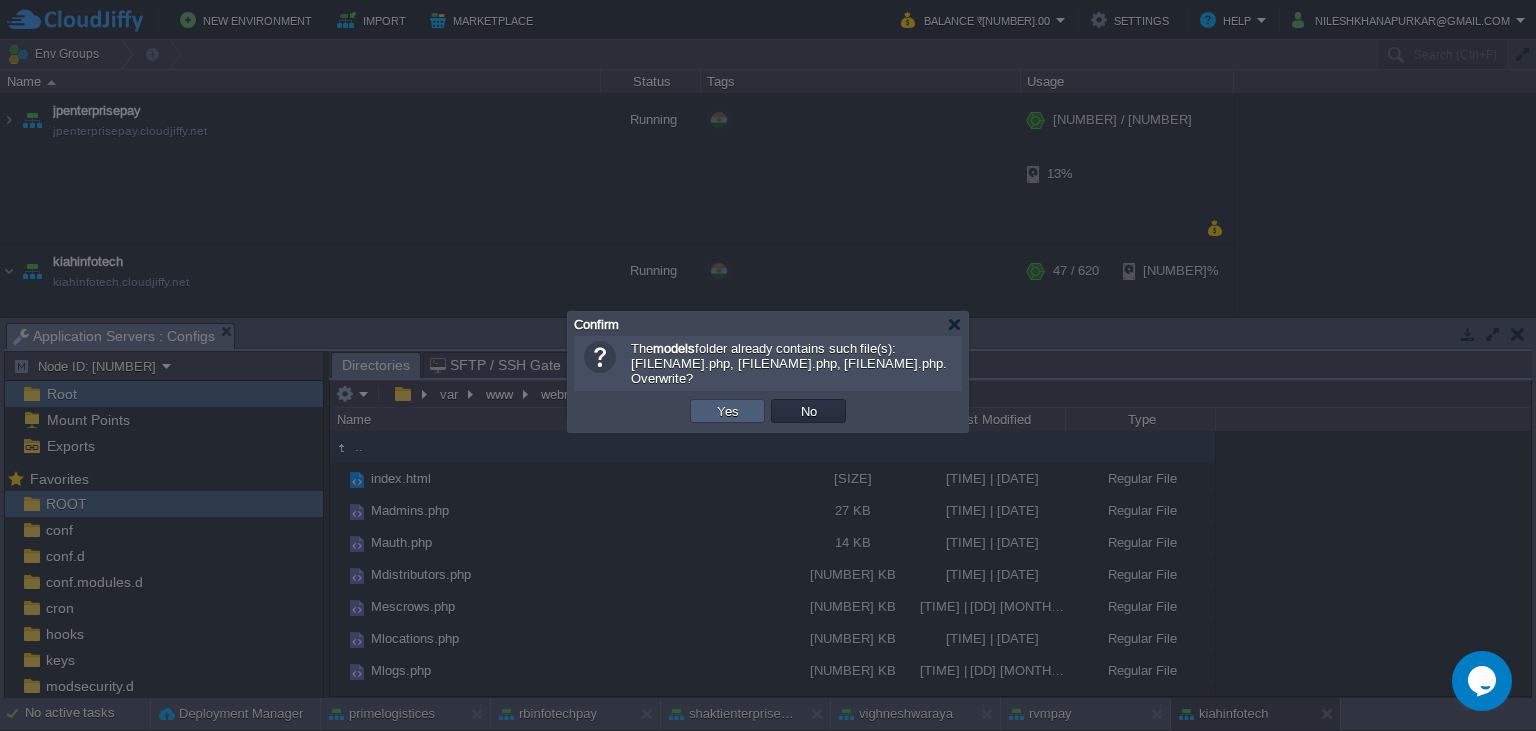 click on "Yes" at bounding box center [728, 411] 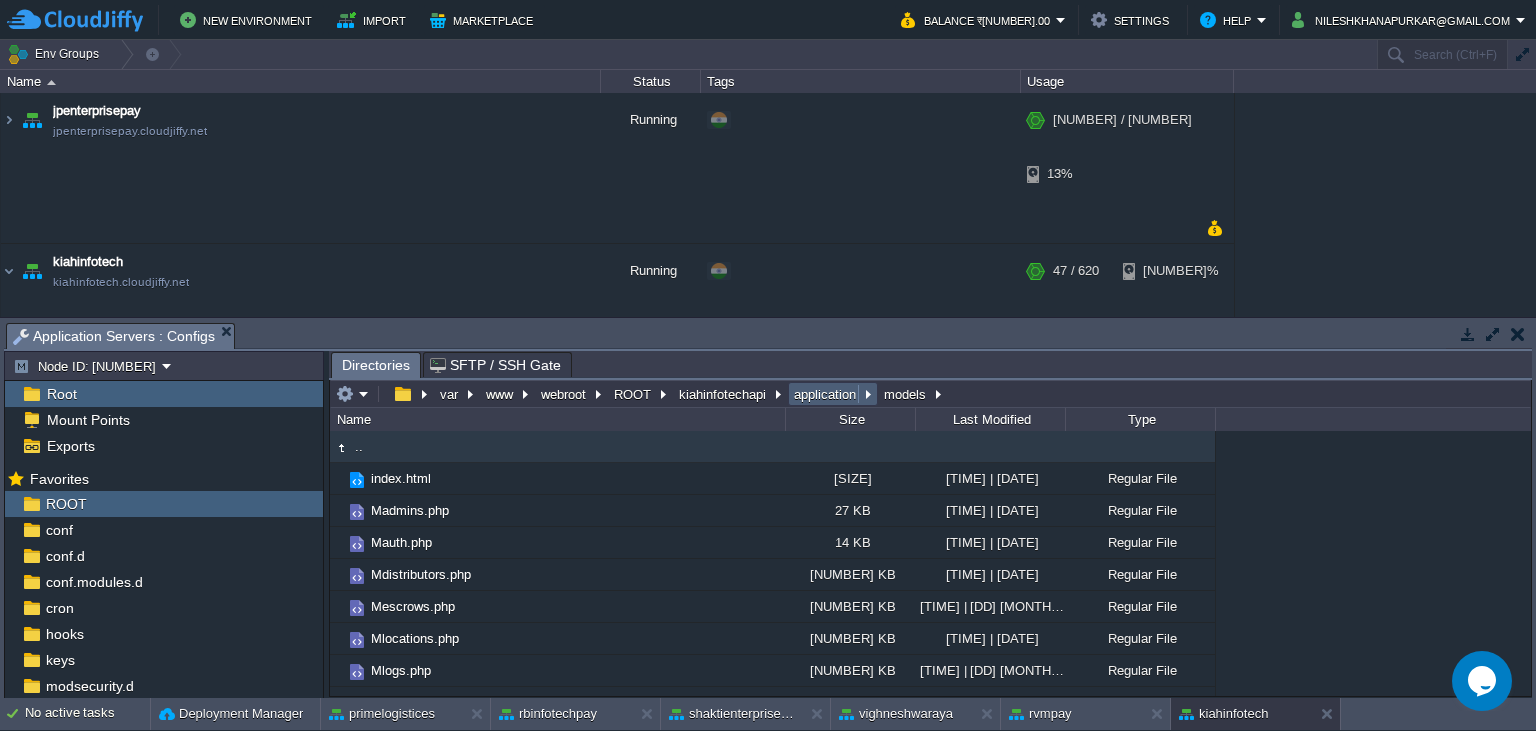 click on "application" at bounding box center [833, 394] 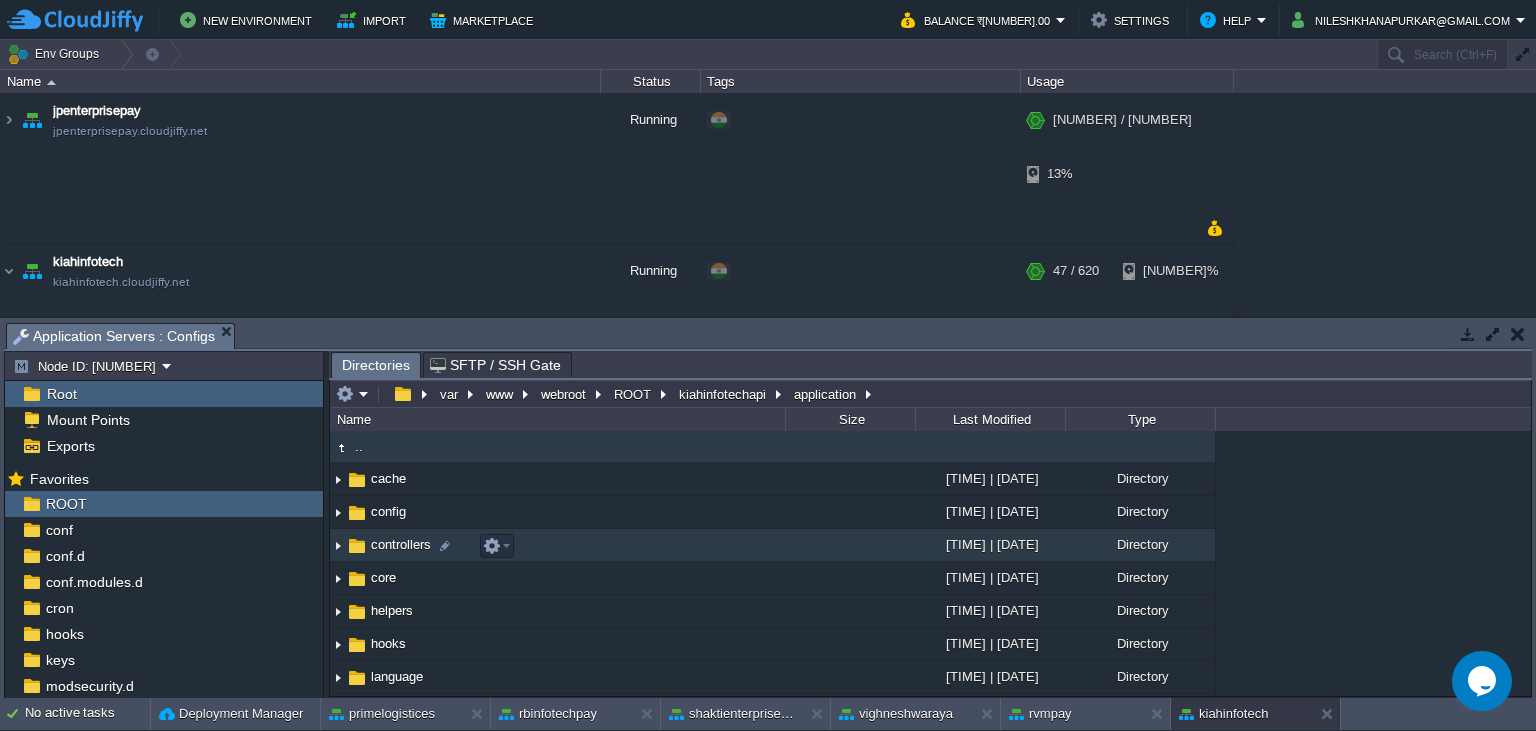 click on "controllers" at bounding box center [557, 545] 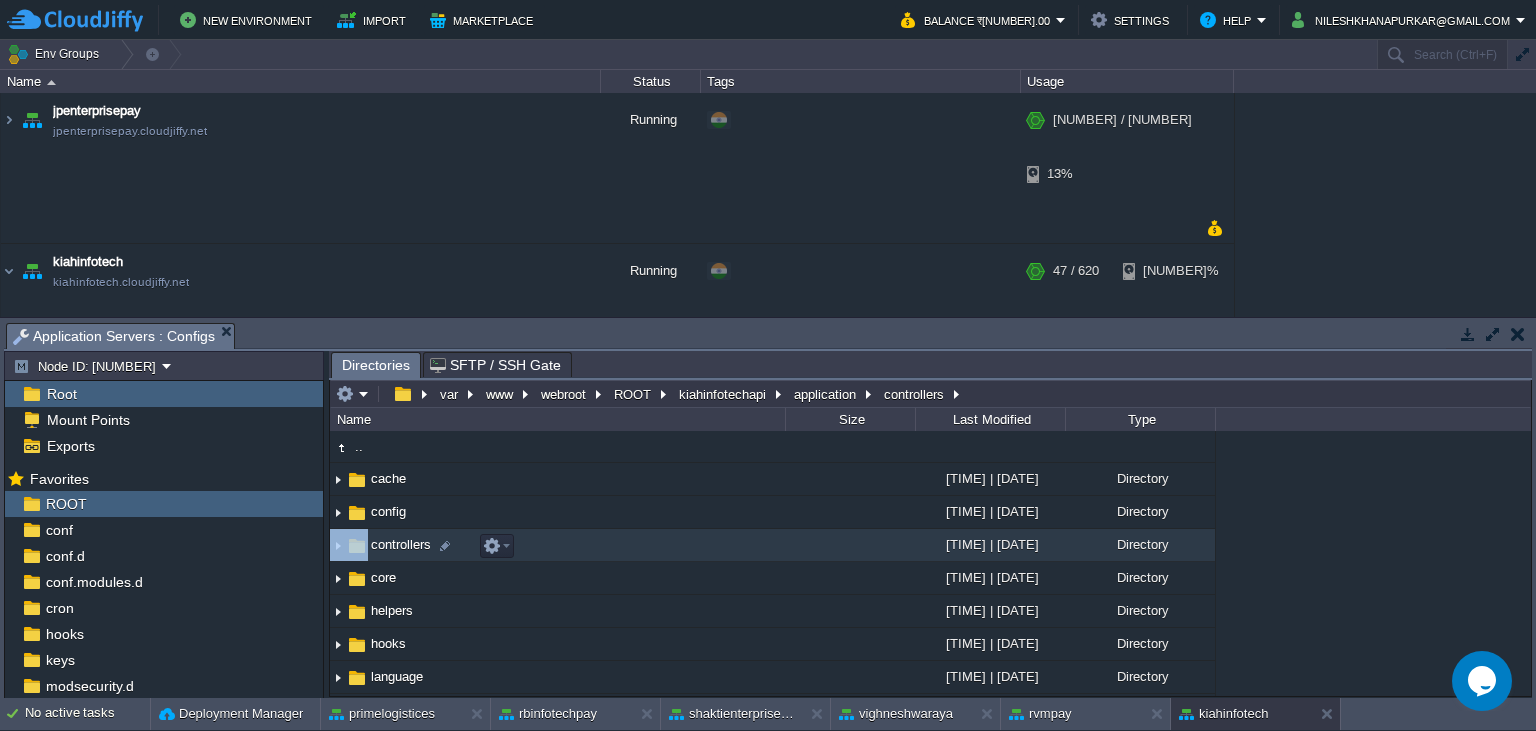 click on "controllers" at bounding box center [557, 545] 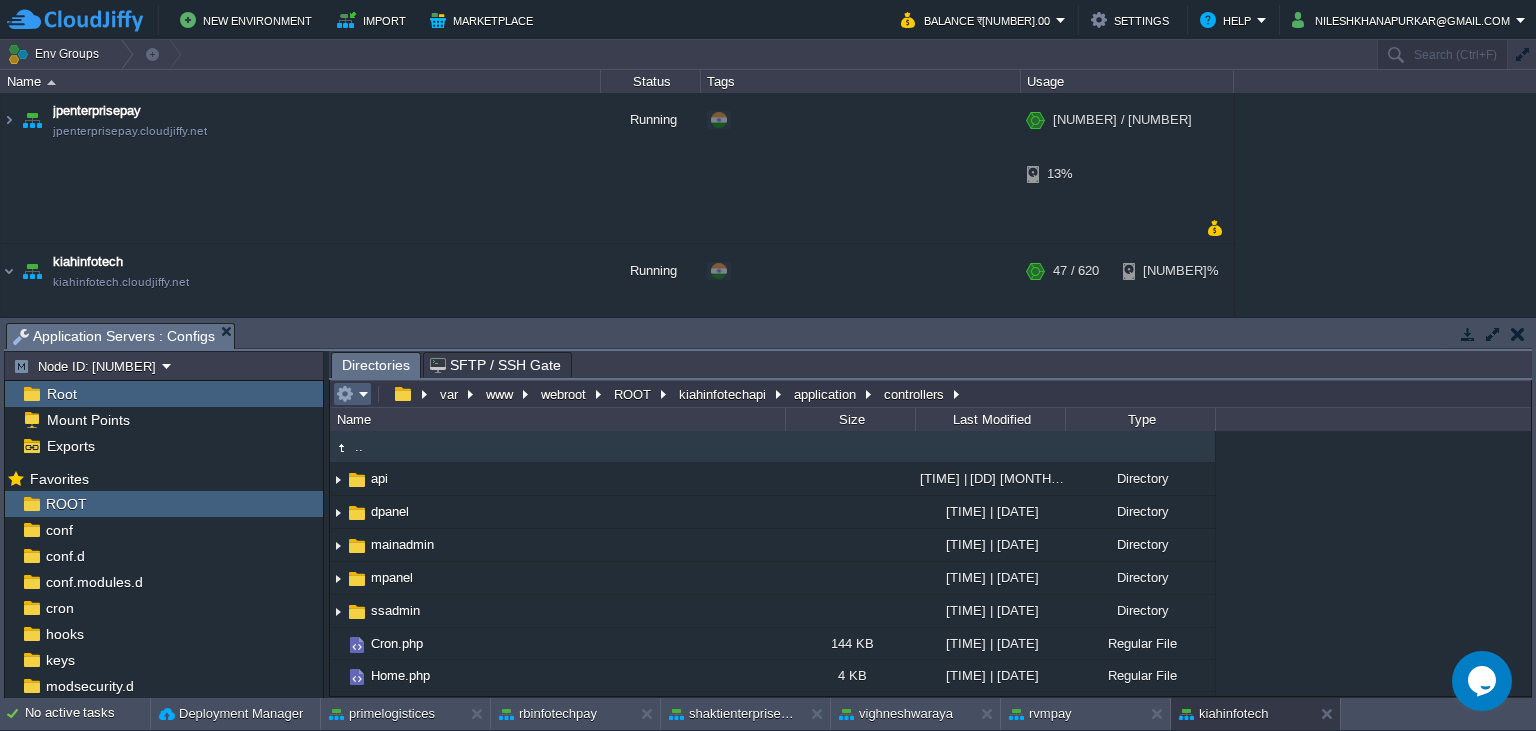 click at bounding box center (352, 394) 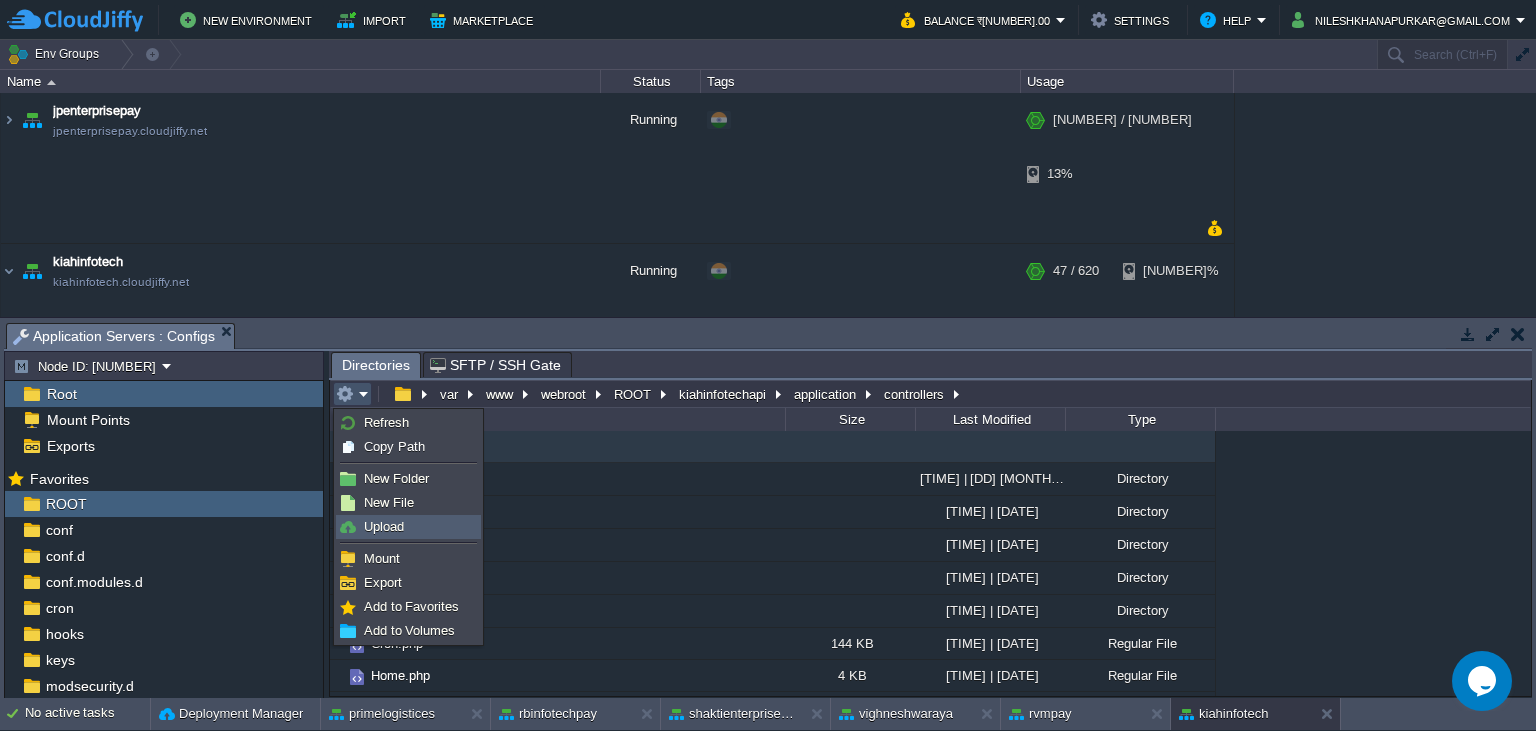 click on "Upload" at bounding box center (408, 527) 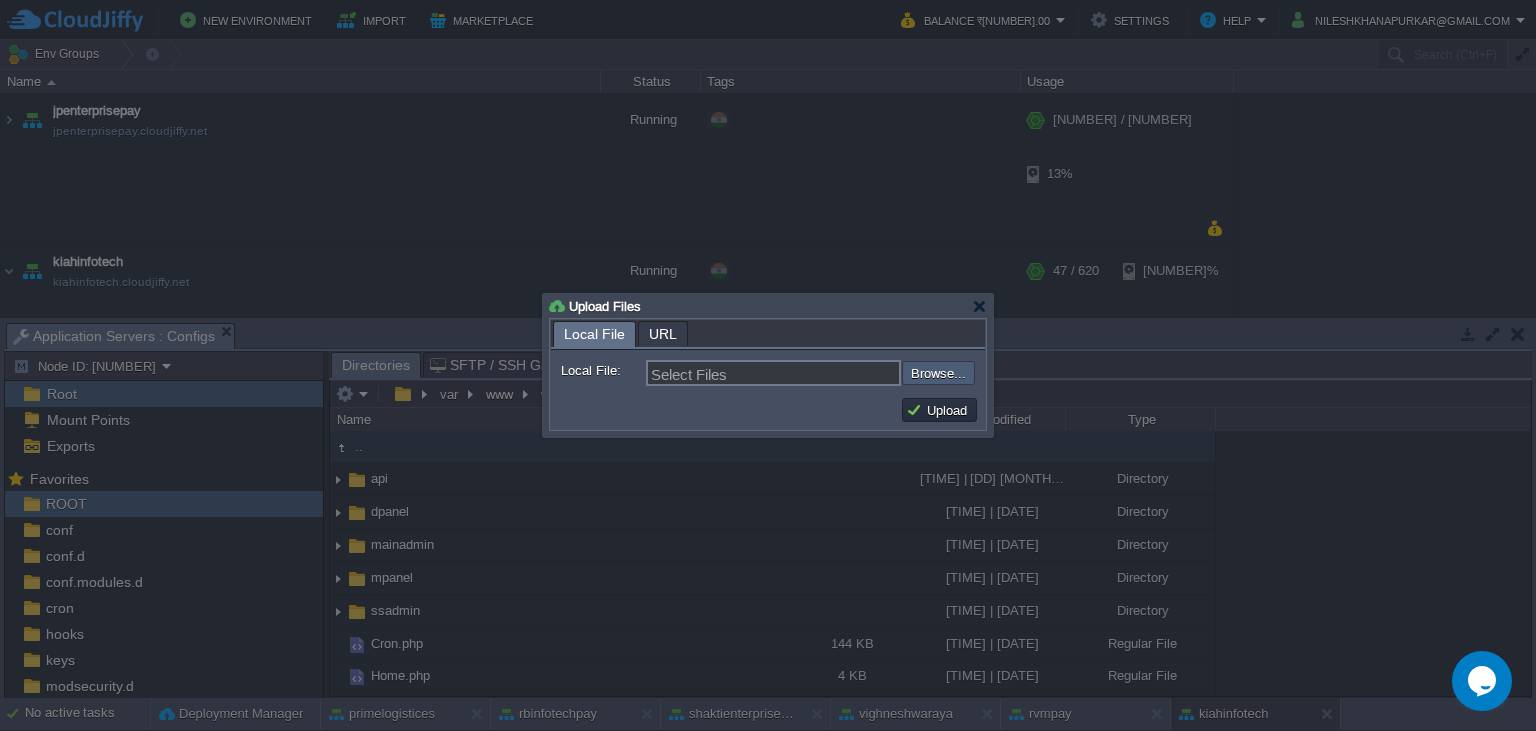 click at bounding box center [848, 373] 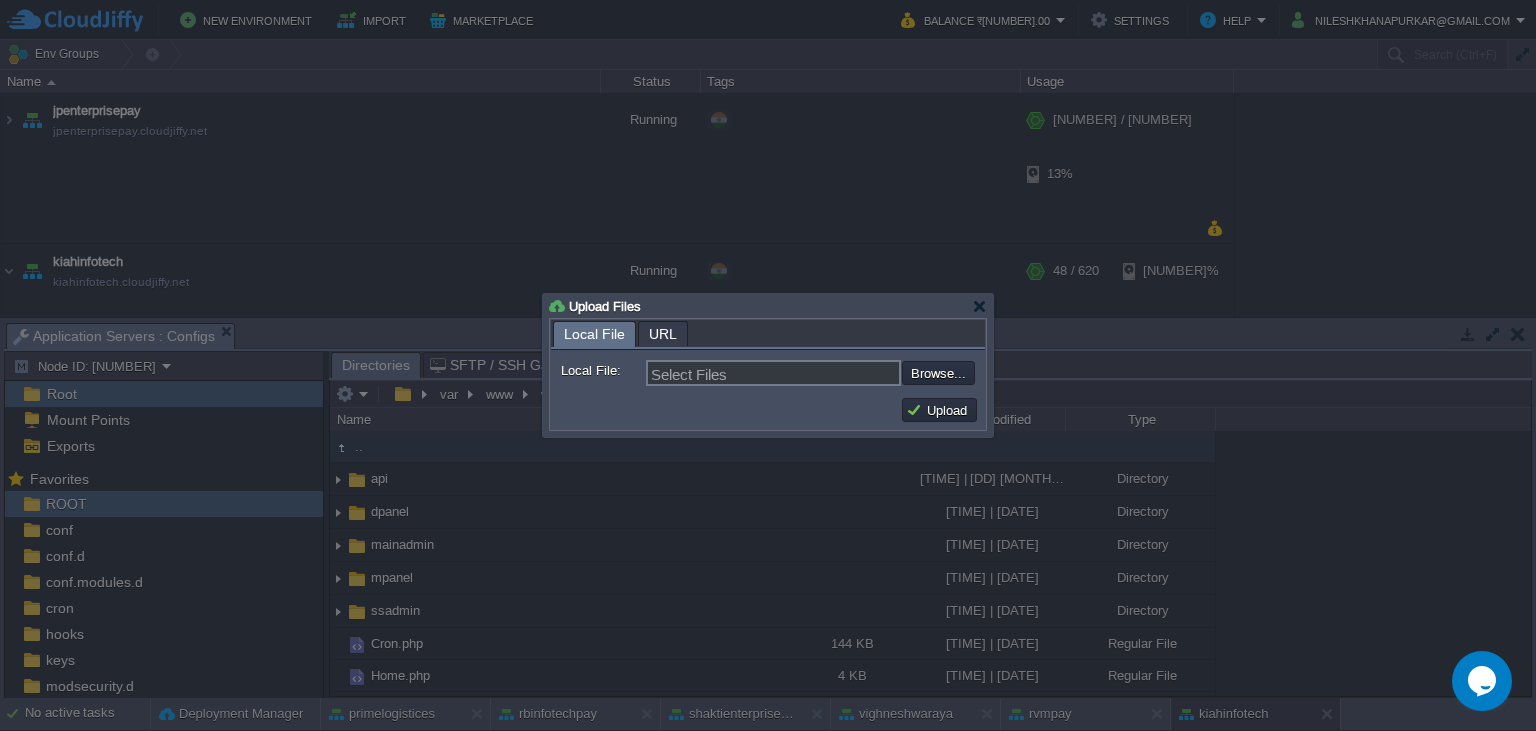 type on "C:\fakepath\[FILENAME].php" 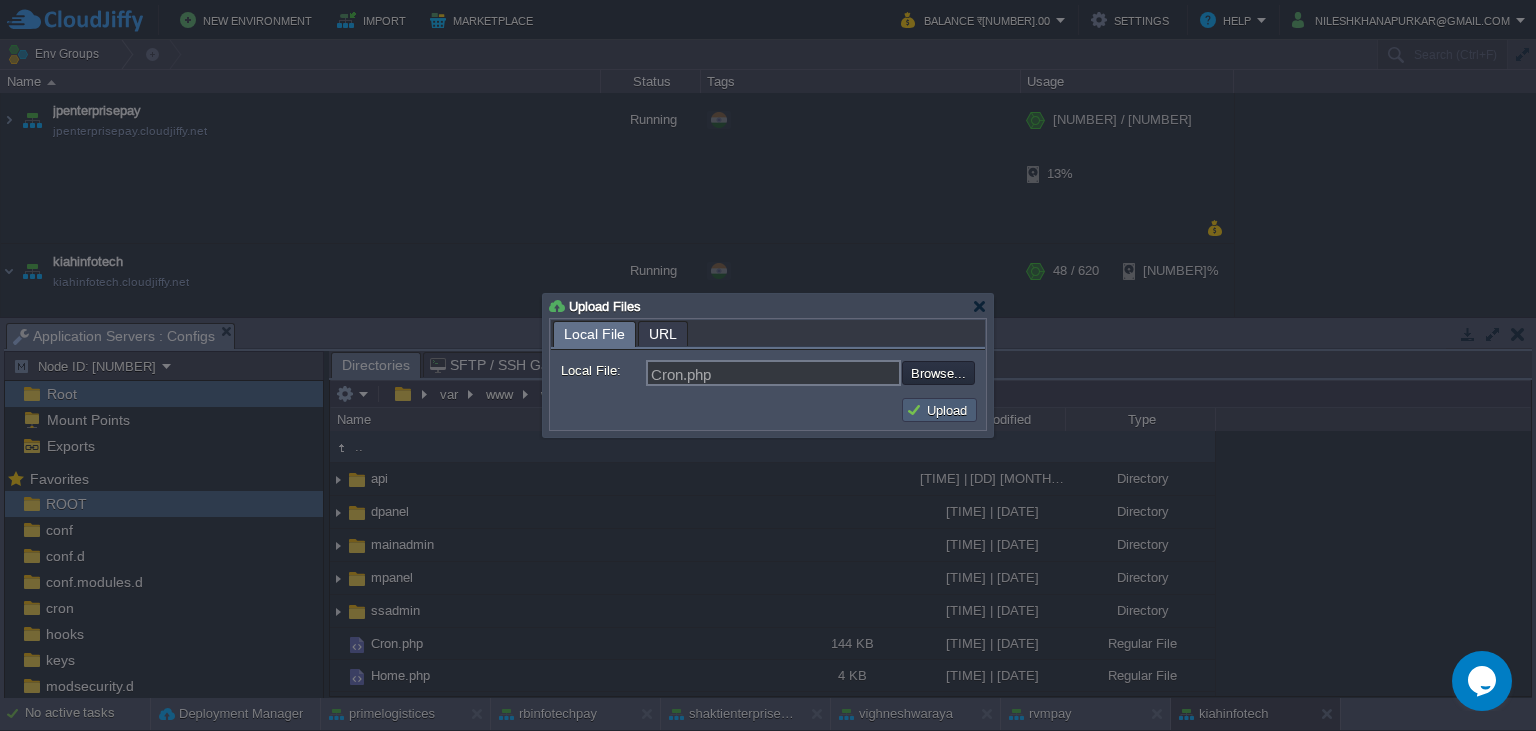 click on "Upload" at bounding box center [939, 410] 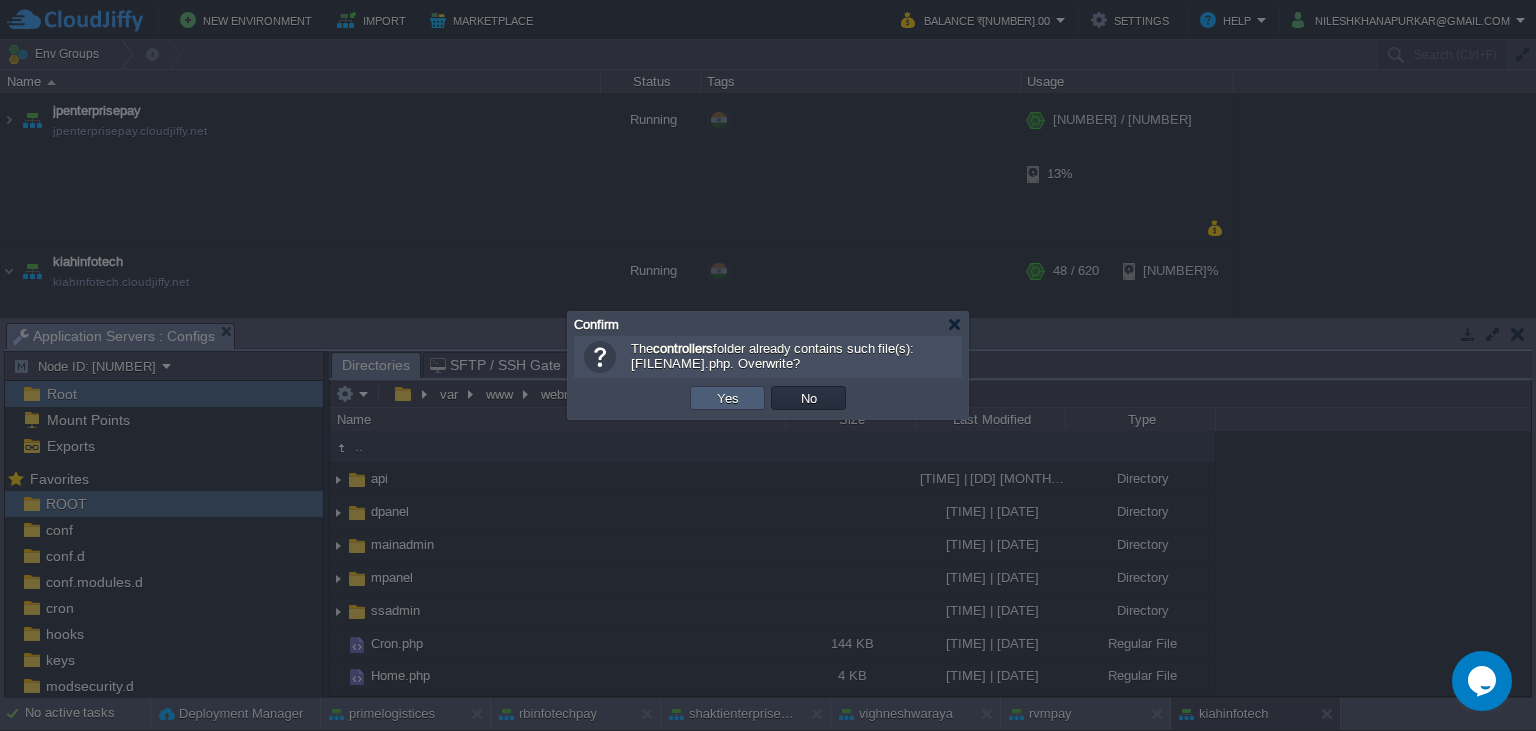 click on "Yes" at bounding box center (728, 398) 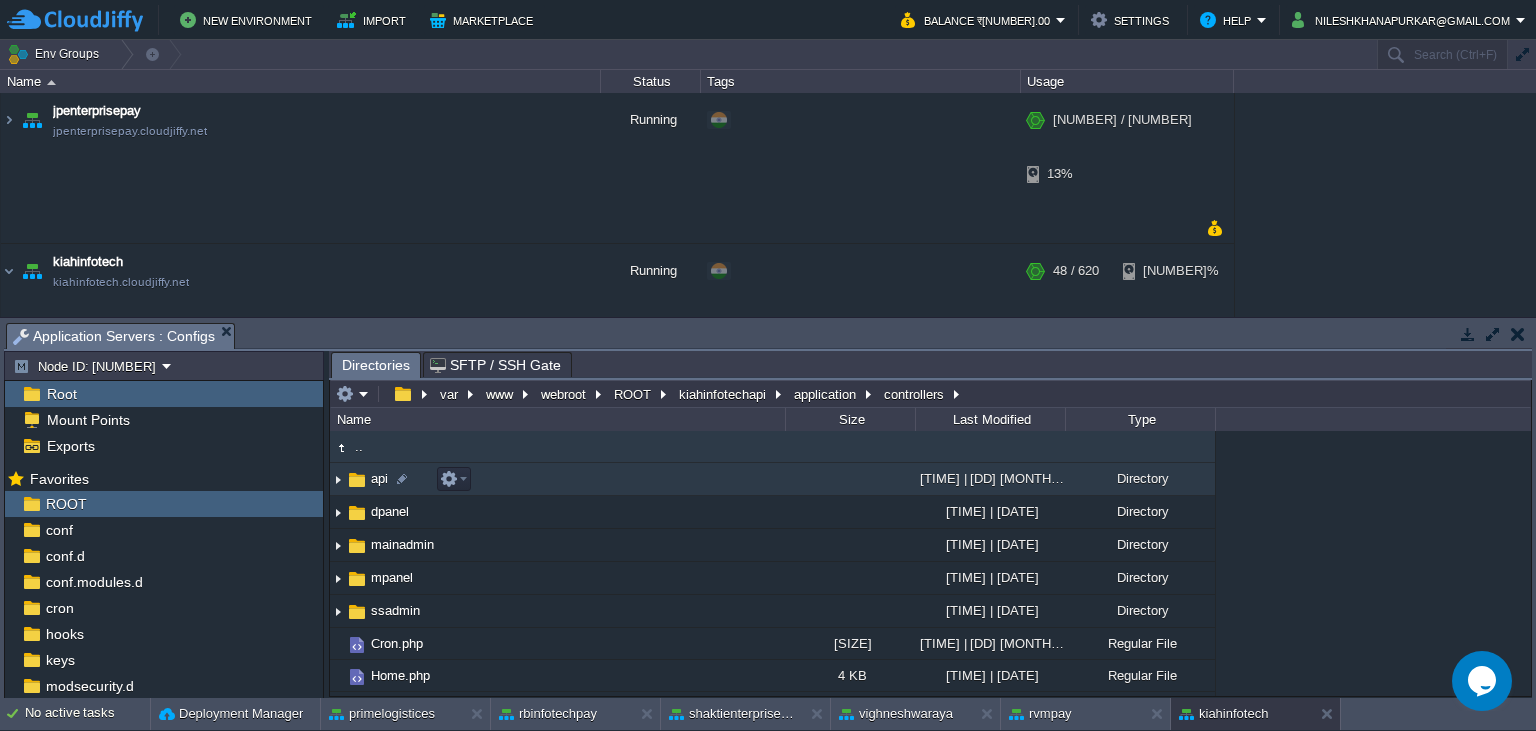 click at bounding box center (357, 480) 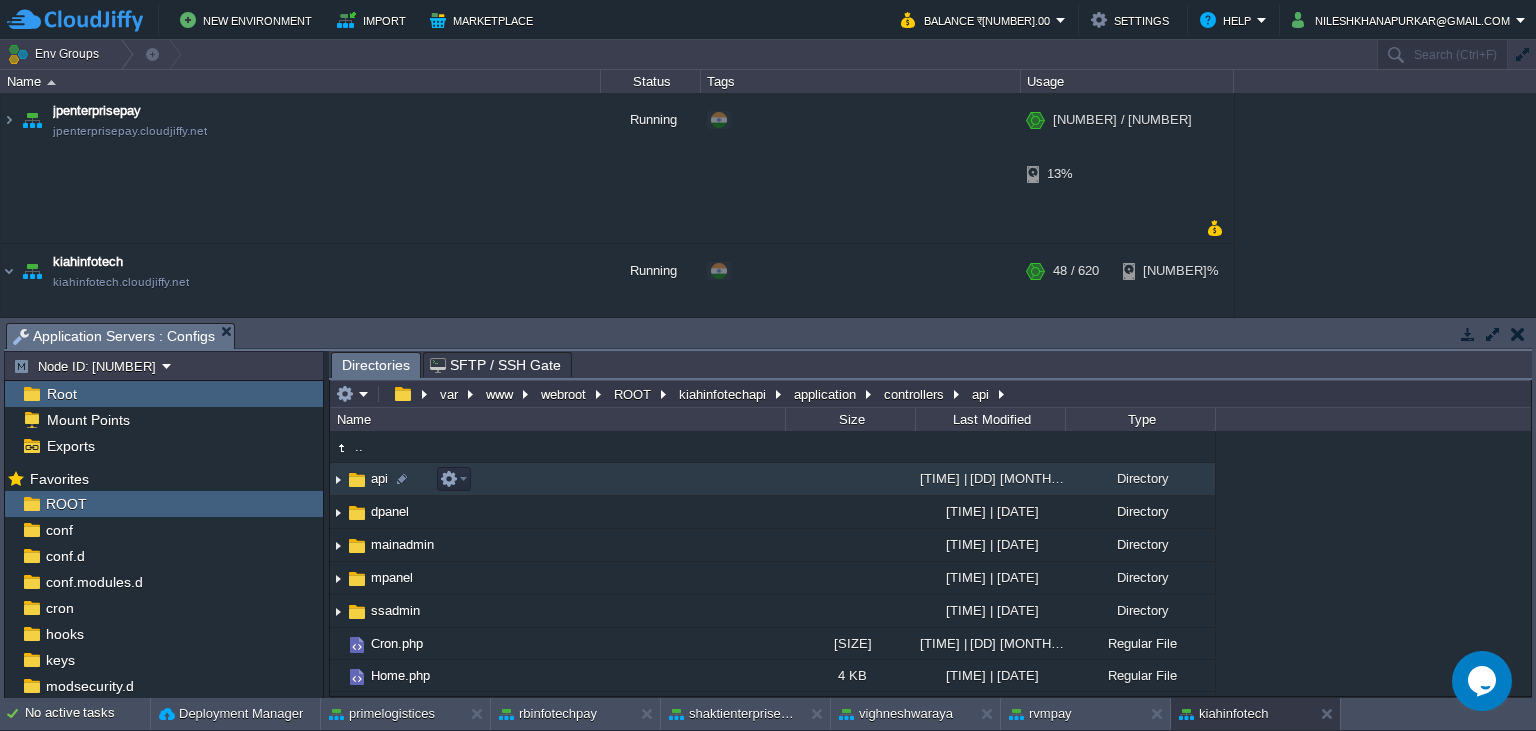 click at bounding box center [357, 480] 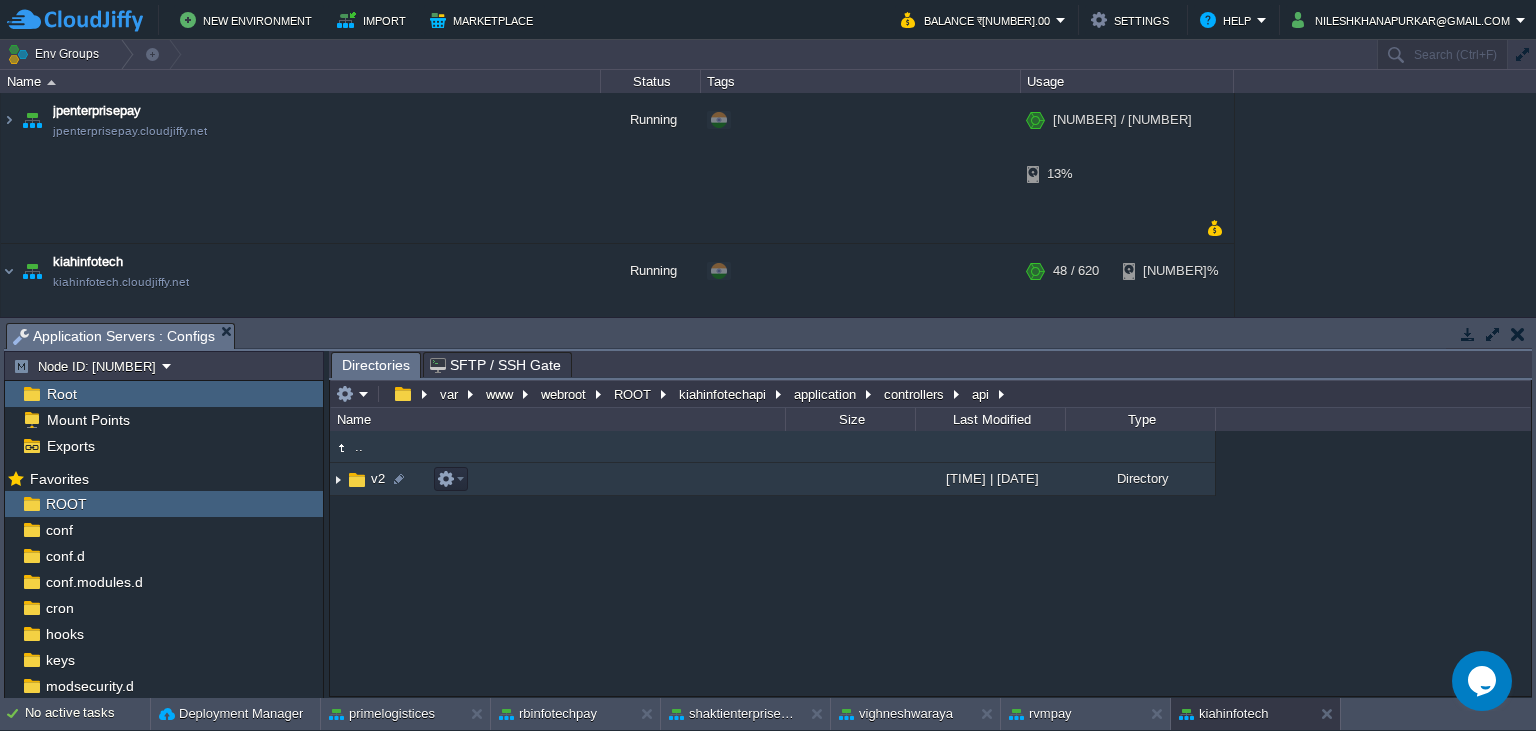 click at bounding box center [357, 480] 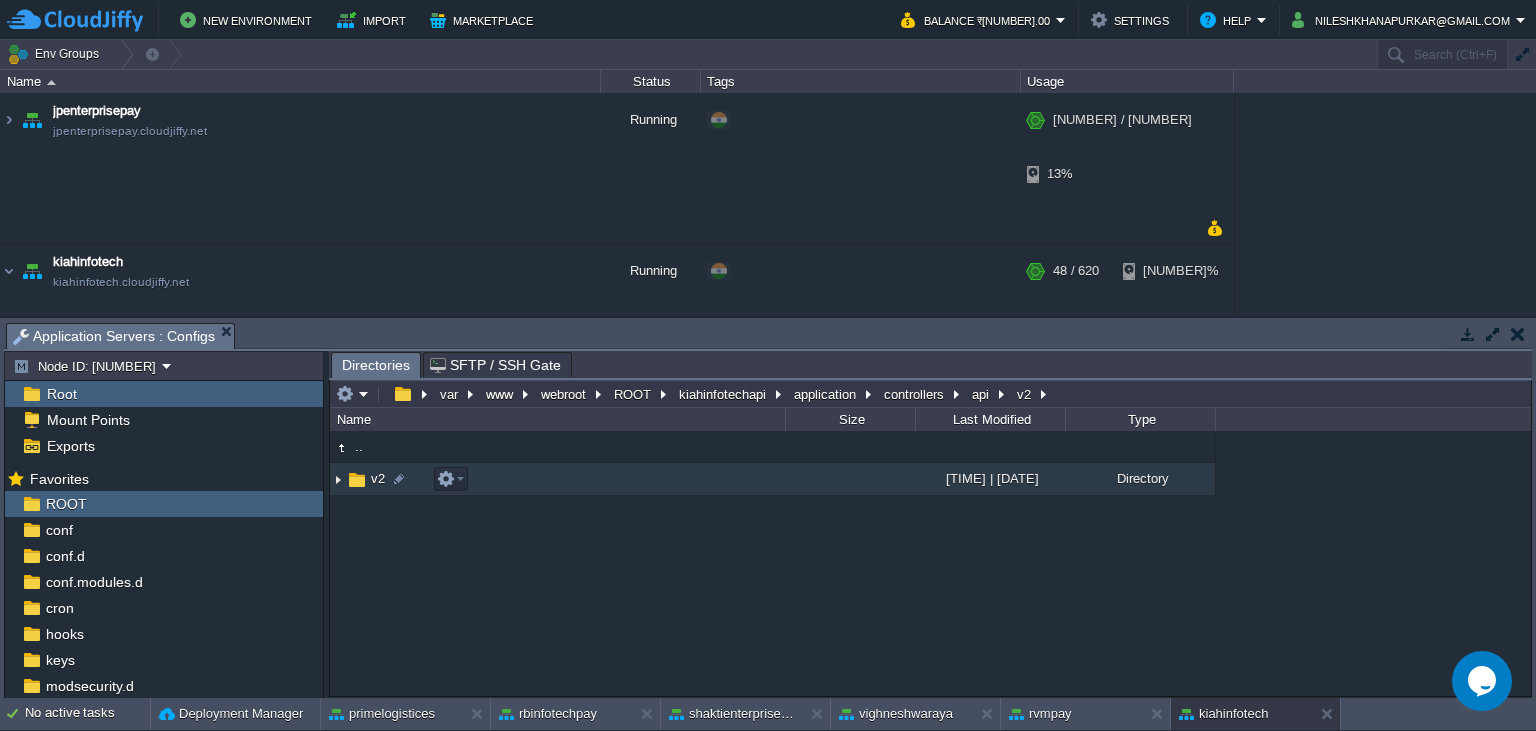 click at bounding box center [357, 480] 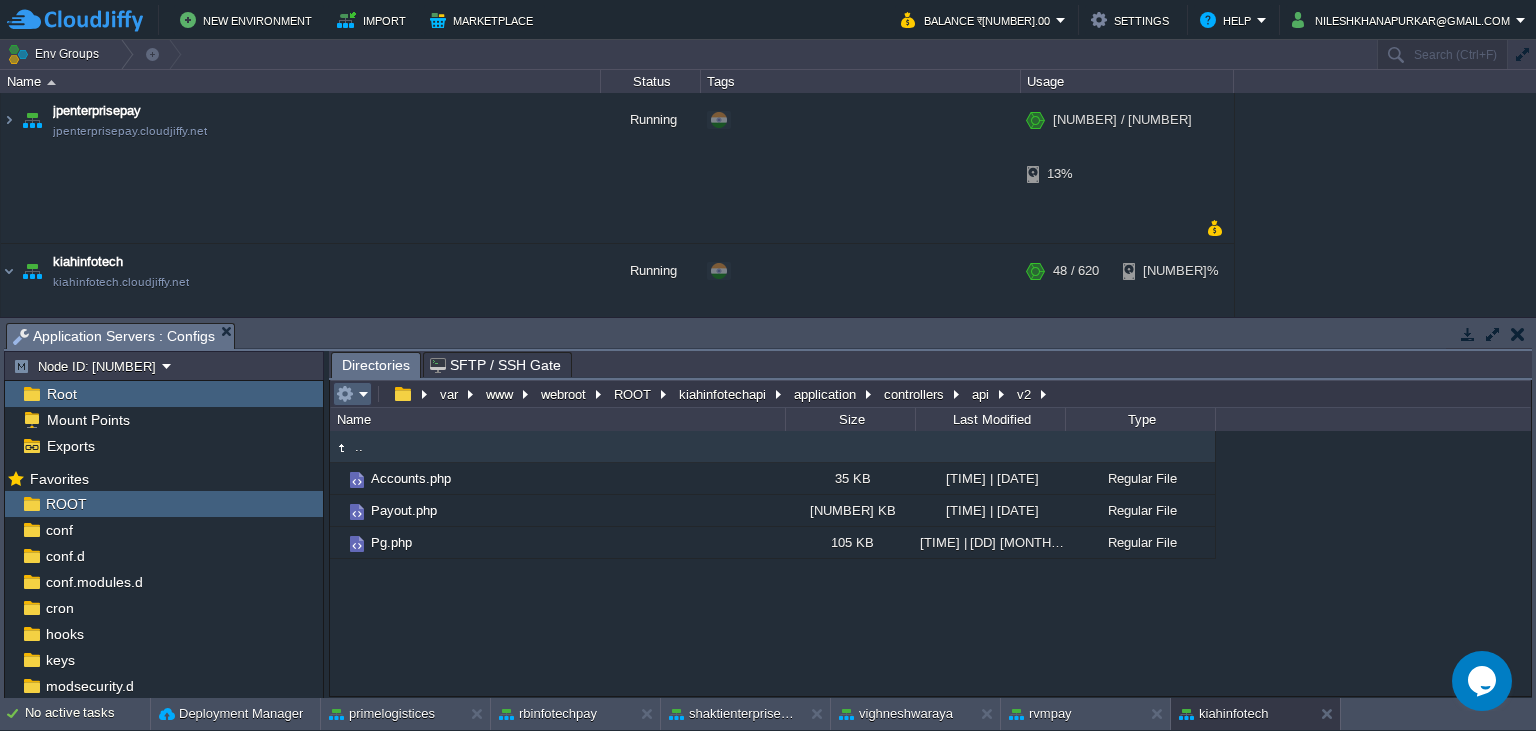 click at bounding box center [352, 394] 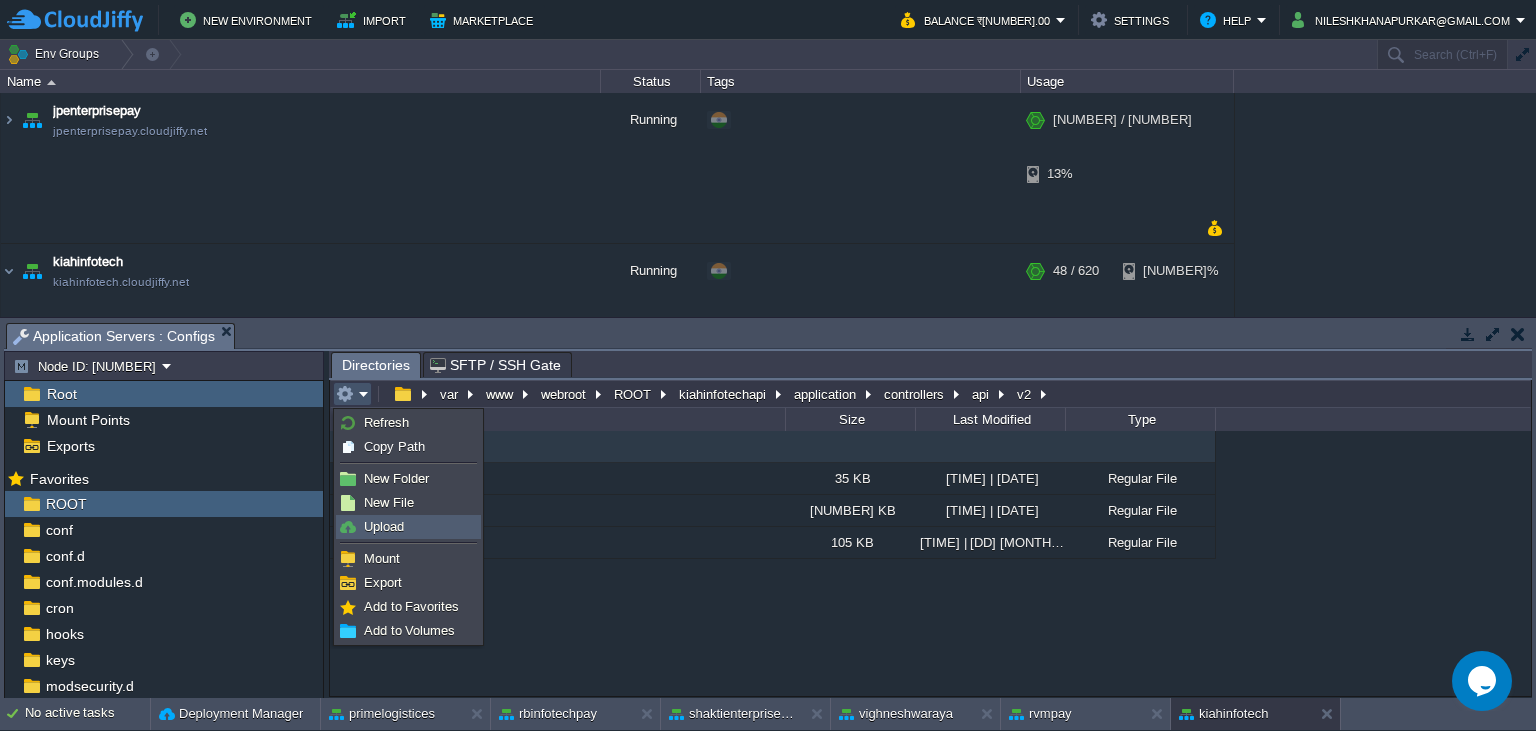 click on "Upload" at bounding box center [384, 526] 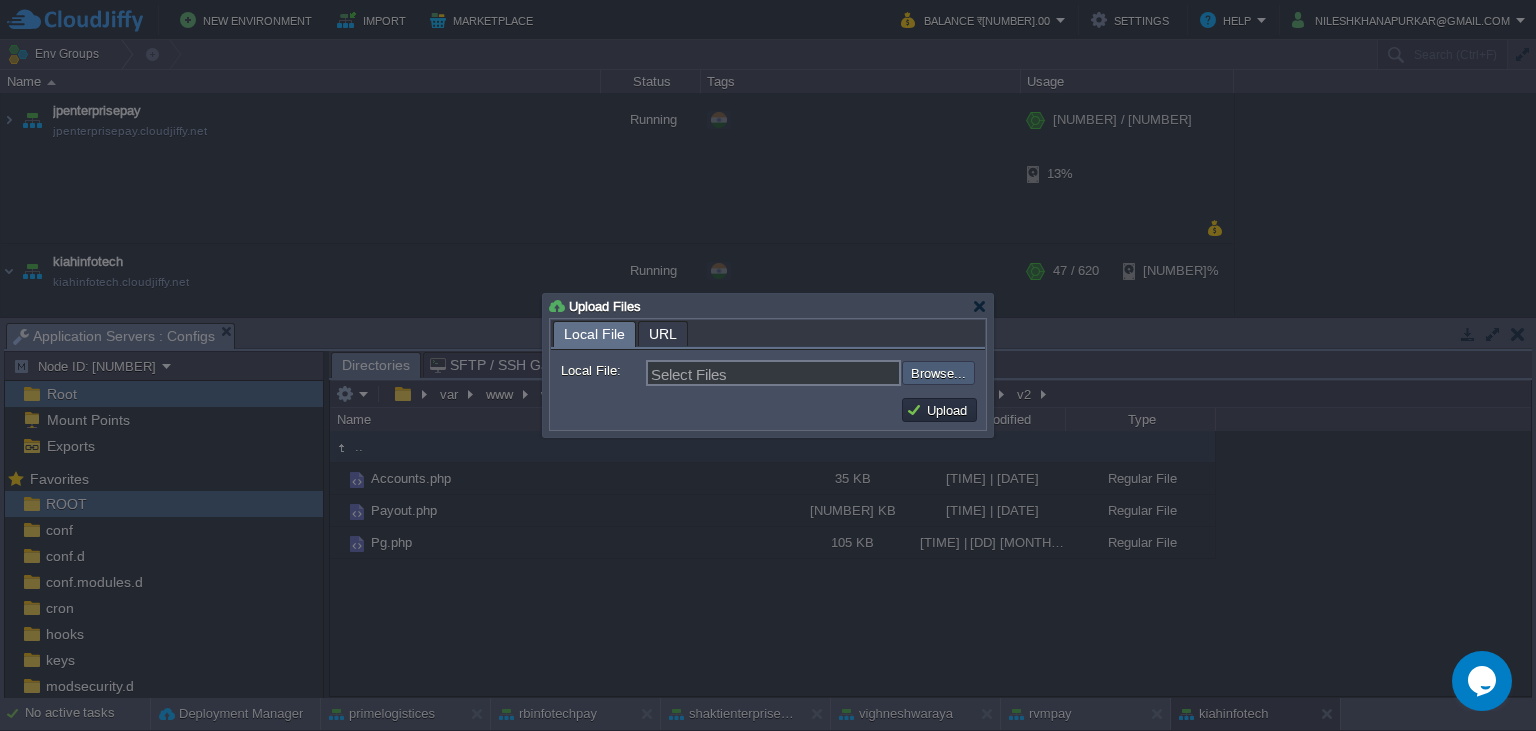 click at bounding box center (848, 373) 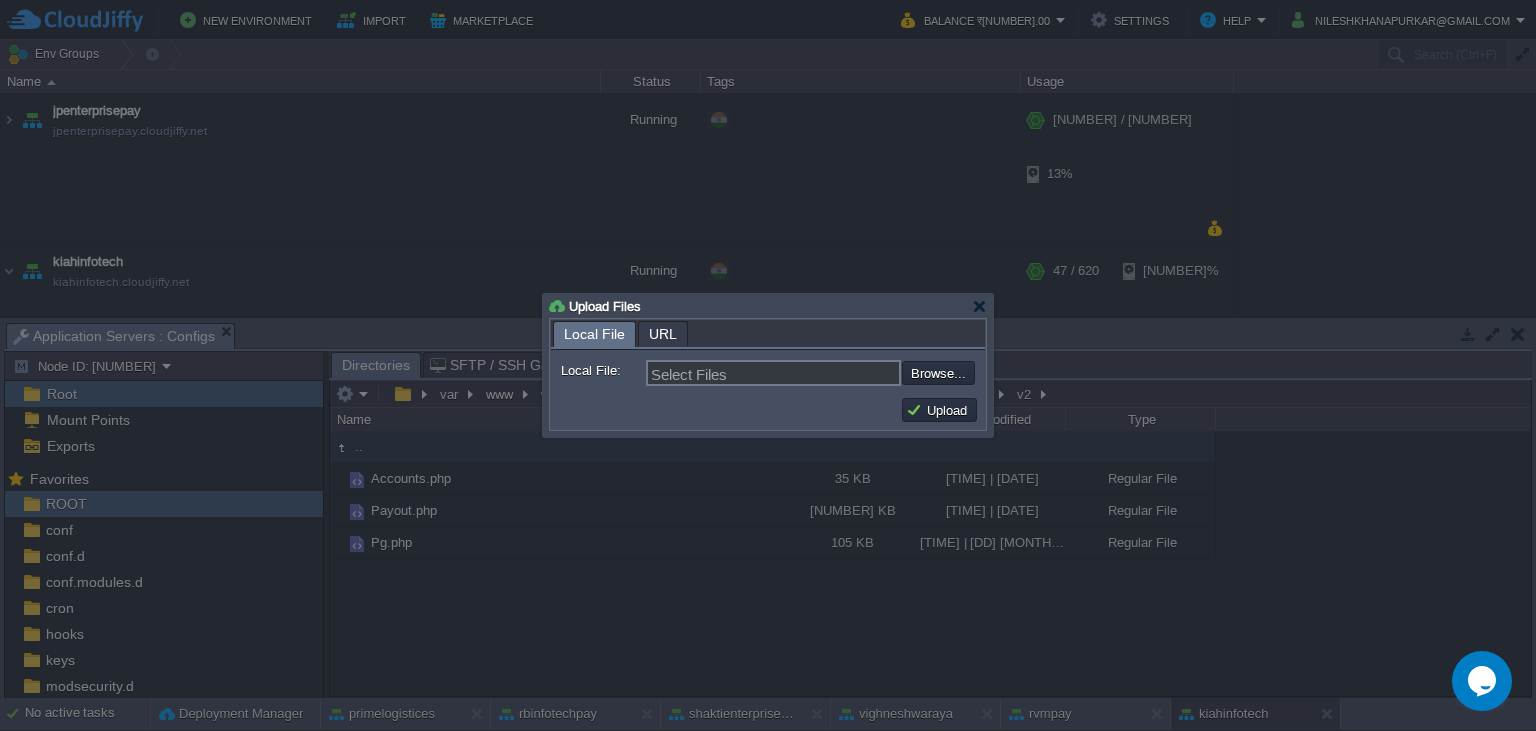 type on "C:\fakepath\Payout.php" 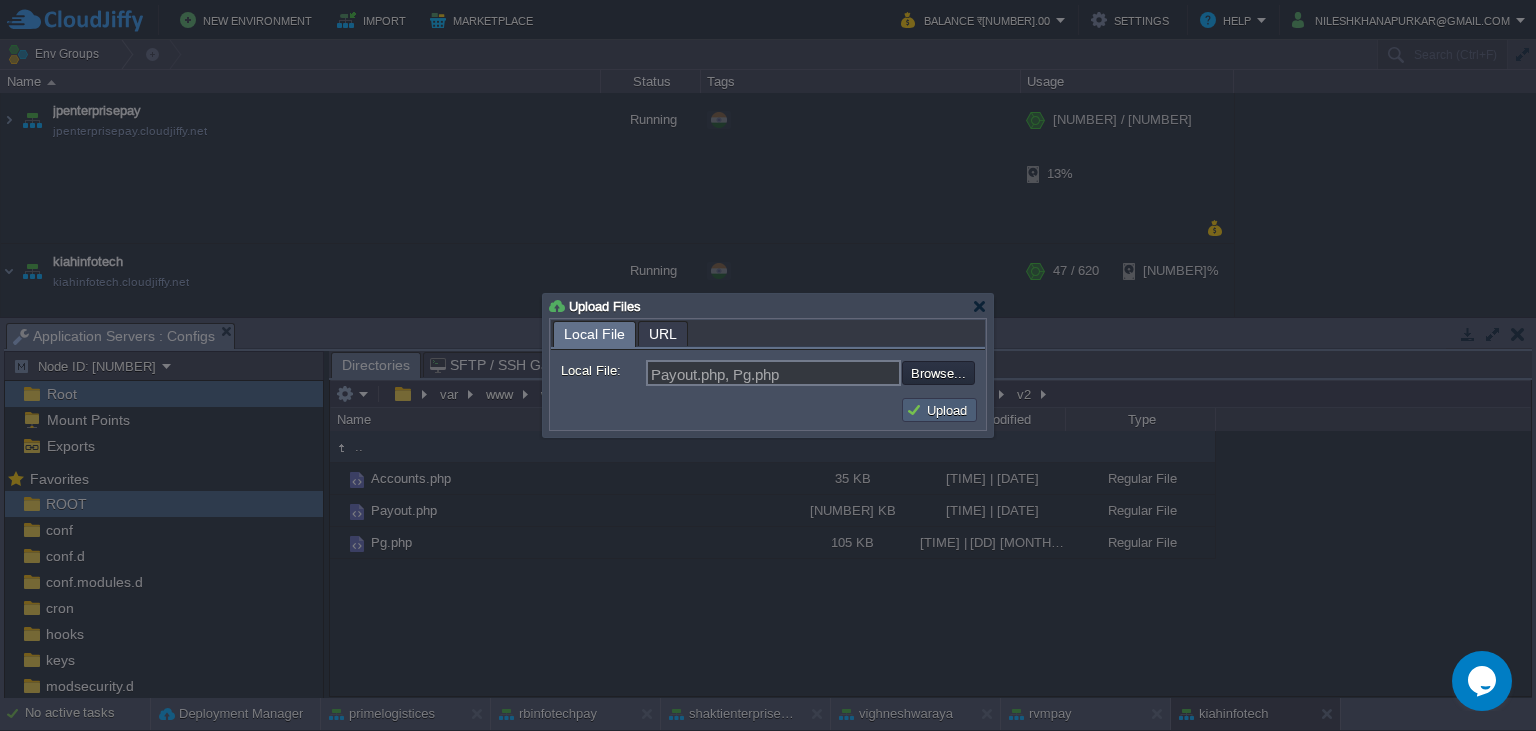 click on "Upload" at bounding box center (939, 410) 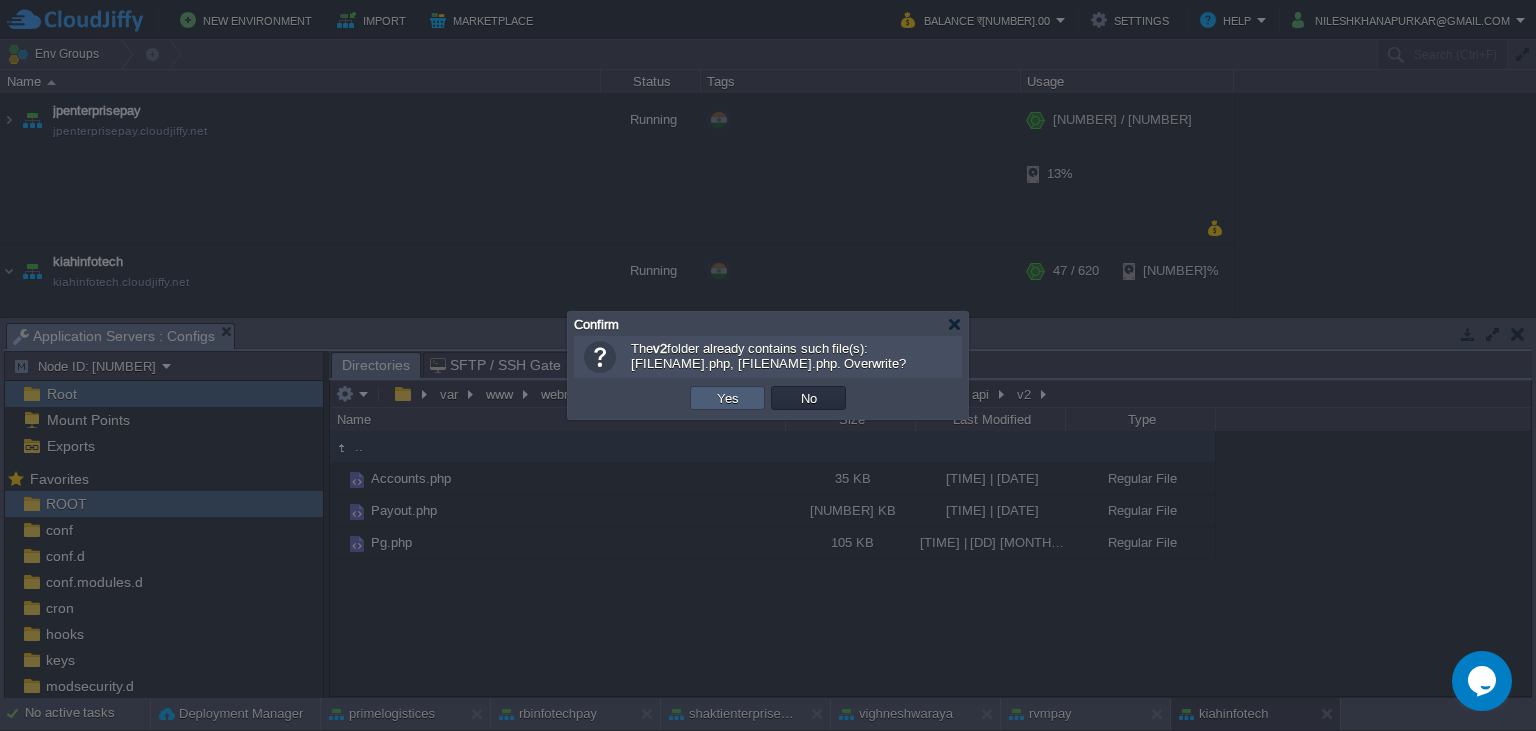 click on "Yes" at bounding box center [728, 398] 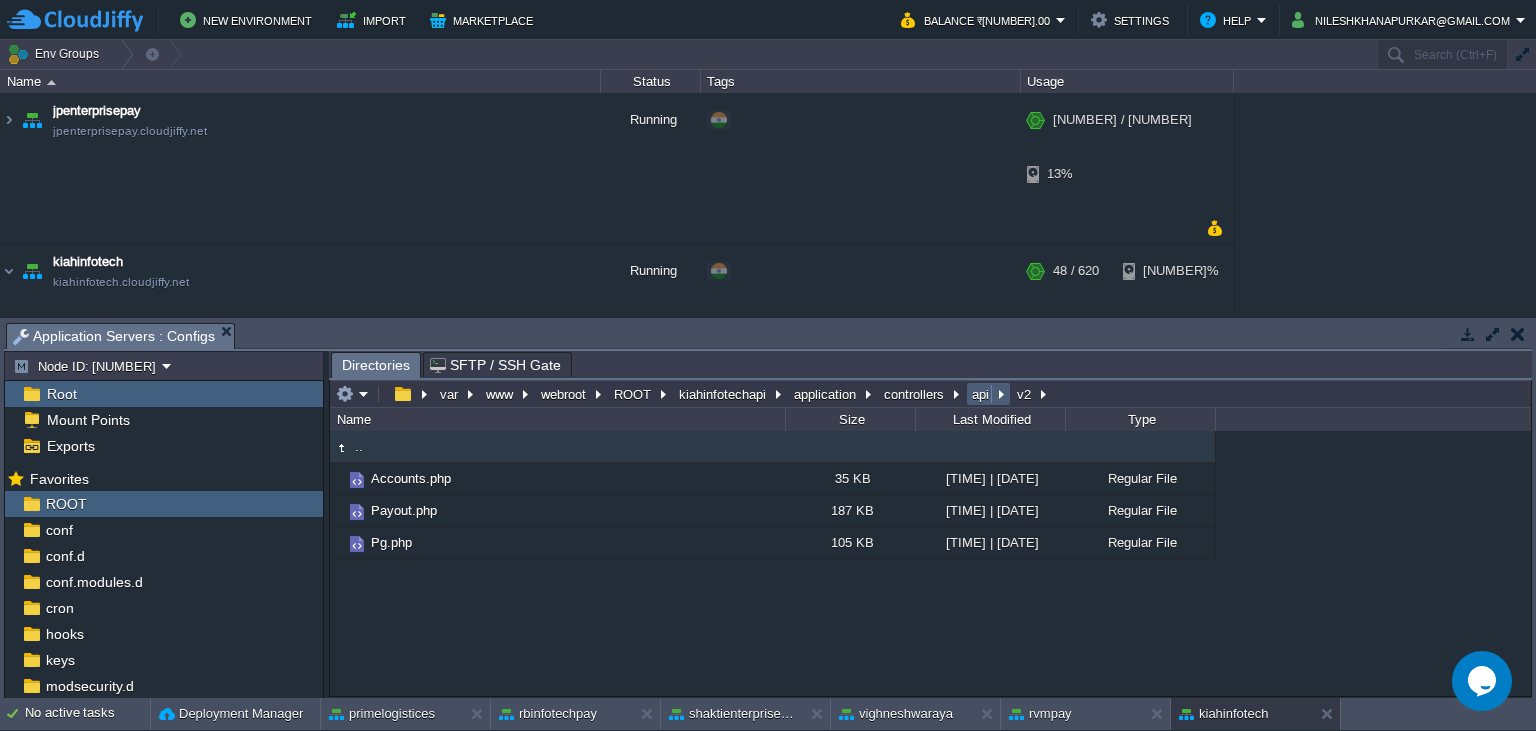 click on "api" at bounding box center (981, 394) 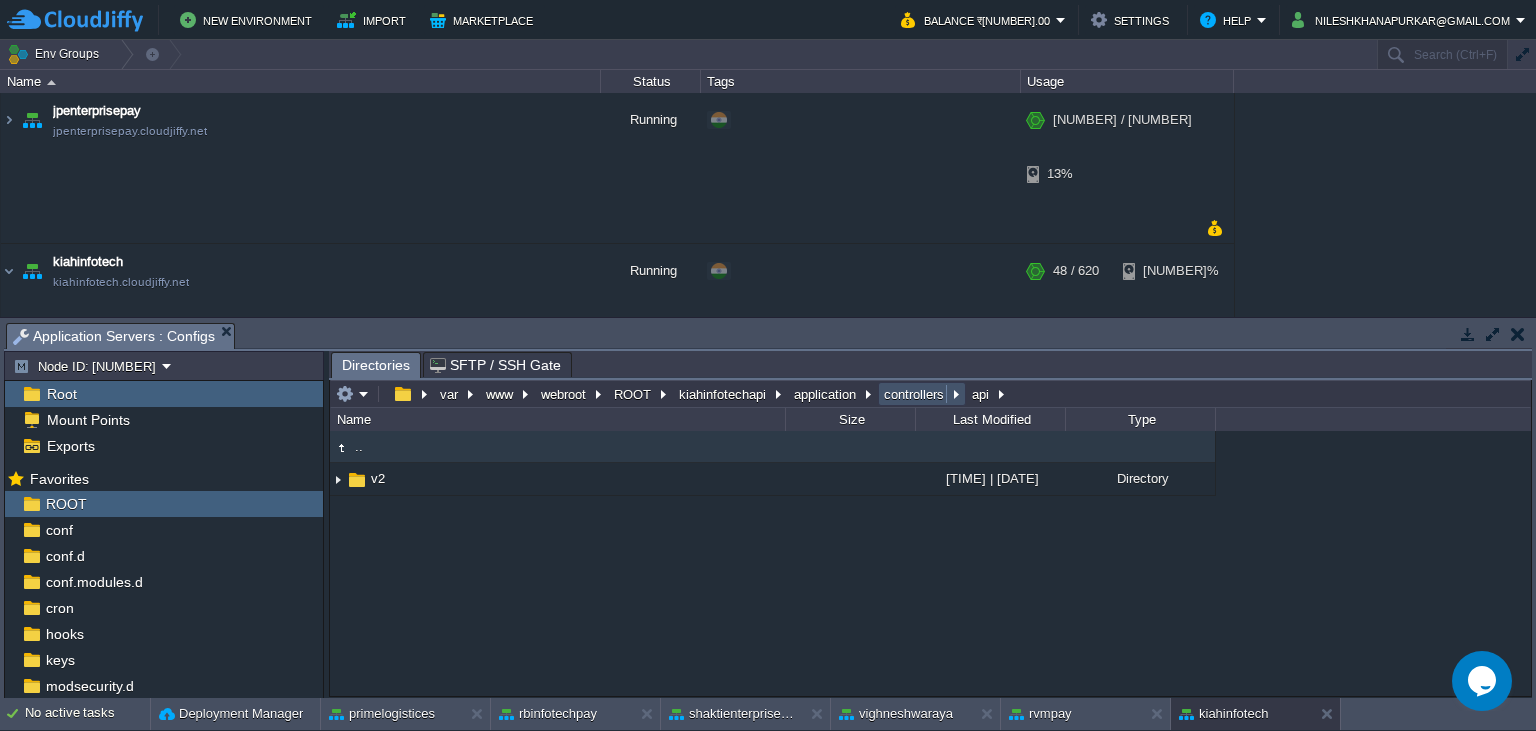 click on "controllers" at bounding box center (915, 394) 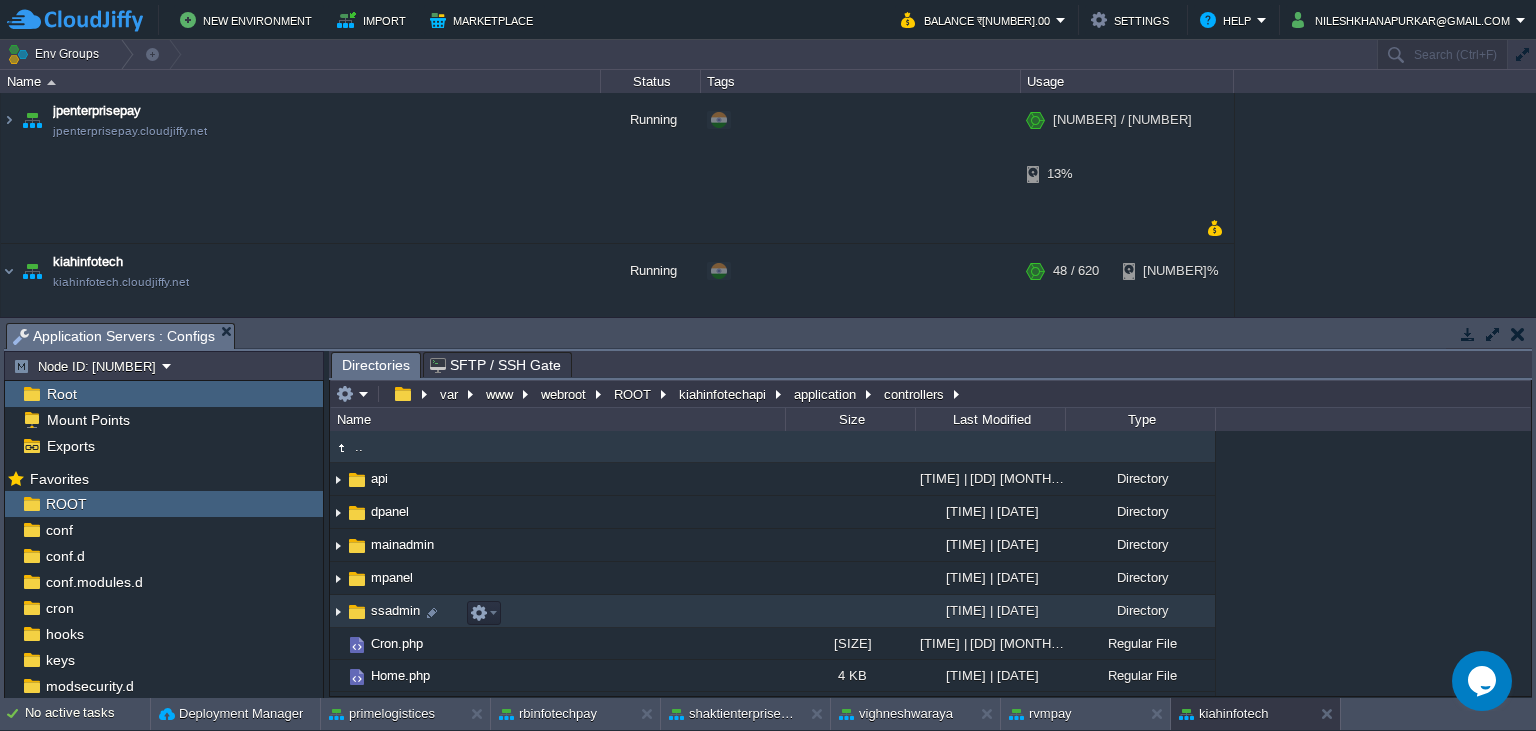 click on "ssadmin" at bounding box center (395, 610) 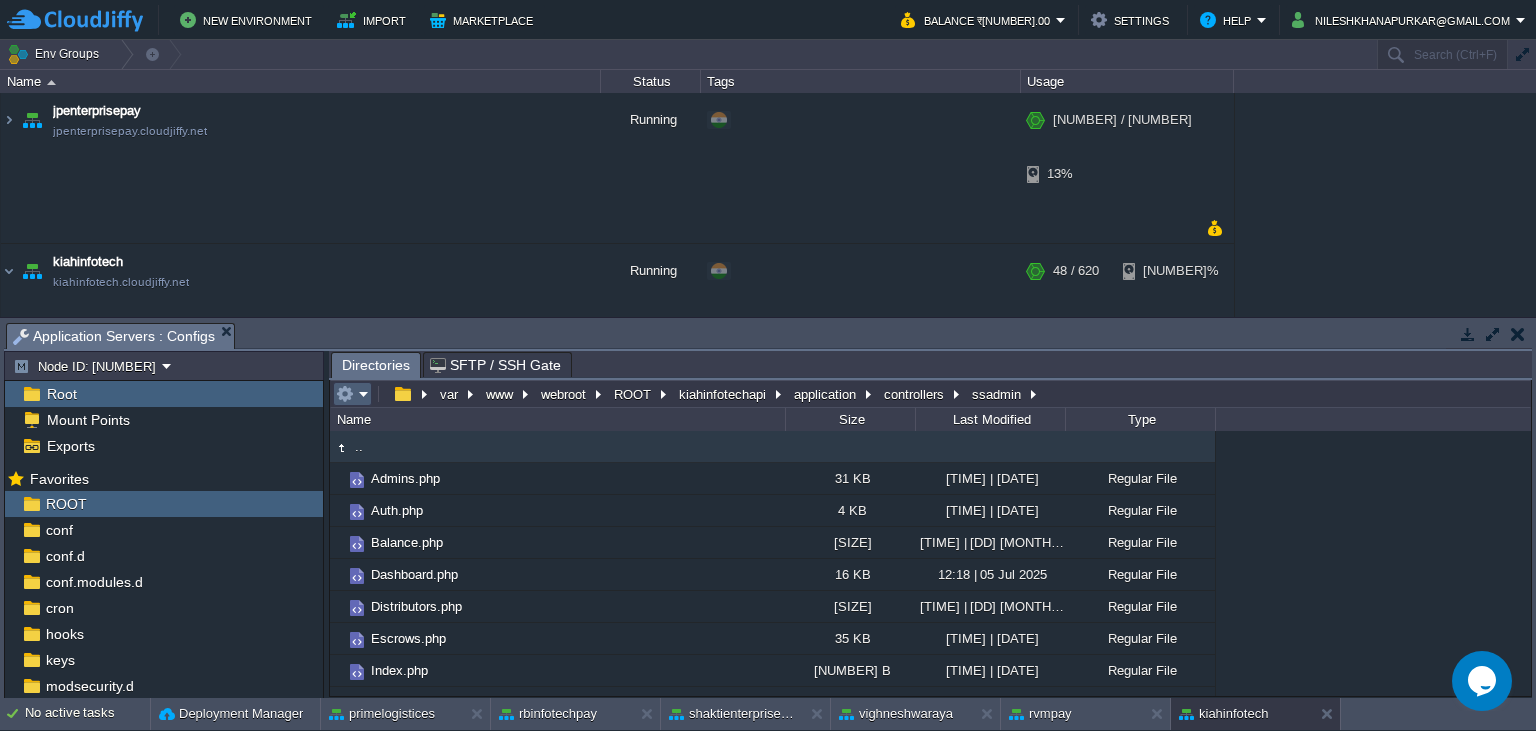 click at bounding box center [352, 394] 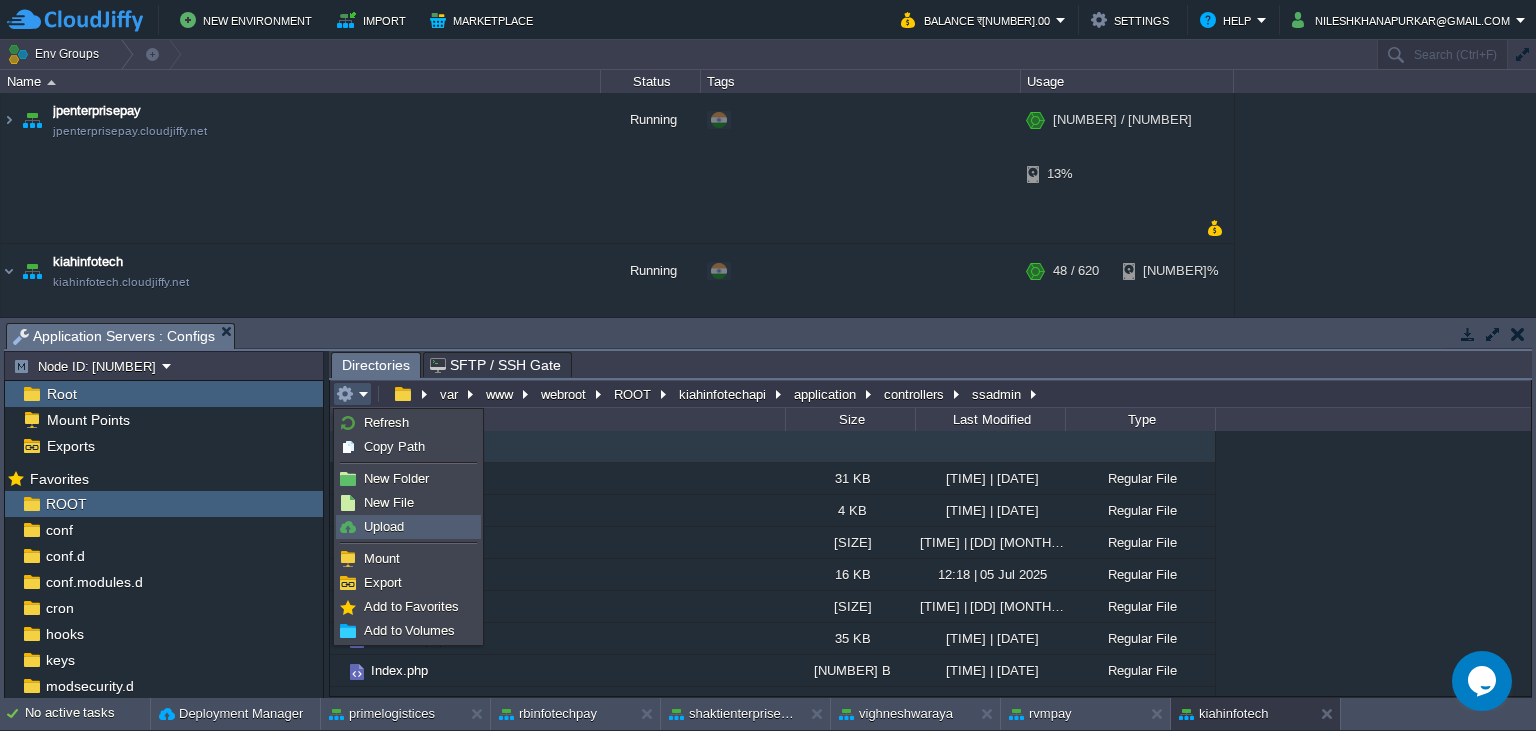 click on "Upload" at bounding box center [384, 526] 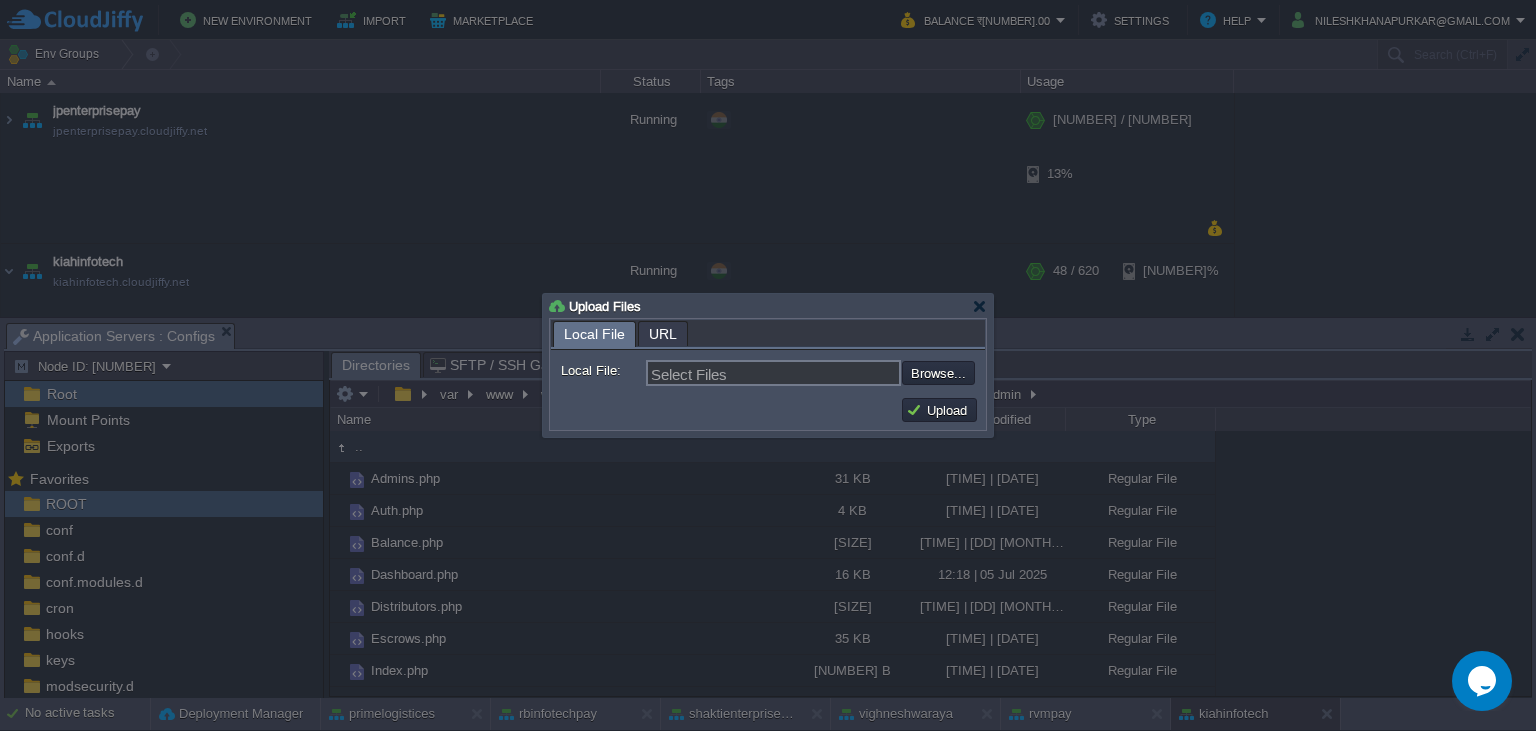 click on "Local File: Select Files Browse... Comment:" at bounding box center [768, 370] 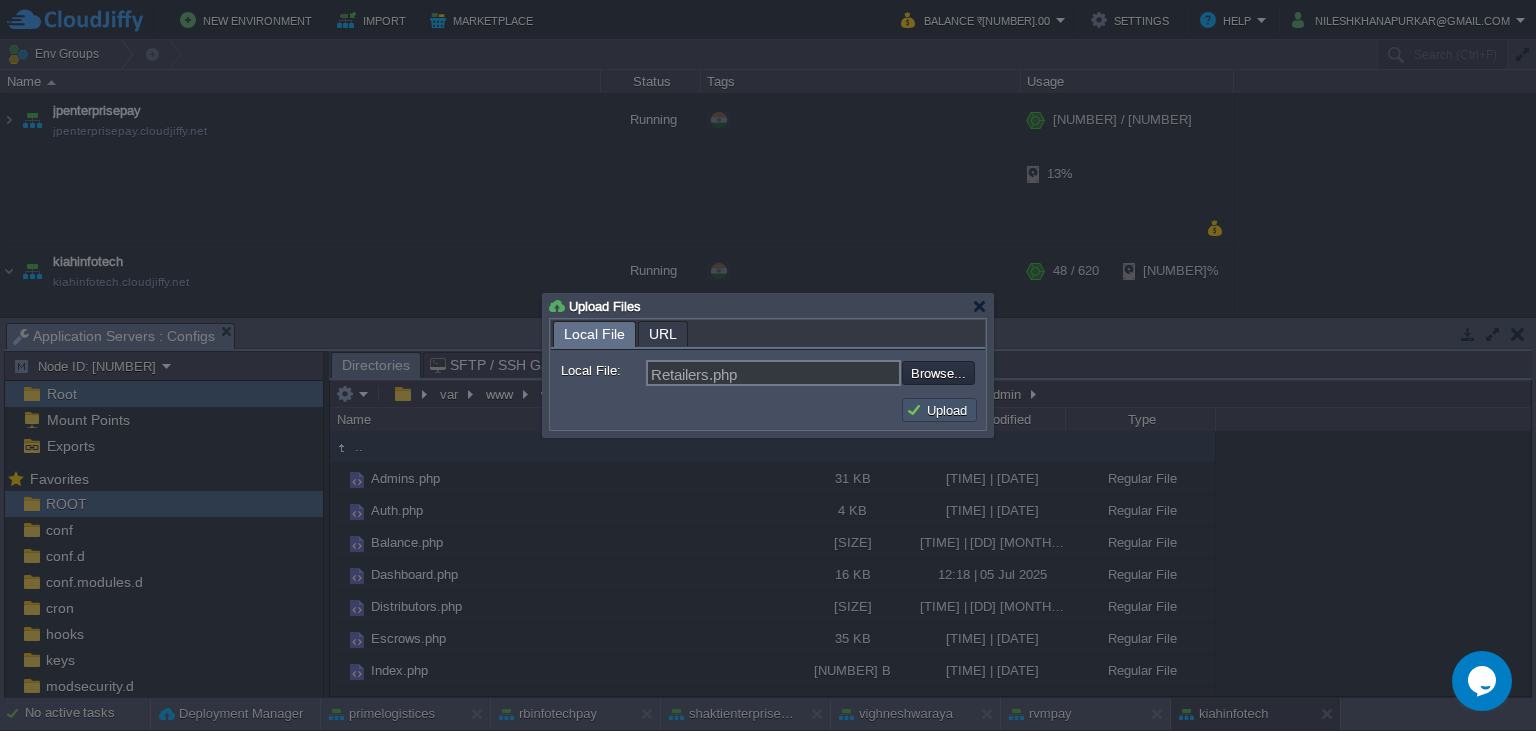 click on "Upload" at bounding box center (939, 410) 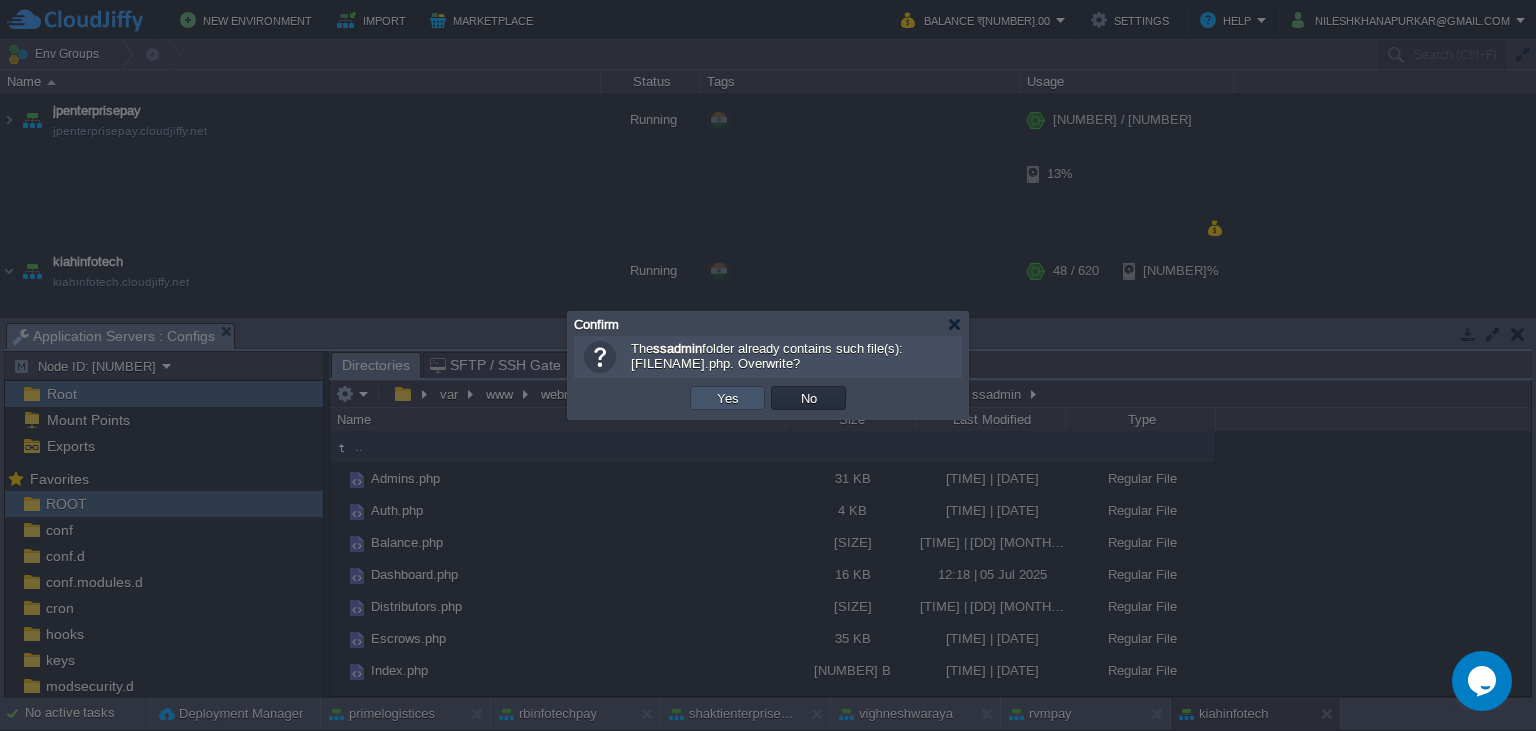 click on "Yes" at bounding box center (728, 398) 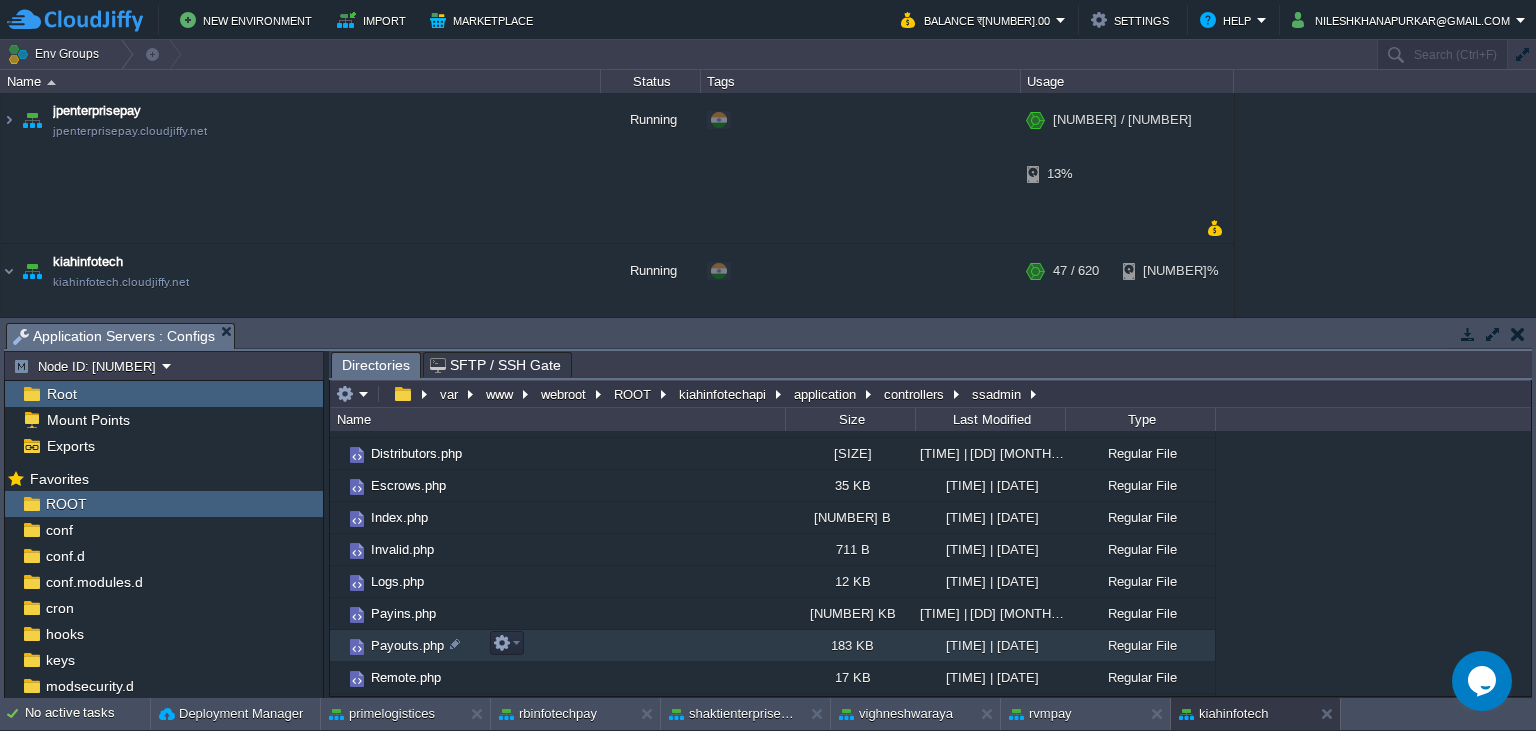 scroll, scrollTop: 182, scrollLeft: 0, axis: vertical 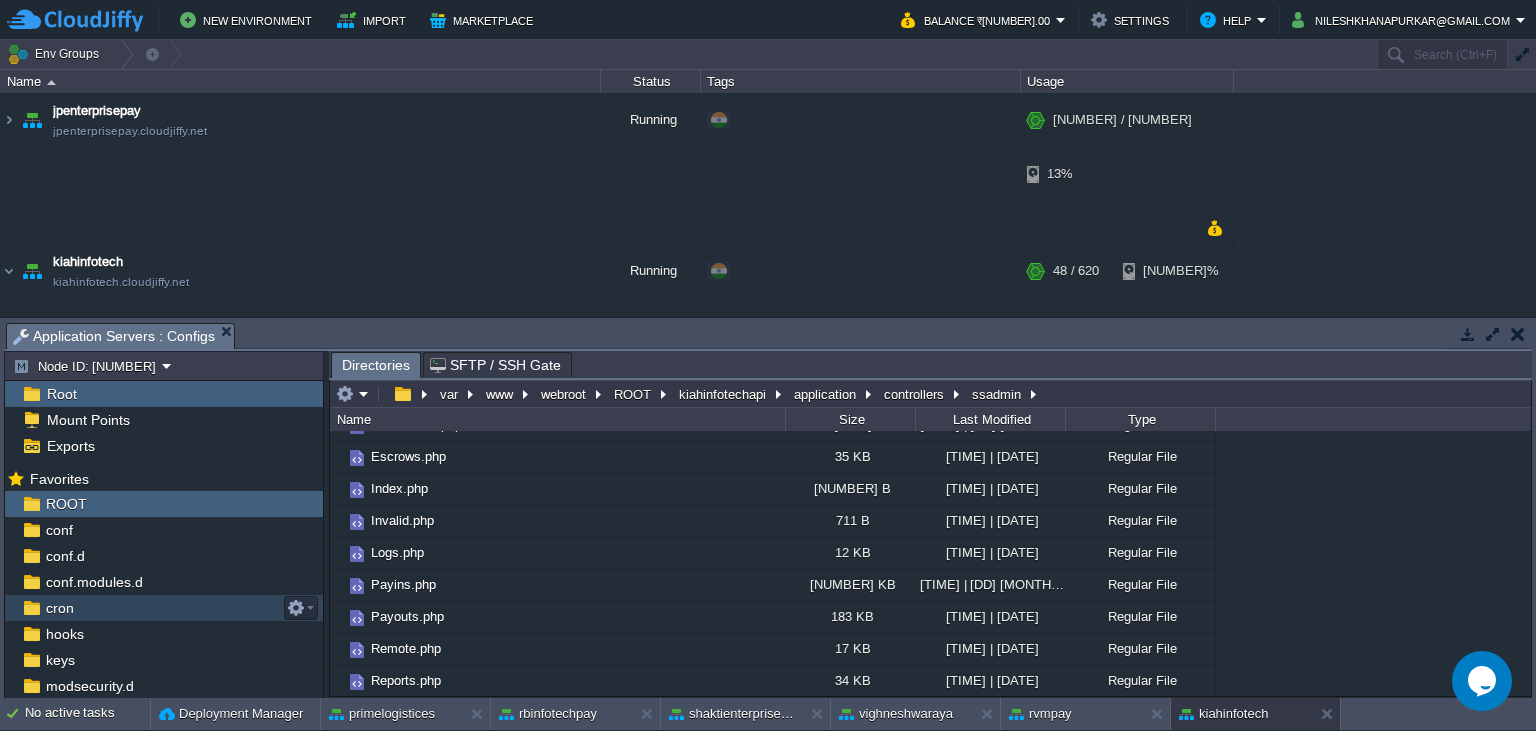 click on "cron" at bounding box center [59, 608] 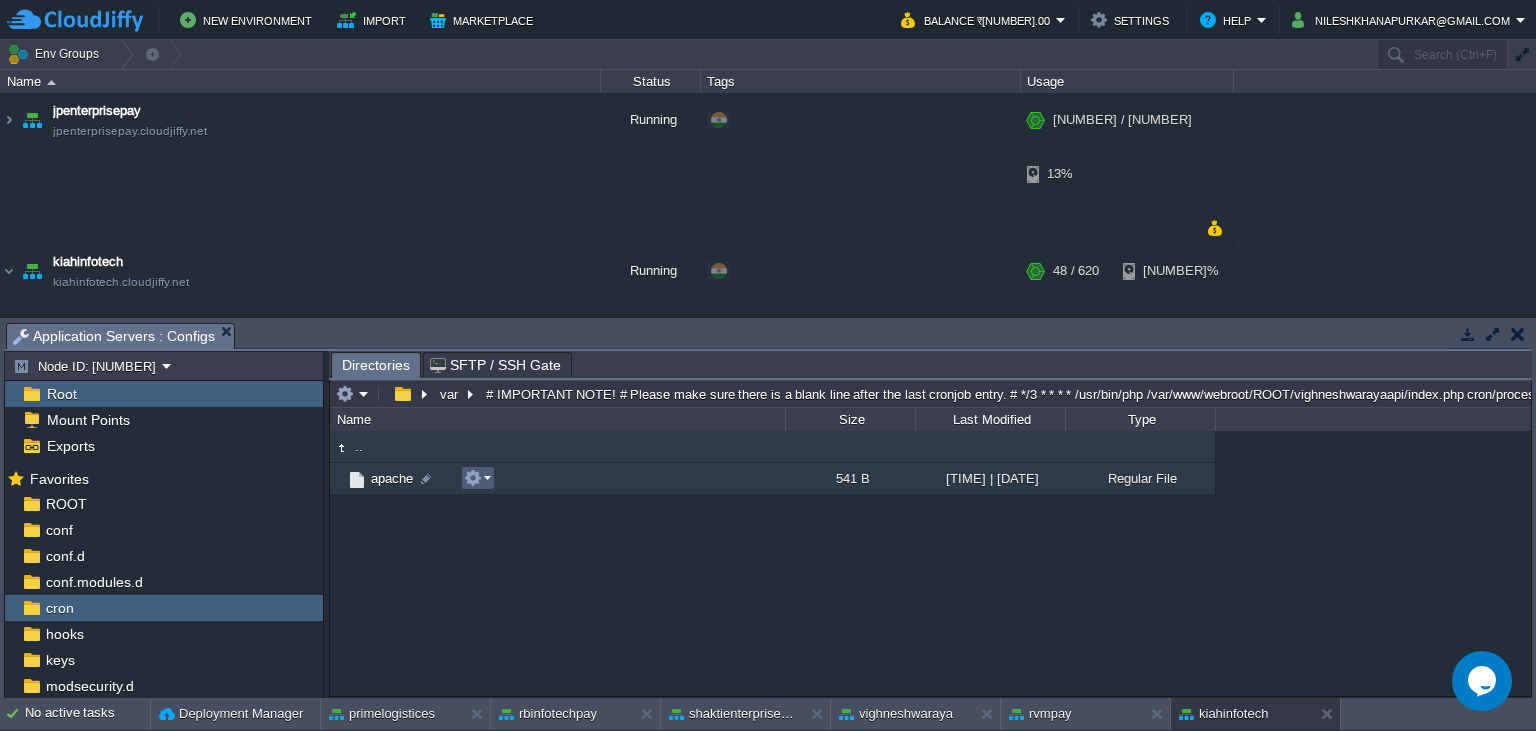 click at bounding box center (473, 478) 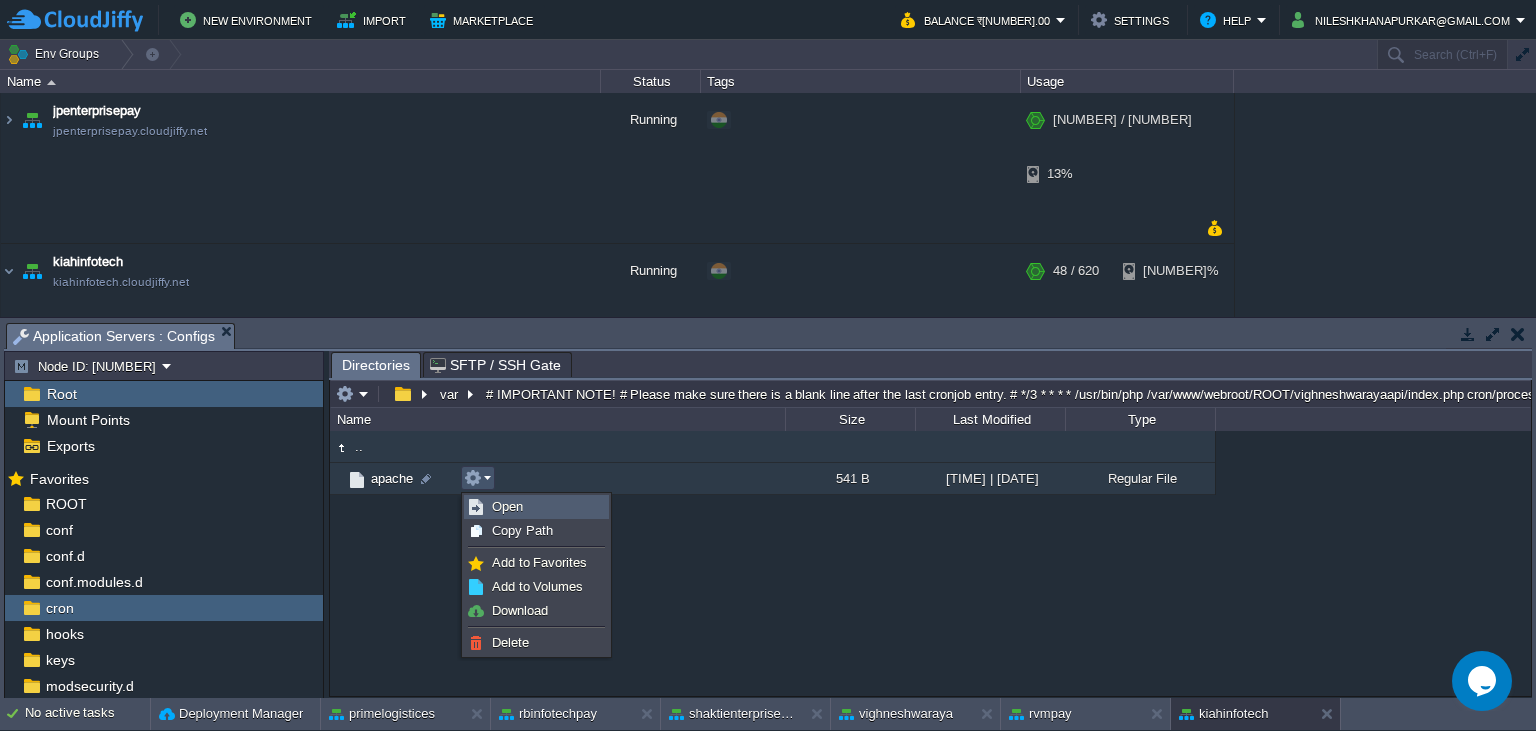 click on "Open" at bounding box center (507, 506) 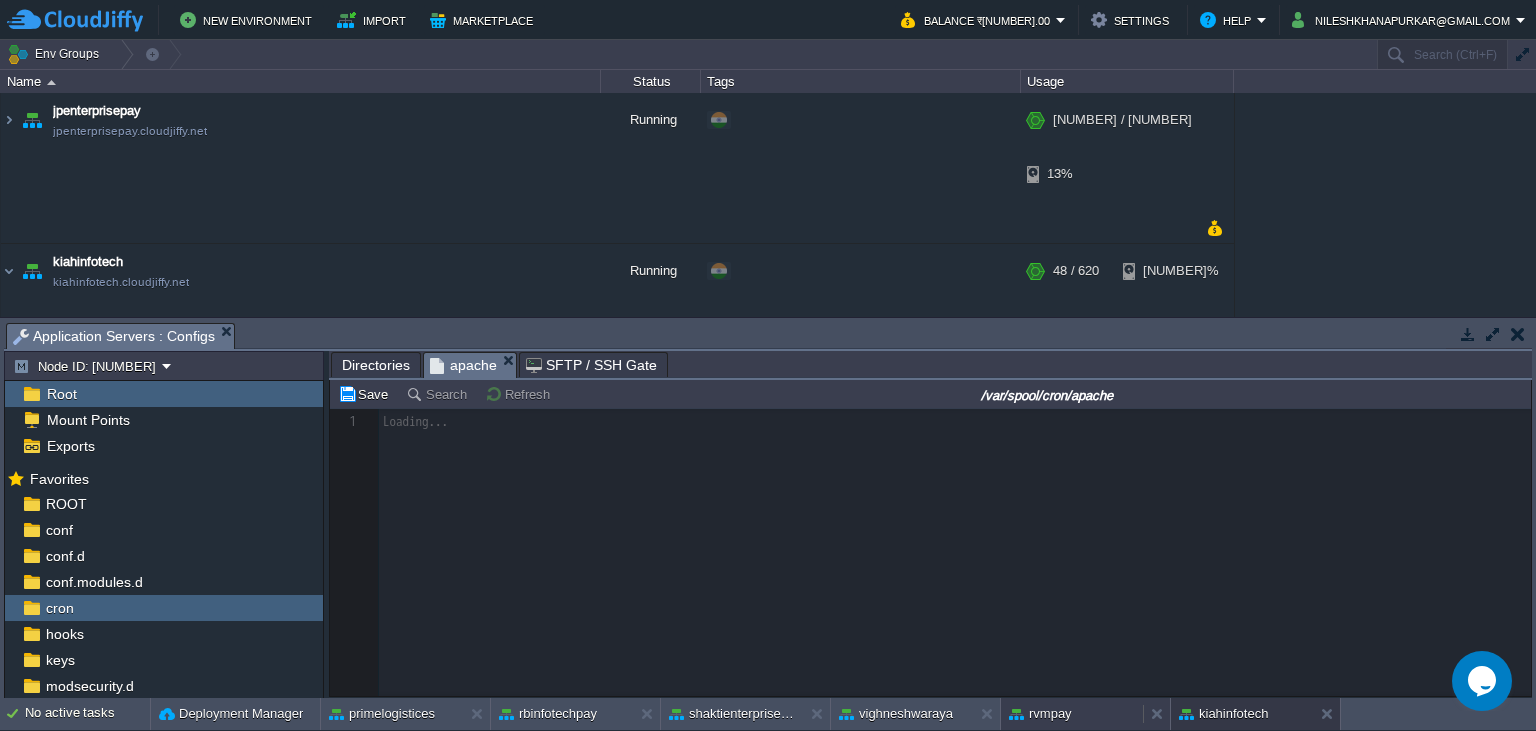 click on "rvmpay" at bounding box center [1040, 714] 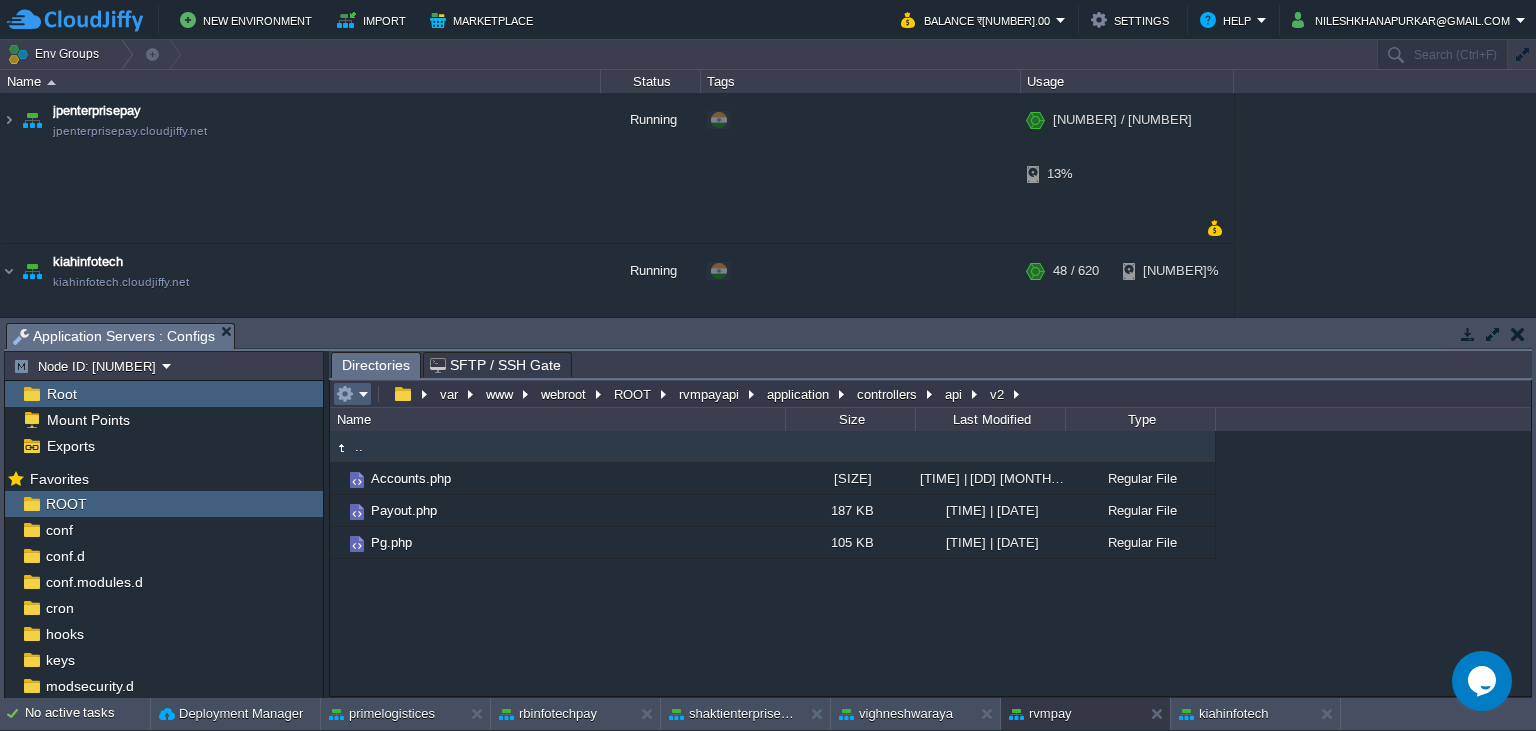 click at bounding box center (352, 394) 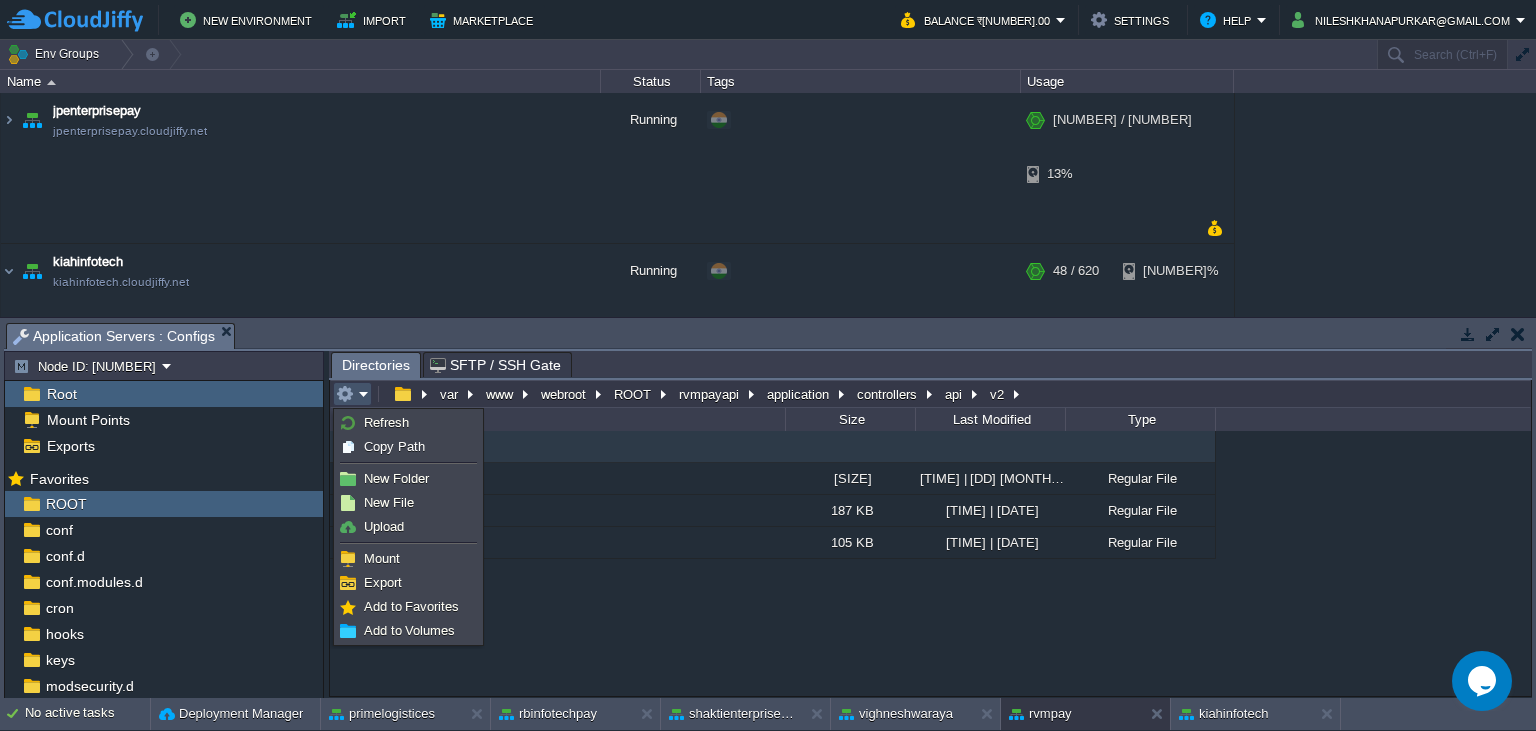 click on ".. [FILENAME].php [NUMBER] KB [TIME]   |   [DATE] Regular File [FILENAME].php [NUMBER] KB [TIME]   |   [DATE] Regular File [FILENAME].php [NUMBER] KB [TIME]   |   [DATE] Regular File" at bounding box center [930, 563] 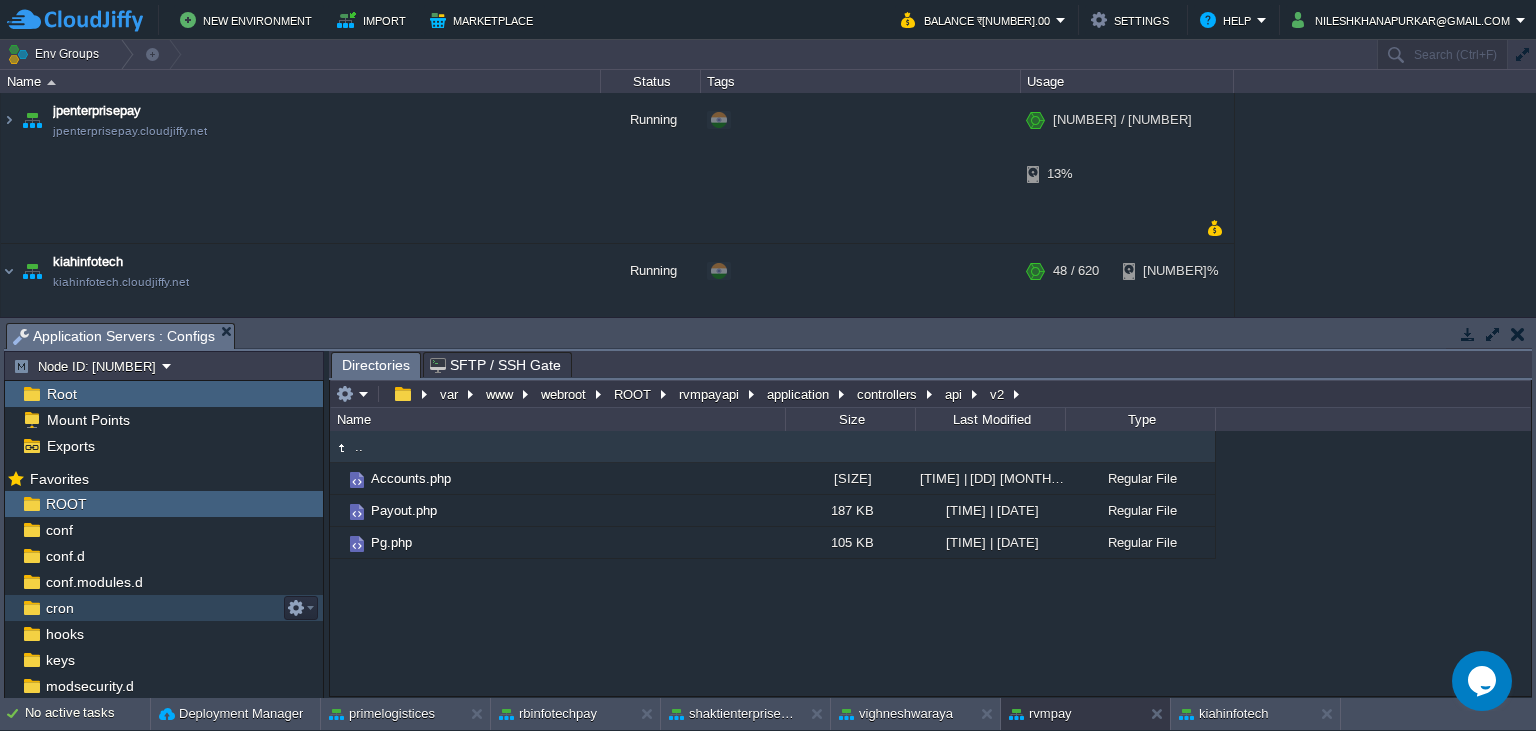 click on "cron" at bounding box center [164, 608] 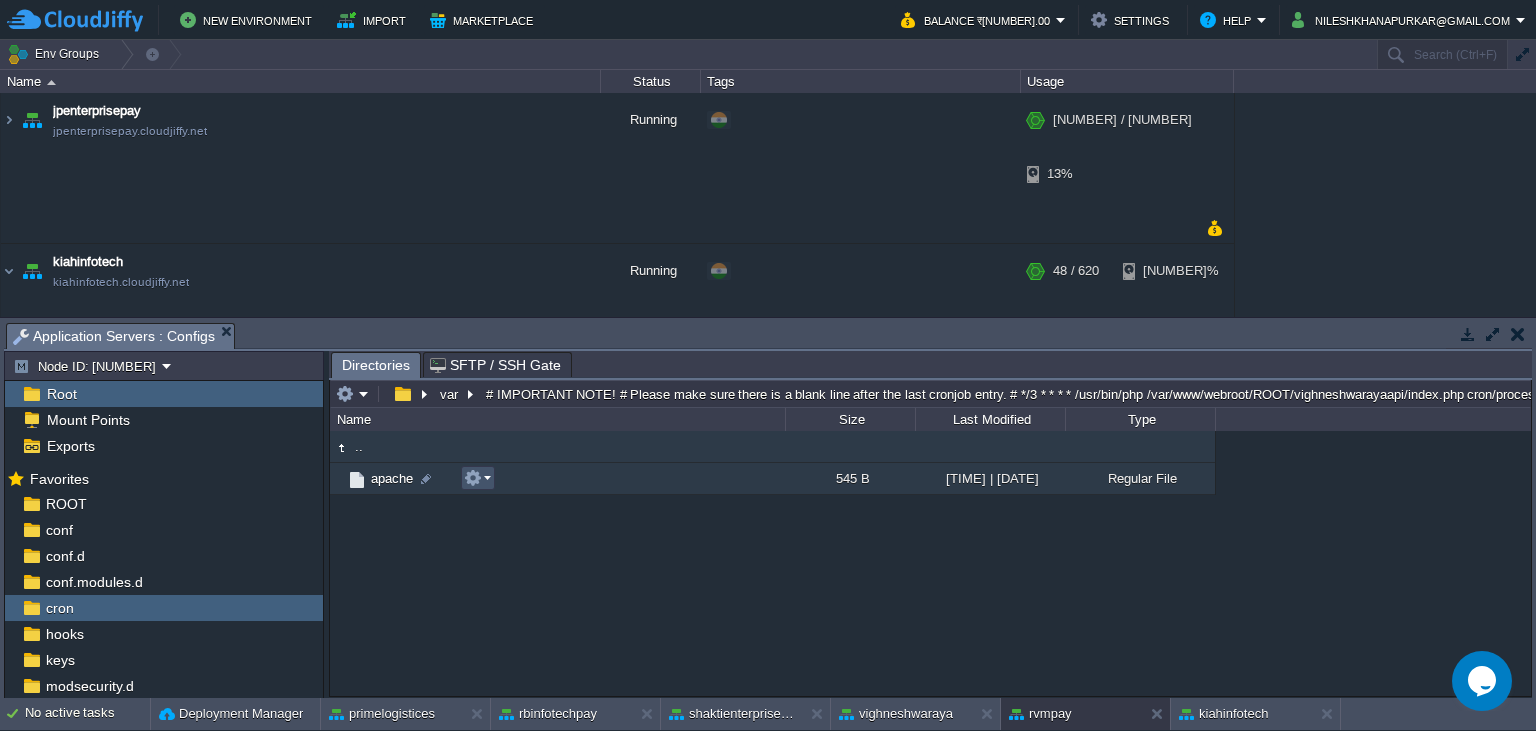 click at bounding box center (473, 478) 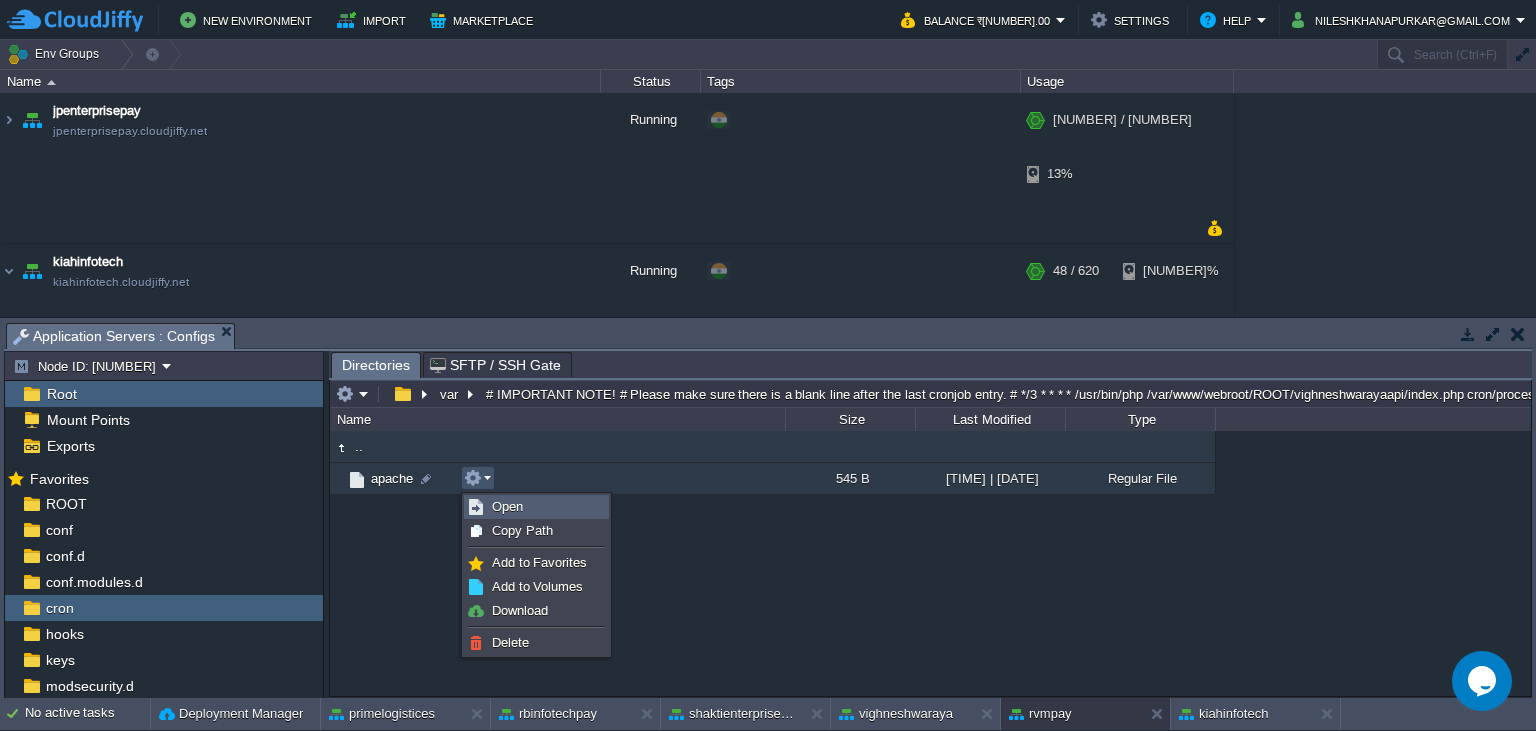 click on "Open" at bounding box center (507, 506) 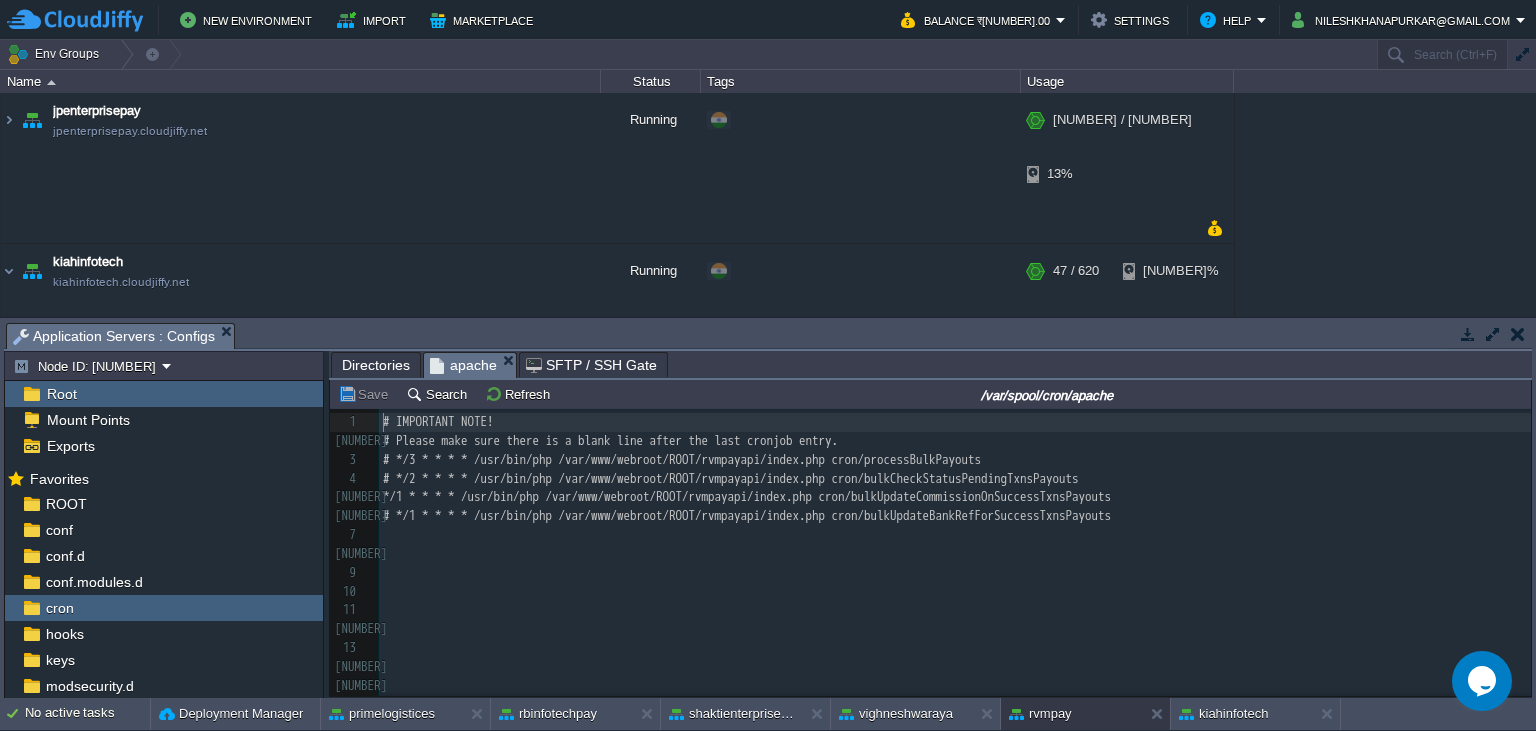 scroll, scrollTop: 7, scrollLeft: 0, axis: vertical 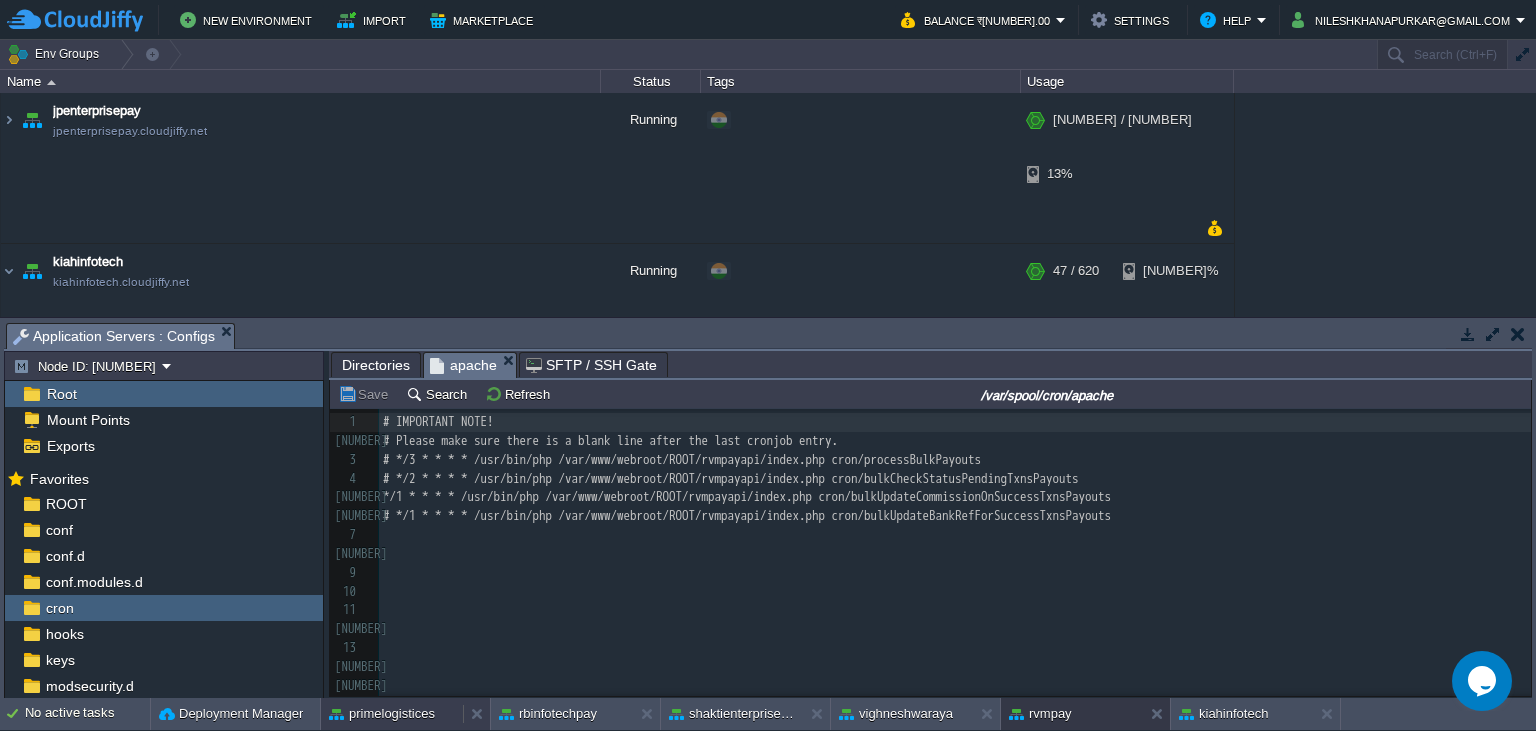 click on "primelogistices" at bounding box center (382, 714) 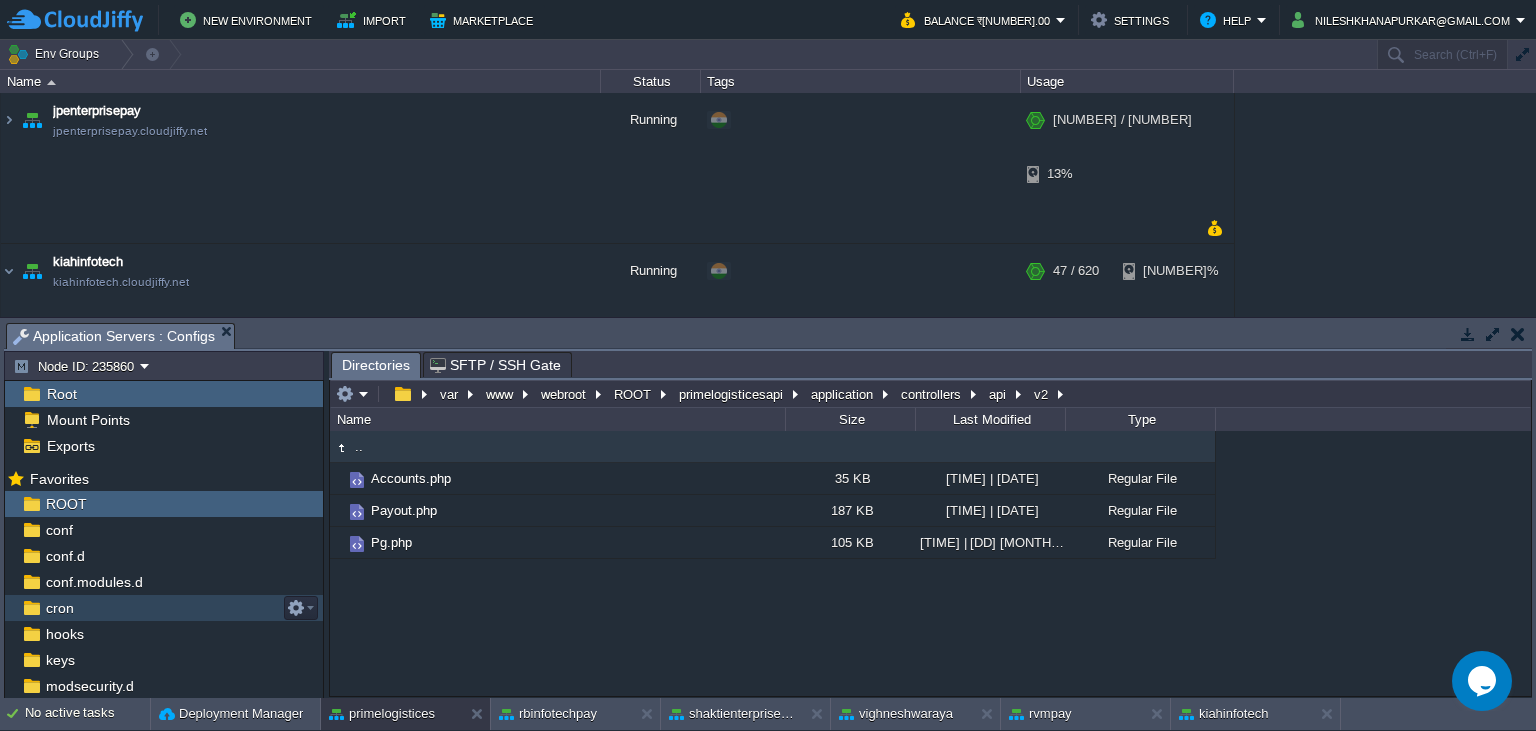 click on "cron" at bounding box center [164, 608] 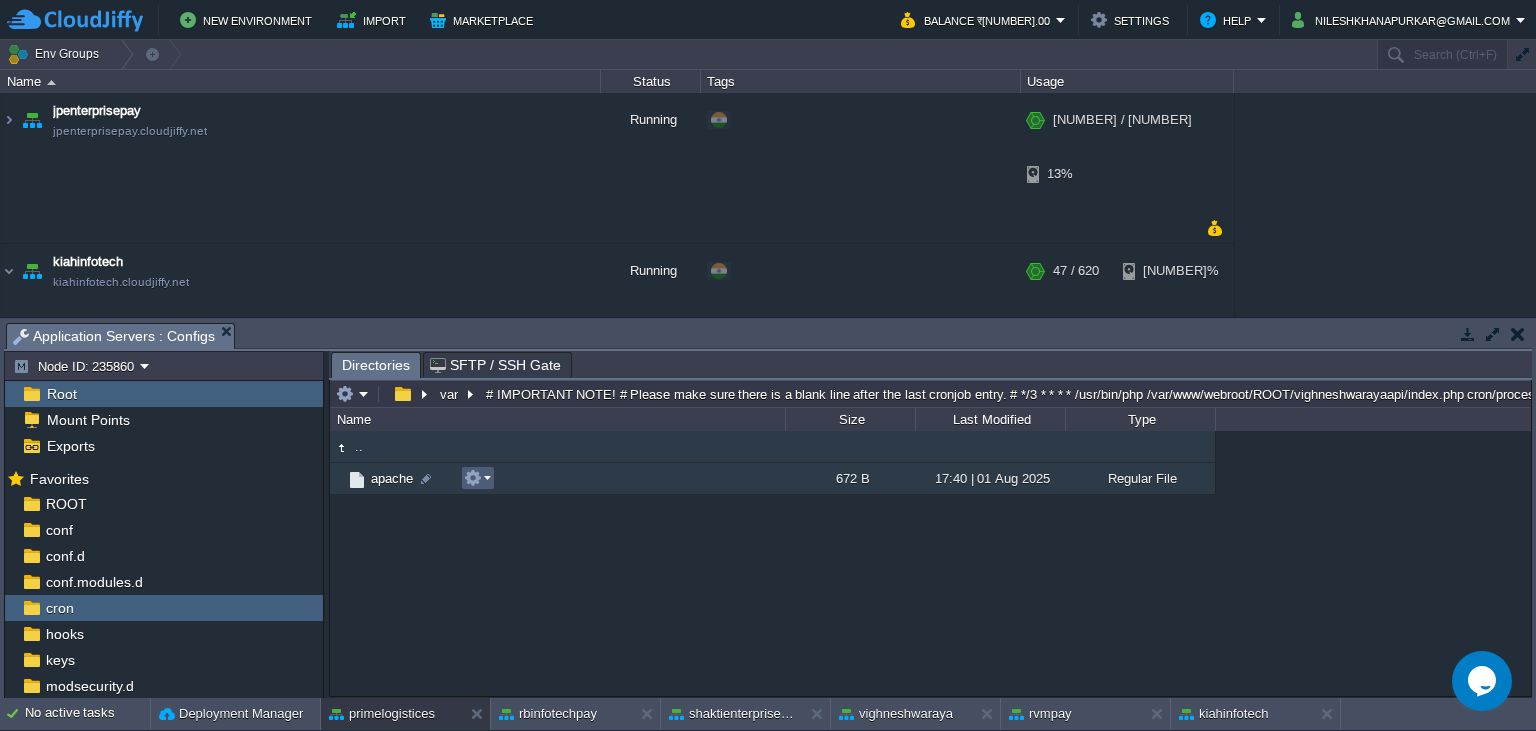 click at bounding box center [477, 478] 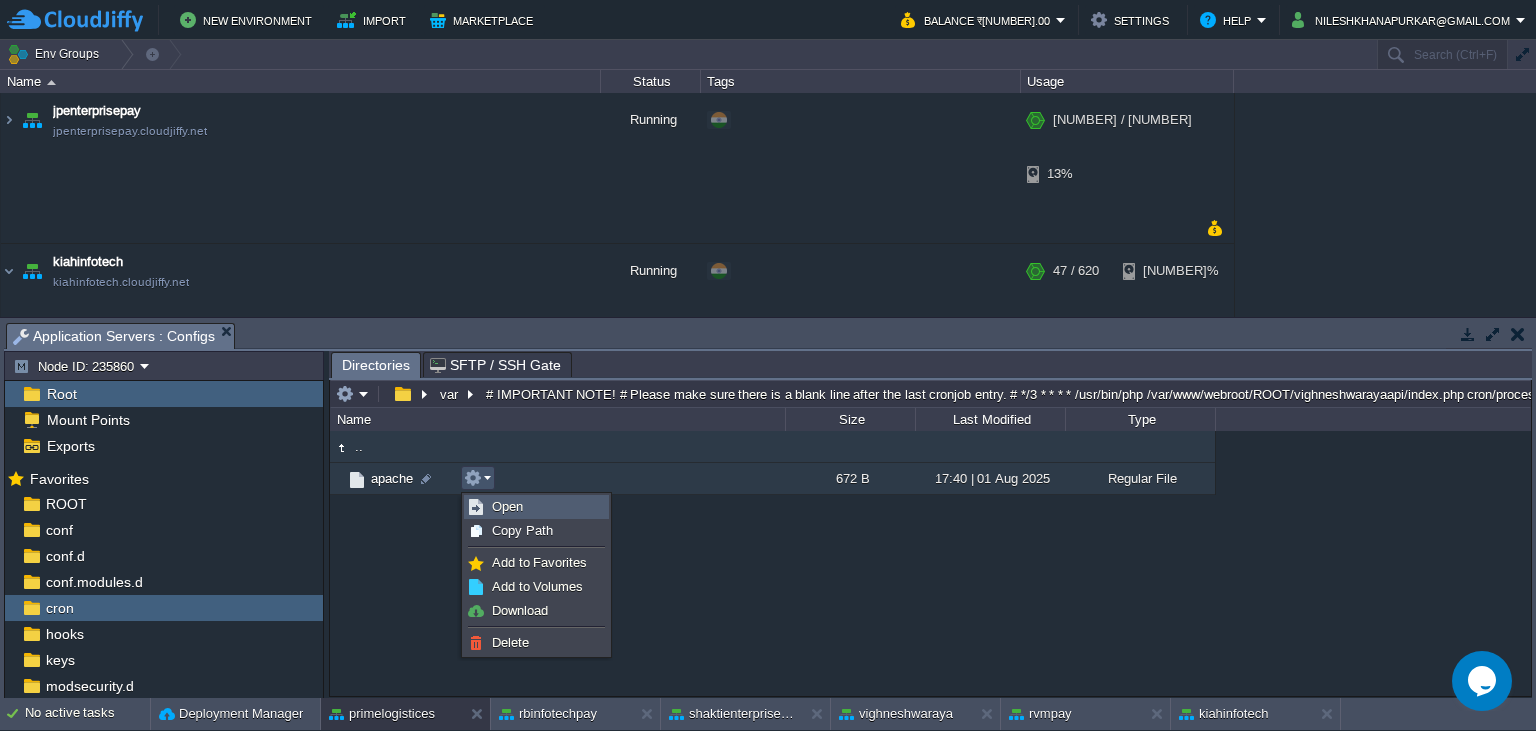 click on "Open" at bounding box center (536, 507) 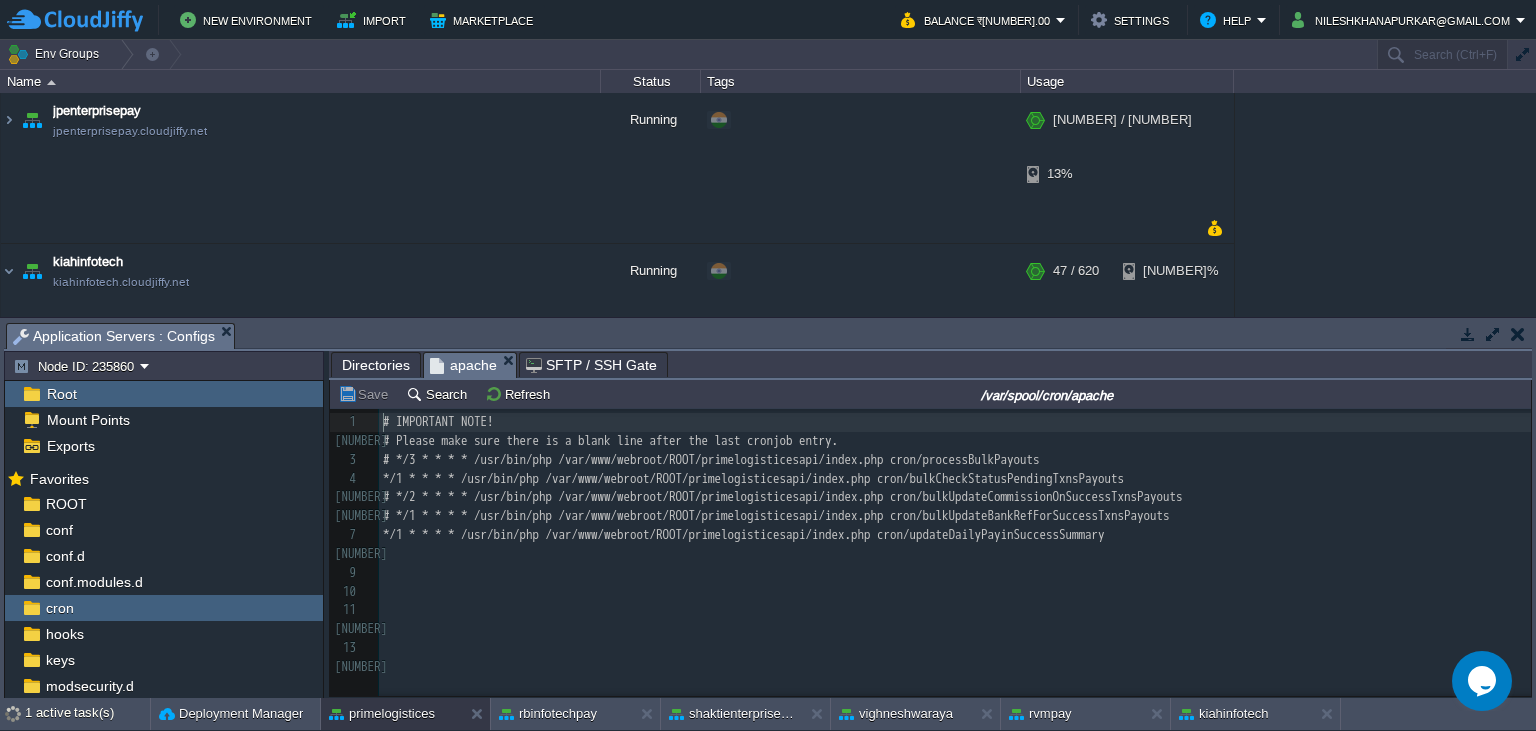 scroll, scrollTop: 7, scrollLeft: 0, axis: vertical 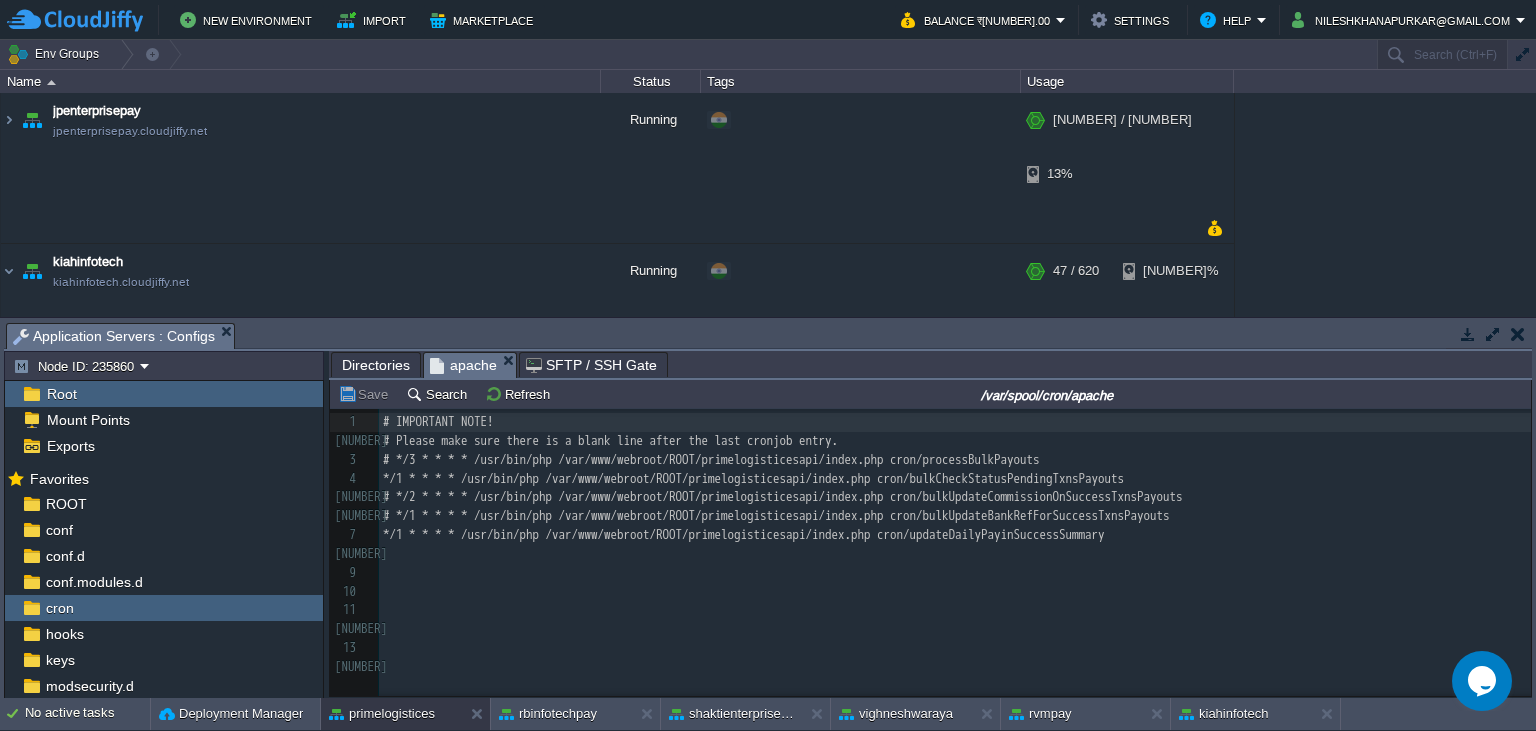 click on "[NUMBER]  [NUMBER] # IMPORTANT NOTE! 2 # Please make sure there is a blank line after the last cronjob entry. 3 # */3 * * * * /usr/bin/php /var/www/webroot/ROOT/primelogisticesapi/index.php cron/processBulkPayouts 4  */1 * * * * /usr/bin/php /var/www/webroot/ROOT/primelogisticesapi/index.php cron/bulkCheckStatusPendingTxnsPayouts 5 # */2 * * * * /usr/bin/php /var/www/webroot/ROOT/primelogisticesapi/index.php cron/bulkUpdateCommissionOnSuccessTxnsPayouts 6 # */1 * * * * /usr/bin/php /var/www/webroot/ROOT/primelogisticesapi/index.php cron/bulkUpdateBankRefForSuccessTxnsPayouts 7  */1 * * * * /usr/bin/php /var/www/webroot/ROOT/primelogisticesapi/index.php cron/updateDailyPayinSuccessSummary 8 ​ 9 ​ 10 ​ 11 ​ 12 ​ 13 ​ 14 ​" at bounding box center (955, 545) 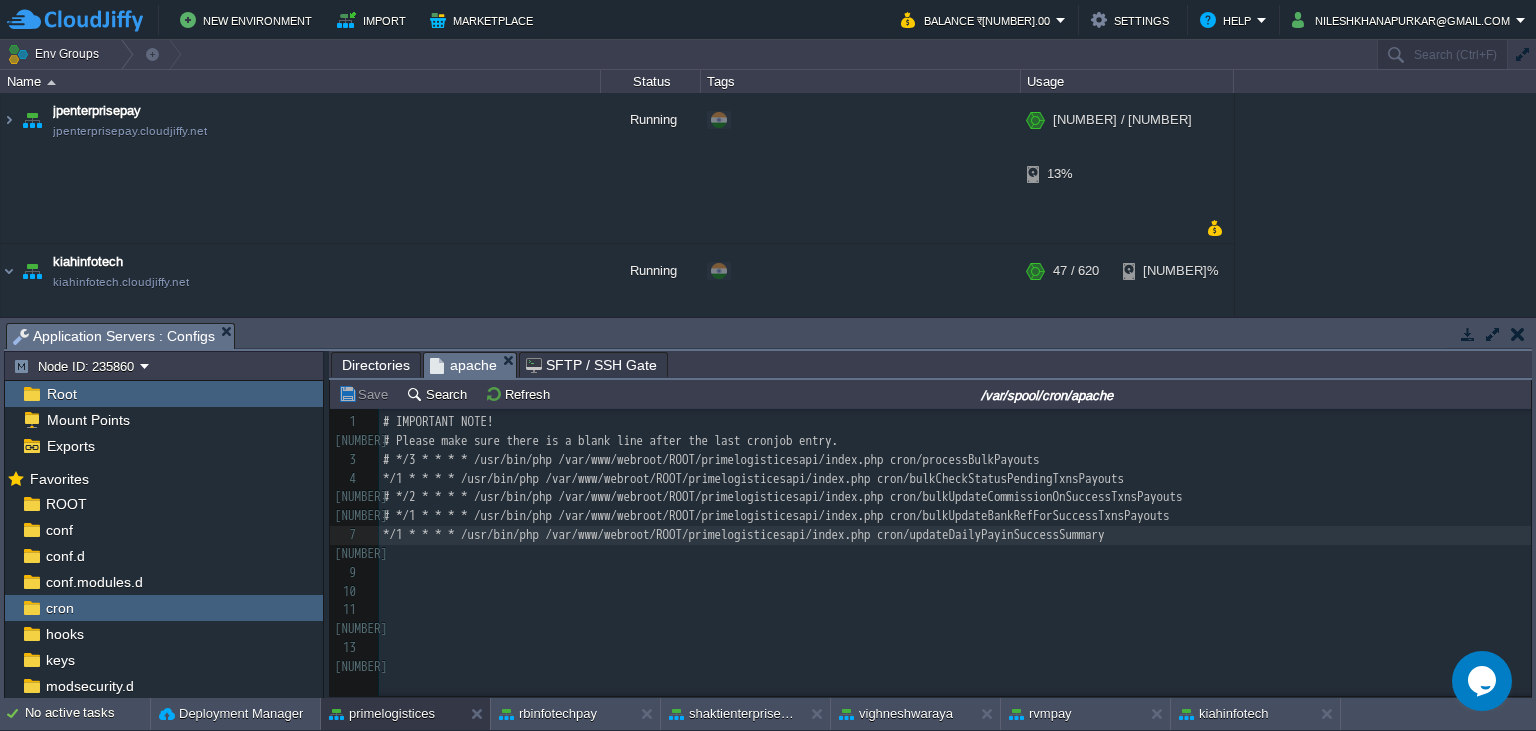 type on "*/1 * * * * /usr/bin/php /var/www/webroot/ROOT/primelogisticesapi/index.php cron/updateDailyPayinSuccessSummary" 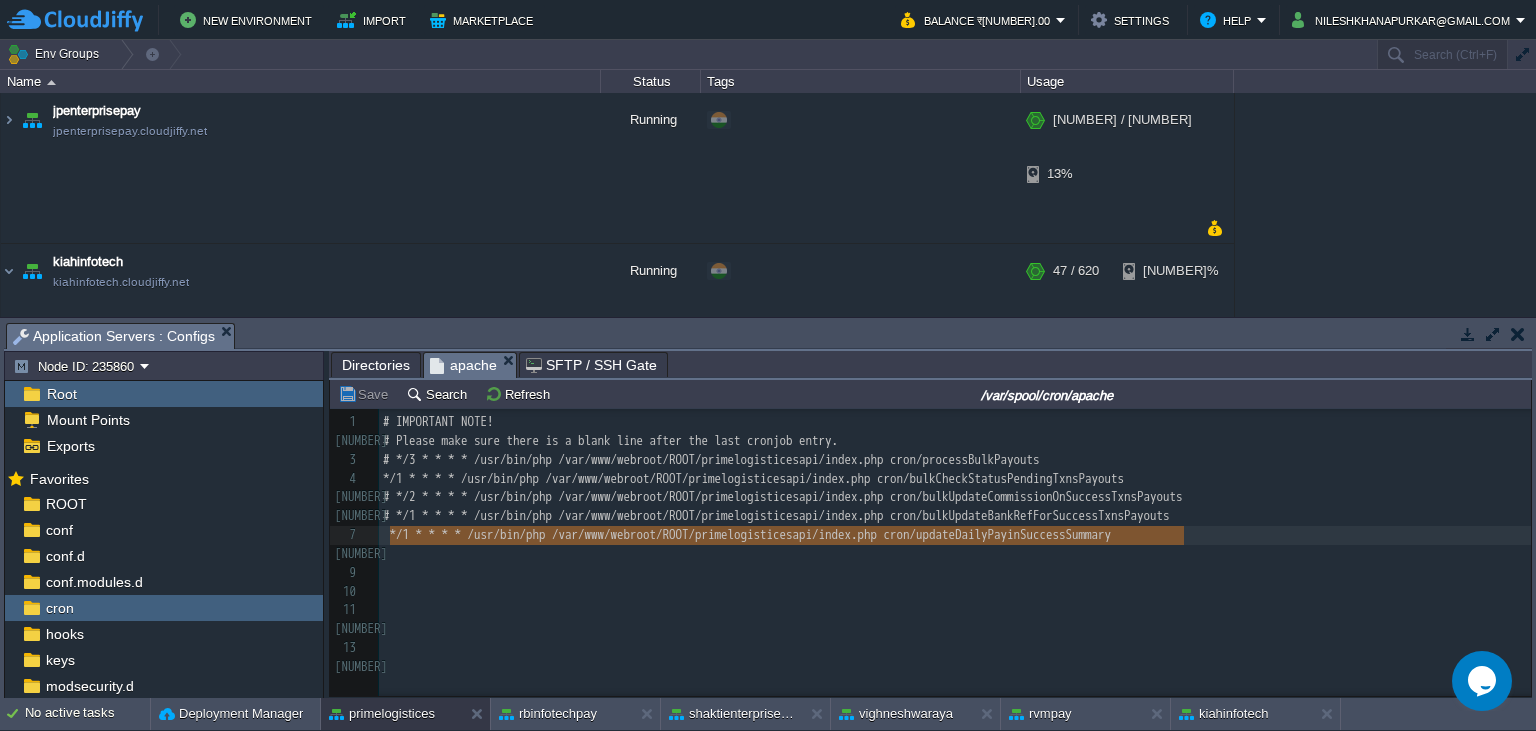 scroll, scrollTop: 0, scrollLeft: 793, axis: horizontal 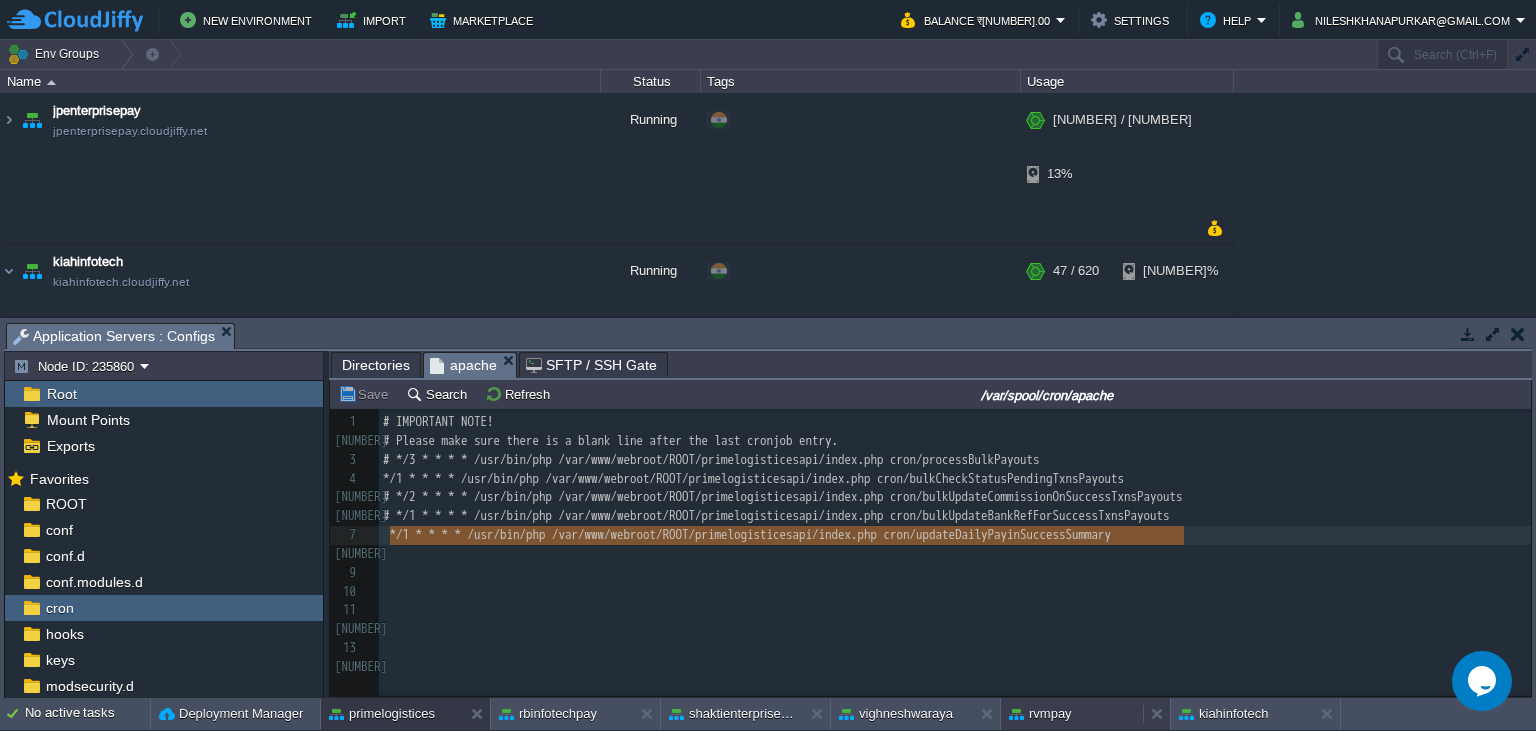 click on "rvmpay" at bounding box center (1040, 714) 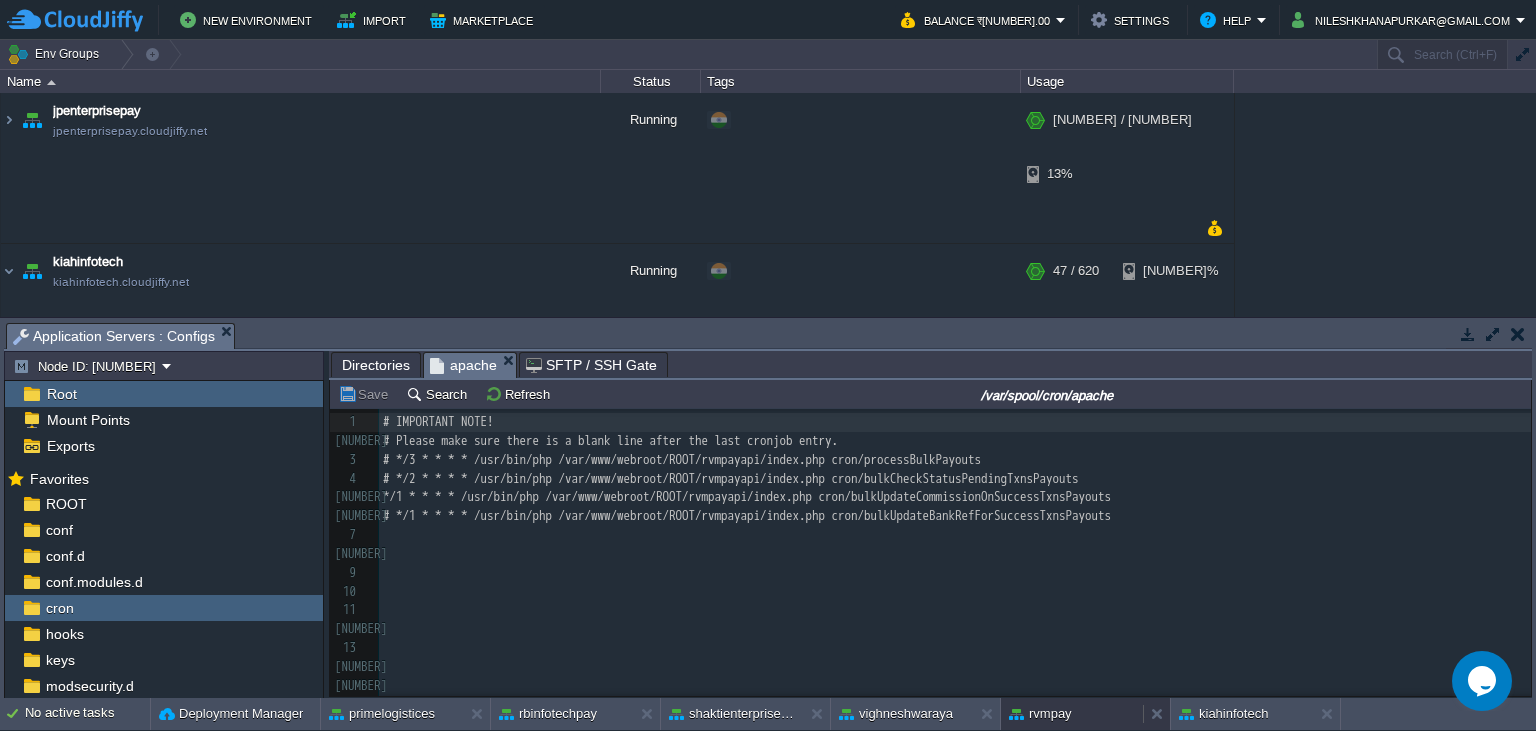 scroll, scrollTop: 7, scrollLeft: 0, axis: vertical 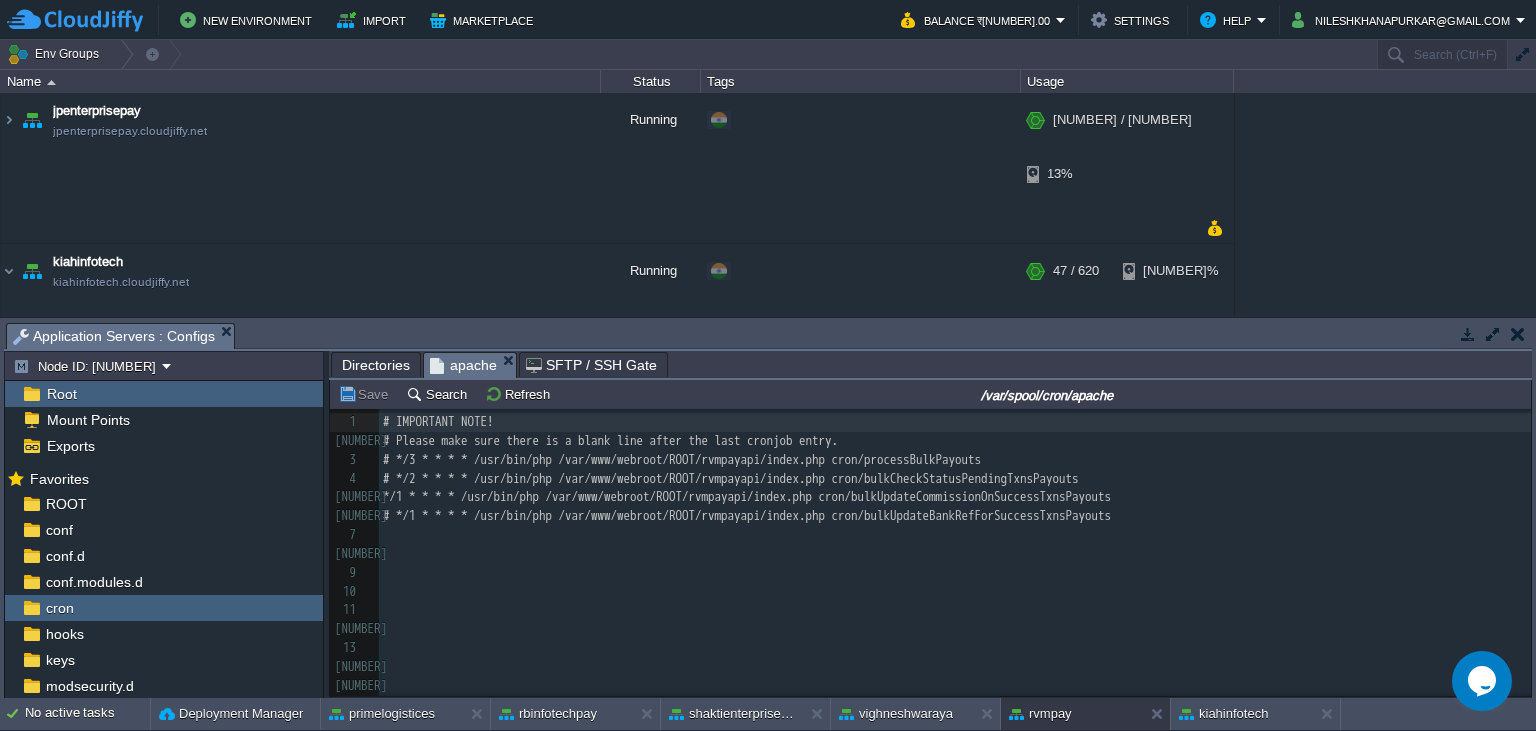 click on "​" at bounding box center [955, 535] 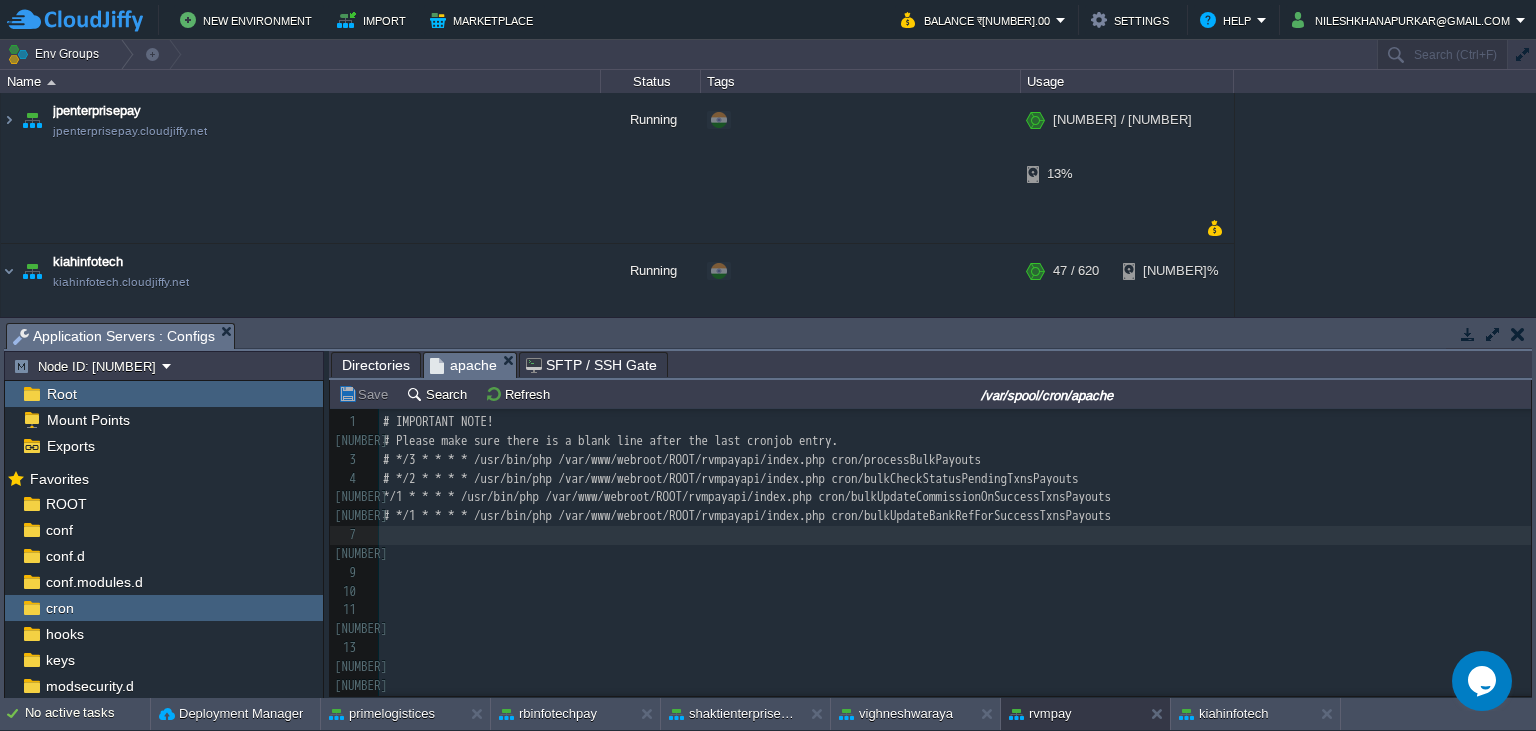 paste on "rvmpayapi" 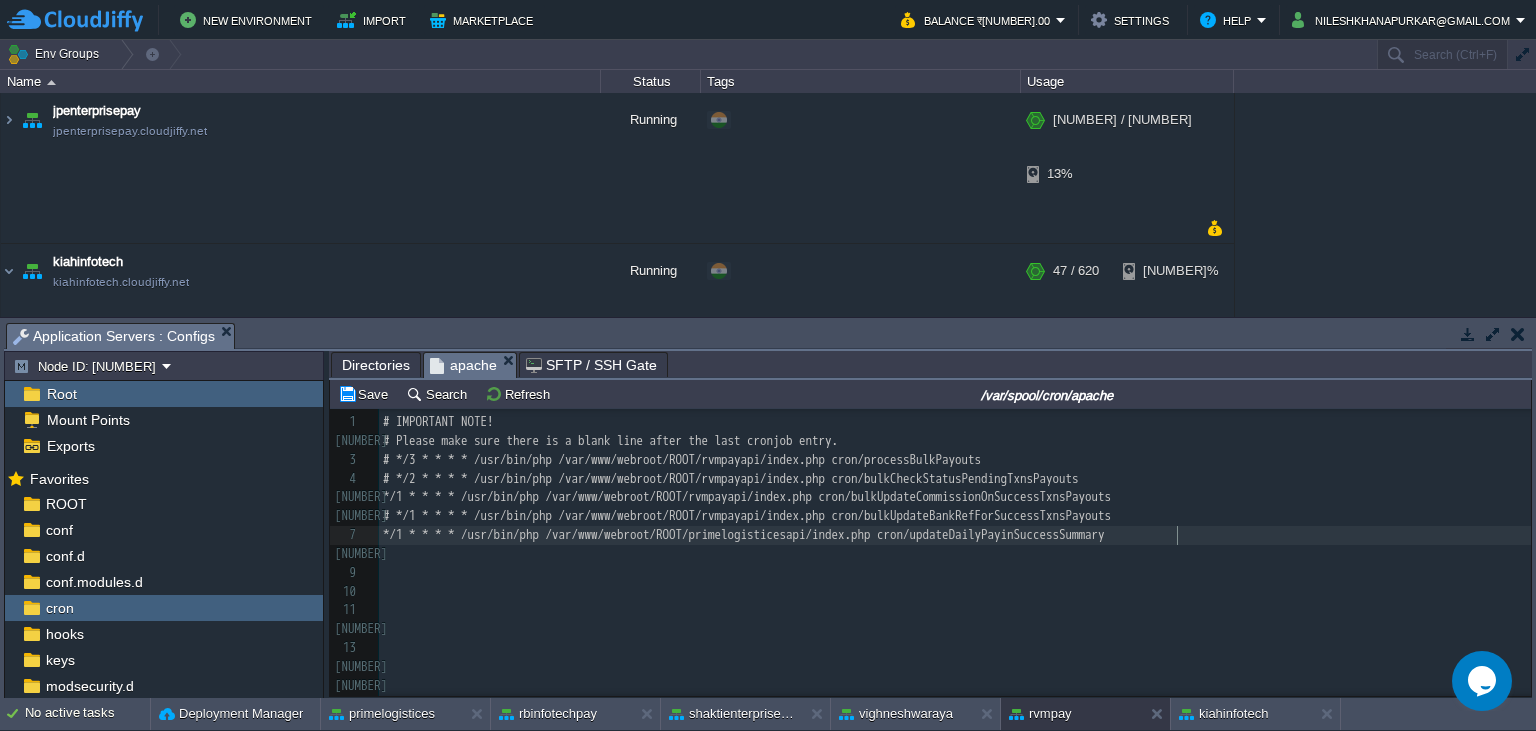 click on "xxxxxxxxxx   1 # IMPORTANT NOTE! 2 # Please make sure there is a blank line after the last cronjob entry. 3 # */3 * * * * /usr/bin/php /var/www/webroot/ROOT/rvmpayapi/index.php cron/processBulkPayouts 4 # */2 * * * * /usr/bin/php /var/www/webroot/ROOT/rvmpayapi/index.php cron/bulkCheckStatusPendingTxnsPayouts 5  */1 * * * * /usr/bin/php /var/www/webroot/ROOT/rvmpayapi/index.php cron/bulkUpdateCommissionOnSuccessTxnsPayouts 6 # */1 * * * * /usr/bin/php /var/www/webroot/ROOT/rvmpayapi/index.php cron/bulkUpdateBankRefForSuccessTxnsPayouts 7 */1 * * * * /usr/bin/php /var/www/webroot/ROOT/primelogisticesapi/index.php cron/updateDailyPayinSuccessSummary 8 ​ 9 ​ 10 ​ 11 ​ 12 ​ 13 ​ 14 ​ 15 ​ 16 ​ 17 ​ 18 ​ 19 ​ 20 ​ 21 ​ 22 ​ 23 ​ 24 ​ 25 ​" at bounding box center (955, 648) 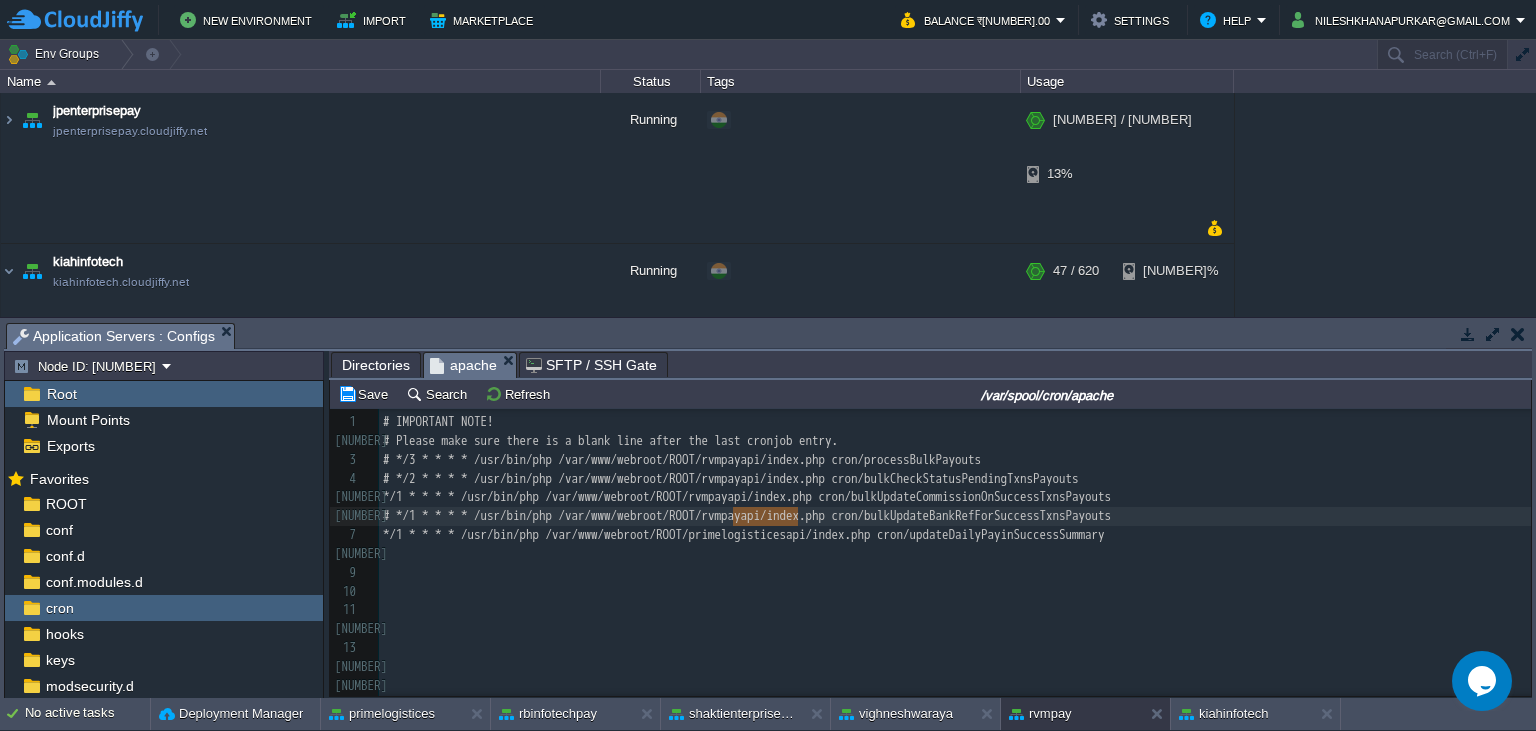 type on "rvmpayapi" 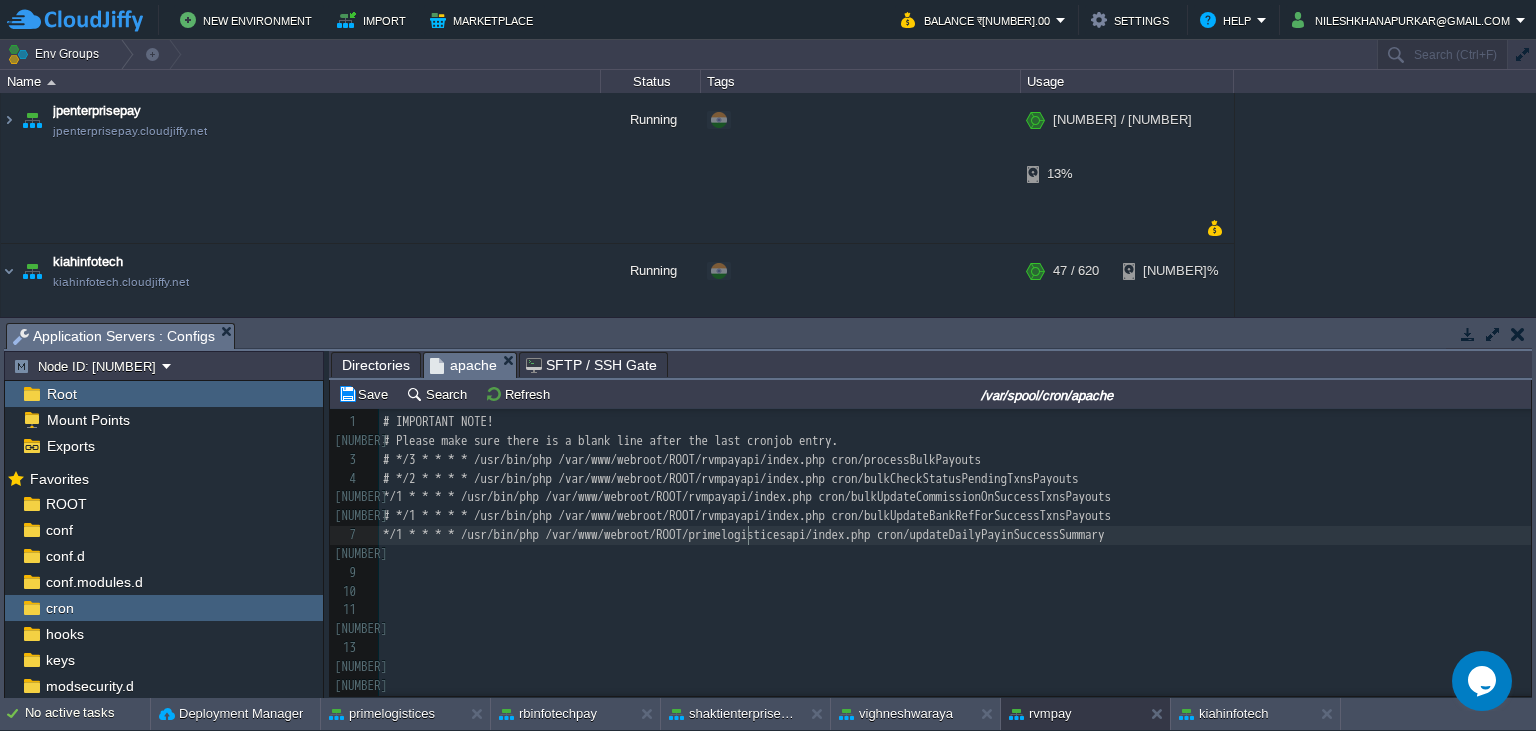 type on "primelogisticesapi" 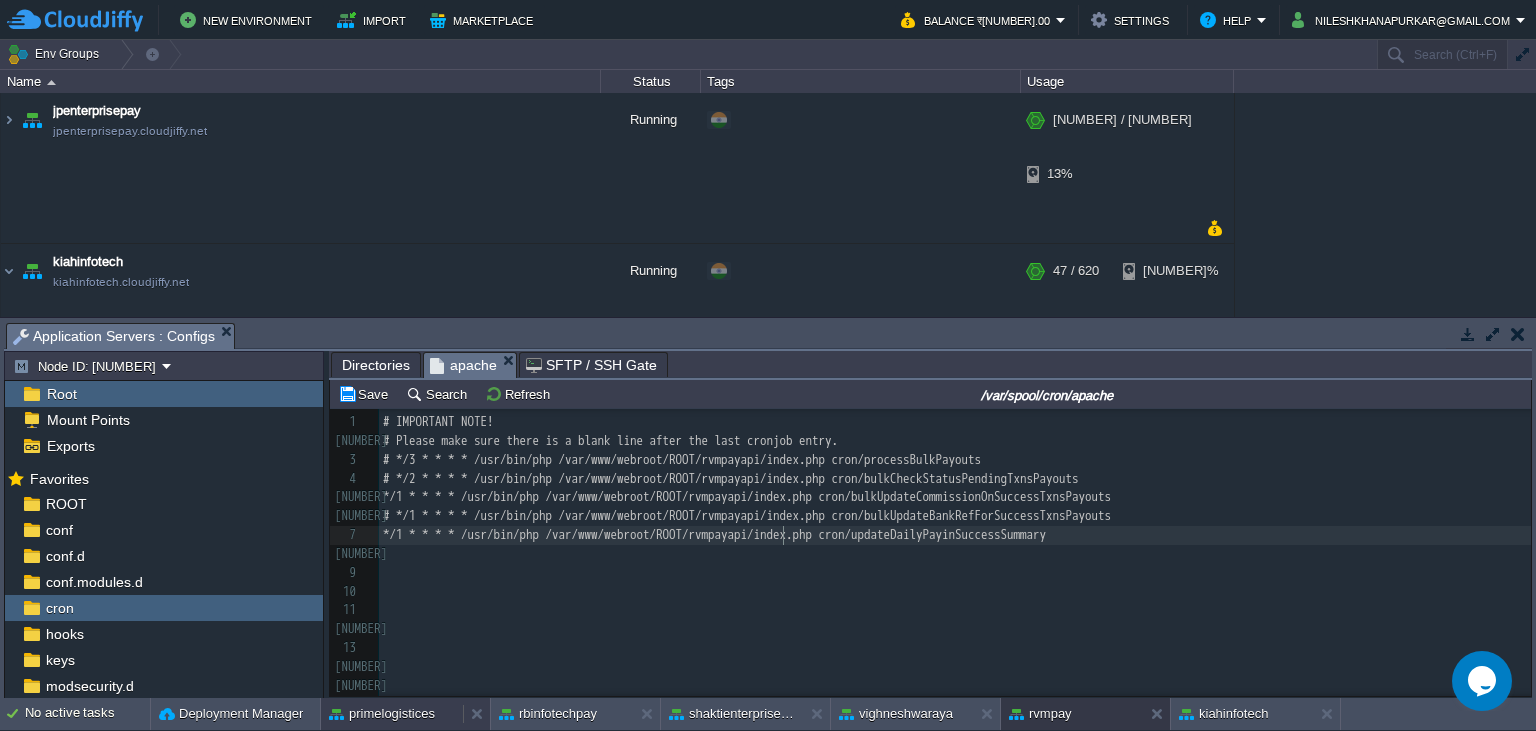 click on "primelogistices" at bounding box center [382, 714] 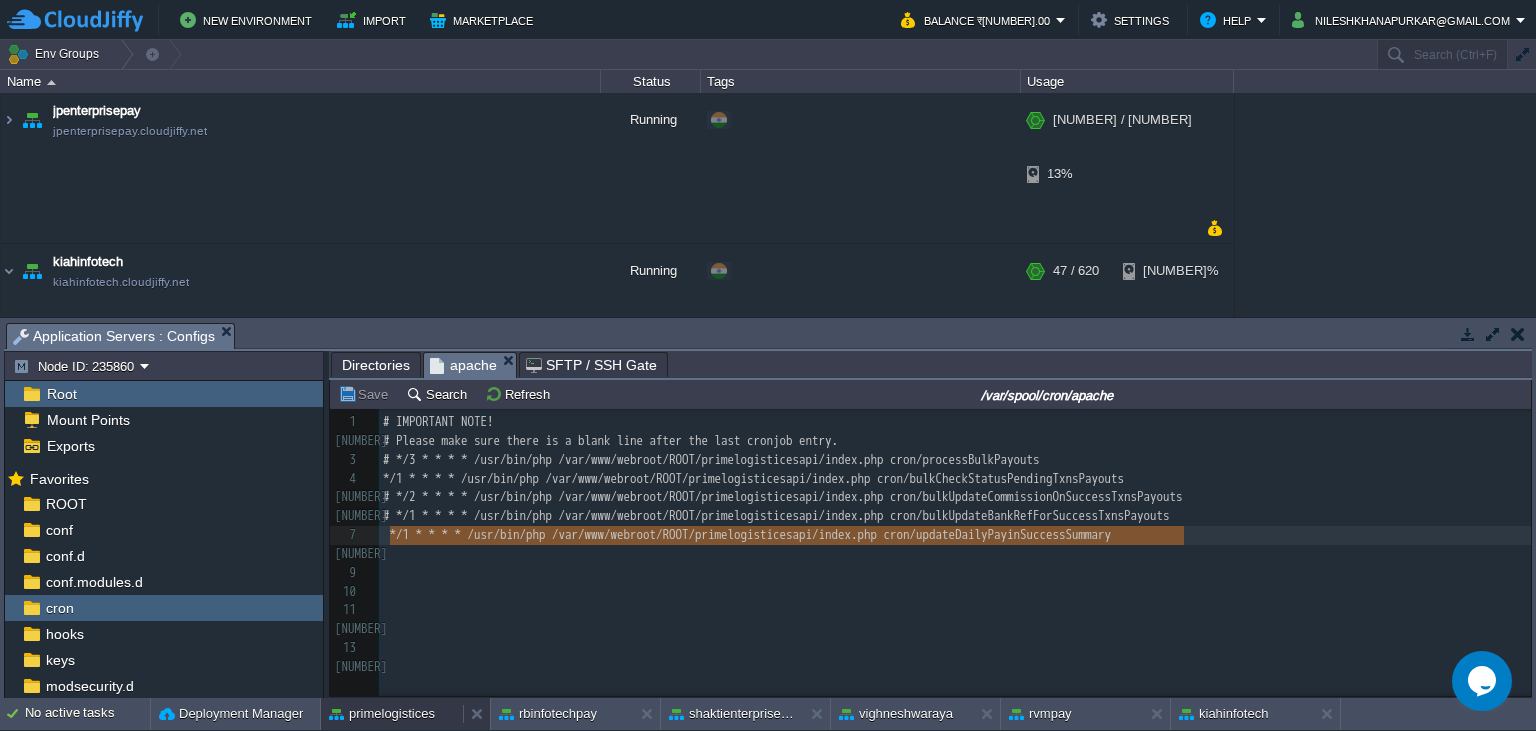 scroll, scrollTop: 7, scrollLeft: 0, axis: vertical 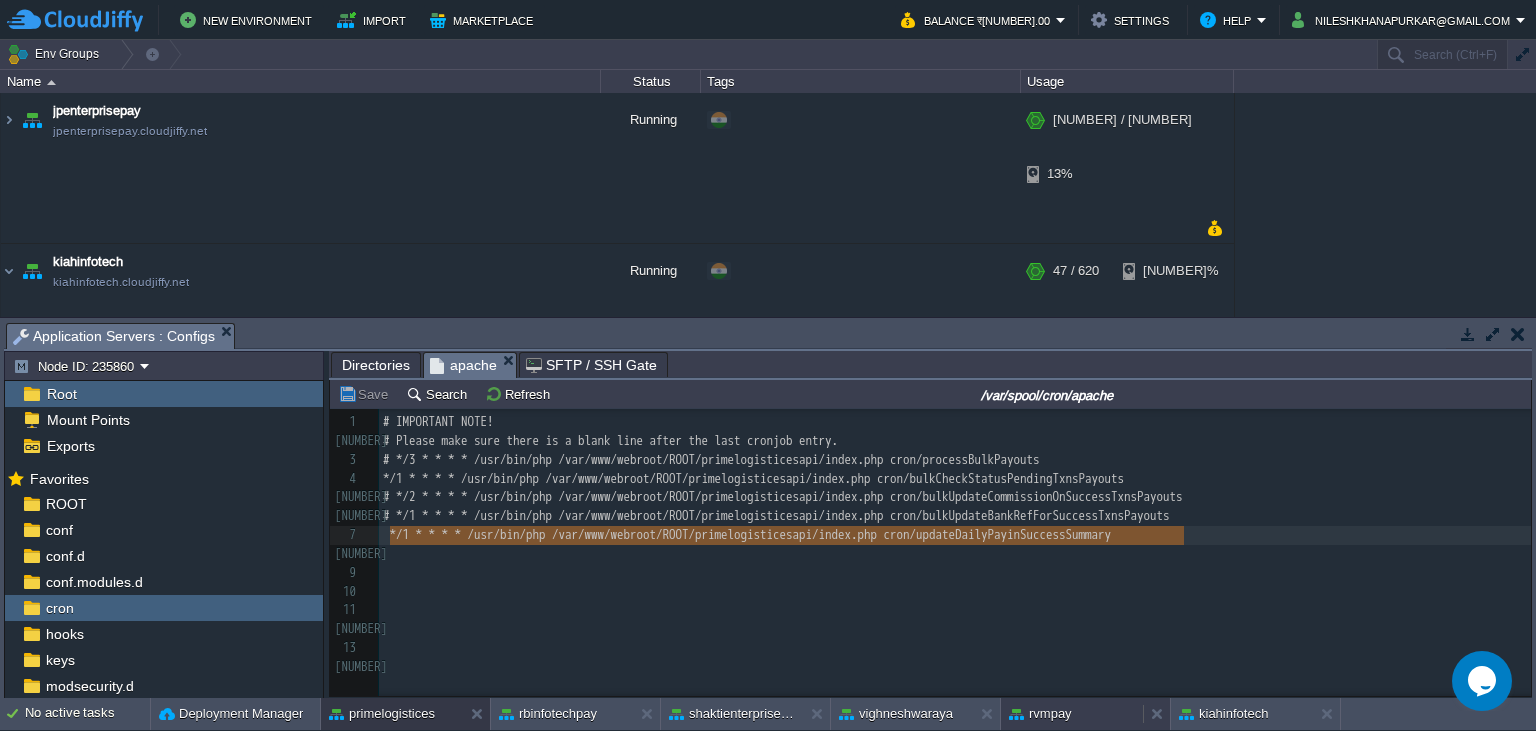 click on "rvmpay" at bounding box center [1040, 714] 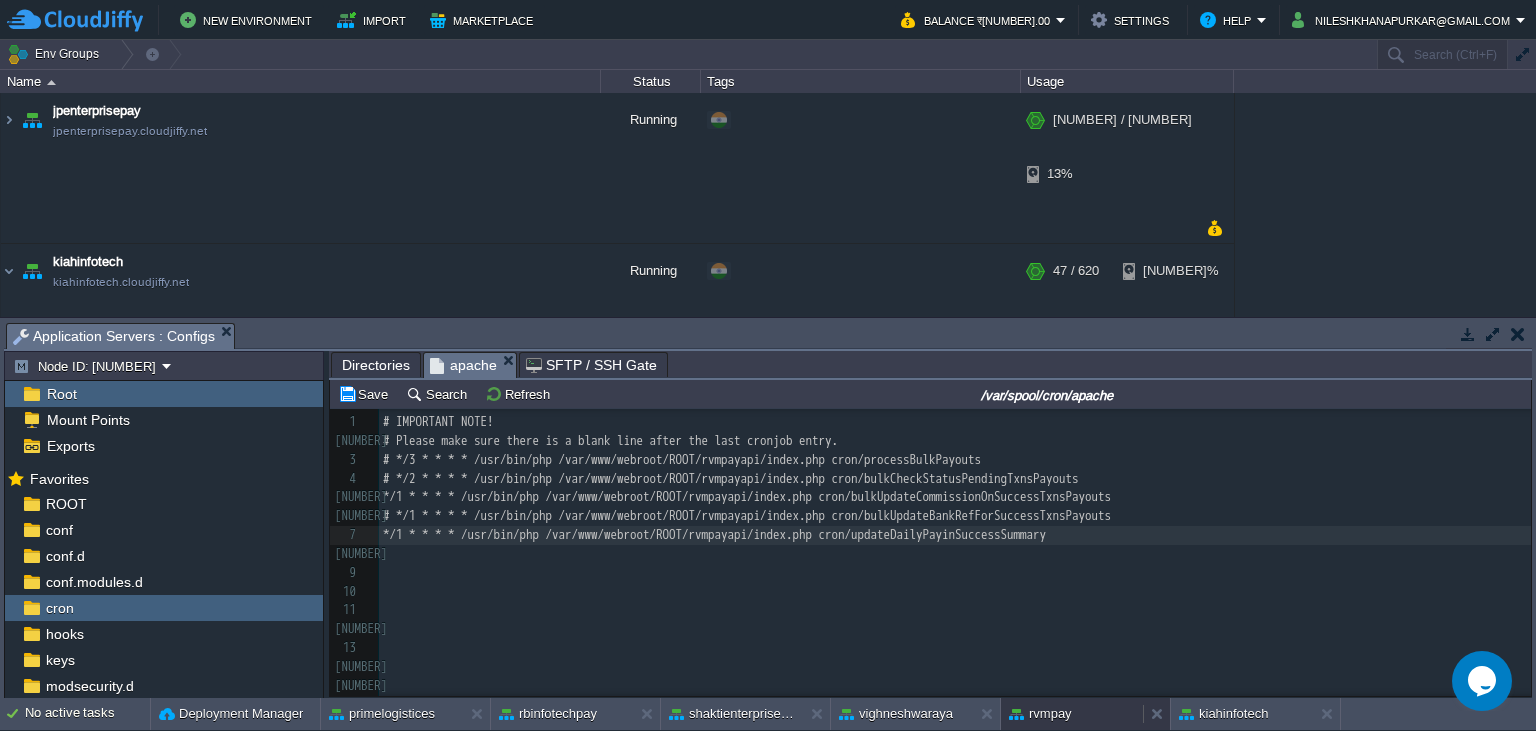 scroll, scrollTop: 7, scrollLeft: 0, axis: vertical 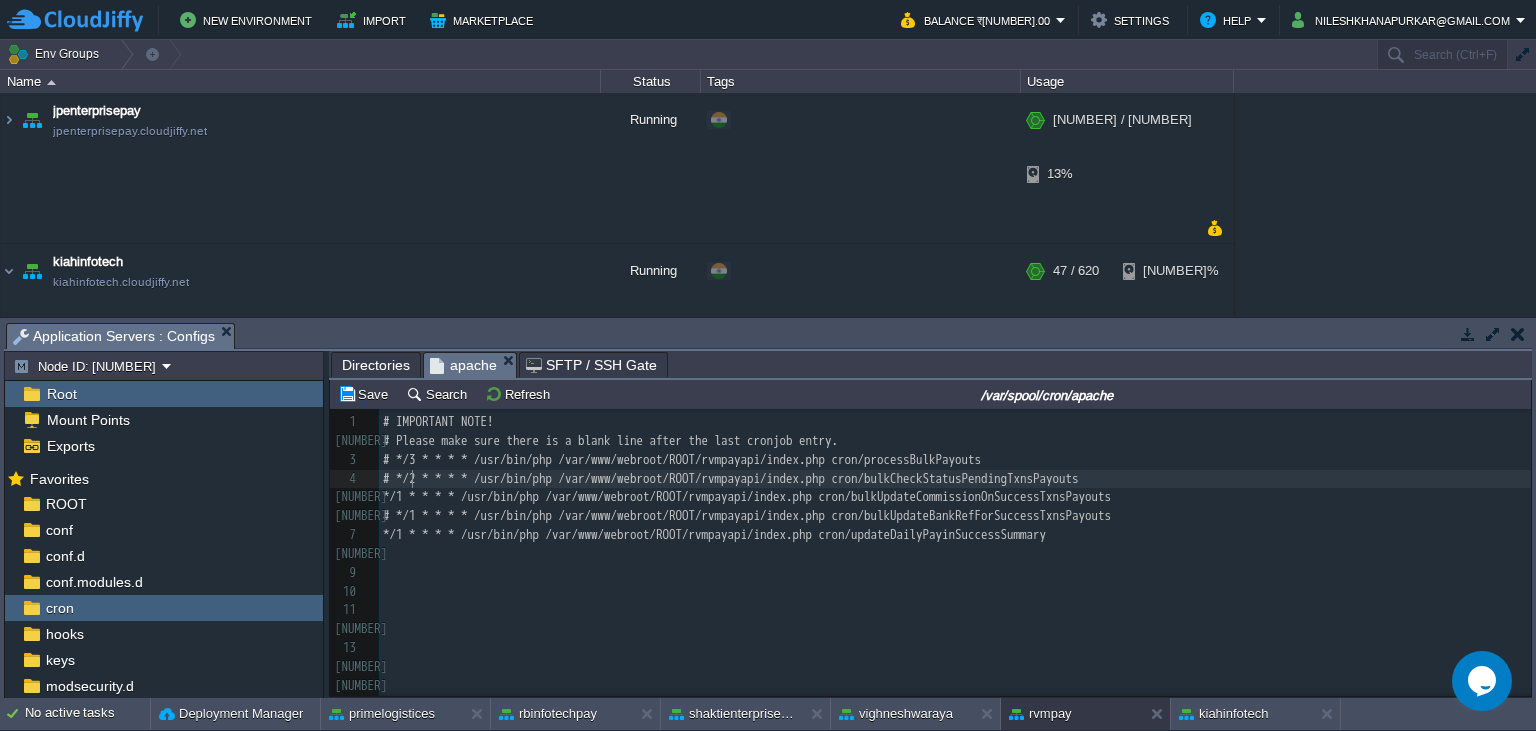 click on "# */2 * * * * /usr/bin/php /var/www/webroot/ROOT/rvmpayapi/index.php cron/bulkCheckStatusPendingTxnsPayouts" at bounding box center (731, 478) 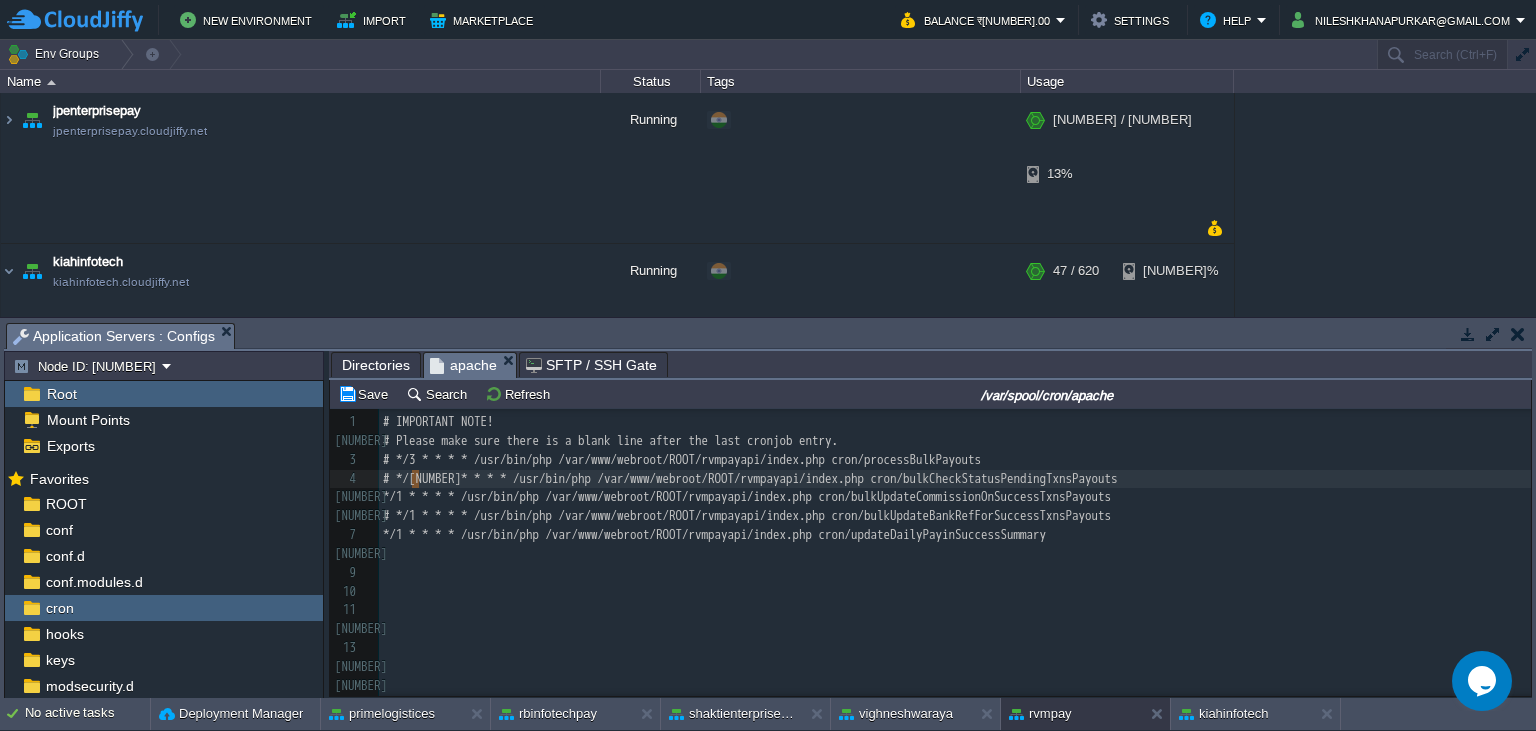 scroll, scrollTop: 0, scrollLeft: 7, axis: horizontal 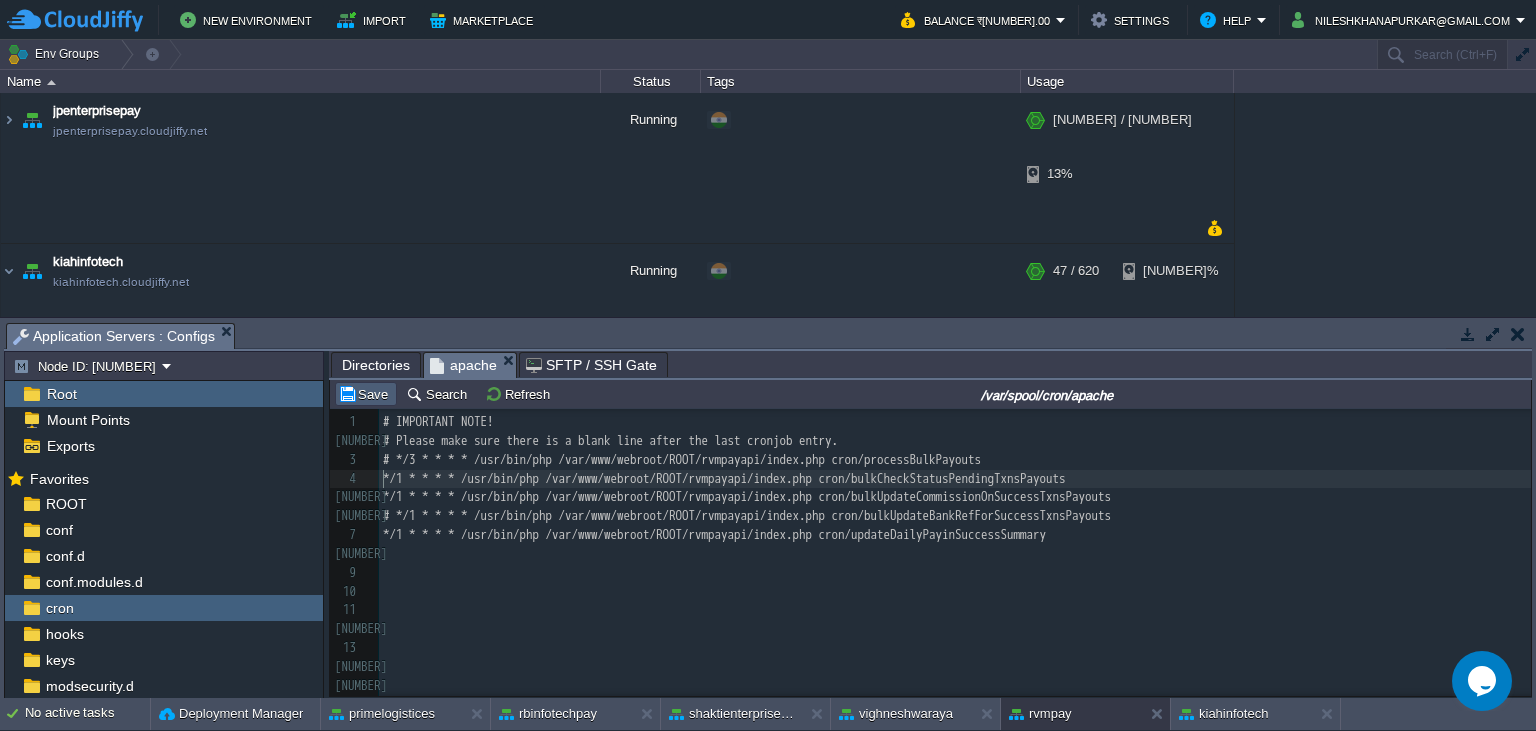 type 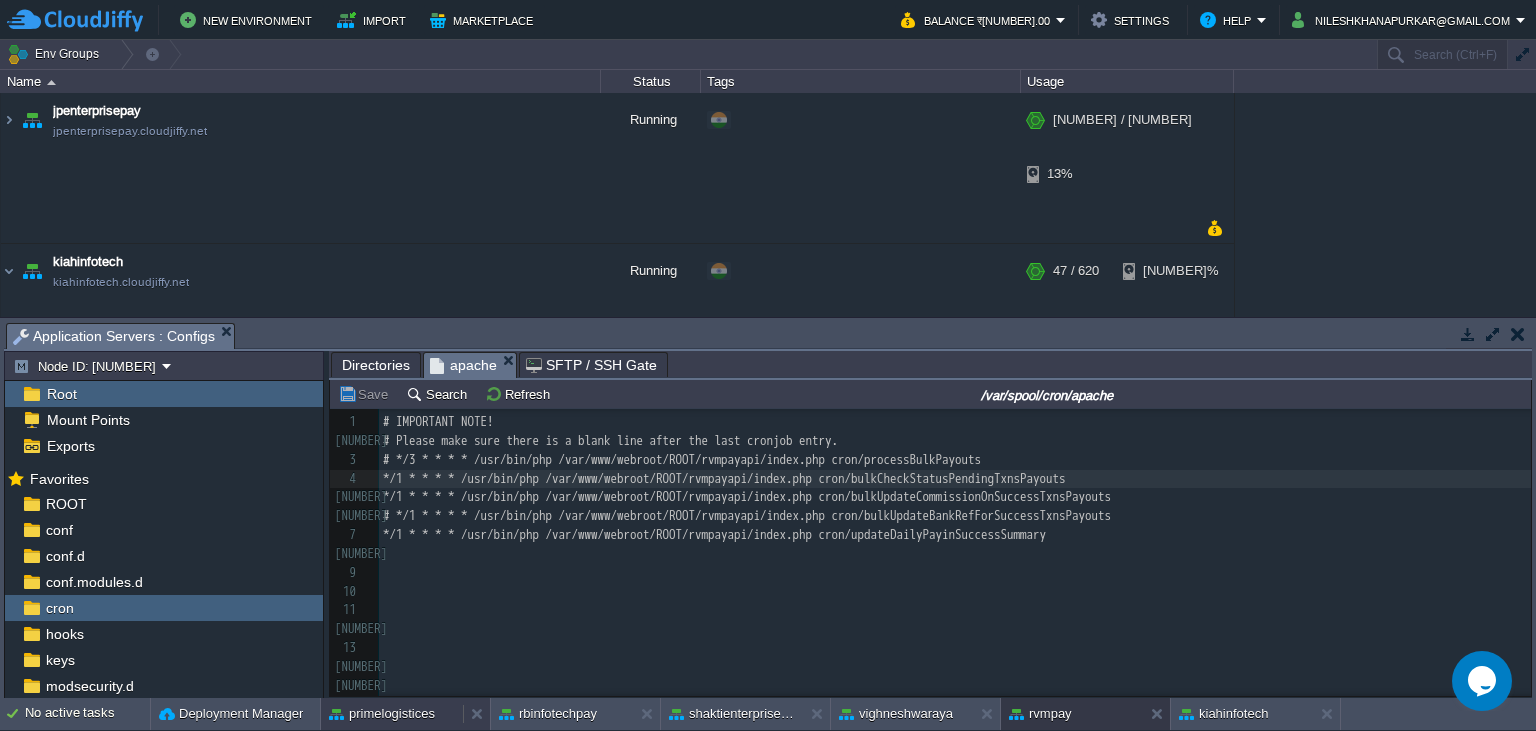 click on "primelogistices" at bounding box center [382, 714] 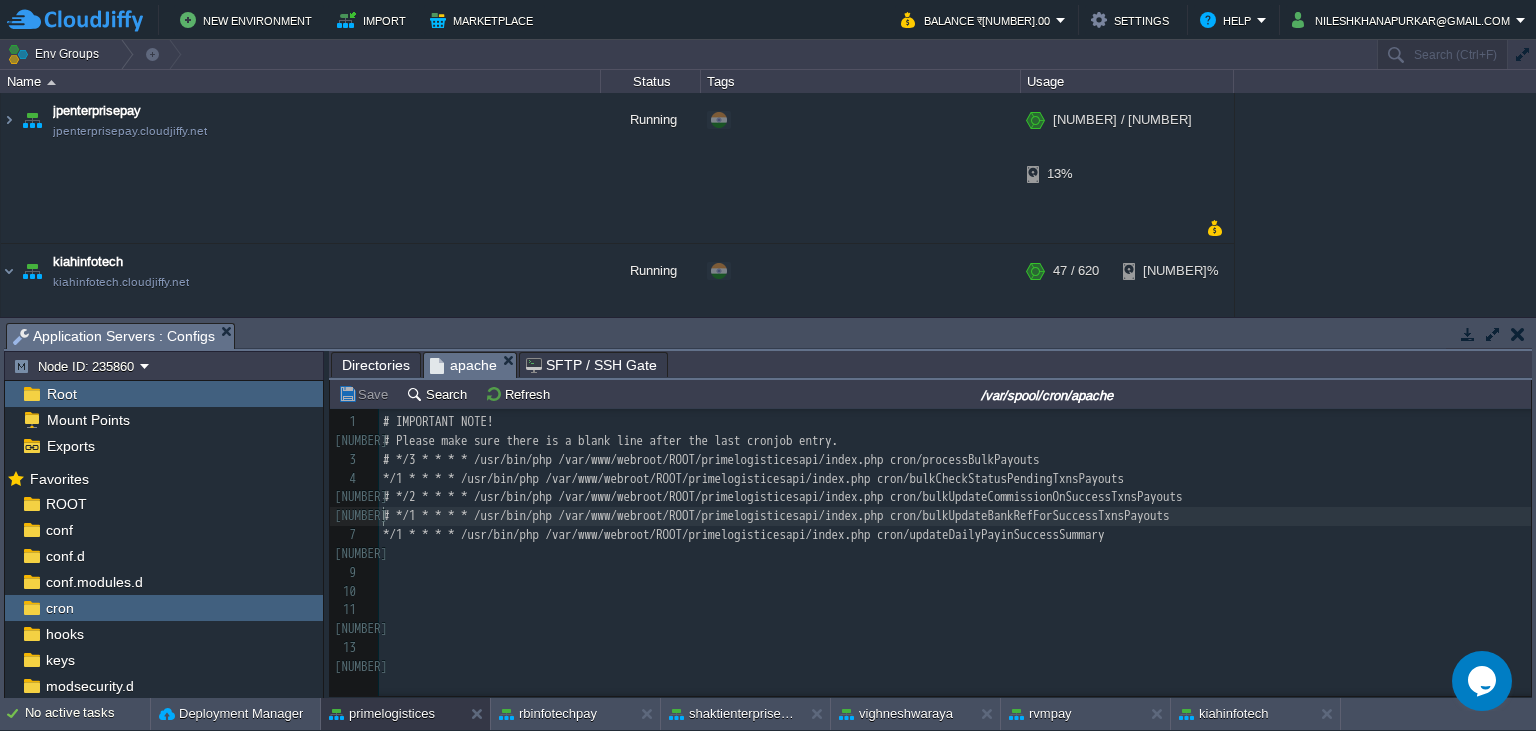 click on "​   [NUMBER] # IMPORTANT NOTE! 2 # Please make sure there is a blank line after the last cronjob entry. 3 # */3 * * * * /usr/bin/php /var/www/webroot/ROOT/primelogisticesapi/index.php cron/processBulkPayouts 4  */1 * * * * /usr/bin/php /var/www/webroot/ROOT/primelogisticesapi/index.php cron/bulkCheckStatusPendingTxnsPayouts 5 # */2 * * * * /usr/bin/php /var/www/webroot/ROOT/primelogisticesapi/index.php cron/bulkUpdateCommissionOnSuccessTxnsPayouts 6 # */1 * * * * /usr/bin/php /var/www/webroot/ROOT/primelogisticesapi/index.php cron/bulkUpdateBankRefForSuccessTxnsPayouts 7  */1 * * * * /usr/bin/php /var/www/webroot/ROOT/primelogisticesapi/index.php cron/updateDailyPayinSuccessSummary 8 ​ 9 ​ 10 ​ 11 ​ 12 ​ 13 ​ 14 ​" at bounding box center (955, 545) 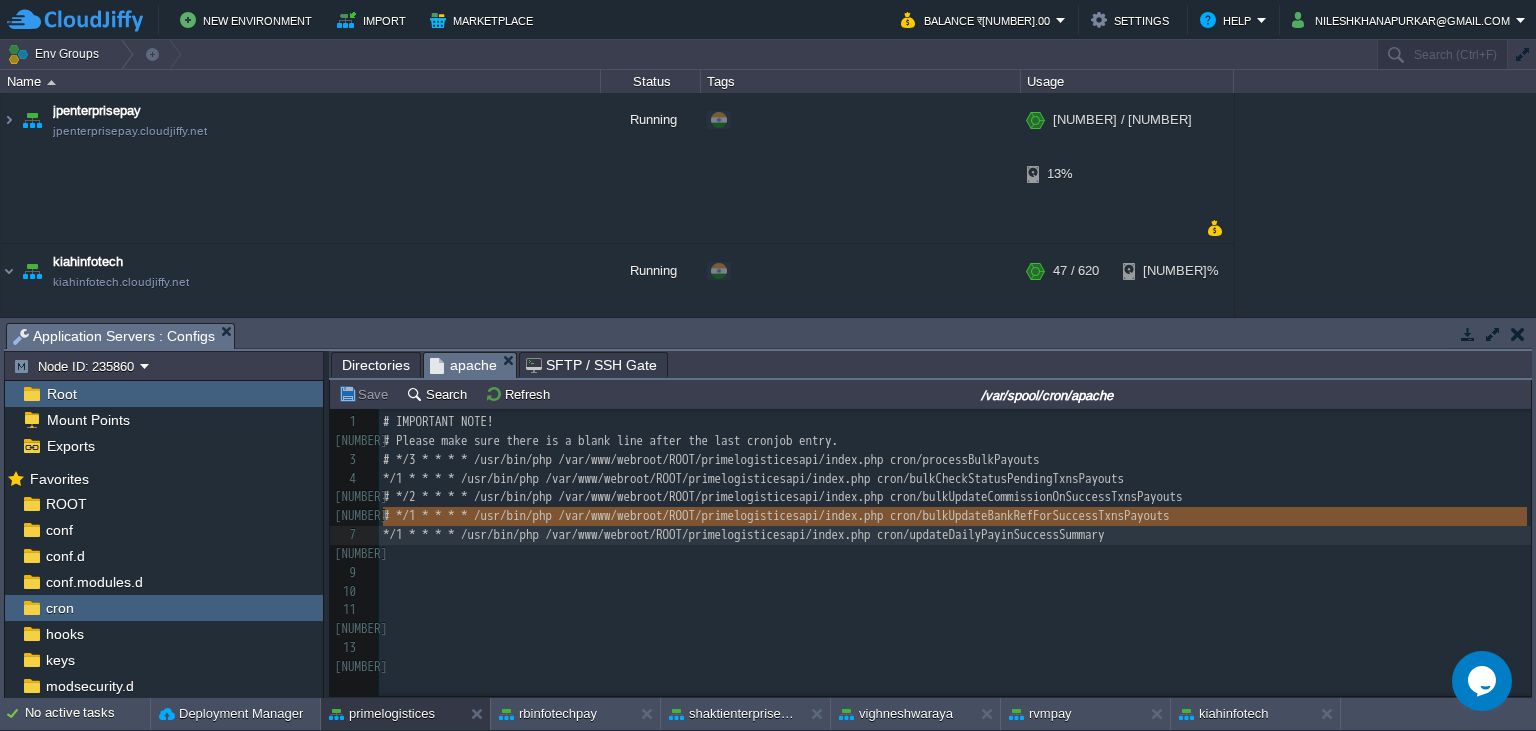 scroll, scrollTop: 0, scrollLeft: 0, axis: both 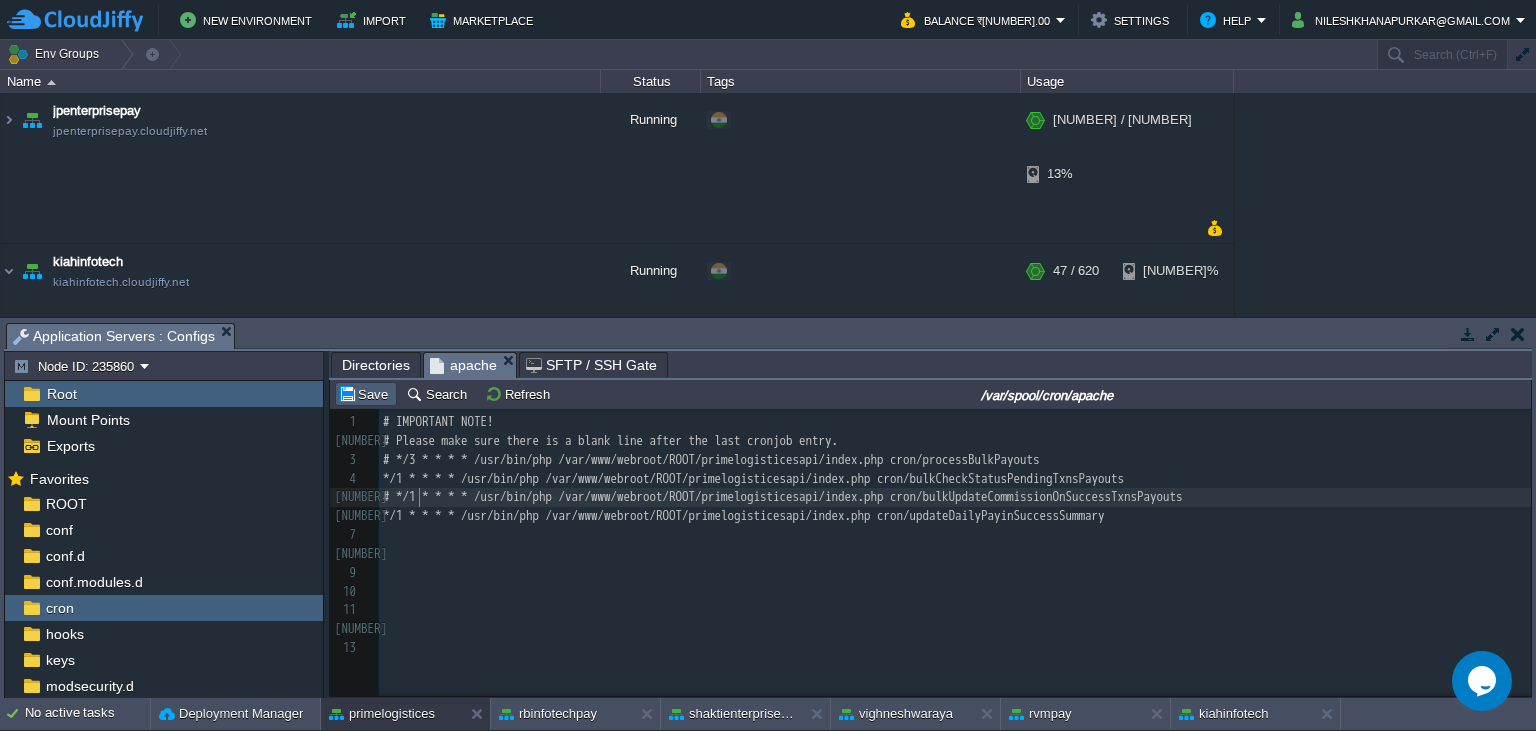 type on "1" 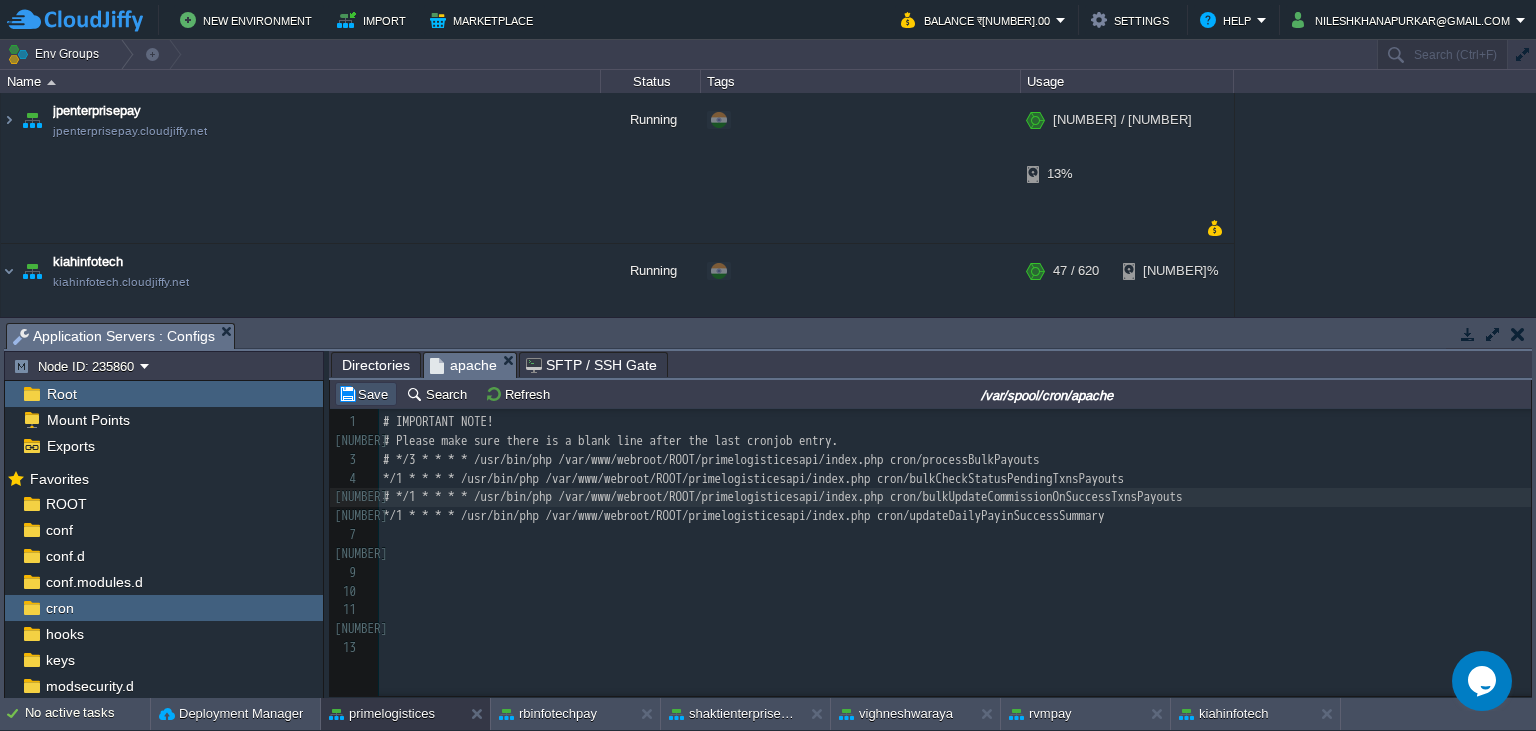 click on "Save" at bounding box center (366, 394) 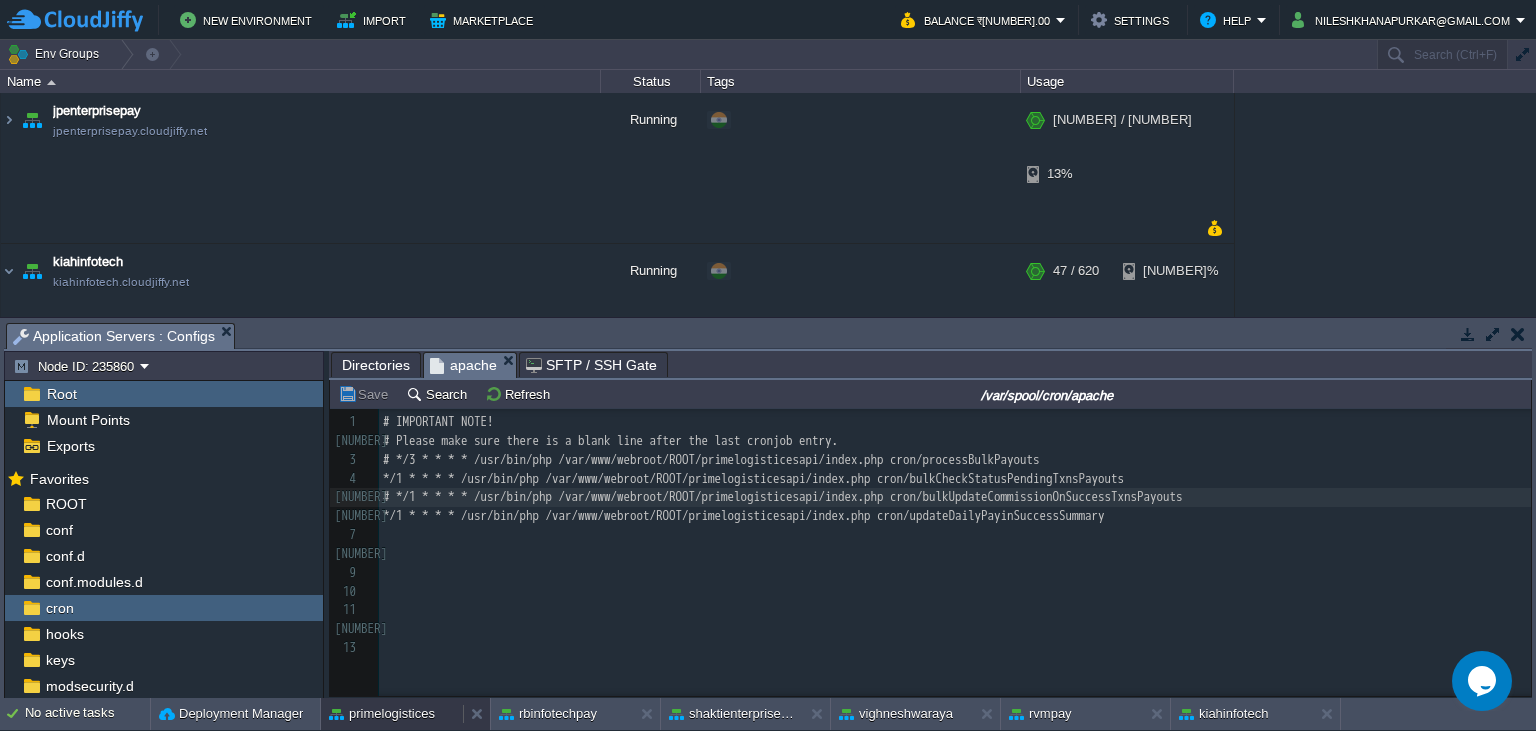 click on "primelogistices" at bounding box center (382, 714) 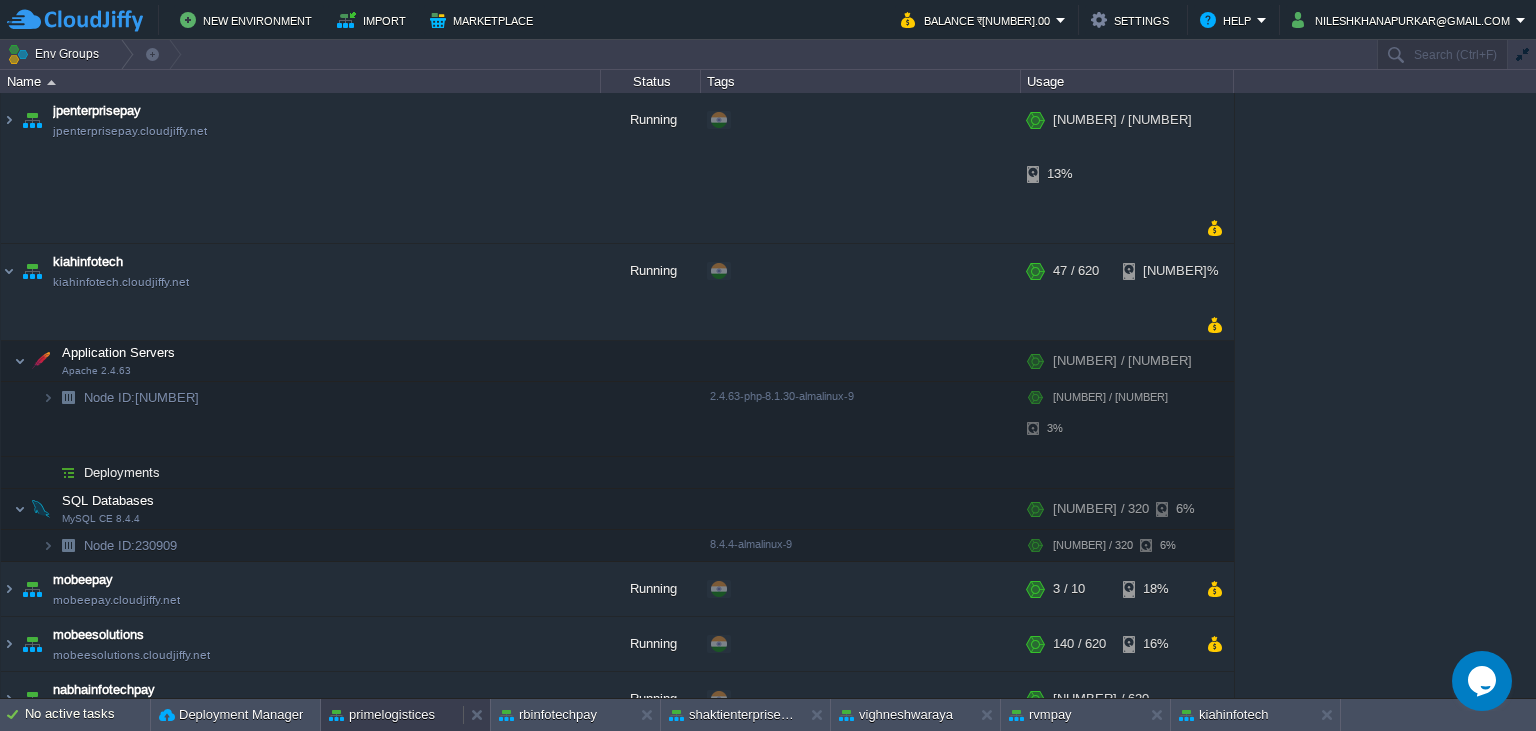 click on "primelogistices" at bounding box center [382, 715] 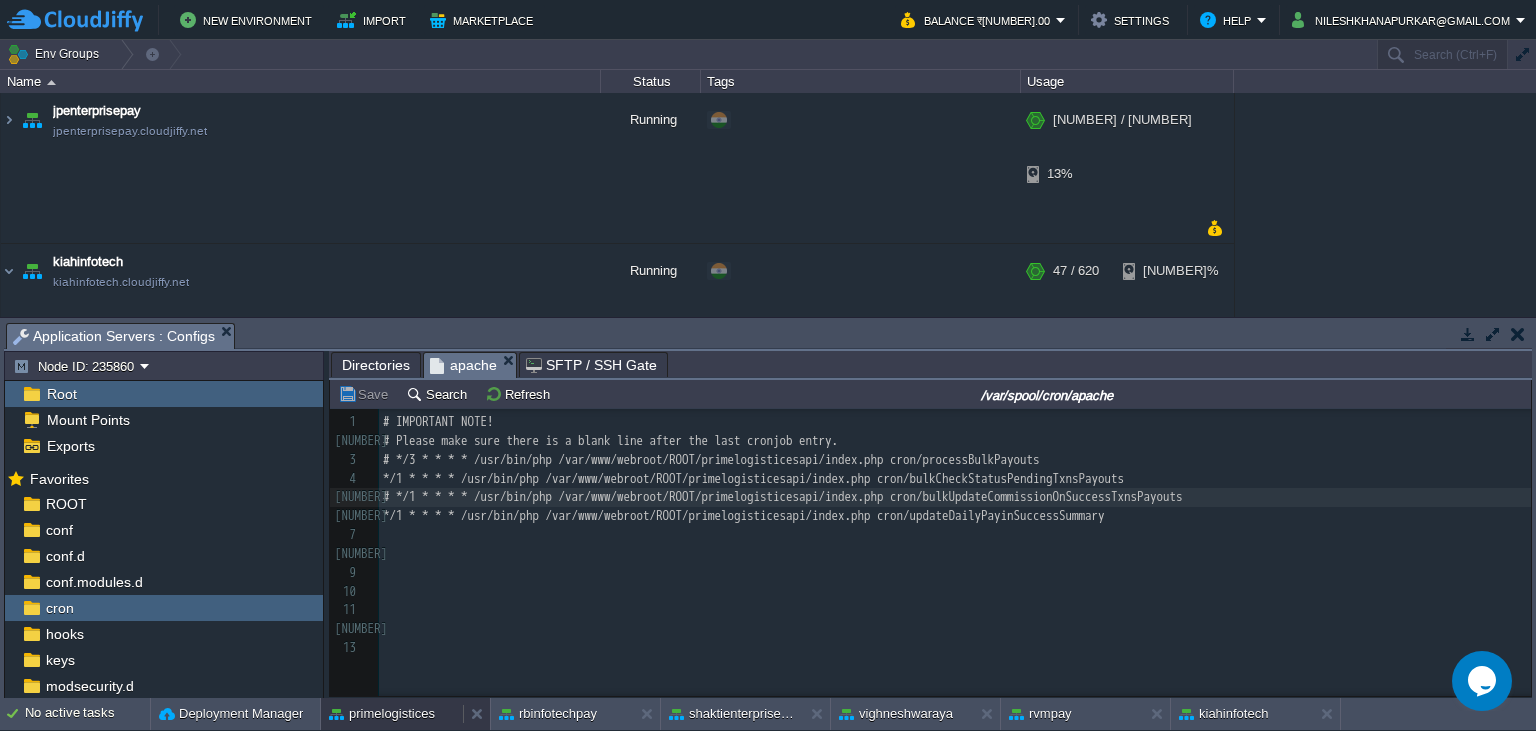 scroll, scrollTop: 0, scrollLeft: 7, axis: horizontal 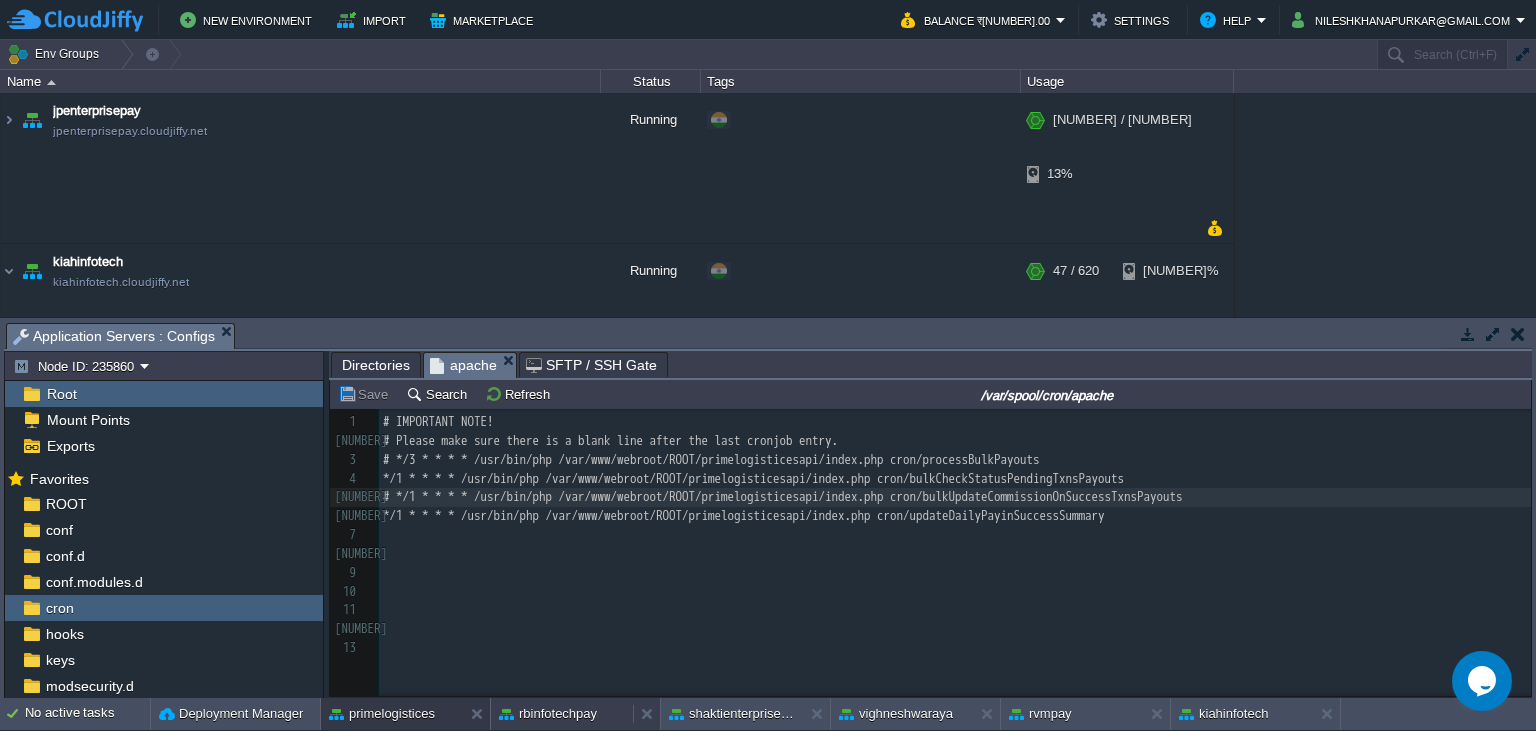 click on "rbinfotechpay" at bounding box center [548, 714] 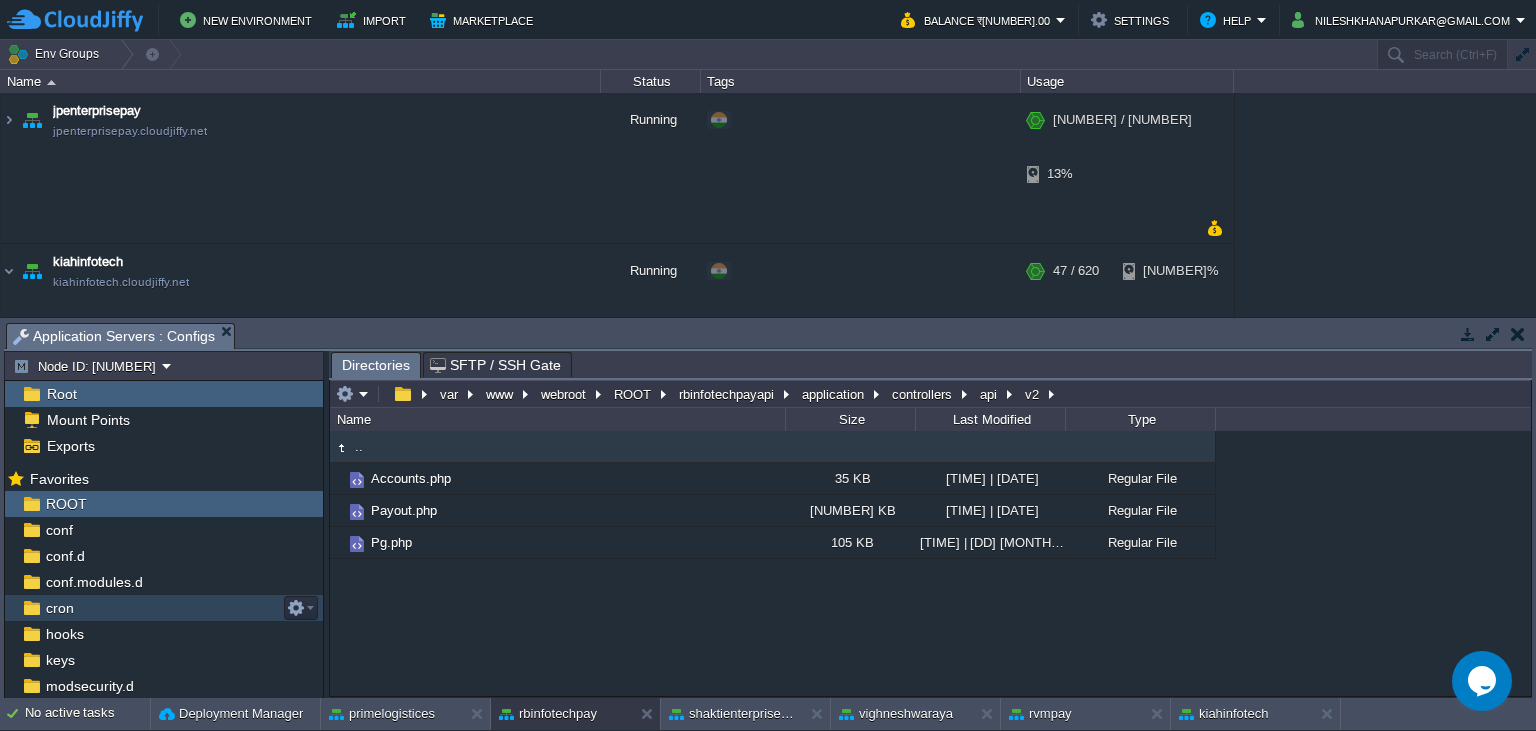 click on "cron" at bounding box center (164, 608) 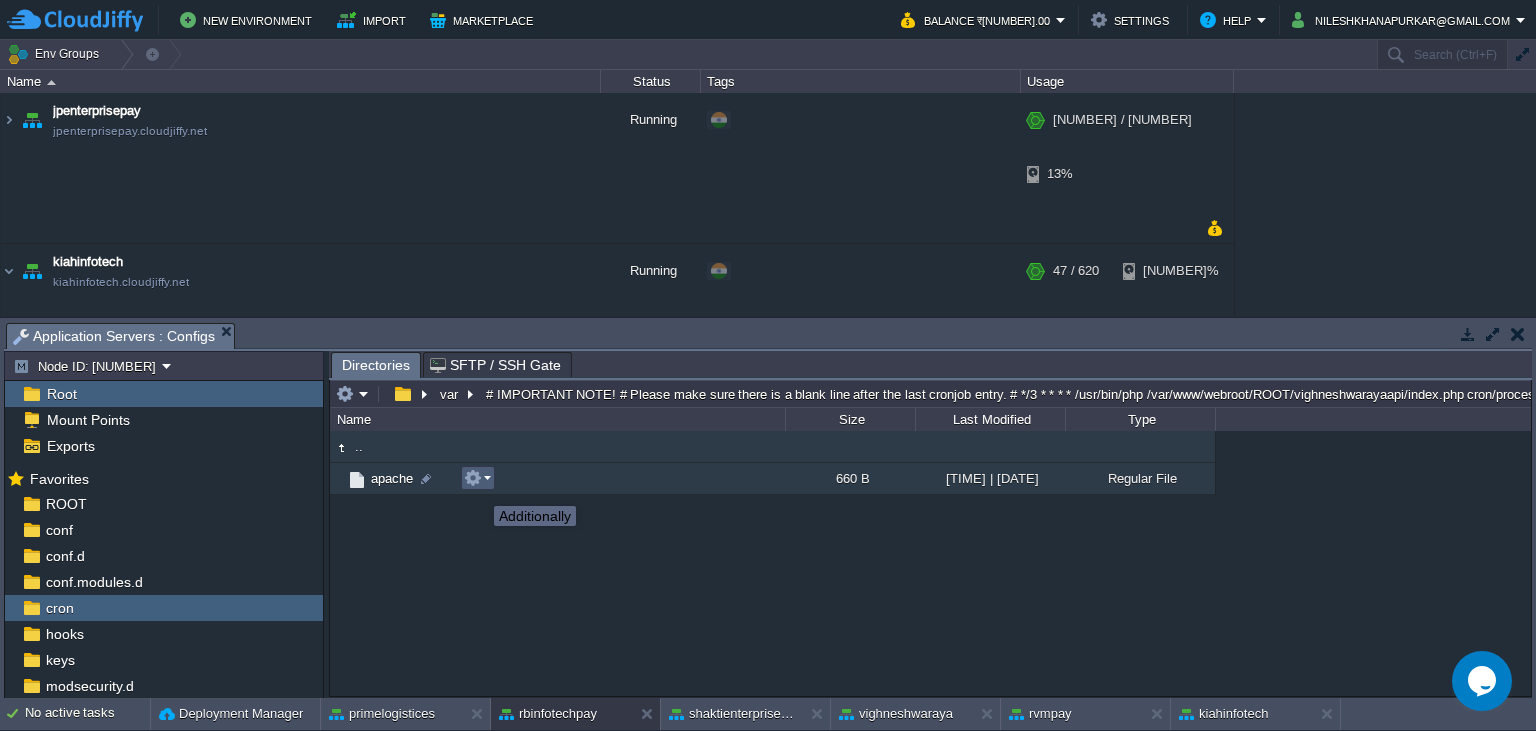 click at bounding box center (473, 478) 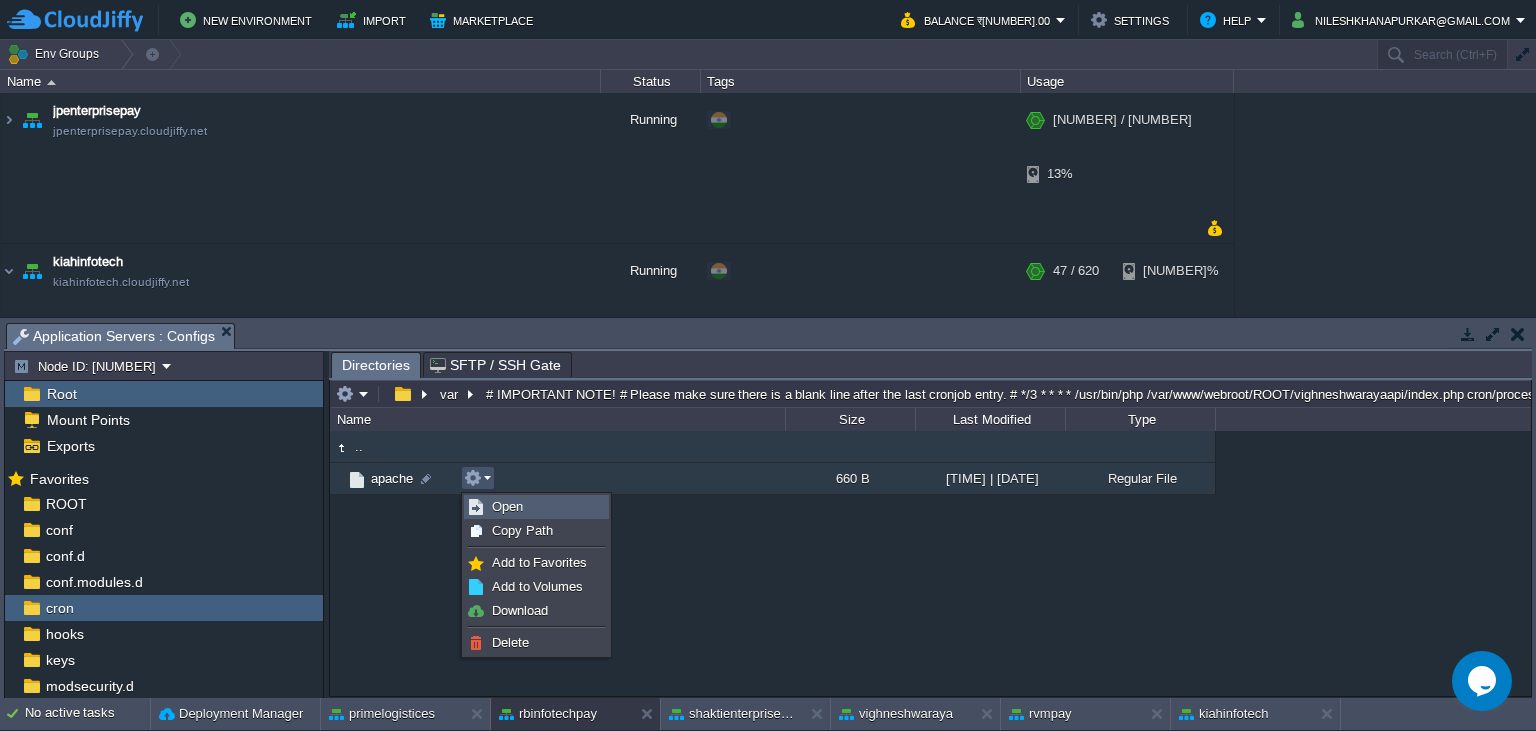 click on "Open" at bounding box center [507, 506] 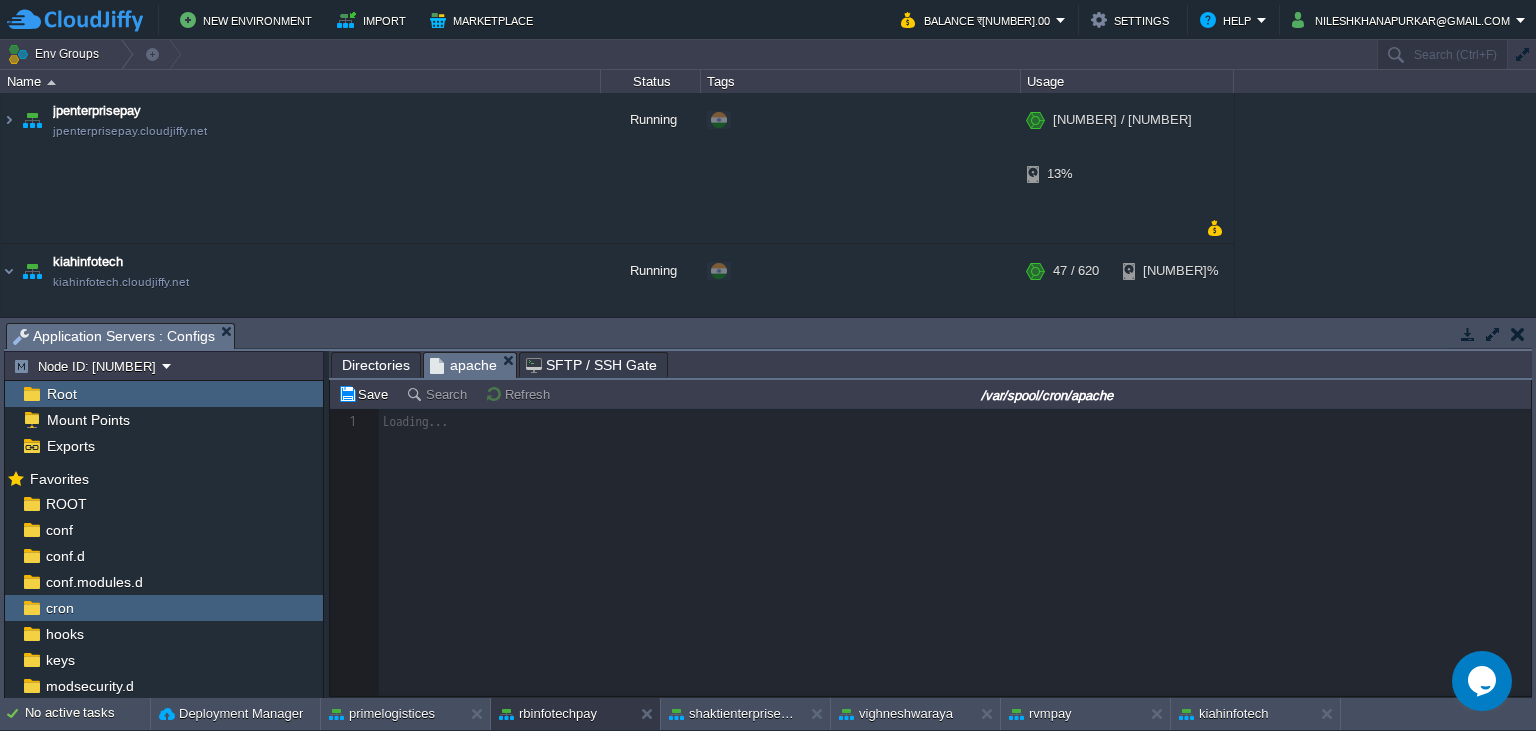 scroll, scrollTop: 7, scrollLeft: 0, axis: vertical 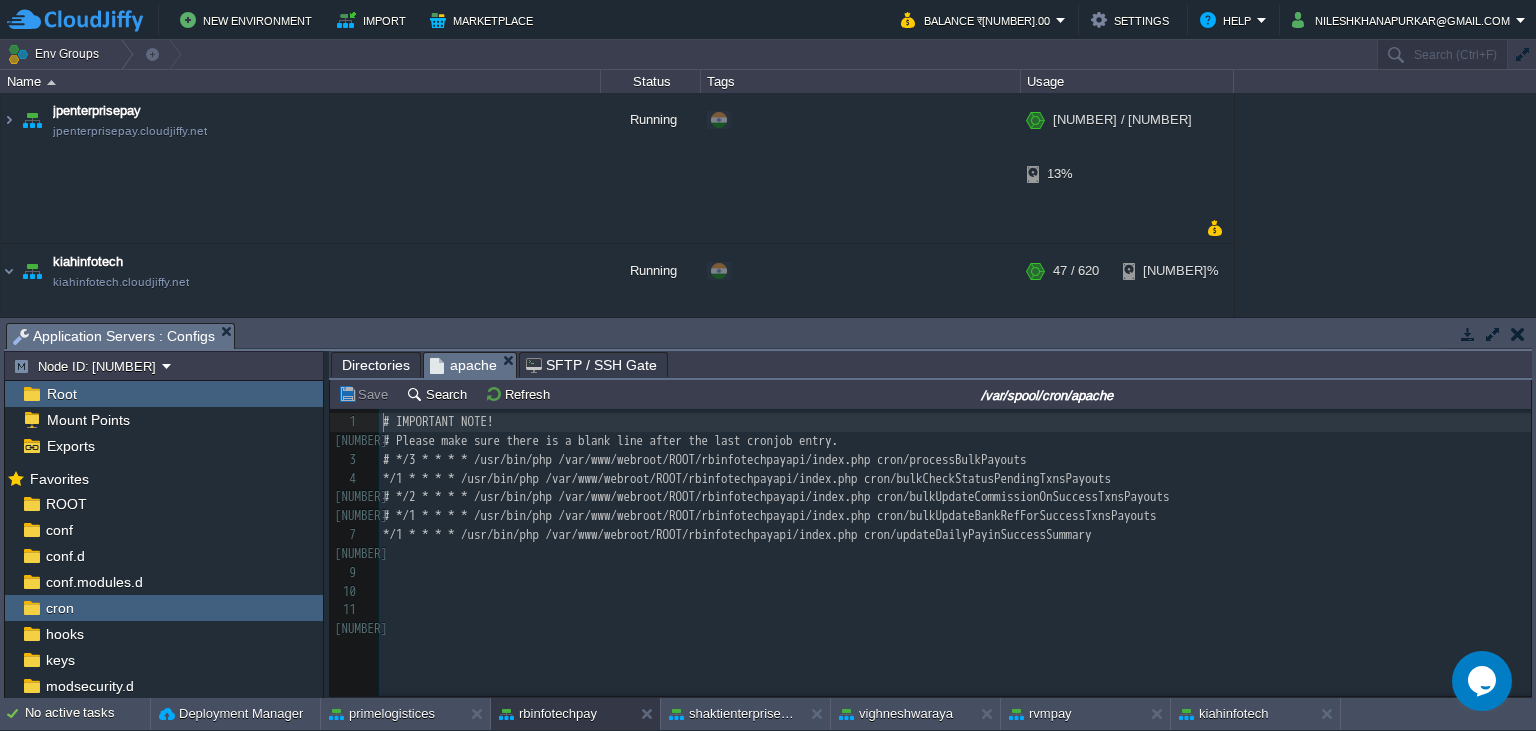 click on "12   1 # IMPORTANT NOTE! 2 # Please make sure there is a blank line after the last cronjob entry. 3 # */3 * * * * /usr/bin/php /var/www/webroot/ROOT/rbinfotechpayapi/index.php cron/processBulkPayouts 4  */1 * * * * /usr/bin/php /var/www/webroot/ROOT/rbinfotechpayapi/index.php cron/bulkCheckStatusPendingTxnsPayouts 5 # */2 * * * * /usr/bin/php /var/www/webroot/ROOT/rbinfotechpayapi/index.php cron/bulkUpdateCommissionOnSuccessTxnsPayouts 6 # */1 * * * * /usr/bin/php /var/www/webroot/ROOT/rbinfotechpayapi/index.php cron/bulkUpdateBankRefForSuccessTxnsPayouts 7  */1 * * * * /usr/bin/php /var/www/webroot/ROOT/rbinfotechpayapi/index.php cron/updateDailyPayinSuccessSummary 8 ​ 9 ​ 10 ​ 11 ​ 12 ​" at bounding box center (955, 526) 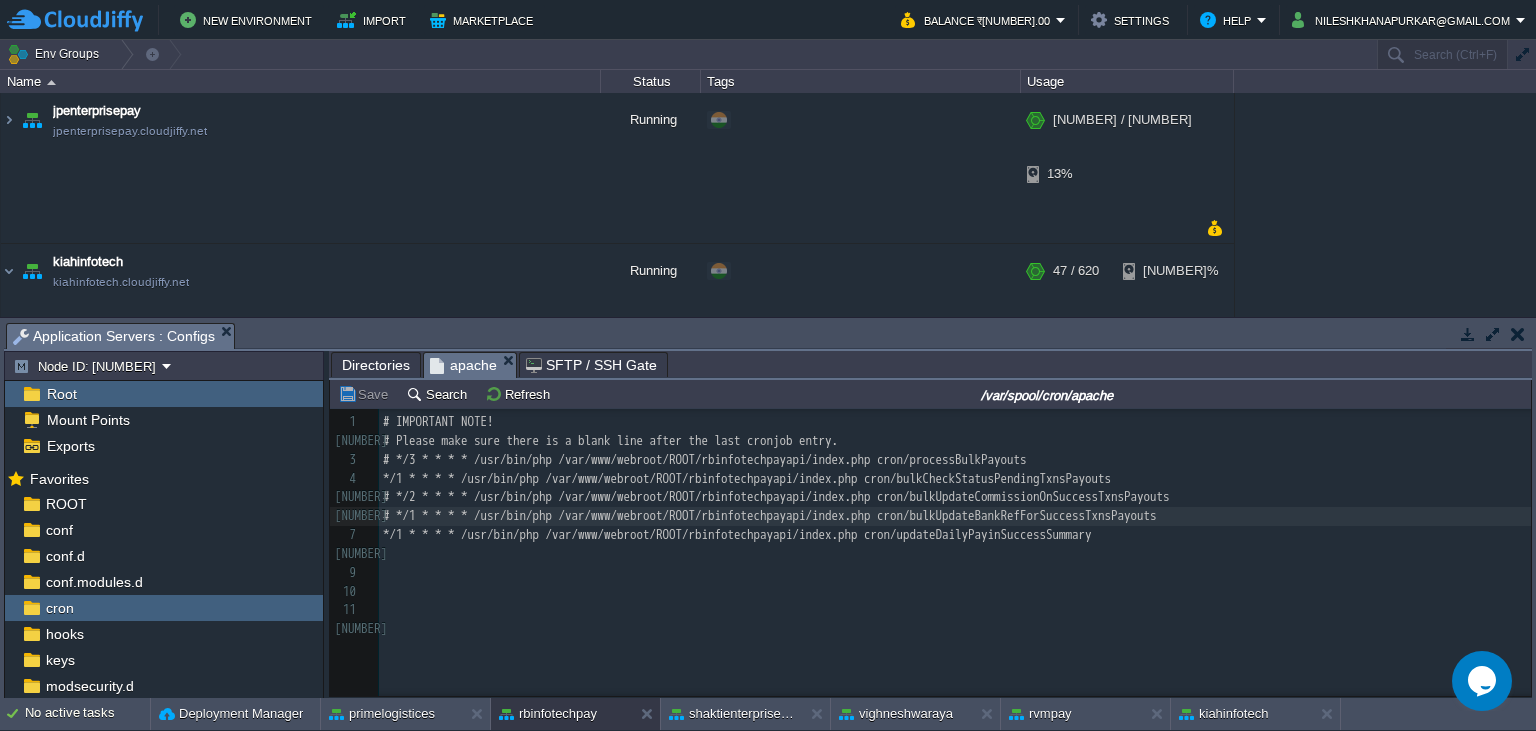 type on "# */1 * * * * /usr/bin/php /var/www/webroot/ROOT/rbinfotechpayapi/index.php cron/bulkUpdateBankRefForSuccessTxnsPayouts" 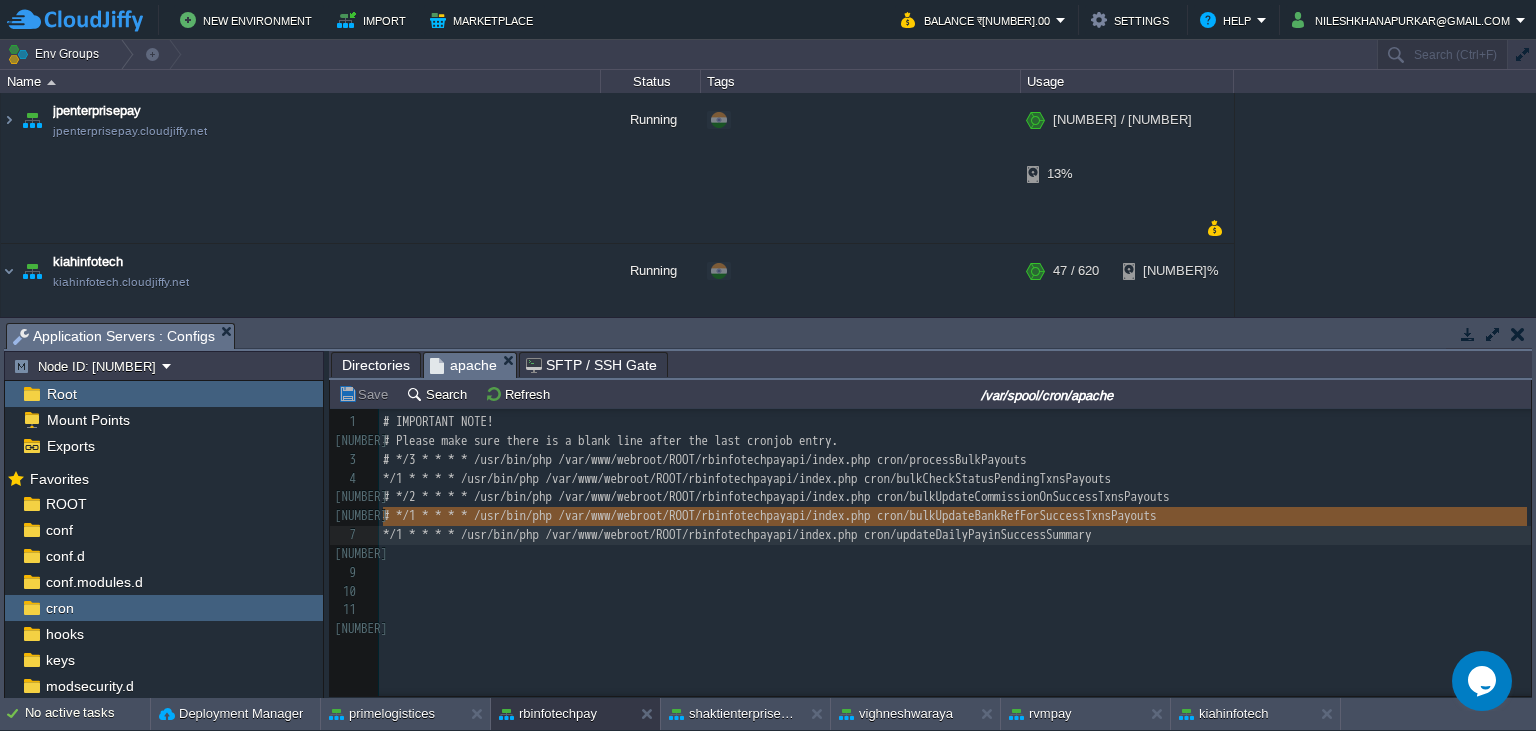 type 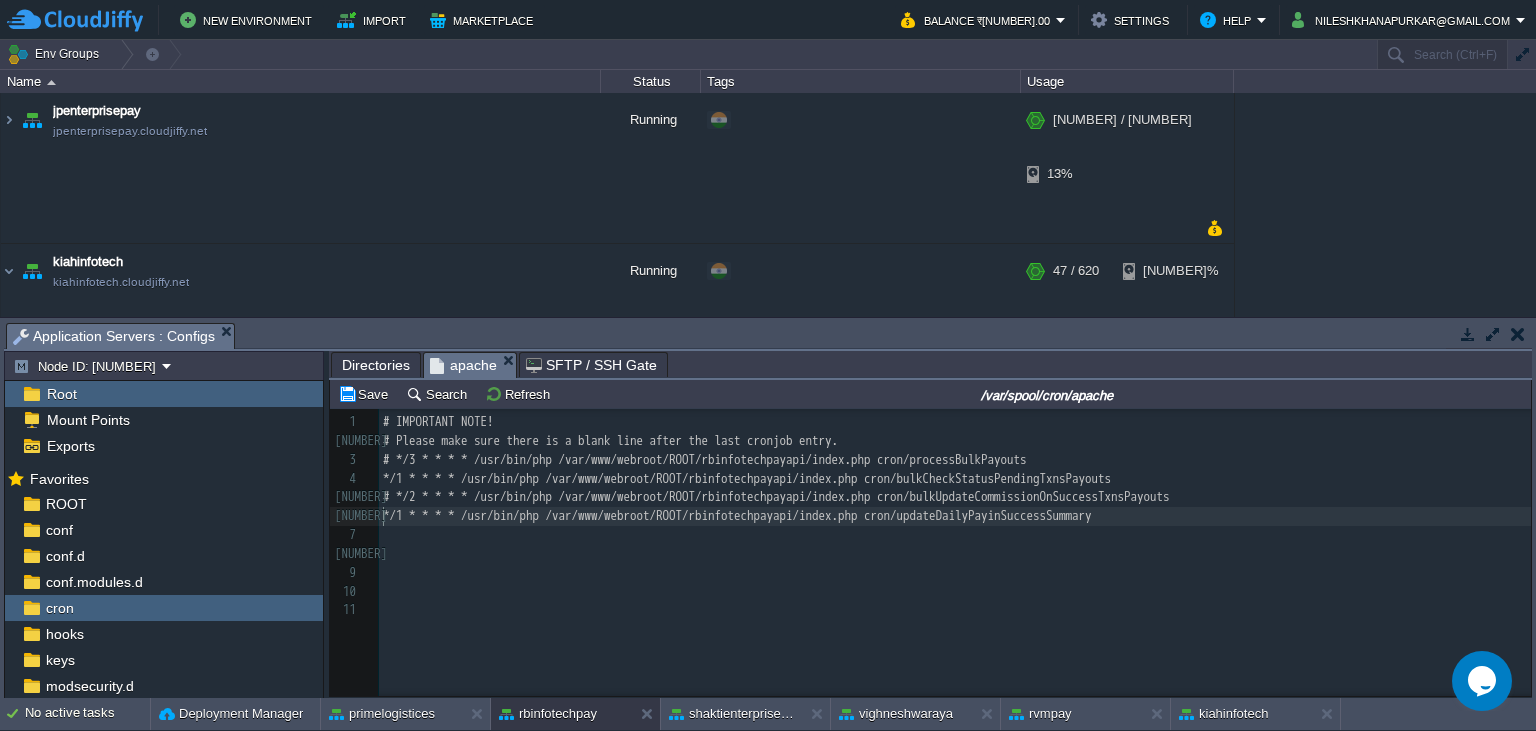 scroll, scrollTop: 0, scrollLeft: 0, axis: both 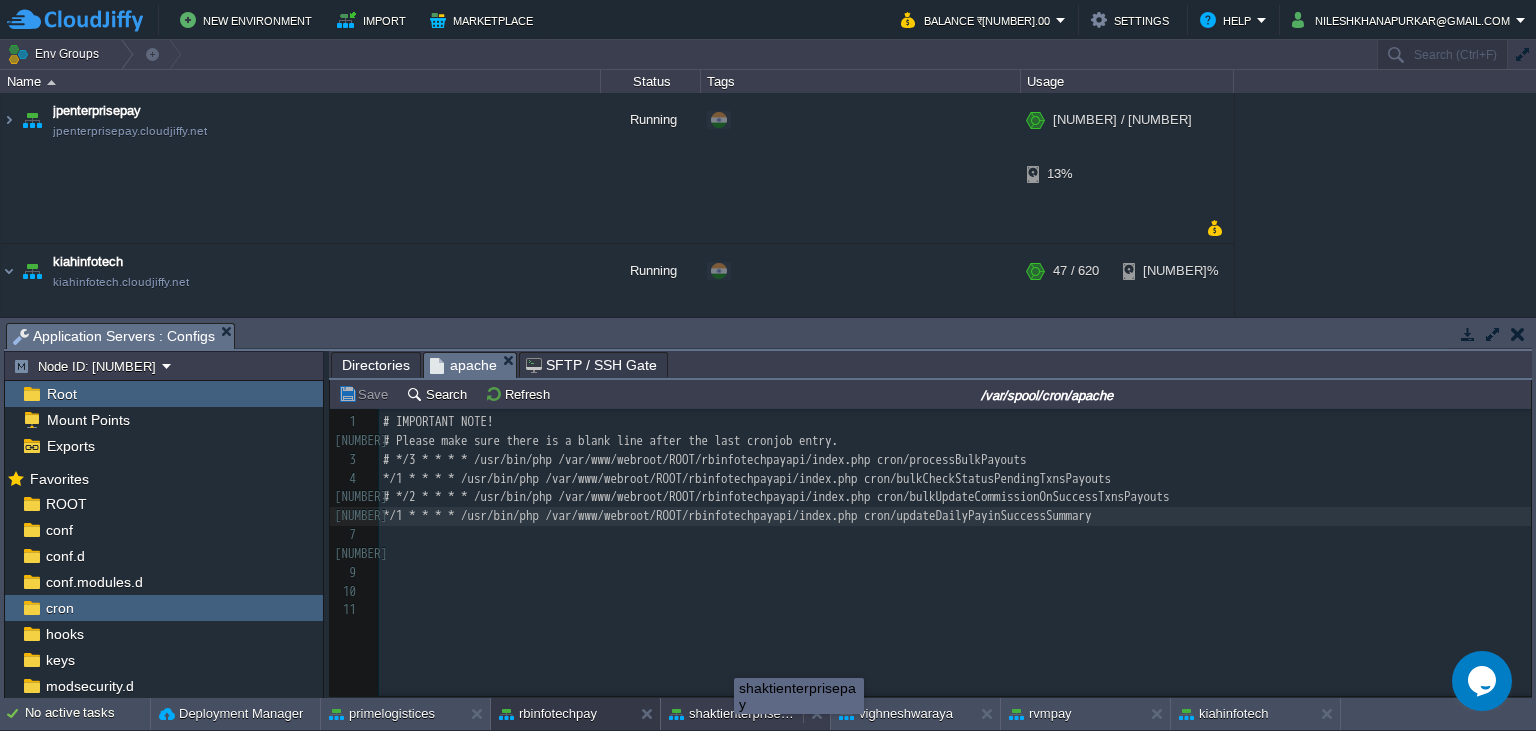 click on "shaktienterprisepay" at bounding box center [799, 696] 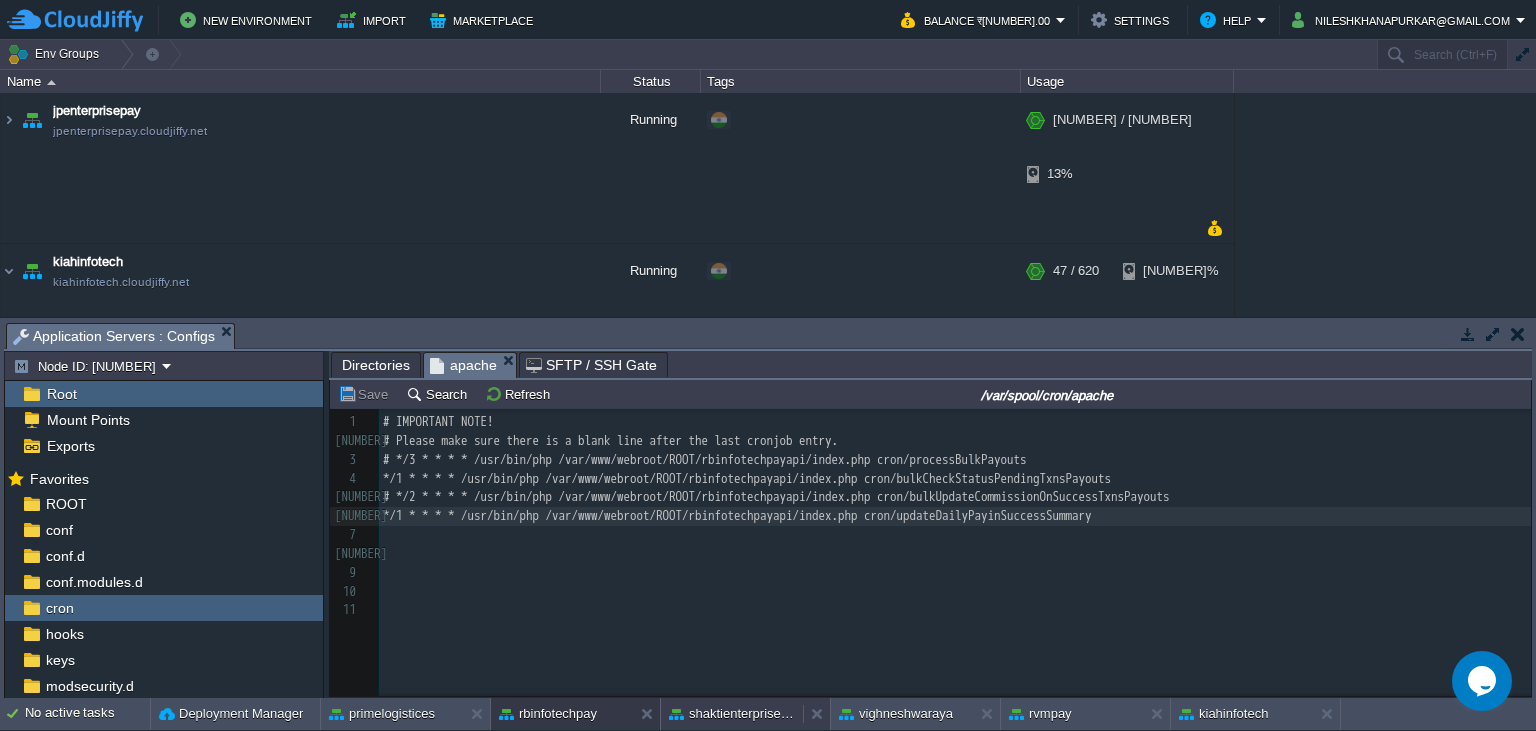 click on "shaktienterprisepay" at bounding box center (732, 714) 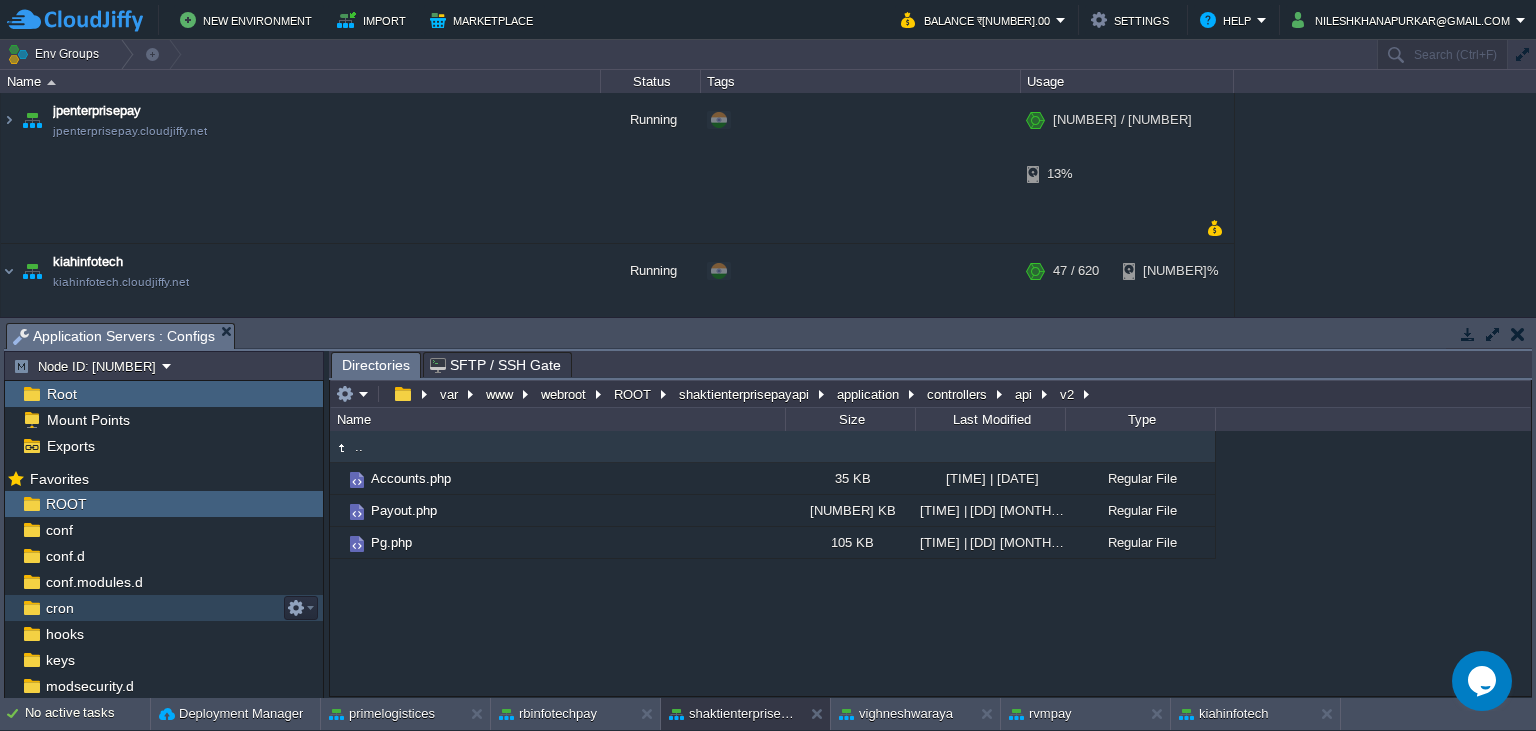click on "cron" at bounding box center (164, 608) 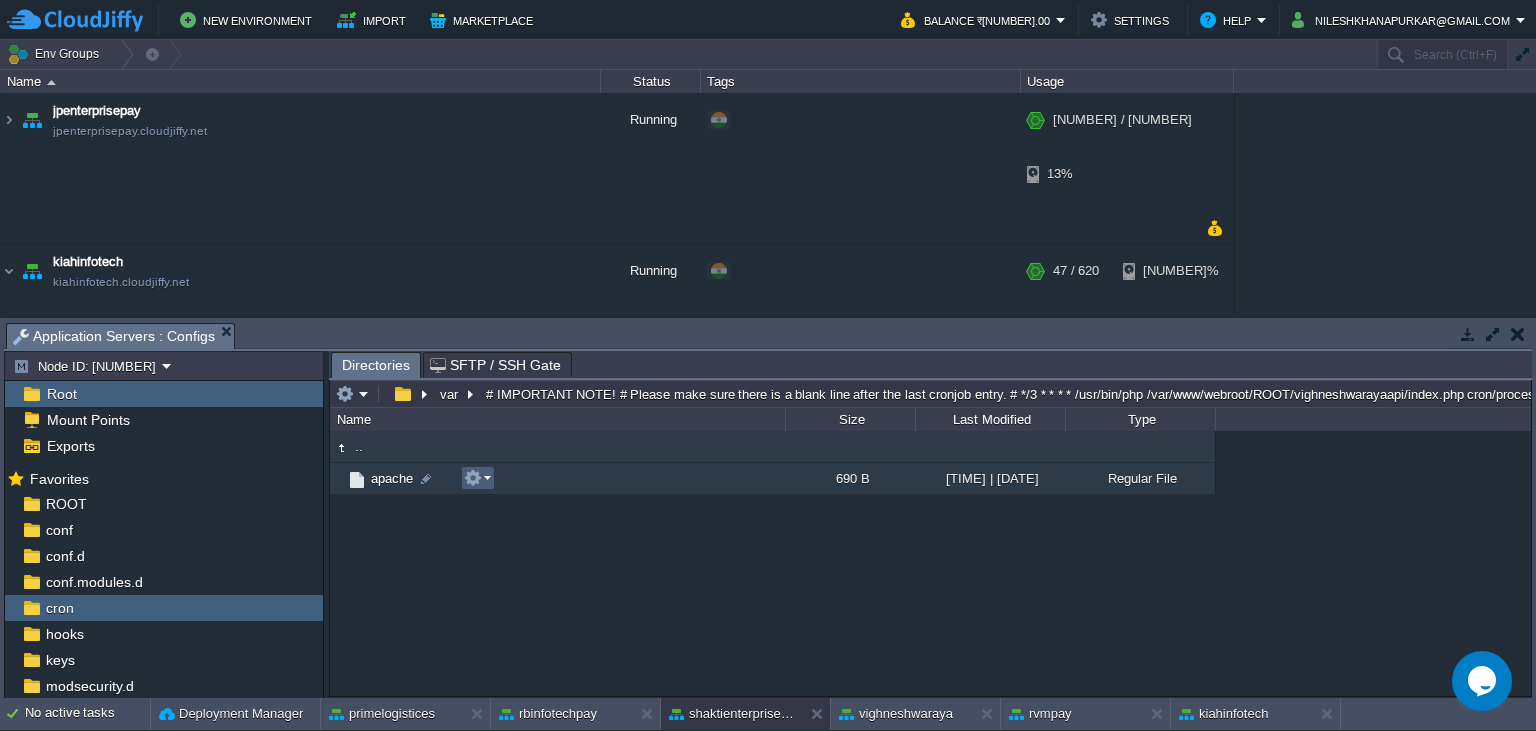 click at bounding box center (473, 478) 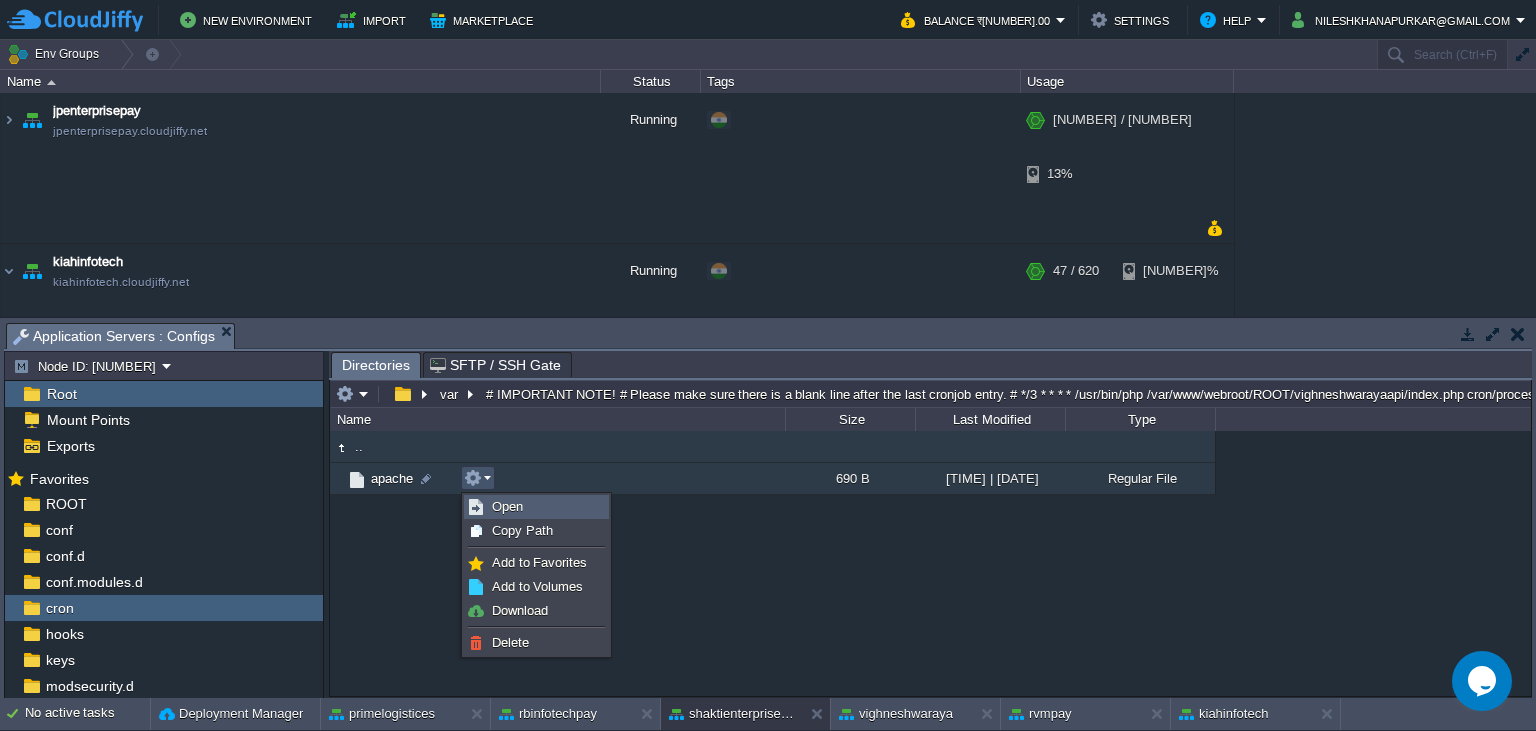 click on "Open" at bounding box center (507, 506) 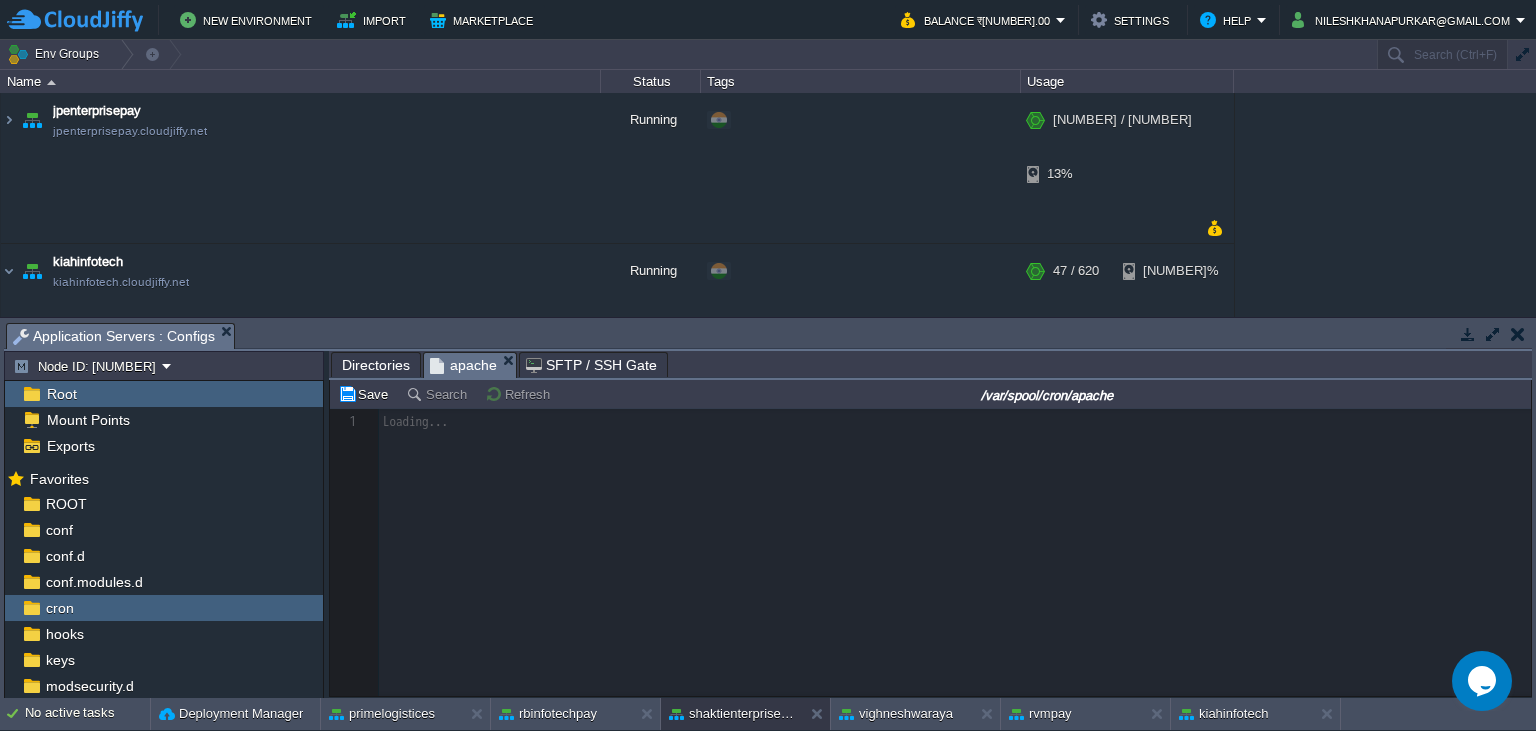 scroll, scrollTop: 7, scrollLeft: 0, axis: vertical 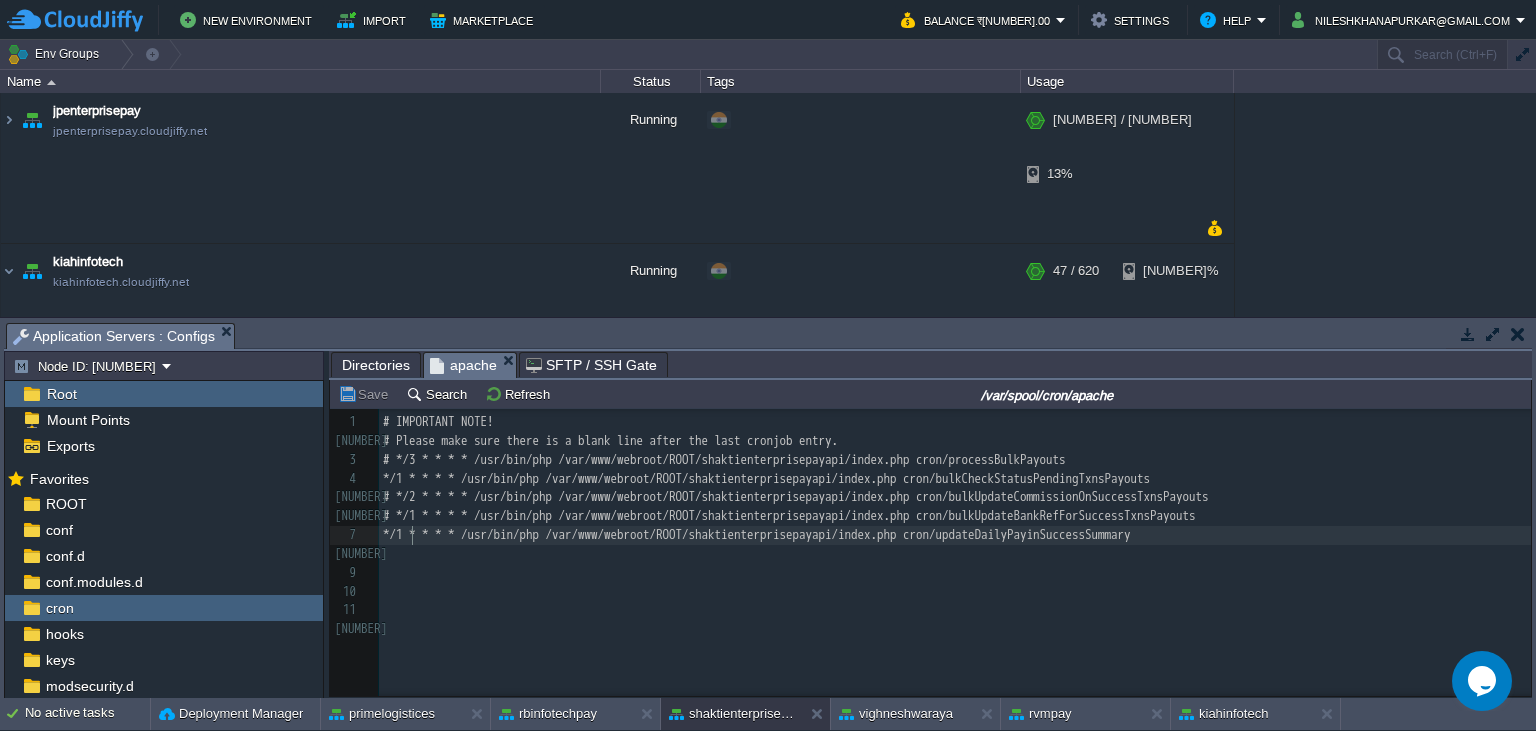 click on "*/1 * * * * /usr/bin/php /var/www/webroot/ROOT/shaktienterprisepayapi/index.php cron/updateDailyPayinSuccessSummary" at bounding box center (757, 534) 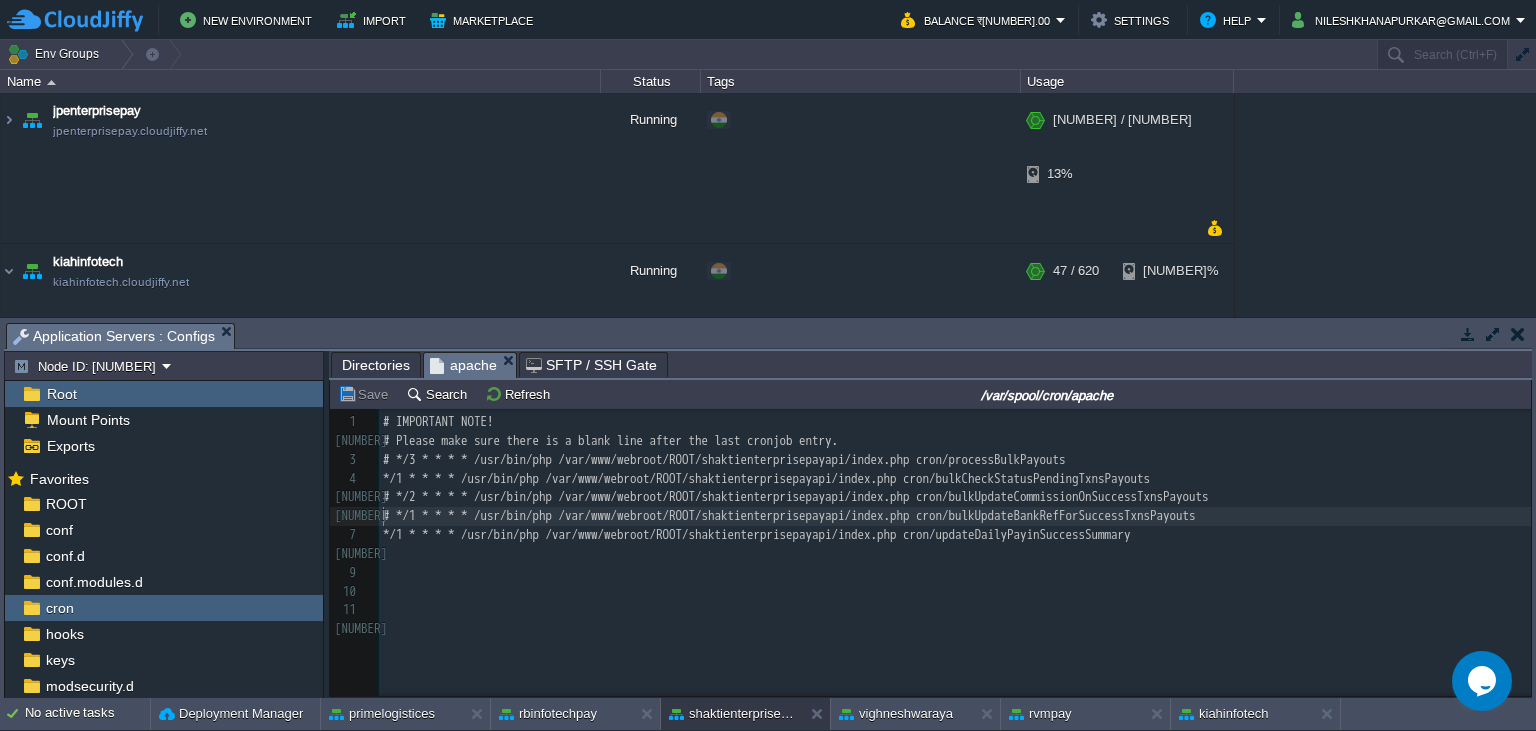 type on "# */1 * * * * /usr/bin/php /var/www/webroot/ROOT/shaktienterprisepayapi/index.php cron/bulkUpdateBankRefForSuccessTxnsPayouts" 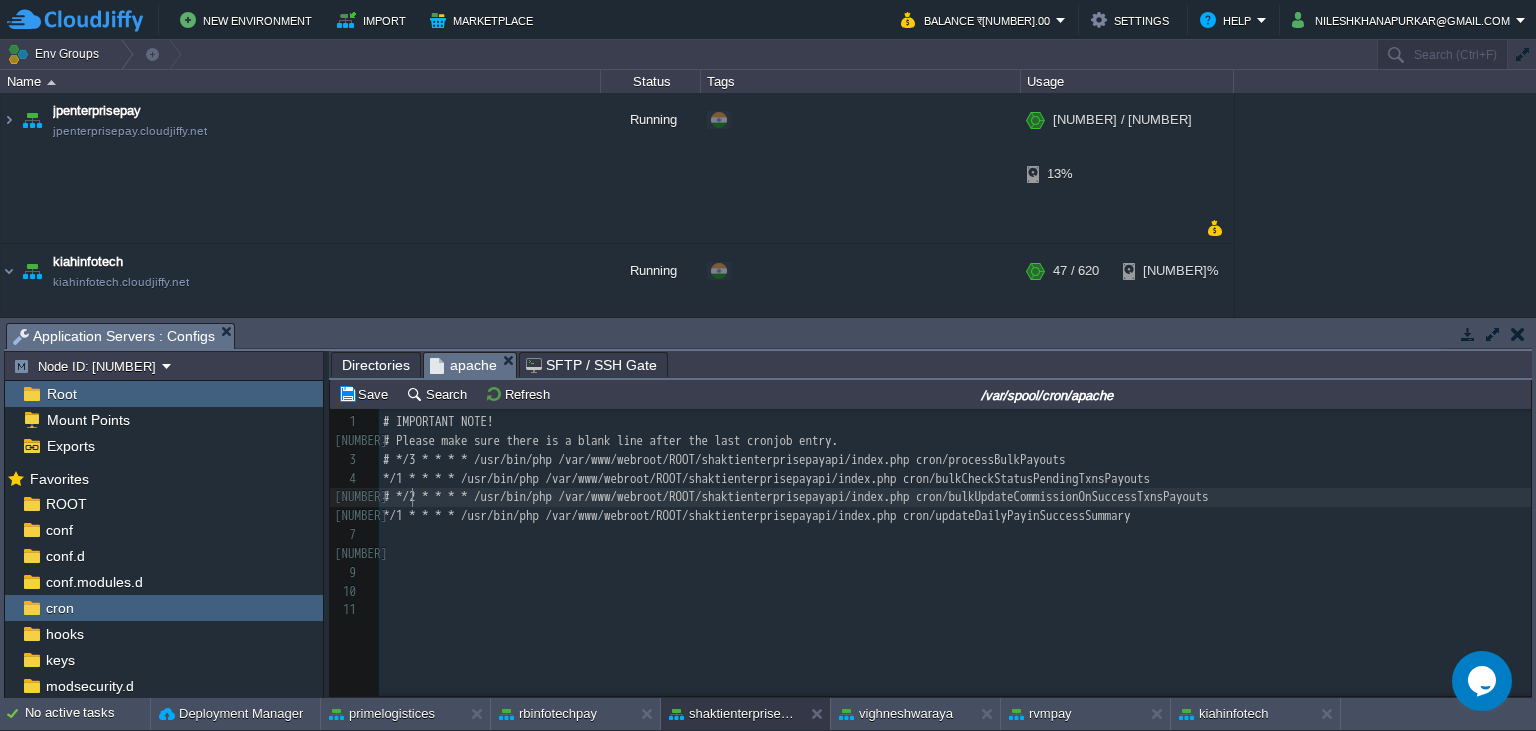 scroll, scrollTop: 0, scrollLeft: 7, axis: horizontal 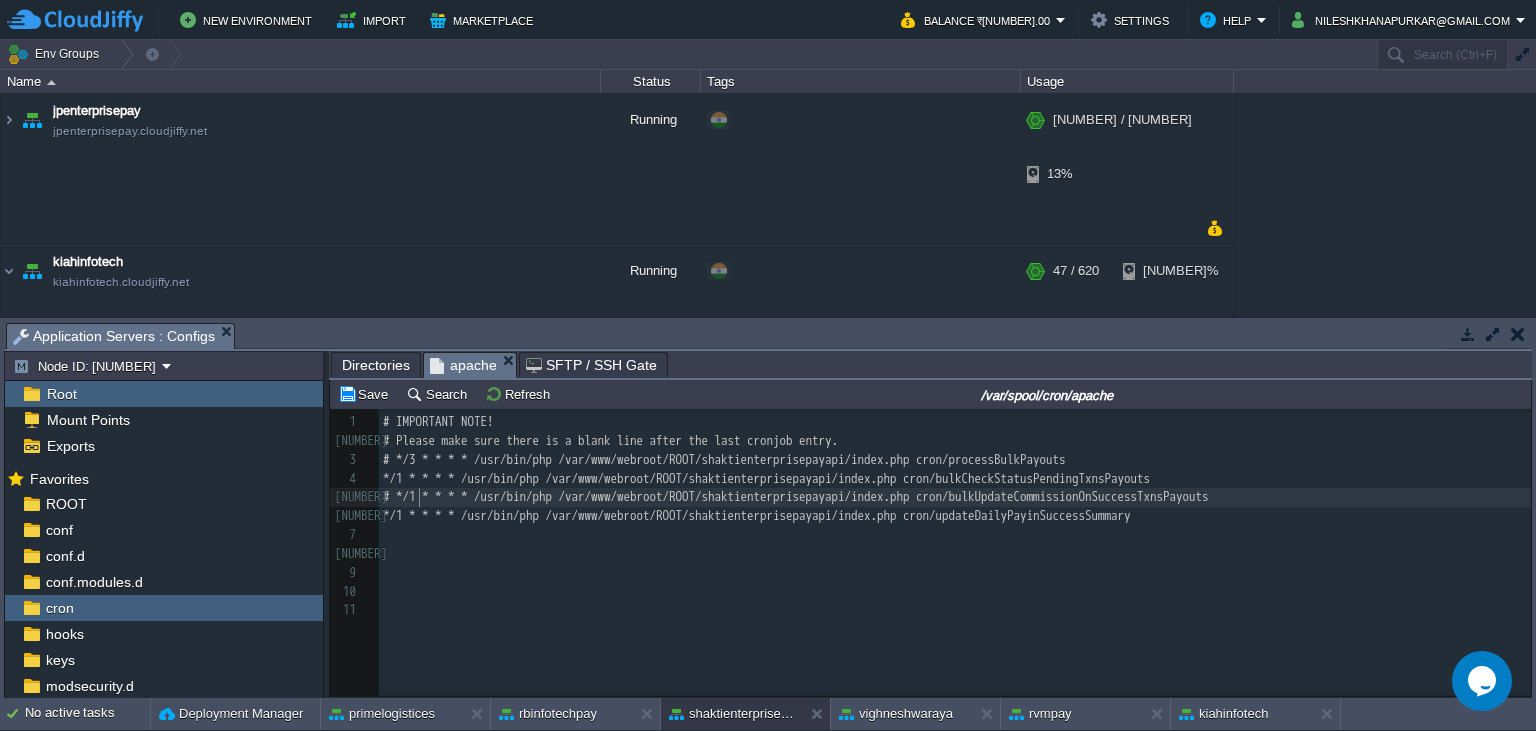 type on "1" 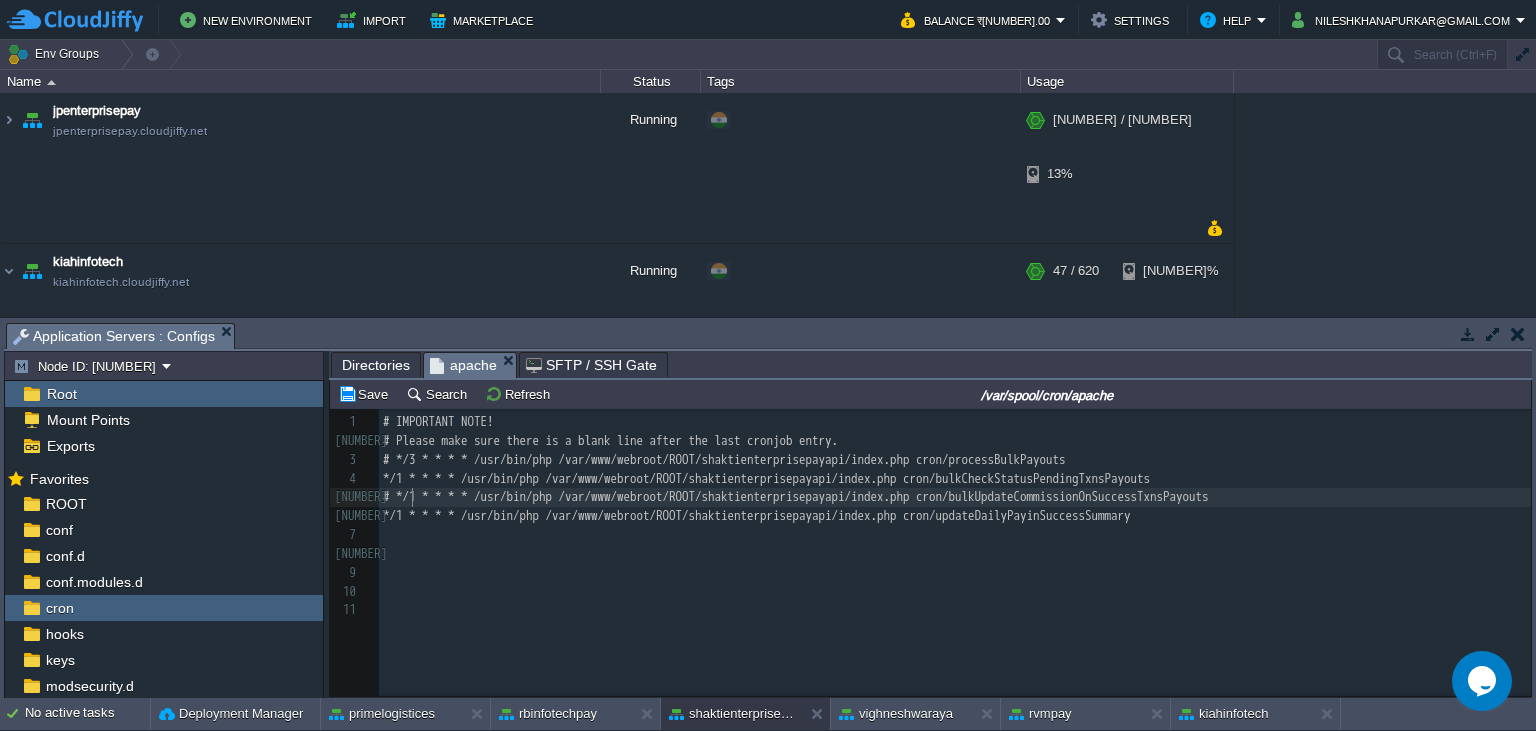 scroll, scrollTop: 0, scrollLeft: 0, axis: both 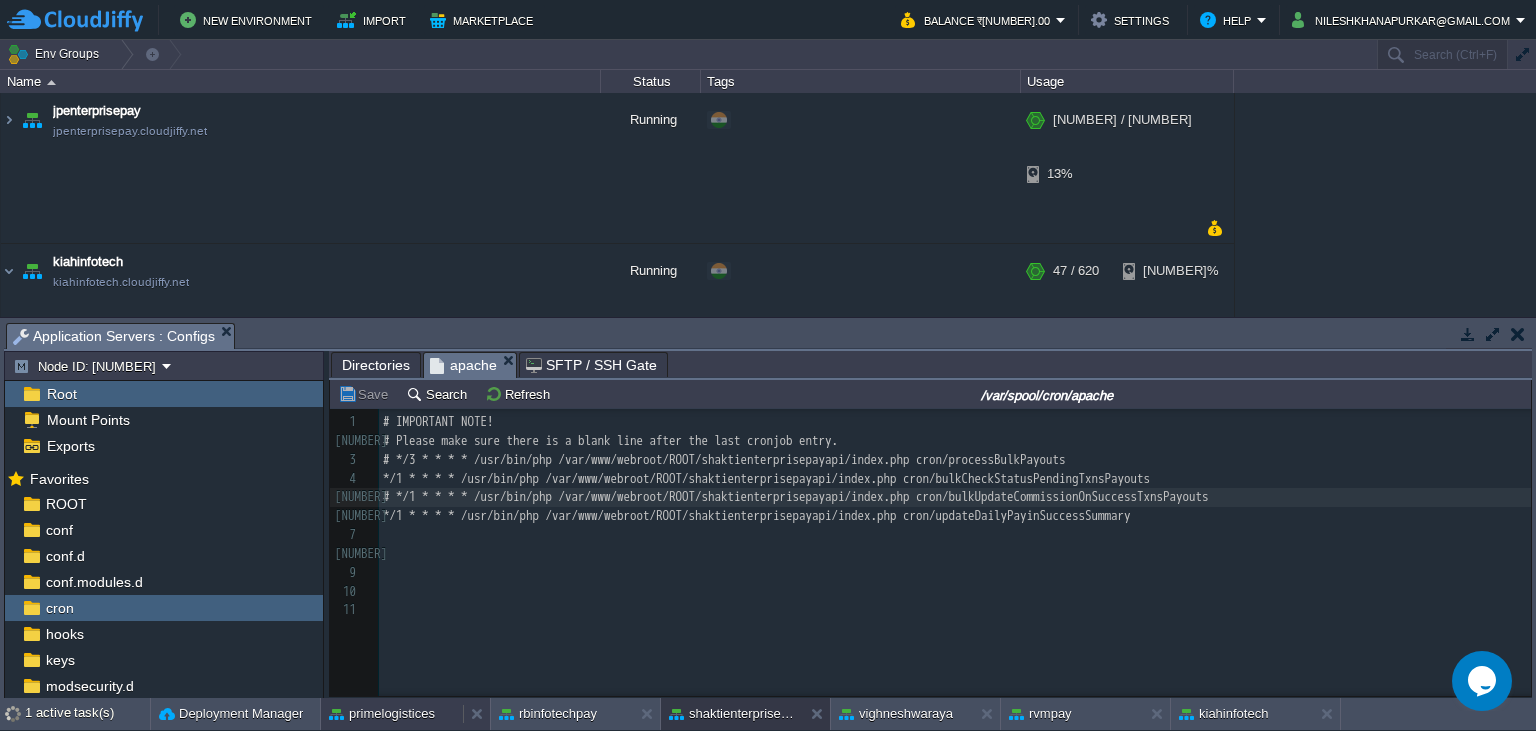 type 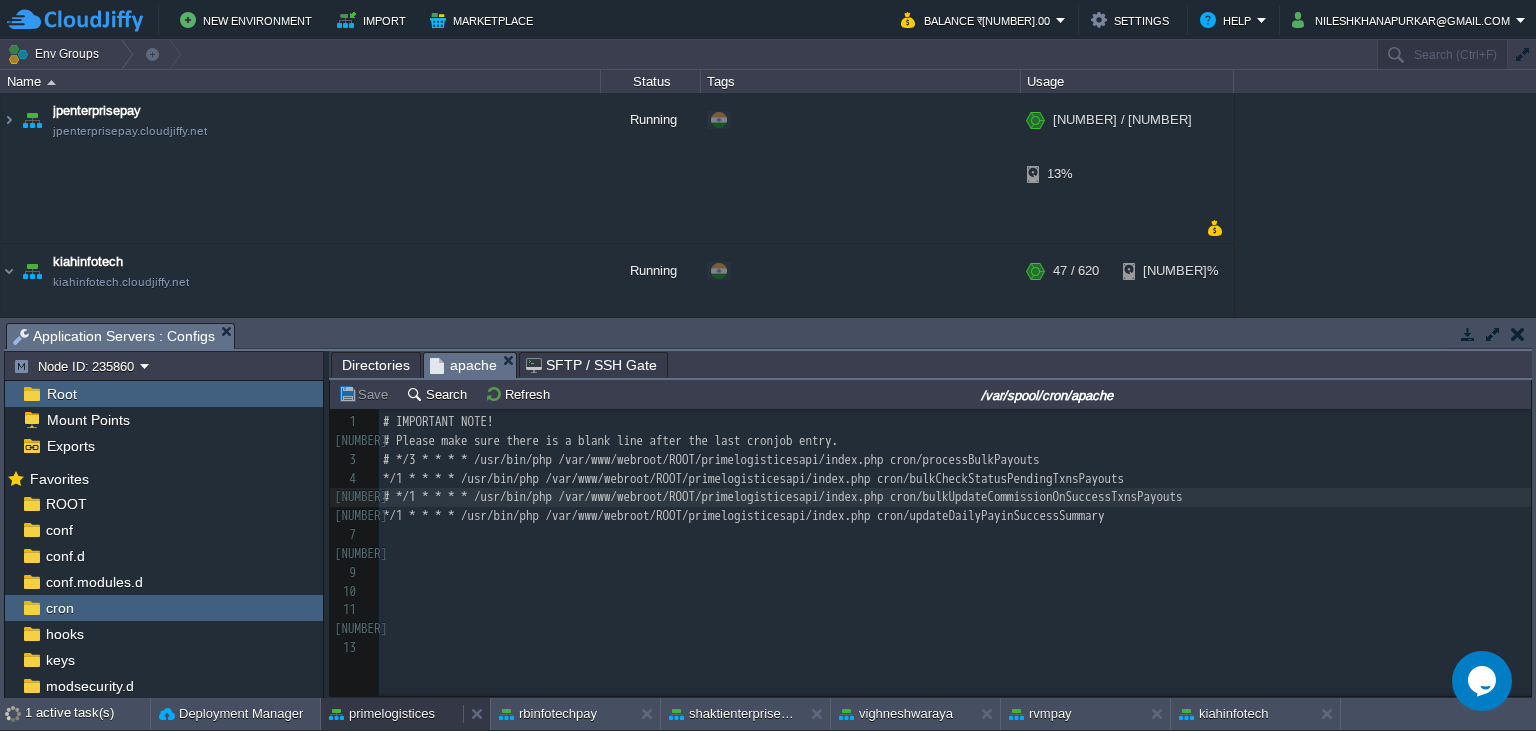 scroll, scrollTop: 7, scrollLeft: 0, axis: vertical 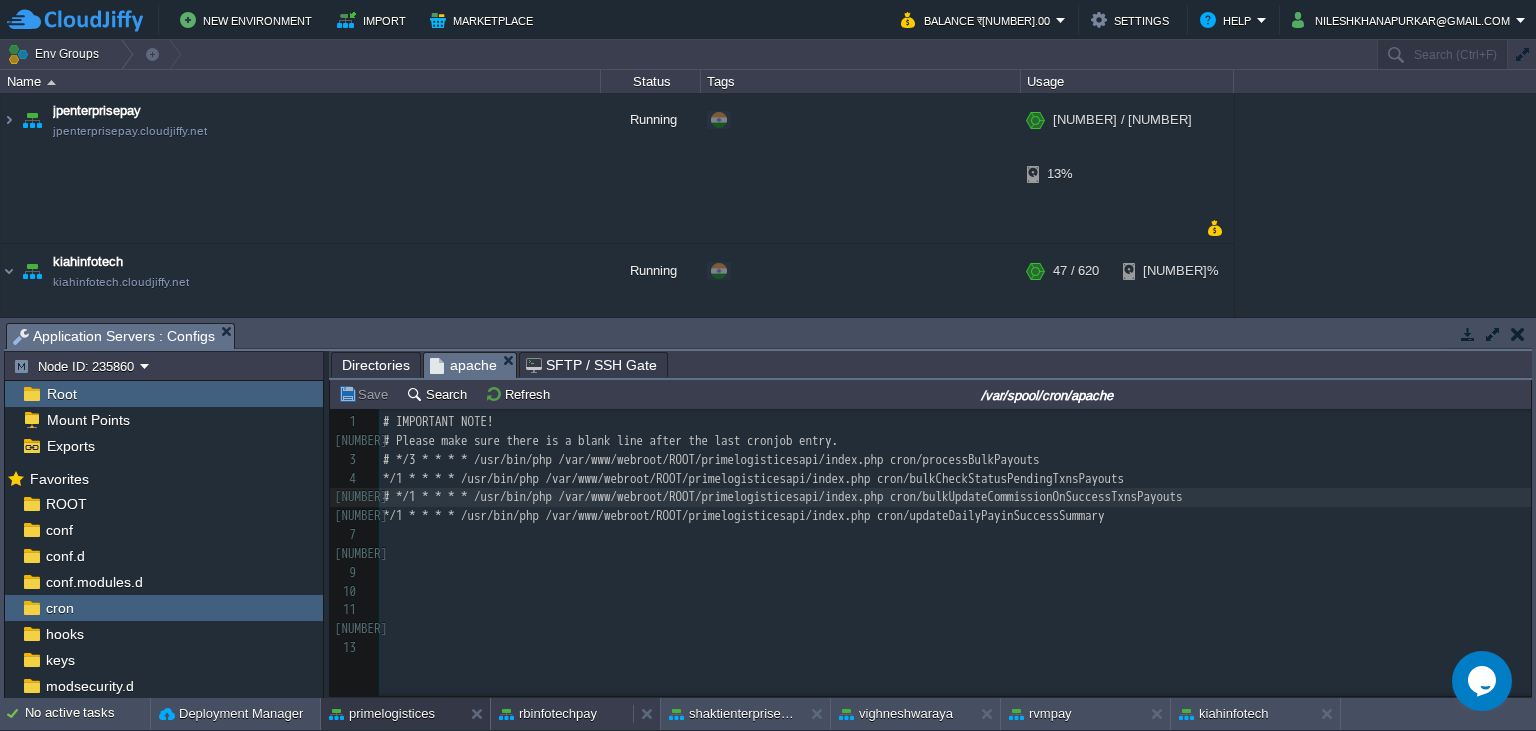 click on "rbinfotechpay" at bounding box center (548, 714) 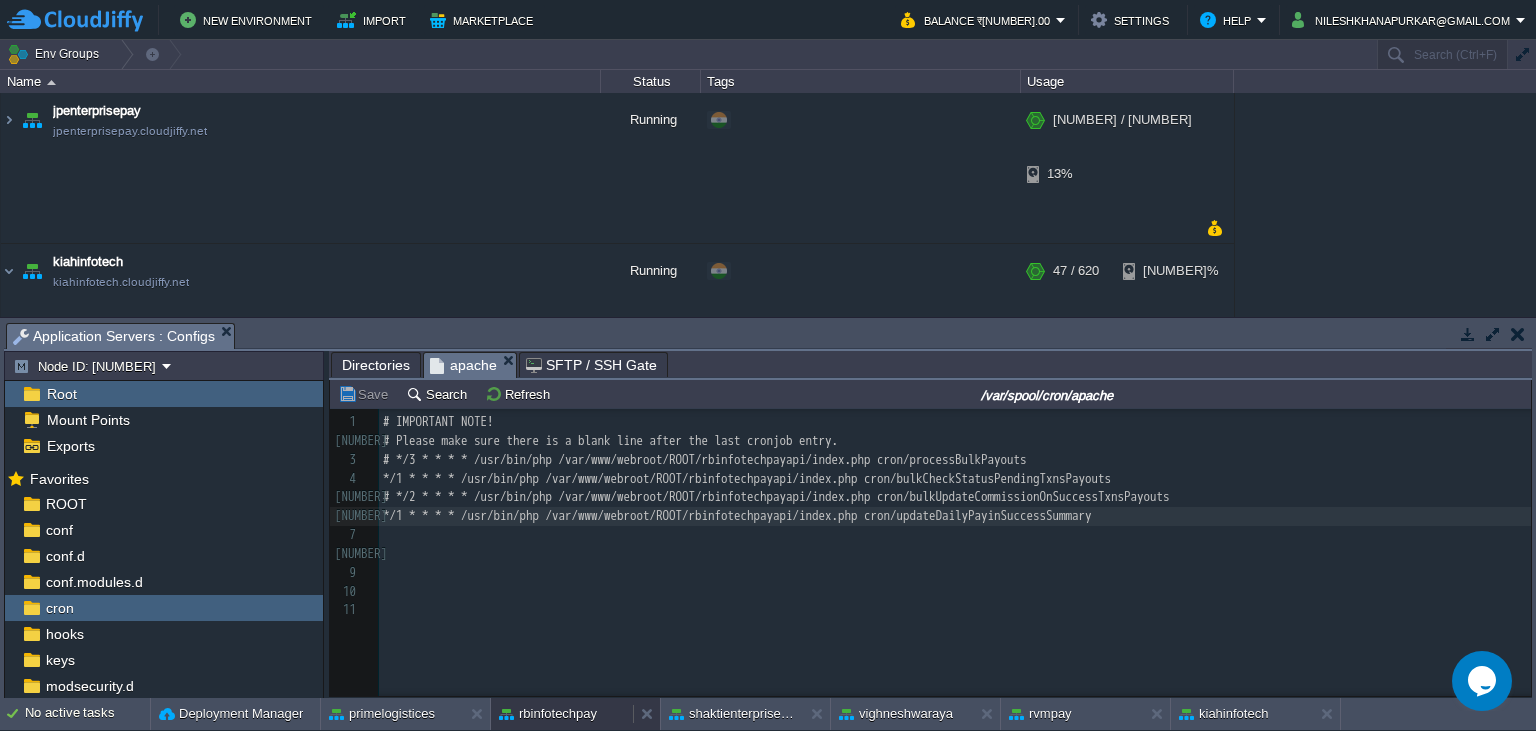 scroll, scrollTop: 7, scrollLeft: 0, axis: vertical 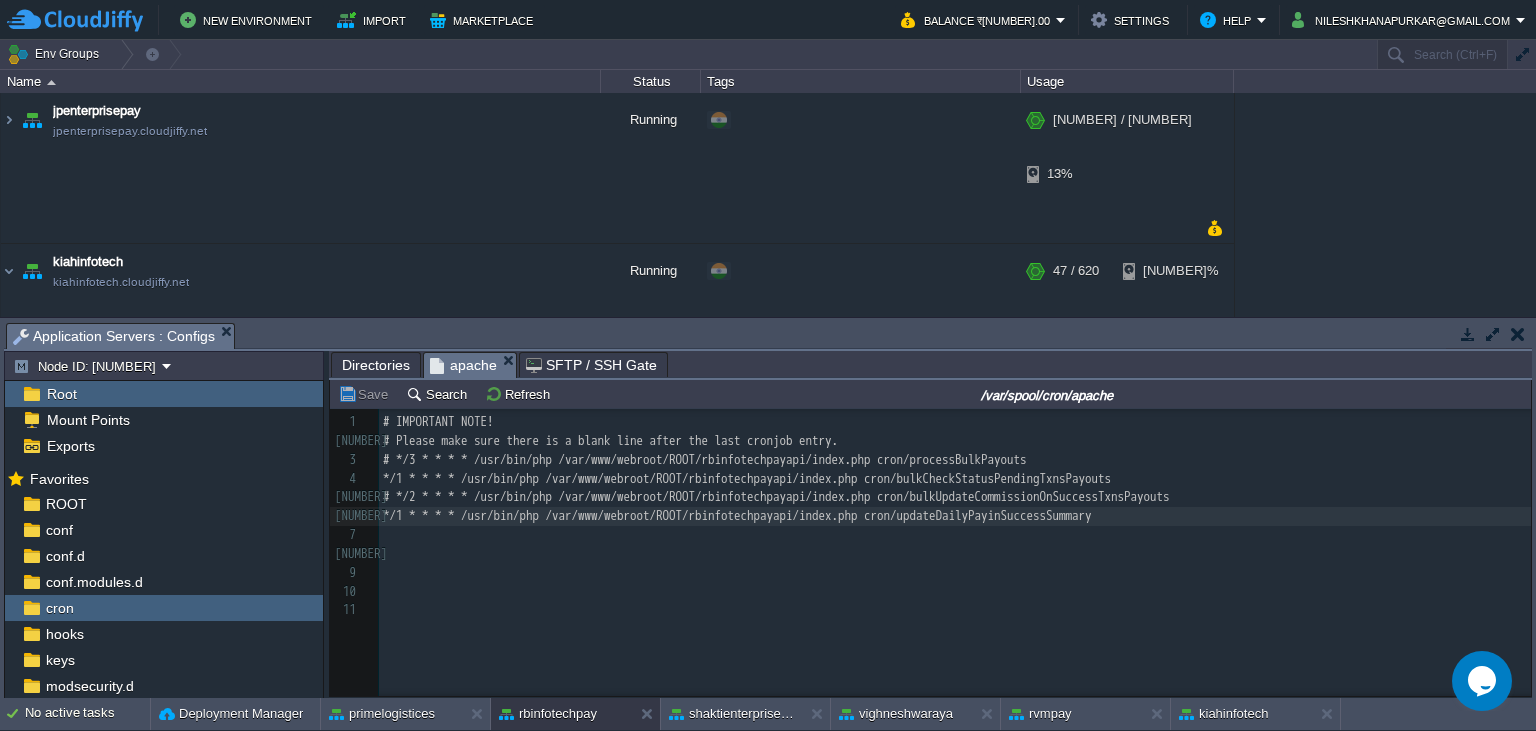 click on "# */2 * * * * /usr/bin/php /var/www/webroot/ROOT/rbinfotechpayapi/index.php cron/bulkUpdateCommissionOnSuccessTxnsPayouts" at bounding box center (776, 496) 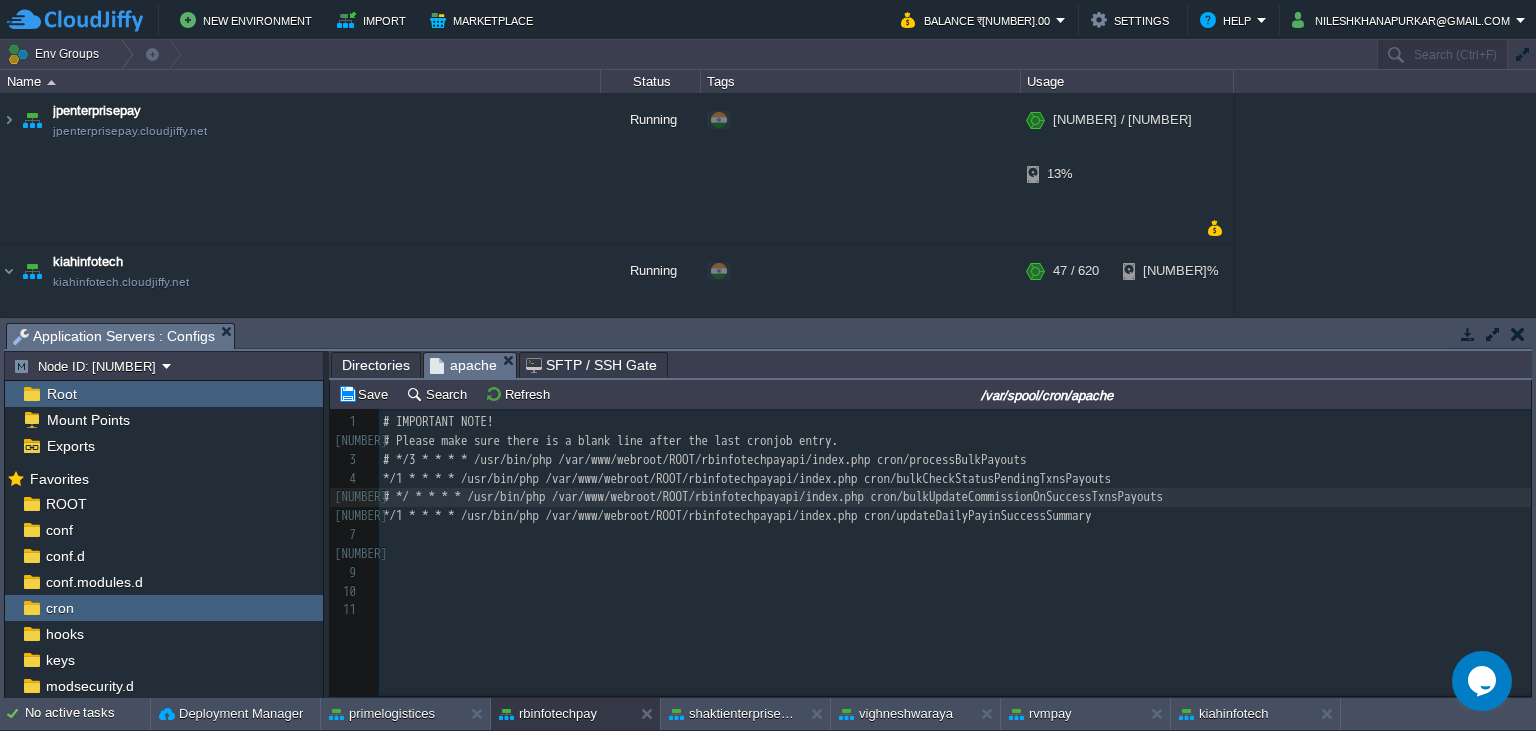 scroll, scrollTop: 0, scrollLeft: 7, axis: horizontal 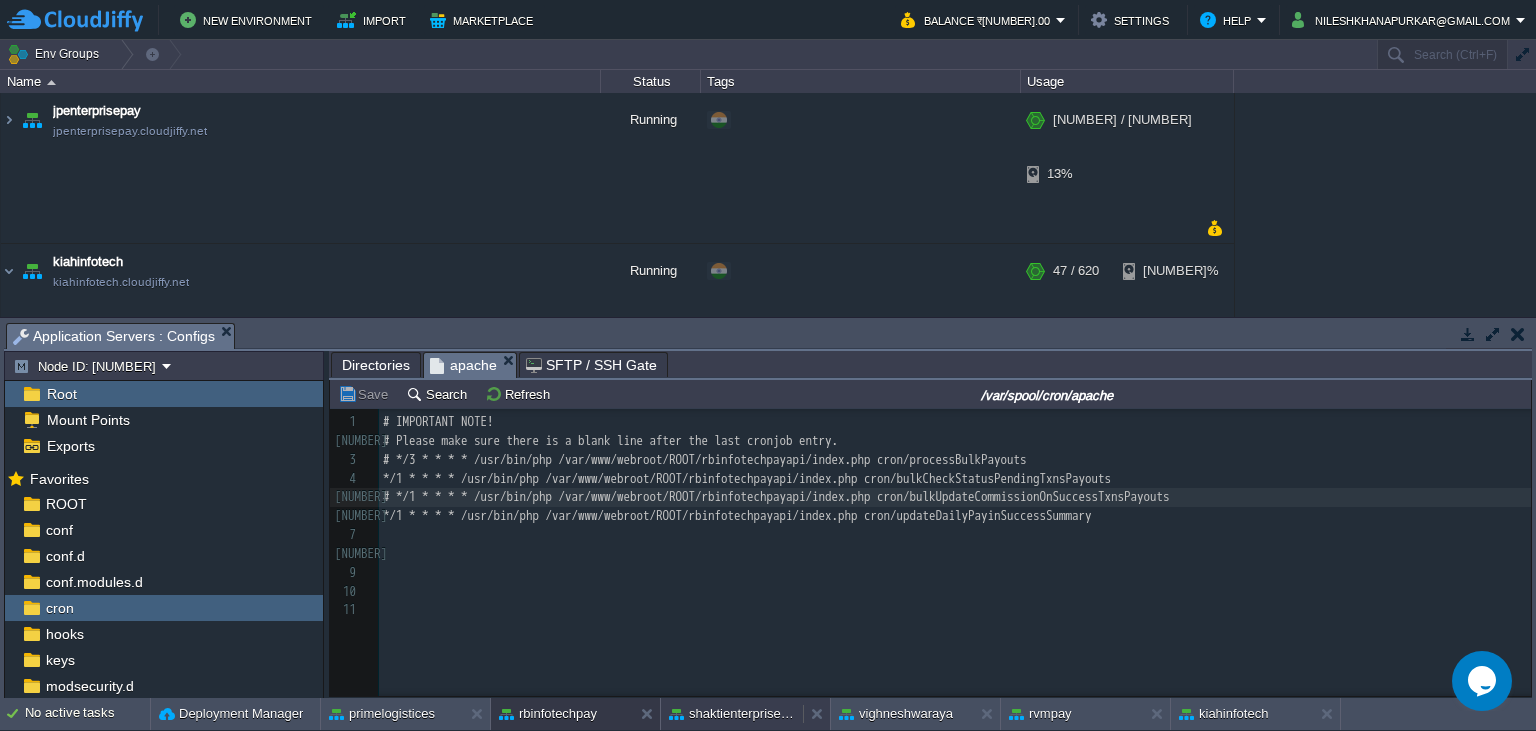 type on "1" 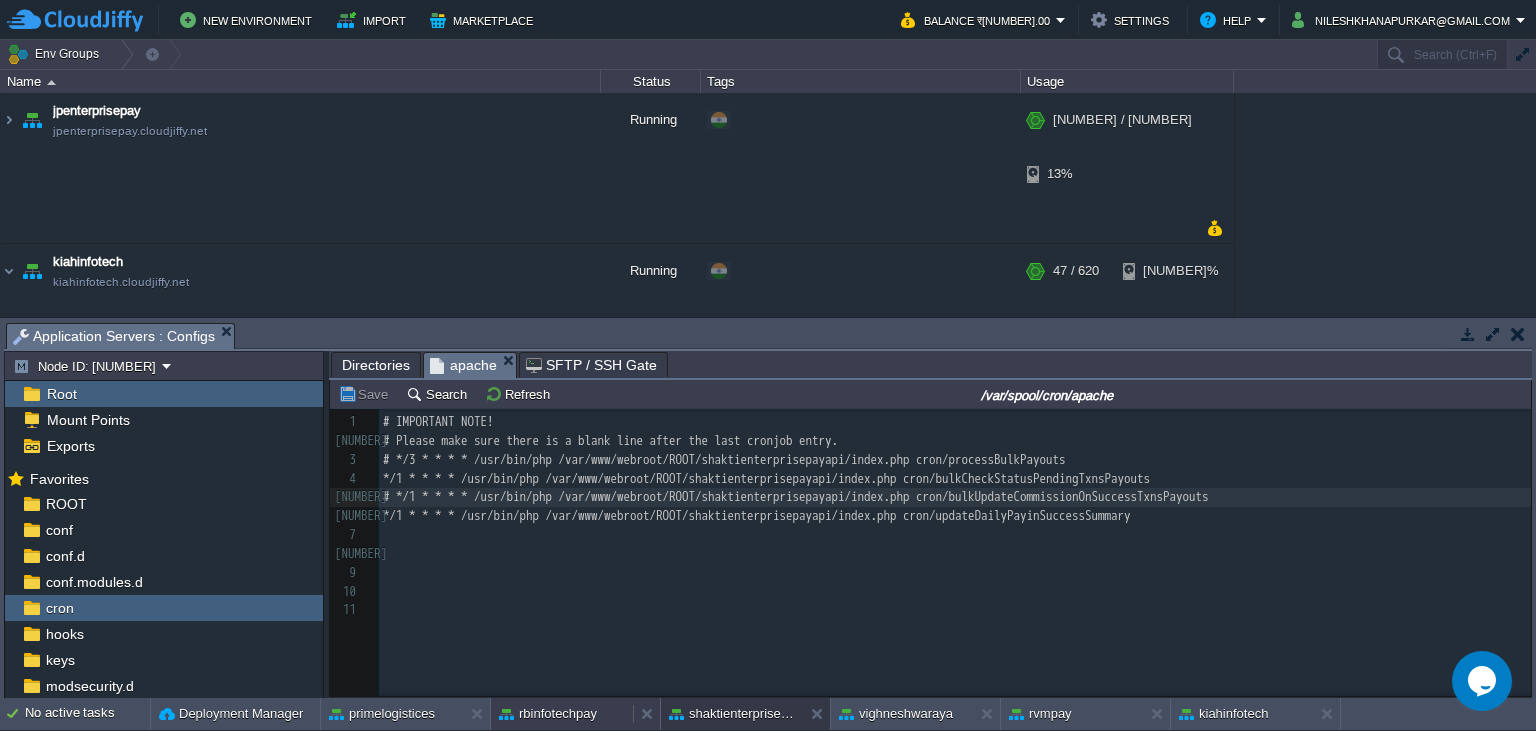 click on "rbinfotechpay" at bounding box center [548, 714] 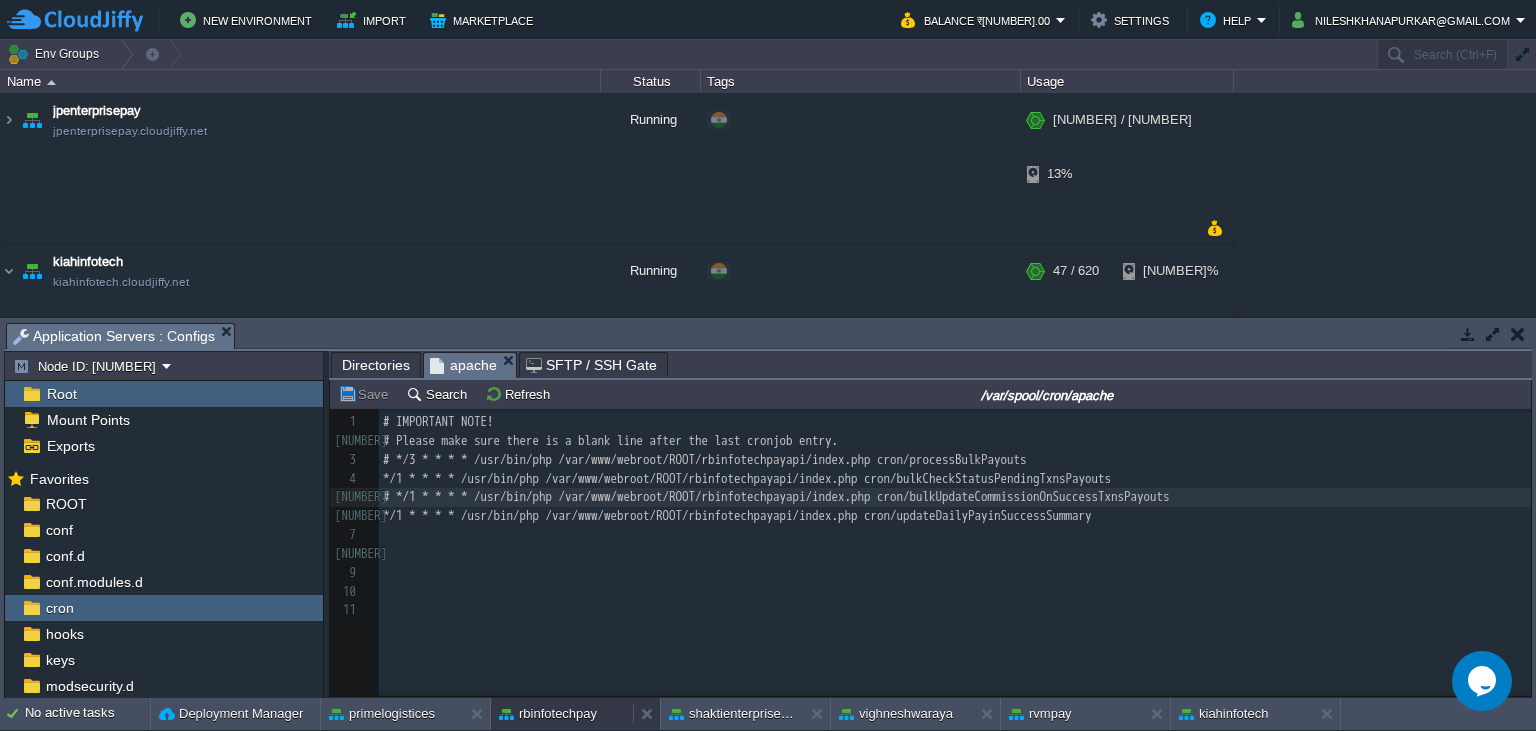 scroll, scrollTop: 7, scrollLeft: 0, axis: vertical 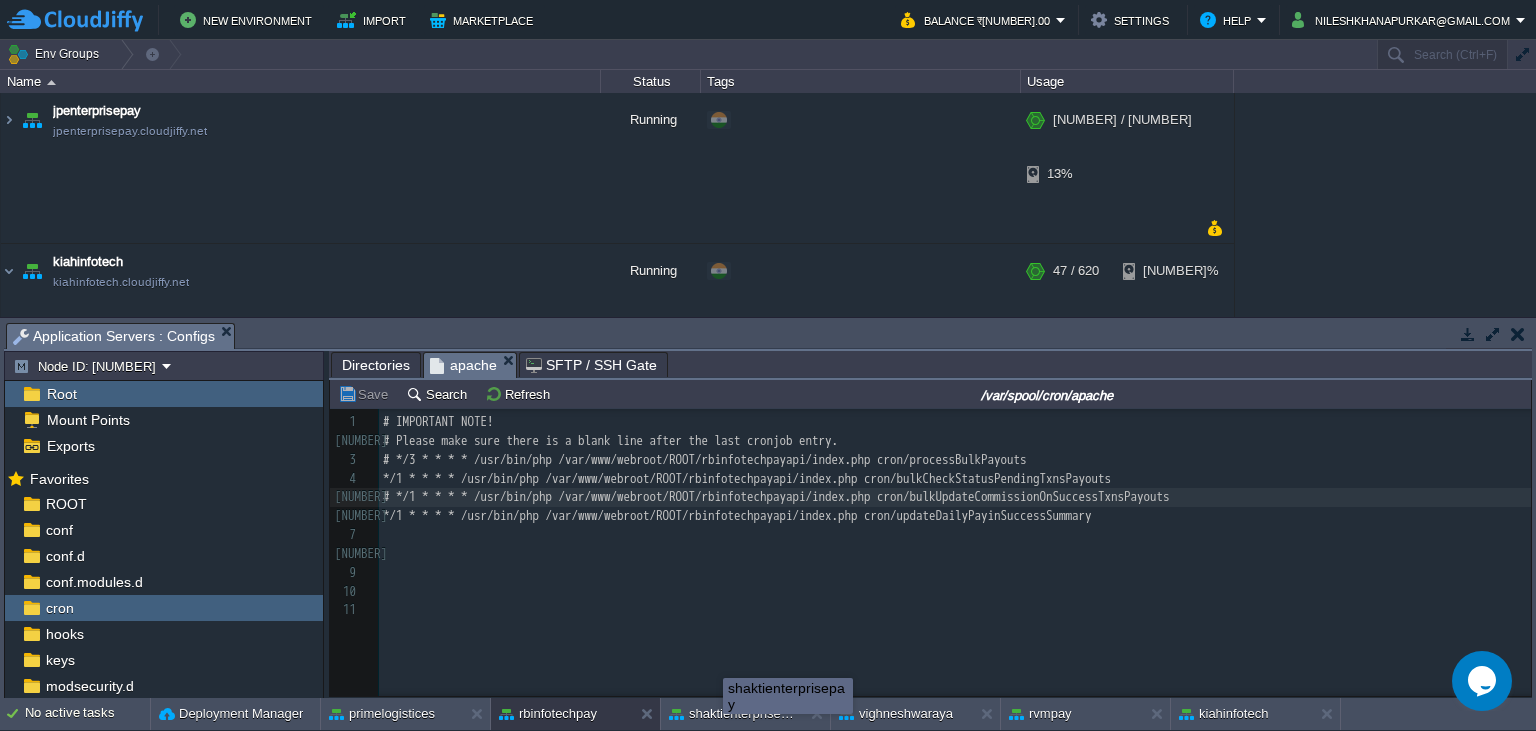 click on "New Environment Import Marketplace Bonus ₹0.00 Upgrade Account Balance ₹0.00 Settings Help [EMAIL]       Env Groups                     Search (Ctrl+F)         auto-gen Name Status Tags Usage jpenterprisepay jpenterprisepay.cloudjiffy.net Running                                 + Add to Env Group                                                                                                                                                            RAM                 20%                                         CPU                 1%                             128 / 620                    13%       kiahinfotech kiahinfotech.cloudjiffy.net Running                                 + Add to Env Group                                                                                                                                                            RAM                 7%                                         CPU                 1%                             5%" at bounding box center [768, 365] 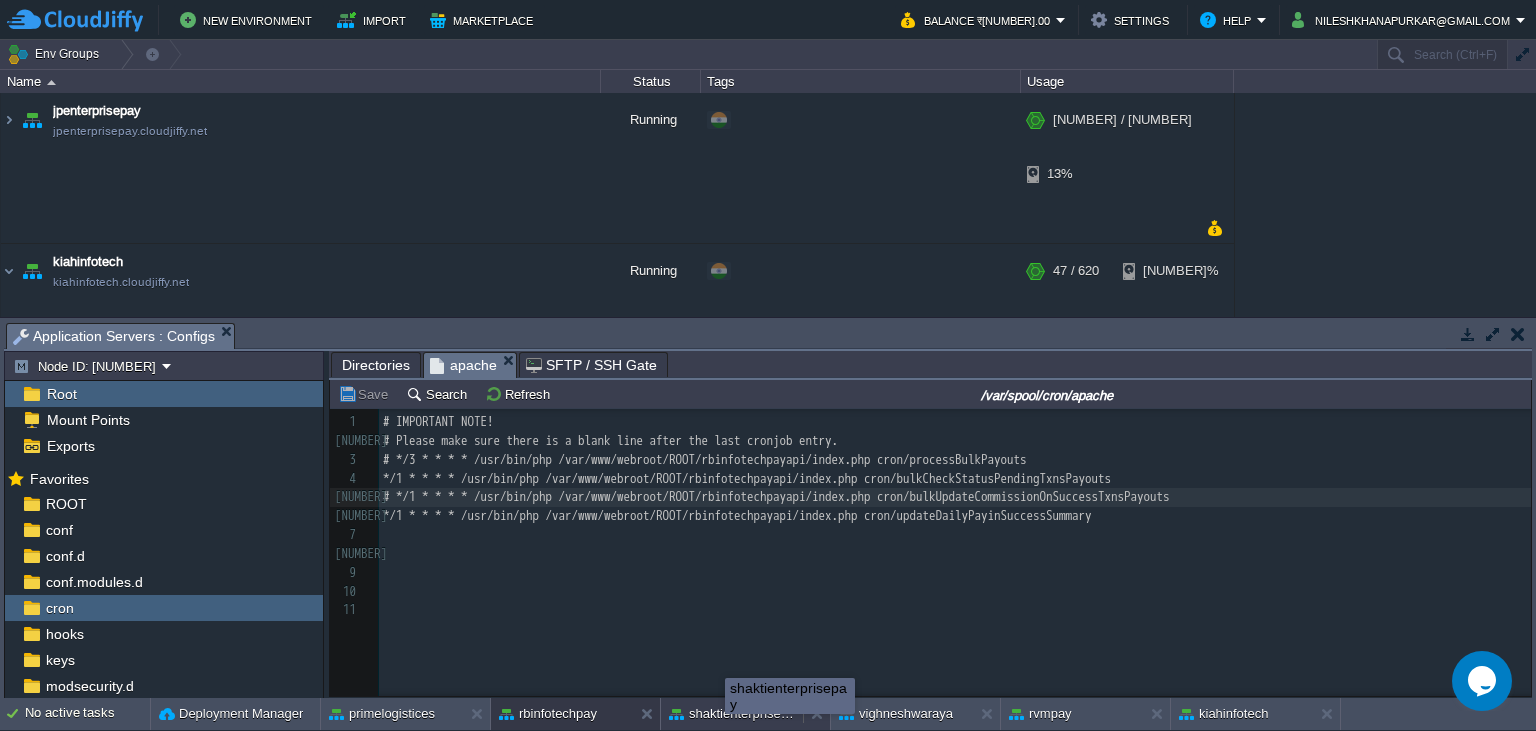 click on "shaktienterprisepay" at bounding box center (790, 696) 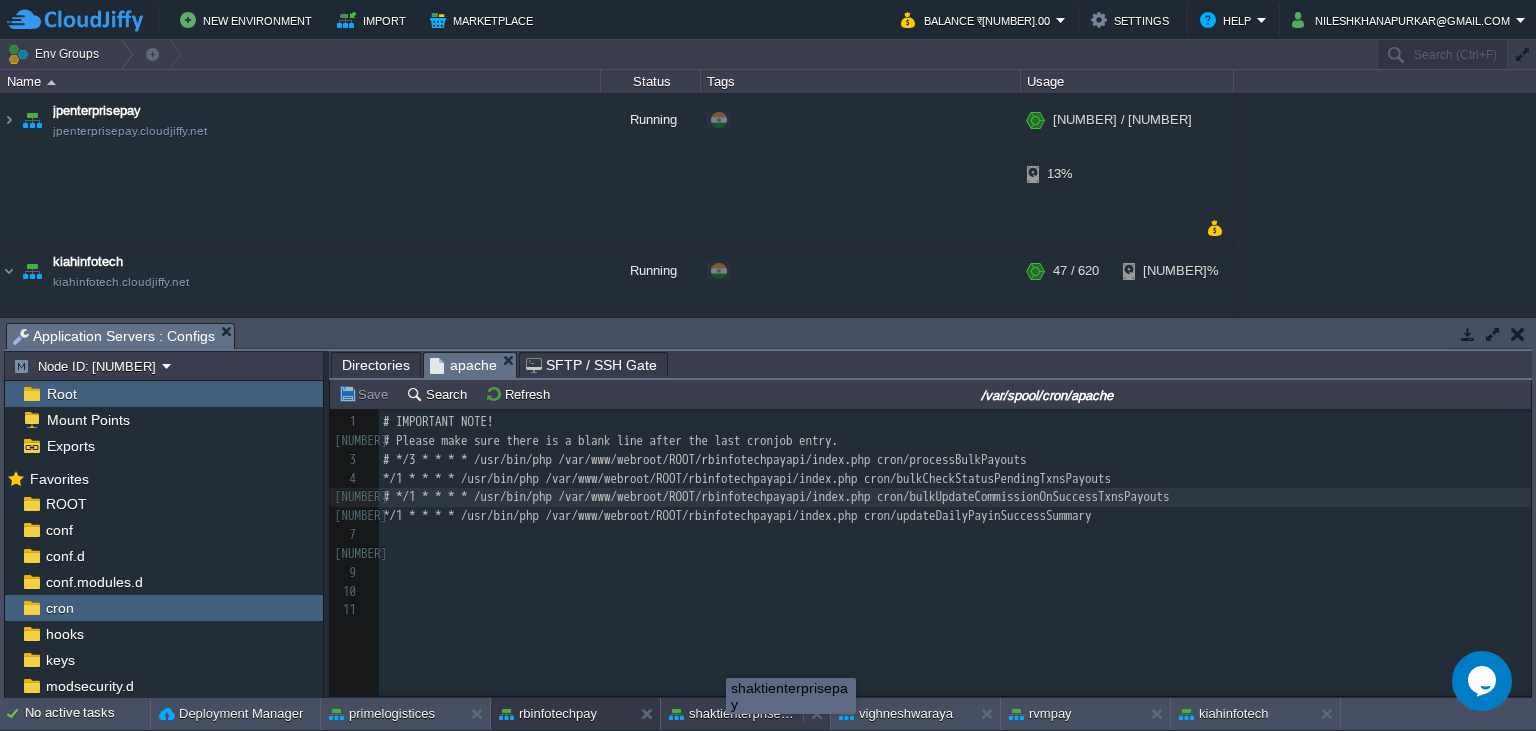 click on "shaktienterprisepay" at bounding box center (732, 714) 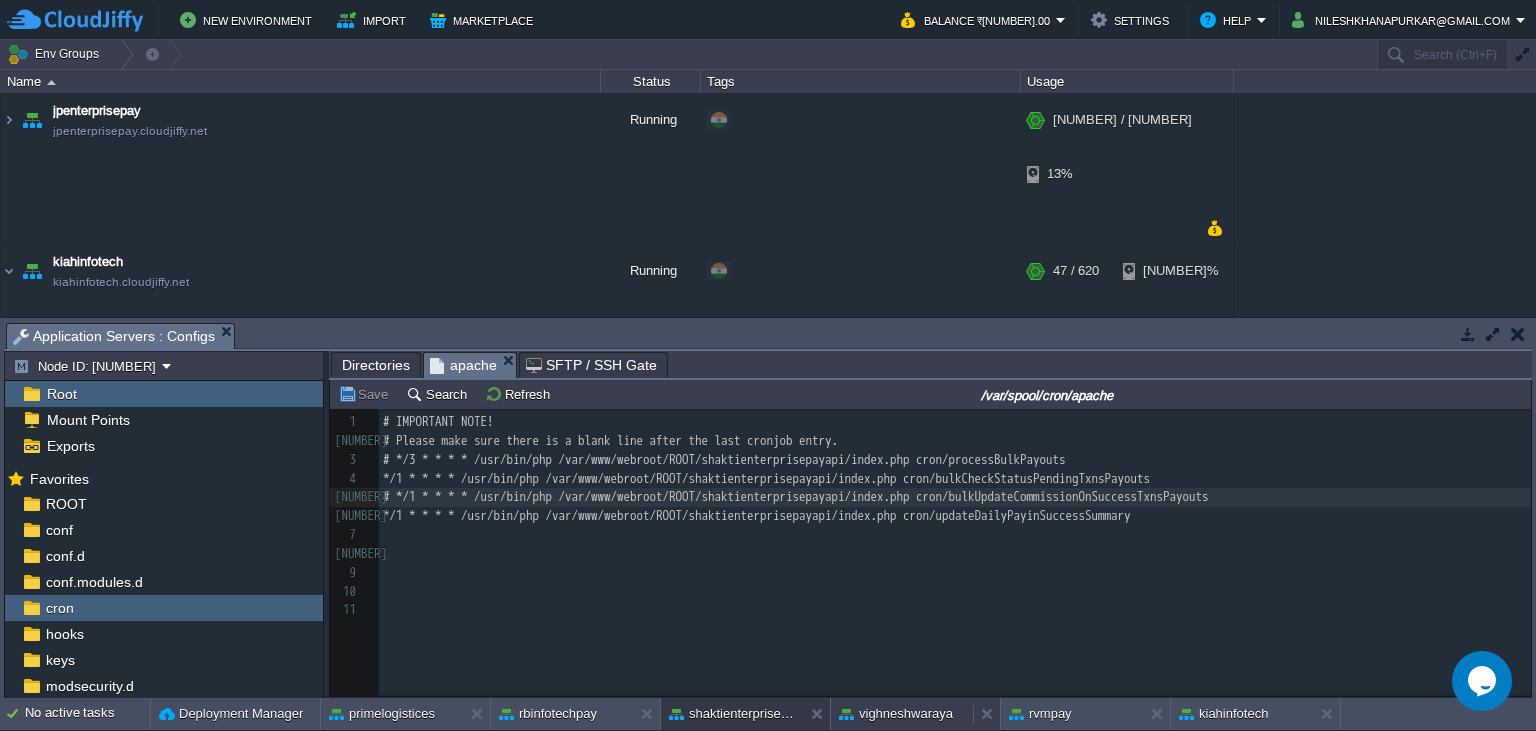 click on "vighneshwaraya" at bounding box center (896, 714) 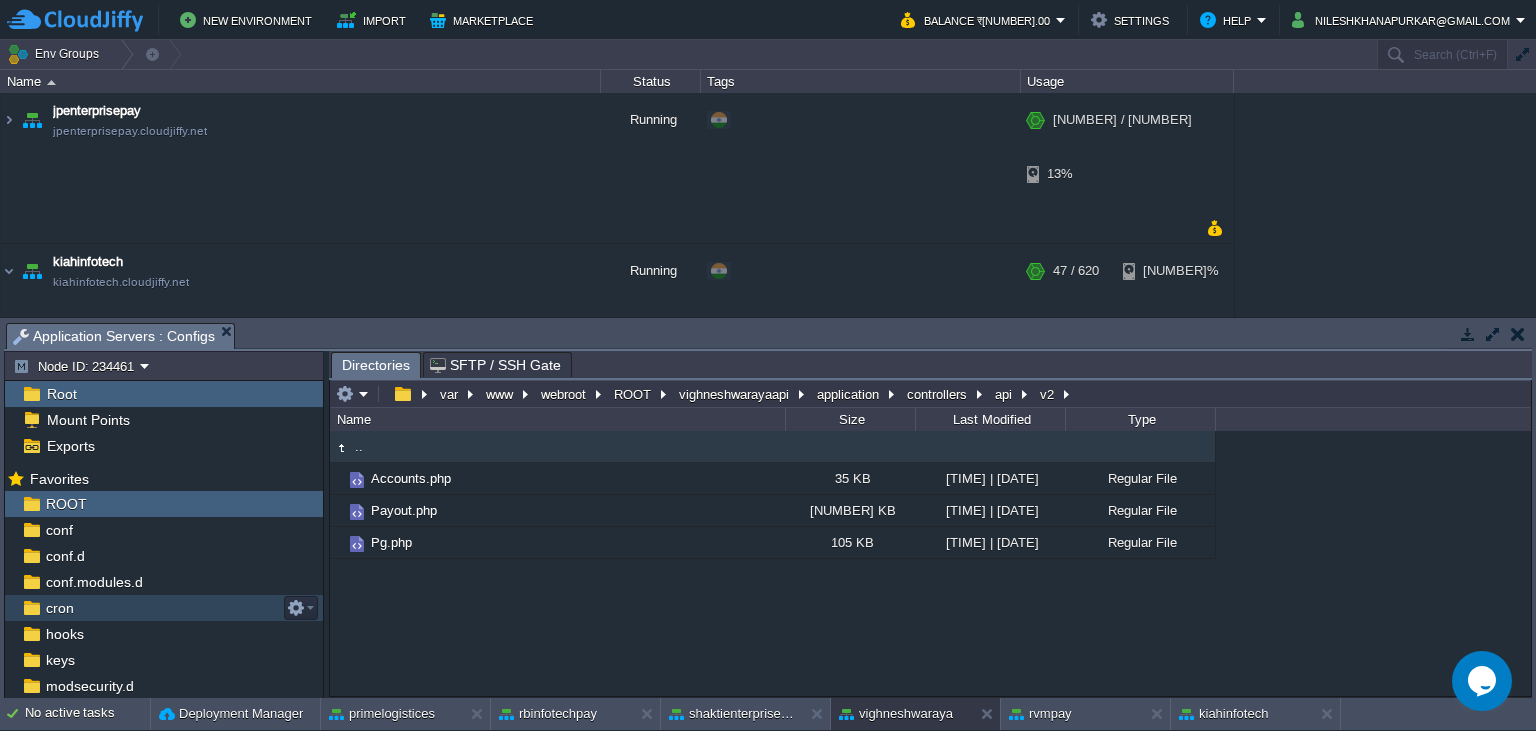 click on "cron" at bounding box center [164, 608] 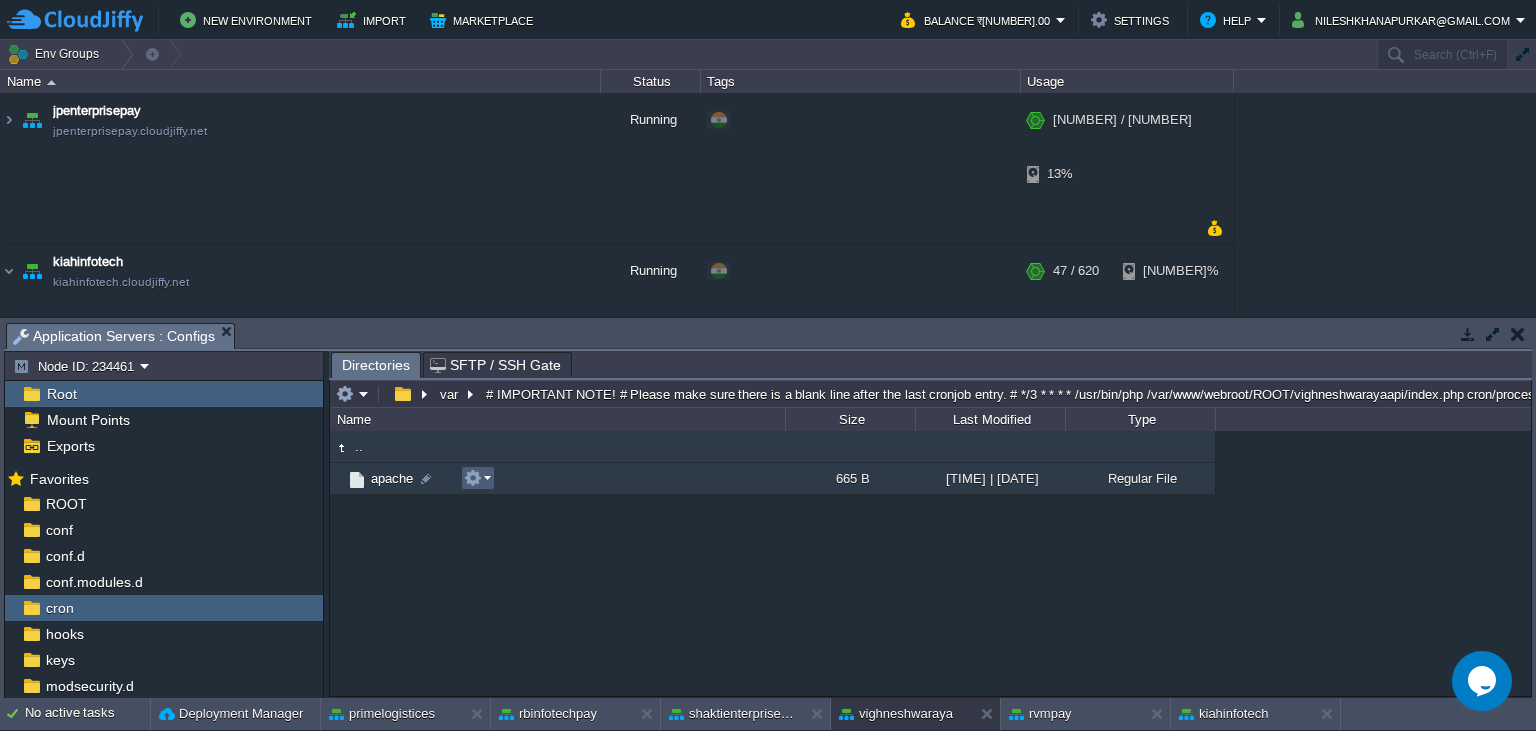 click at bounding box center (477, 478) 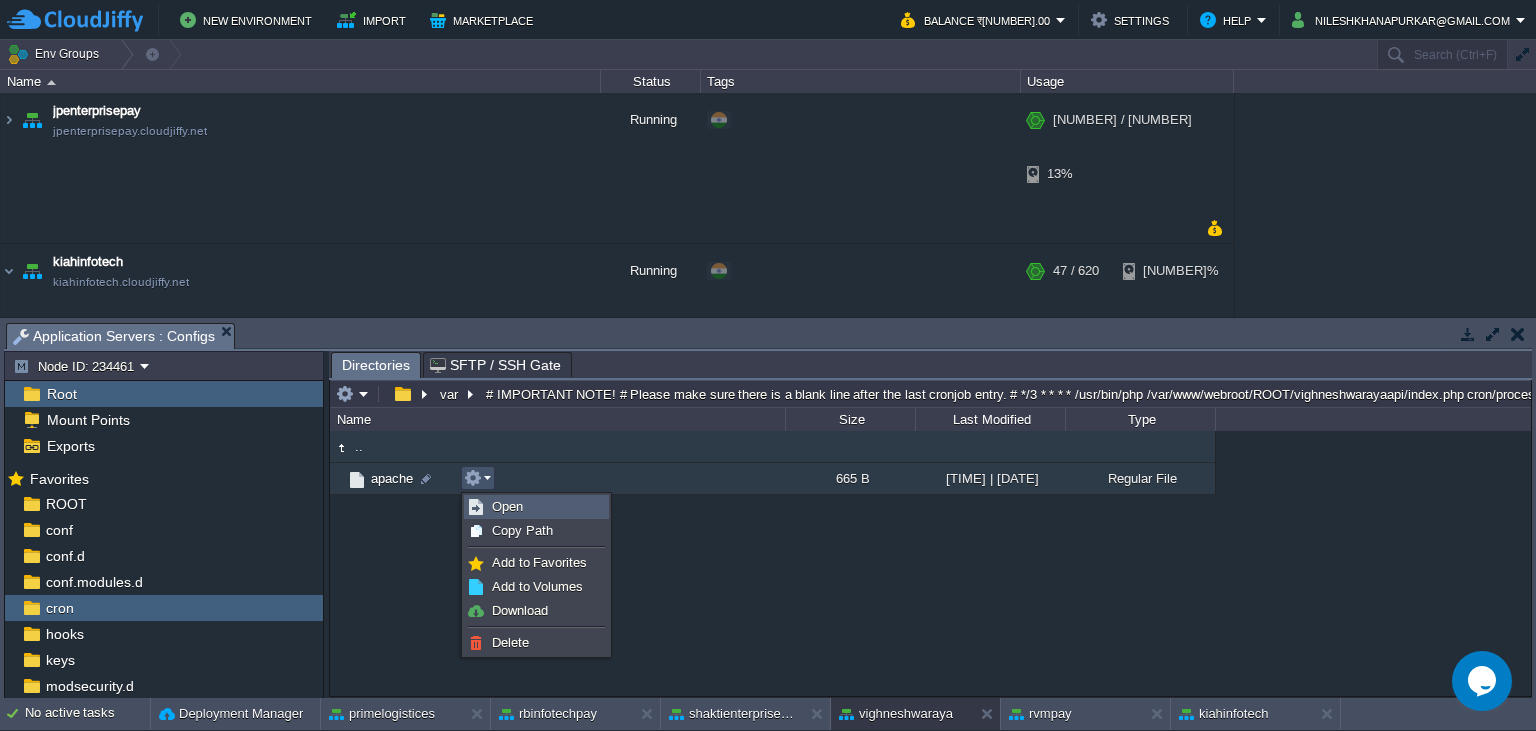 click on "Open" at bounding box center [507, 506] 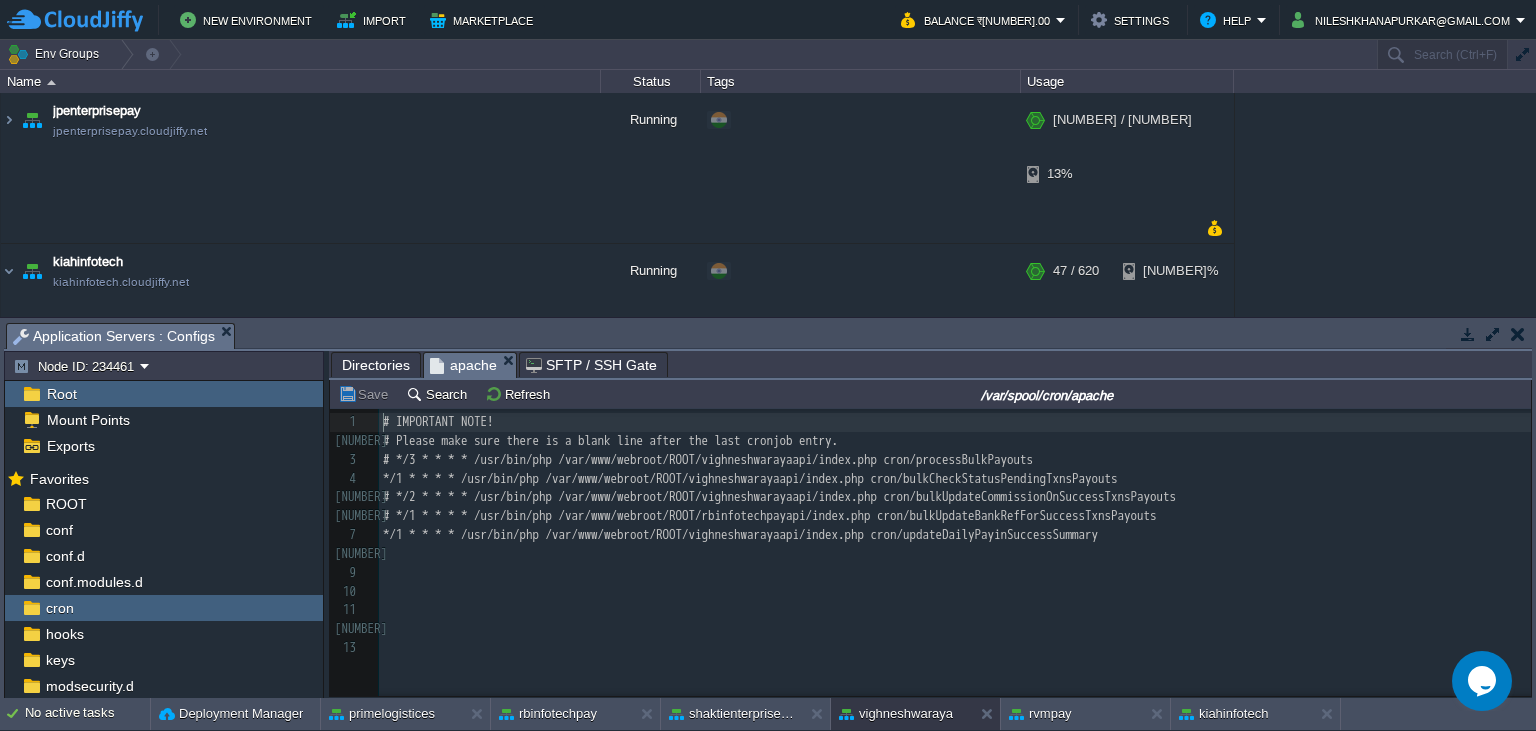 scroll, scrollTop: 7, scrollLeft: 0, axis: vertical 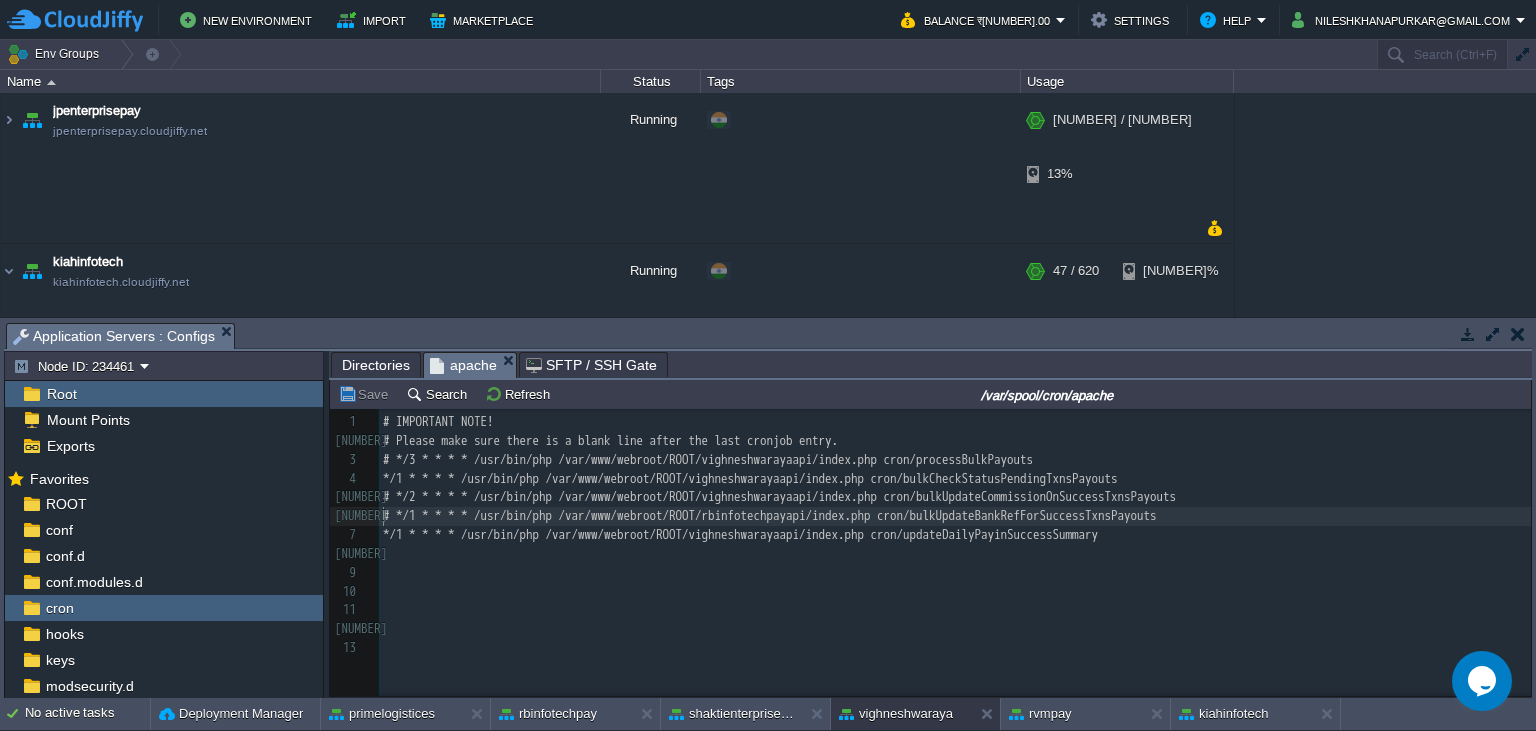 type on "# */1 * * * * /usr/bin/php /var/www/webroot/ROOT/rbinfotechpayapi/index.php cron/bulkUpdateBankRefForSuccessTxnsPayouts" 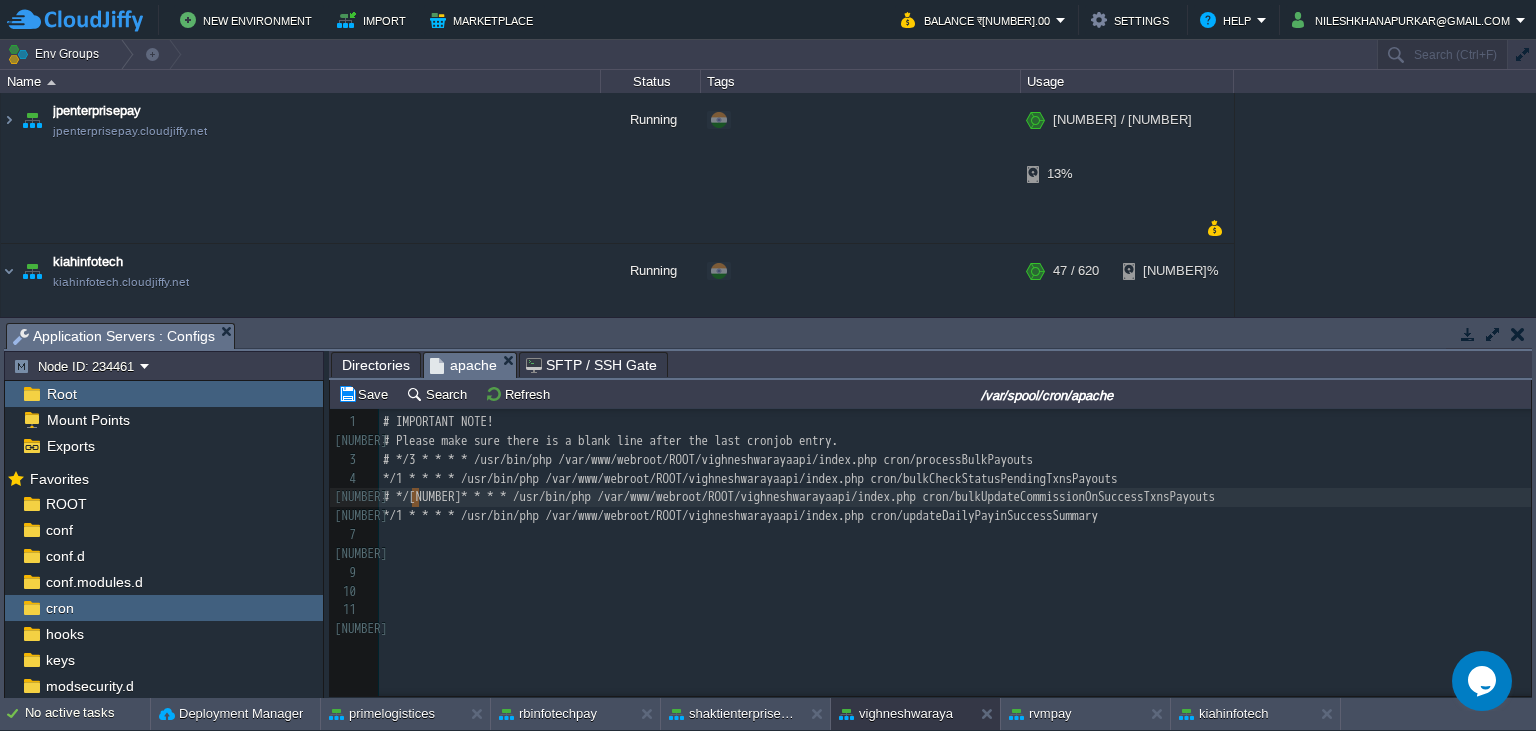 scroll, scrollTop: 0, scrollLeft: 7, axis: horizontal 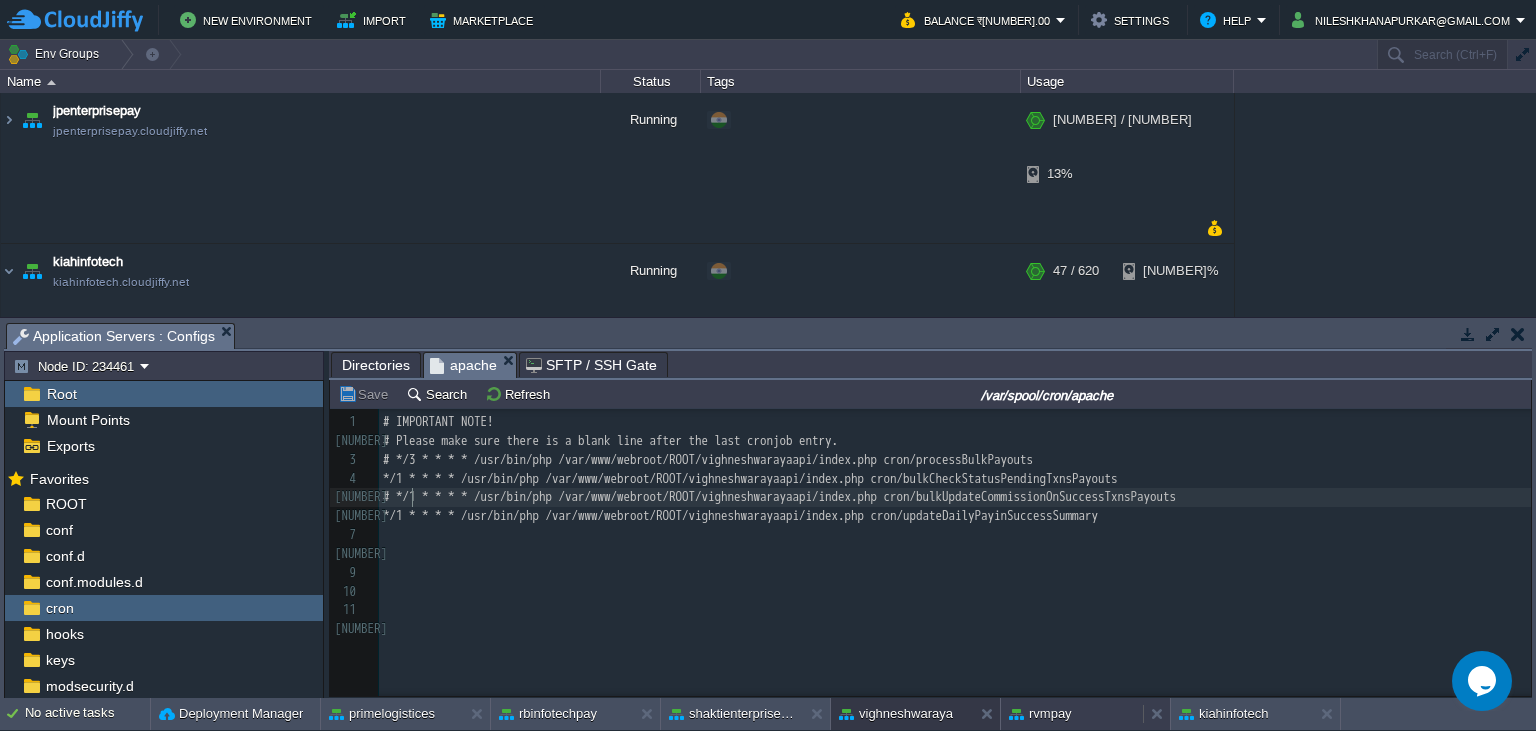 type 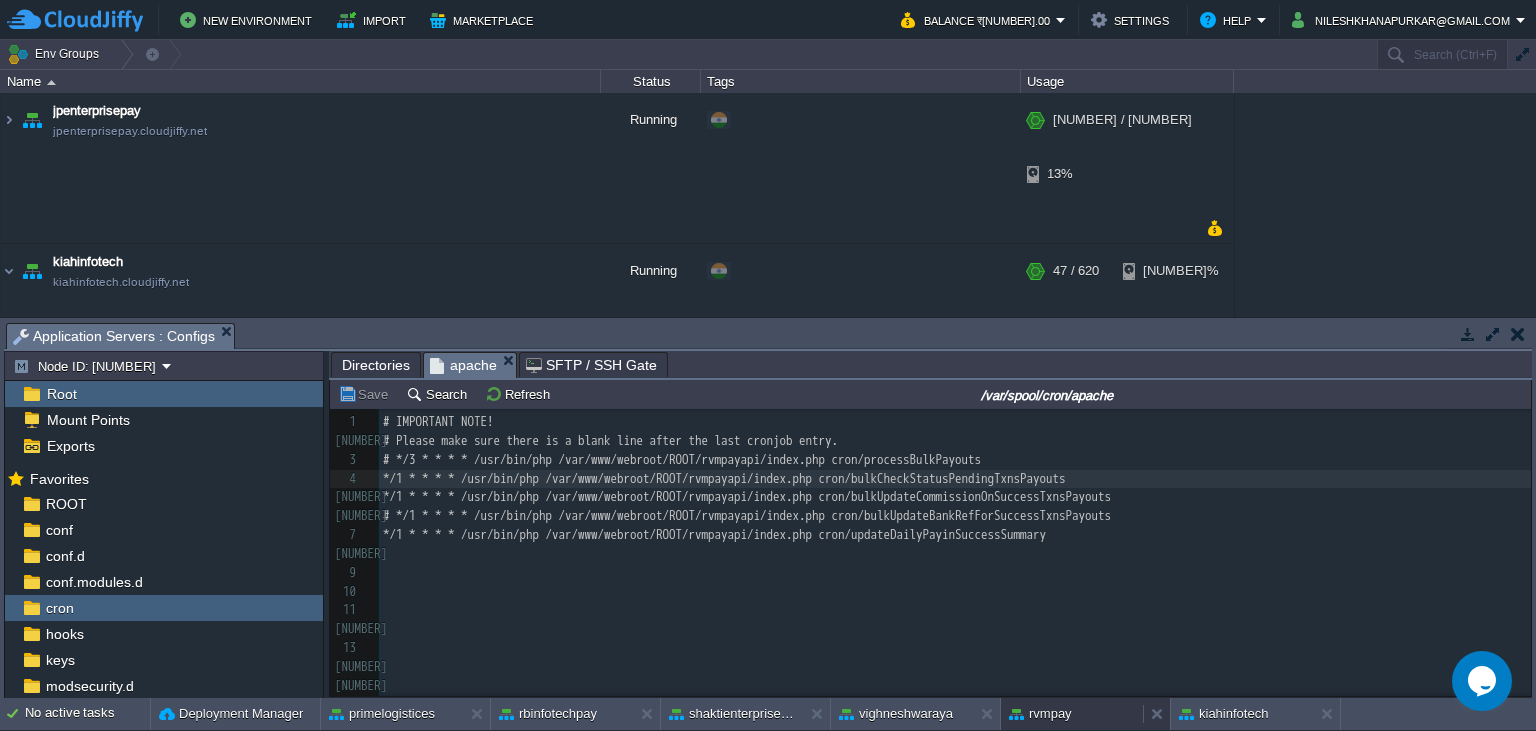scroll, scrollTop: 7, scrollLeft: 0, axis: vertical 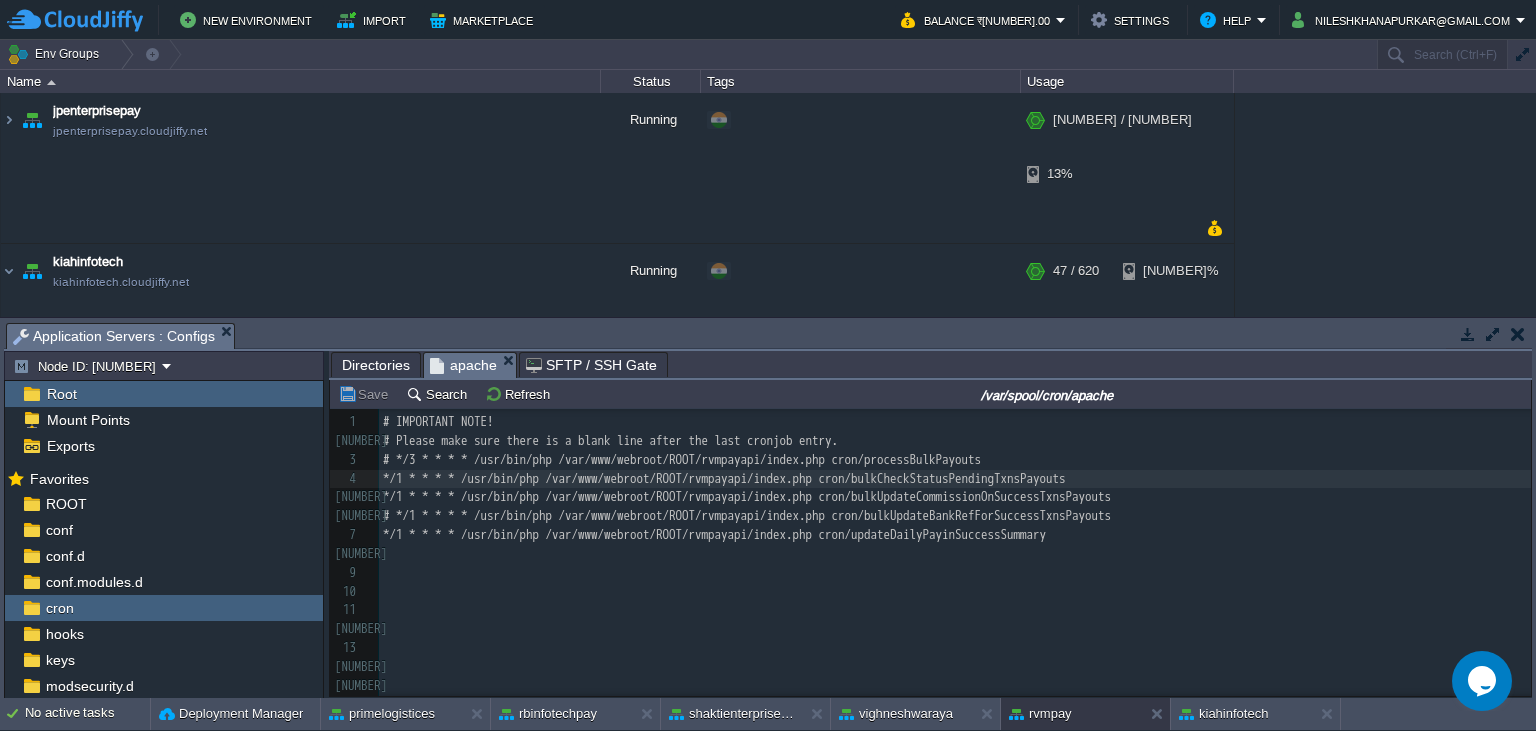click on "x   1 # IMPORTANT NOTE! 2 # Please make sure there is a blank line after the last cronjob entry. 3 # */3 * * * * /usr/bin/php /var/www/webroot/ROOT/rvmpayapi/index.php cron/processBulkPayouts 4  */1 * * * * /usr/bin/php /var/www/webroot/ROOT/rvmpayapi/index.php cron/bulkCheckStatusPendingTxnsPayouts 5  */1 * * * * /usr/bin/php /var/www/webroot/ROOT/rvmpayapi/index.php cron/bulkUpdateCommissionOnSuccessTxnsPayouts 6 # */1 * * * * /usr/bin/php /var/www/webroot/ROOT/rvmpayapi/index.php cron/bulkUpdateBankRefForSuccessTxnsPayouts 7 */1 * * * * /usr/bin/php /var/www/webroot/ROOT/rvmpayapi/index.php cron/updateDailyPayinSuccessSummary 8 ​ 9 ​ 10 ​ 11 ​ 12 ​ 13 ​ 14 ​ 15 ​ 16 ​ 17 ​ 18 ​ 19 ​ 20 ​ 21 ​ 22 ​ 23 ​ 24 ​ 25 ​" at bounding box center [955, 648] 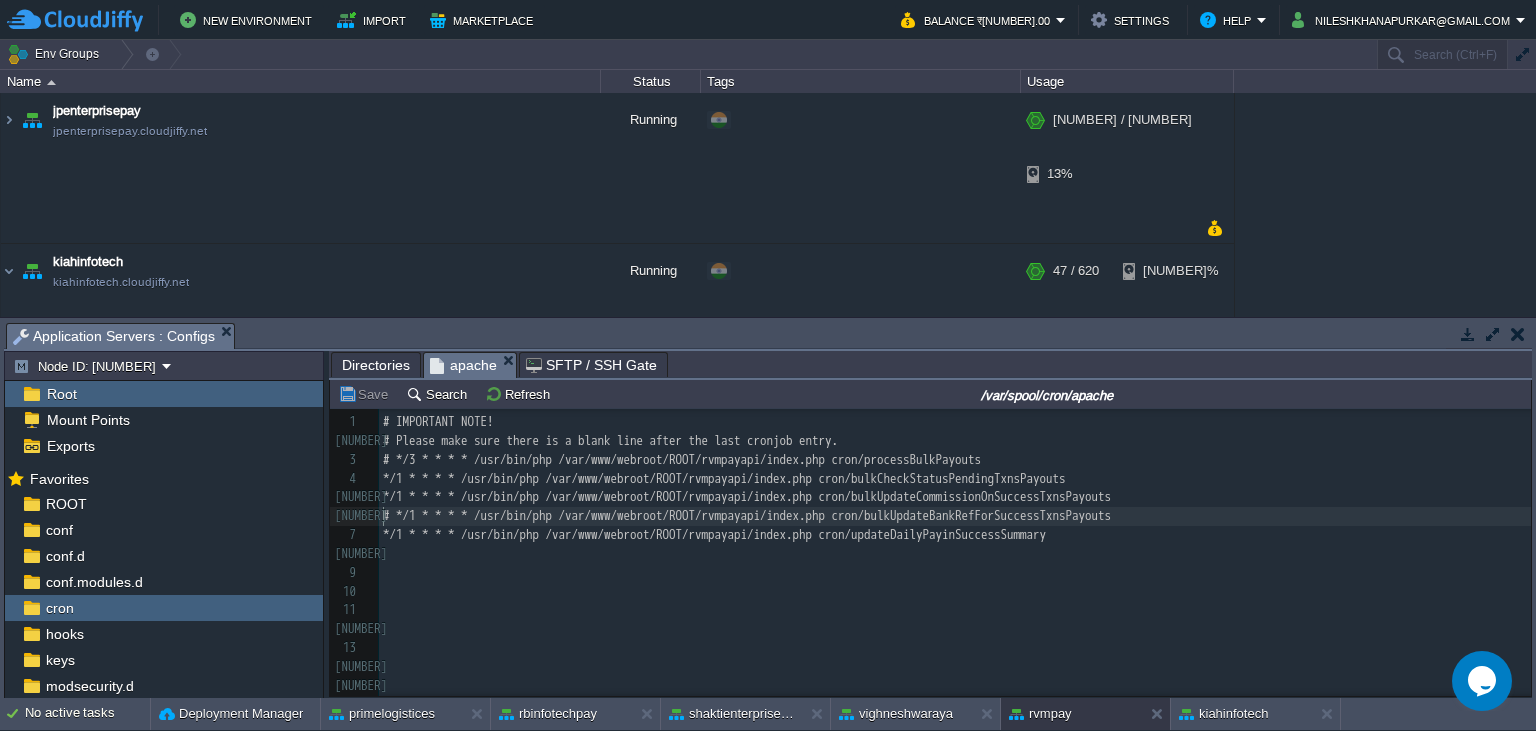 type on "# */1 * * * * /usr/bin/php /var/www/webroot/ROOT/rvmpayapi/index.php cron/bulkUpdateBankRefForSuccessTxnsPayouts" 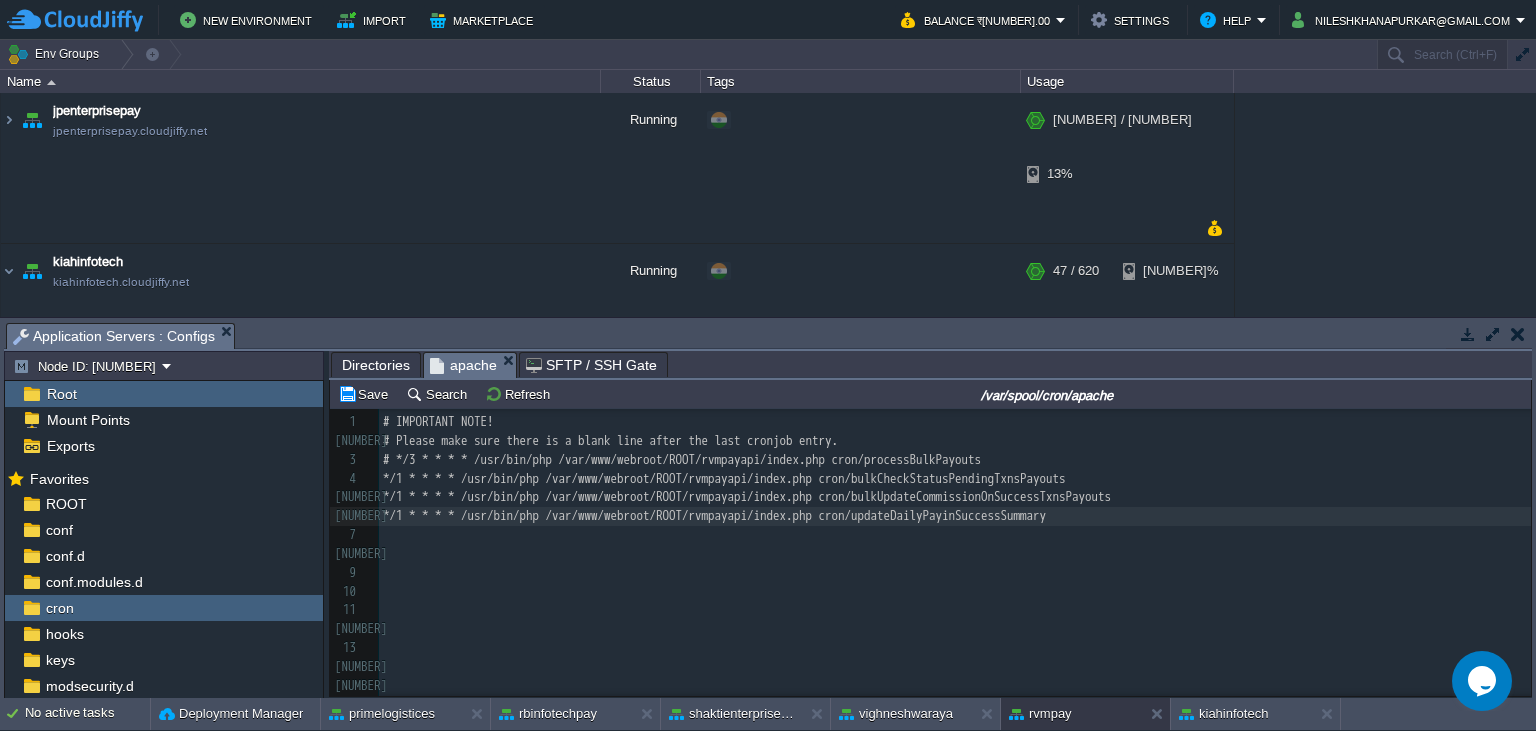 scroll, scrollTop: 0, scrollLeft: 7, axis: horizontal 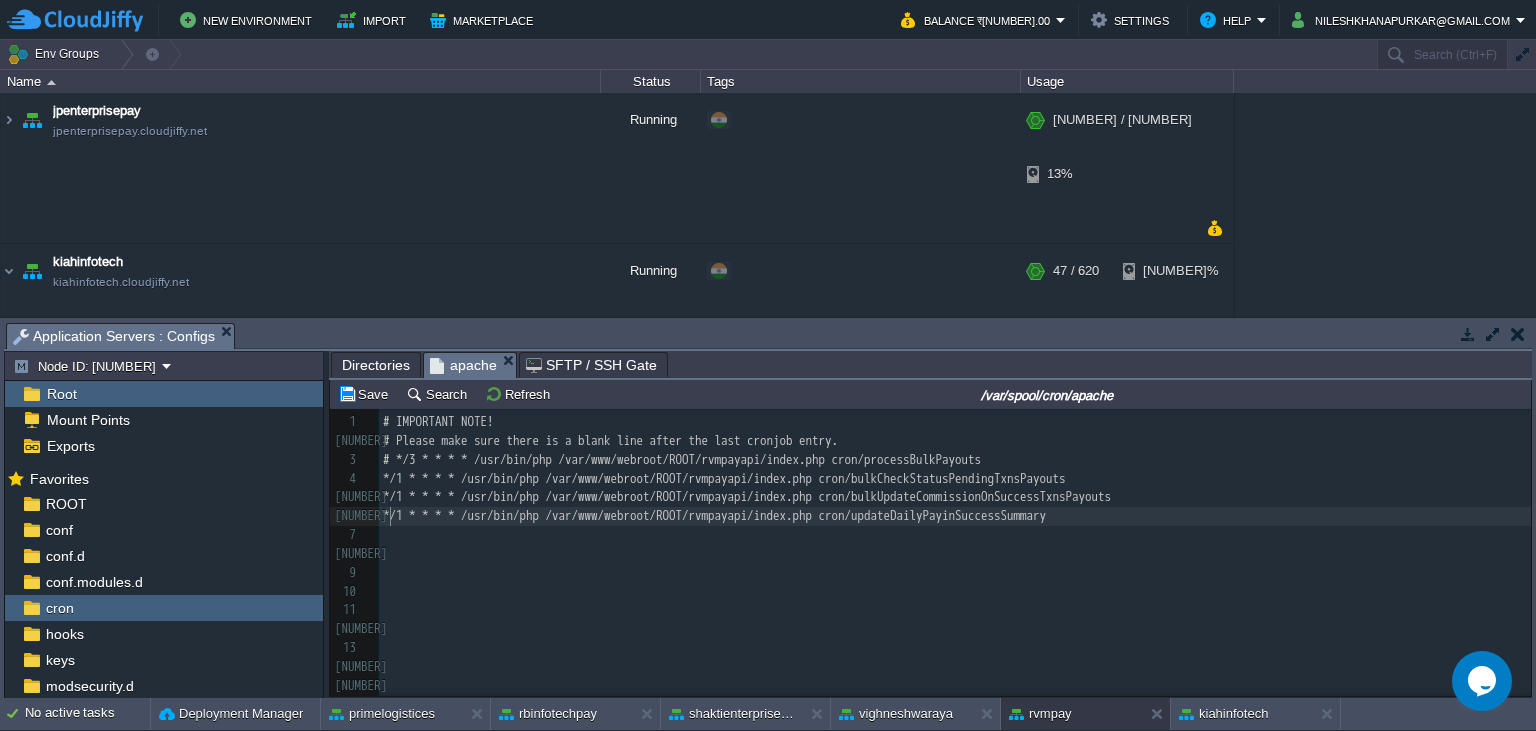 type 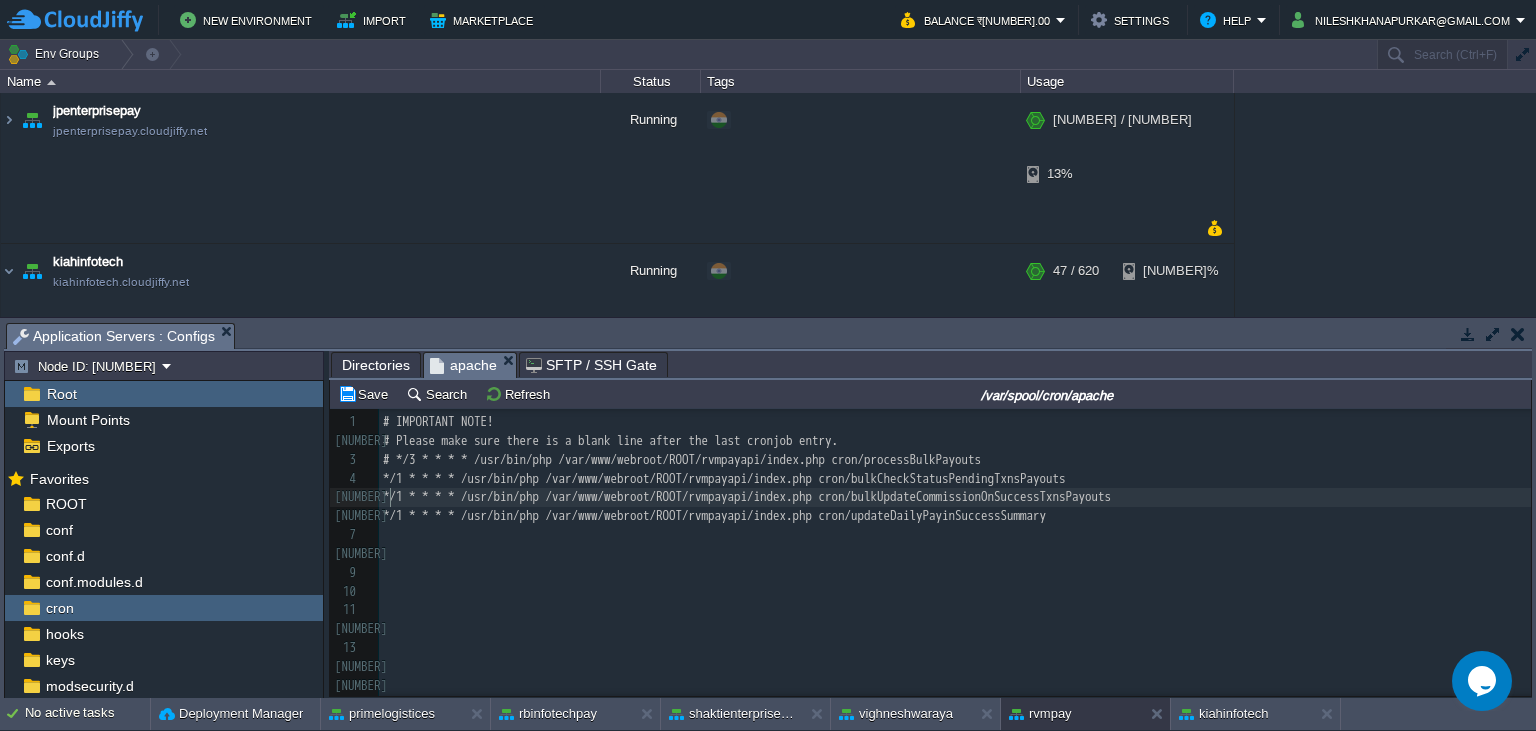 scroll, scrollTop: 0, scrollLeft: 0, axis: both 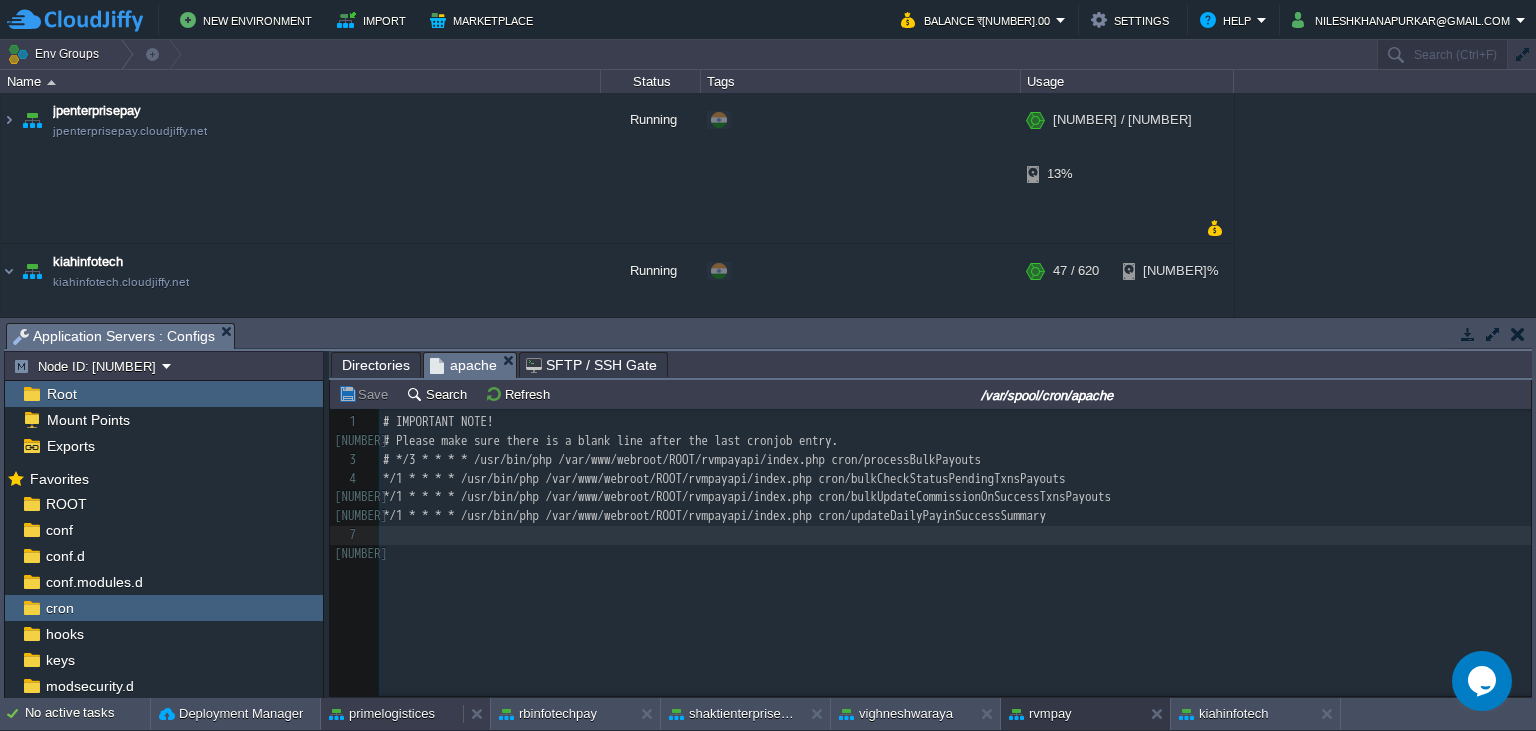 click on "primelogistices" at bounding box center (382, 714) 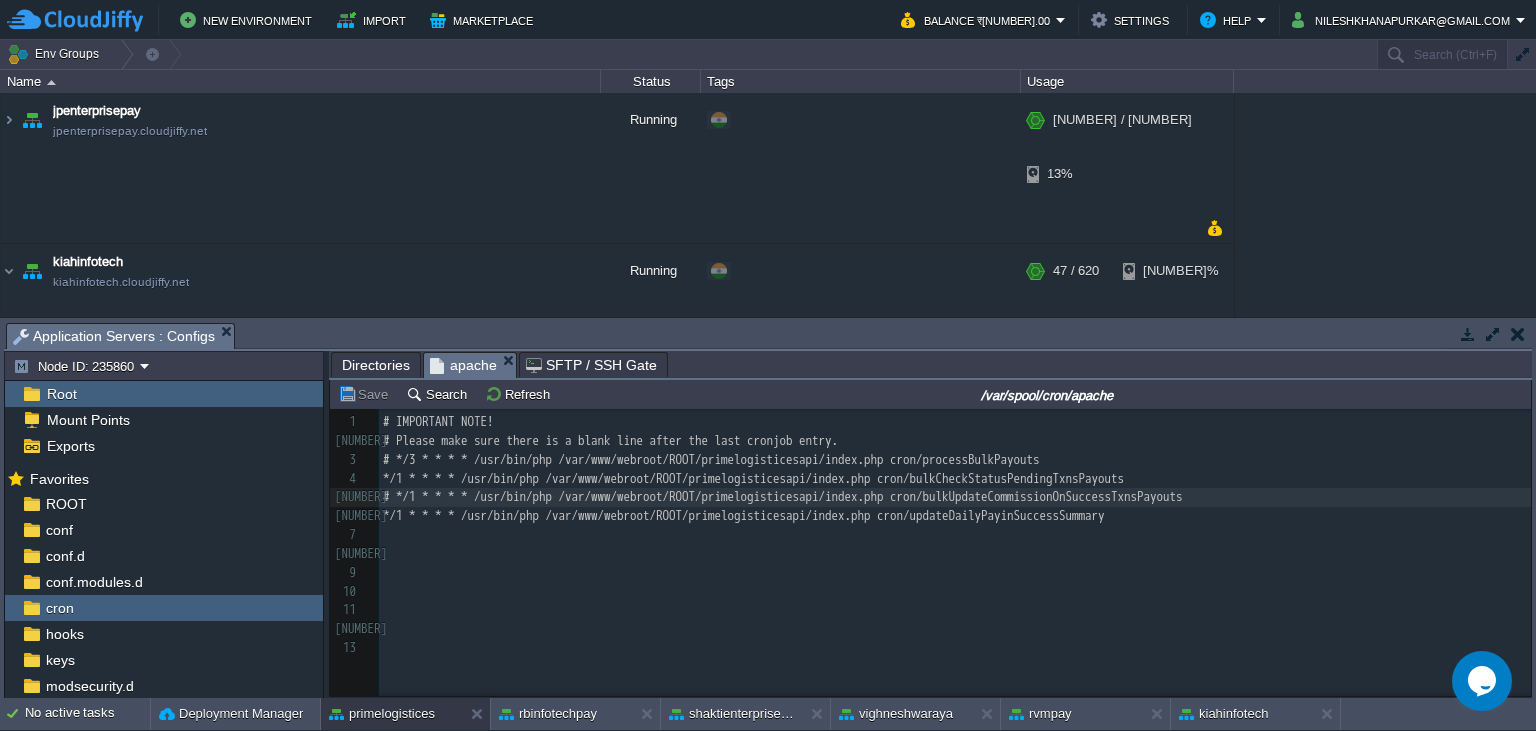 type 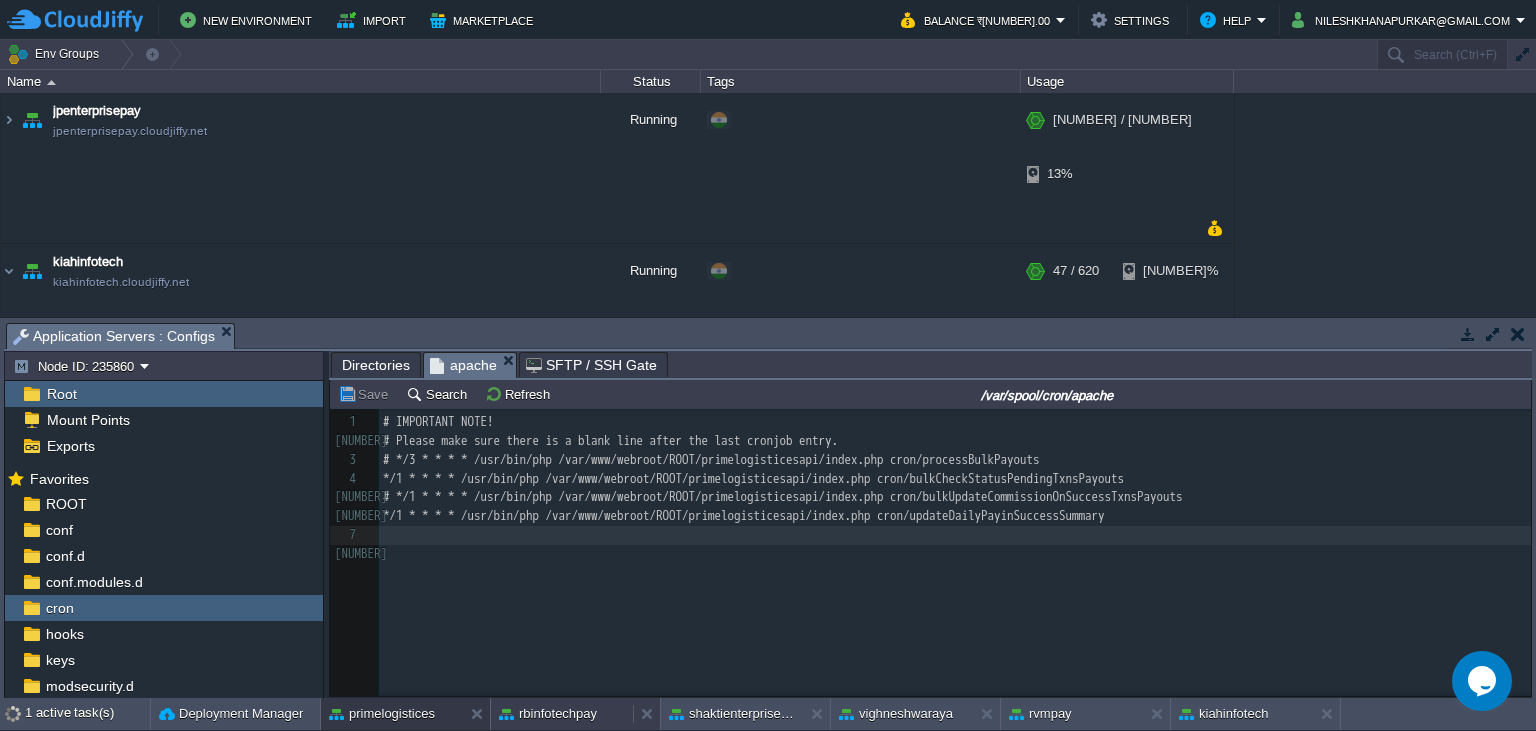 click on "rbinfotechpay" at bounding box center [548, 714] 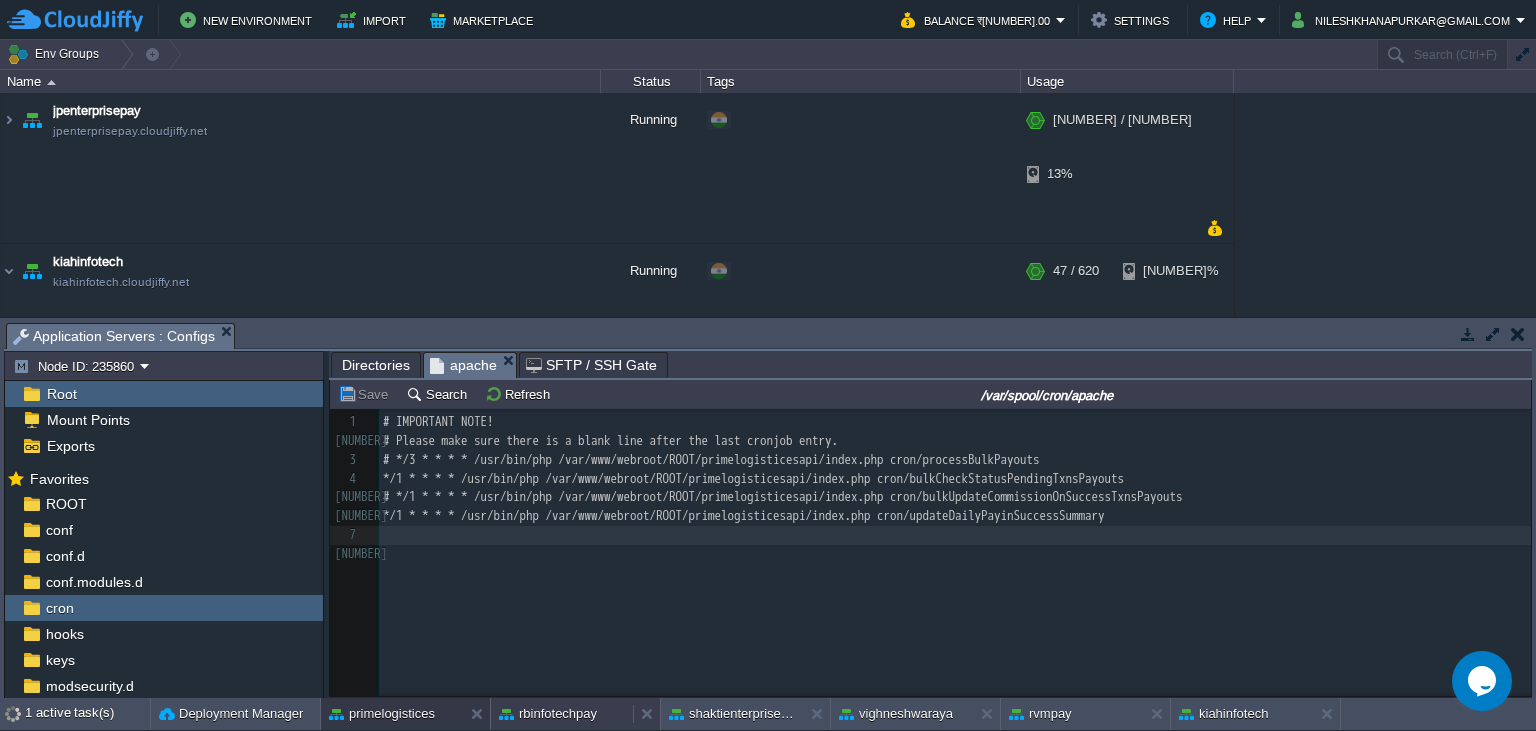 scroll, scrollTop: 7, scrollLeft: 0, axis: vertical 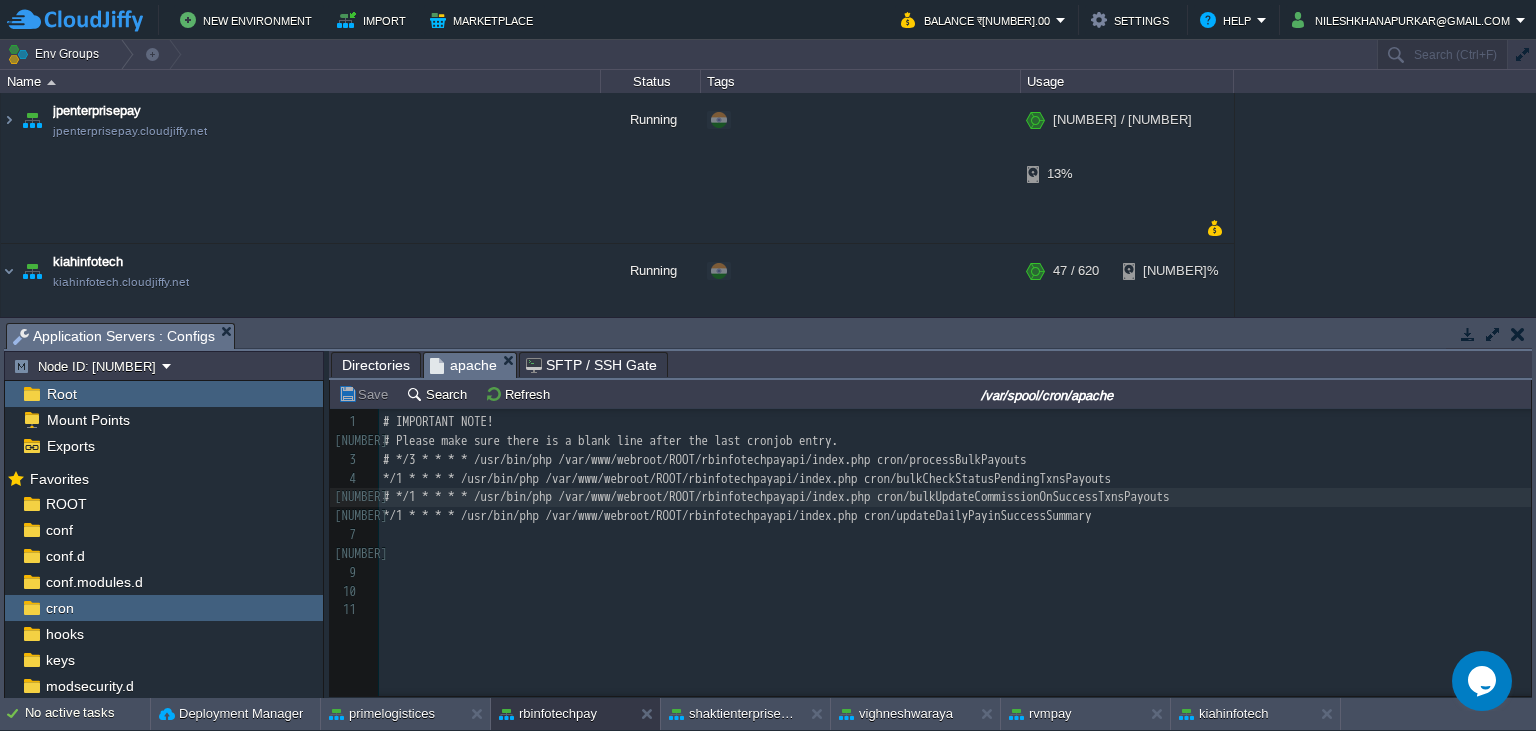 type 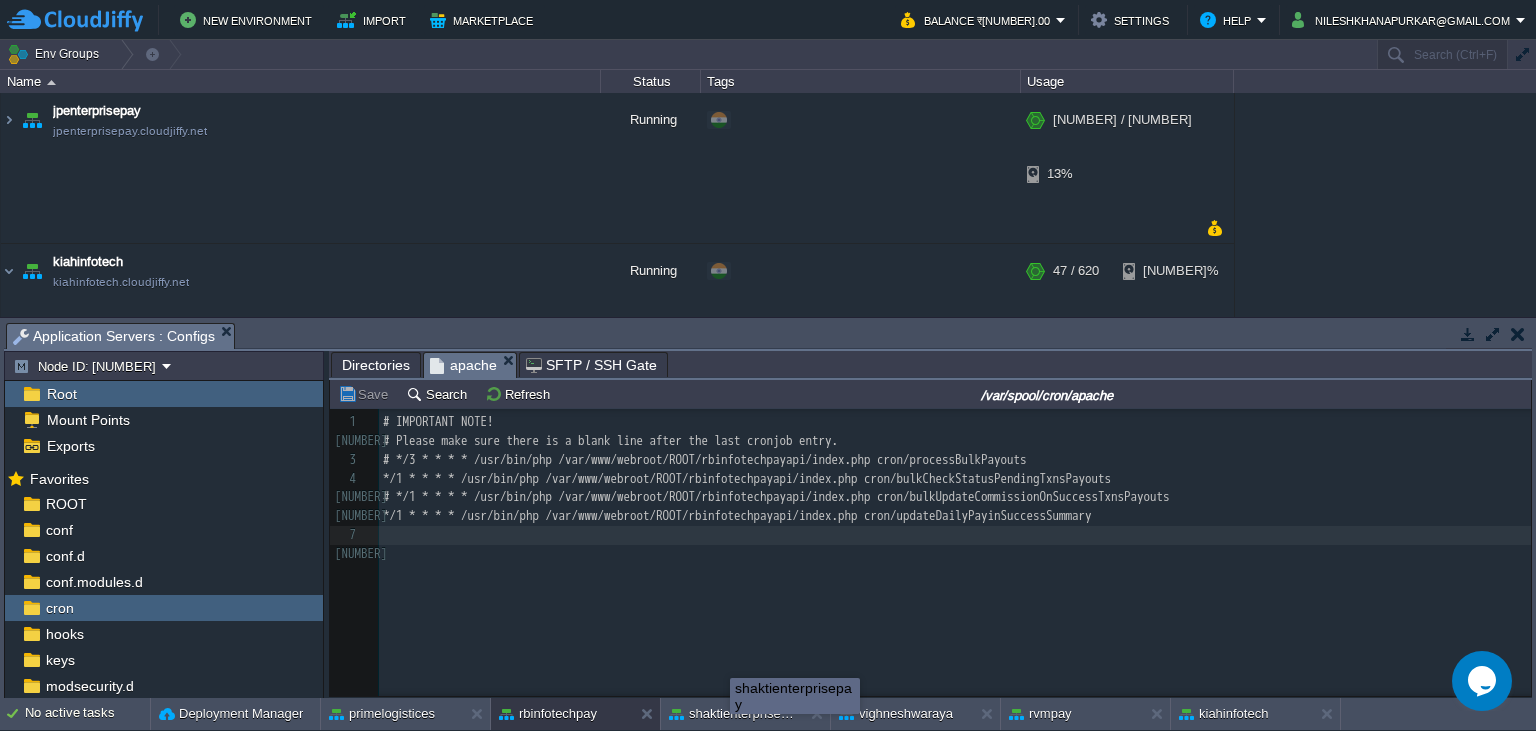 click on "shaktienterprisepay" at bounding box center [795, 696] 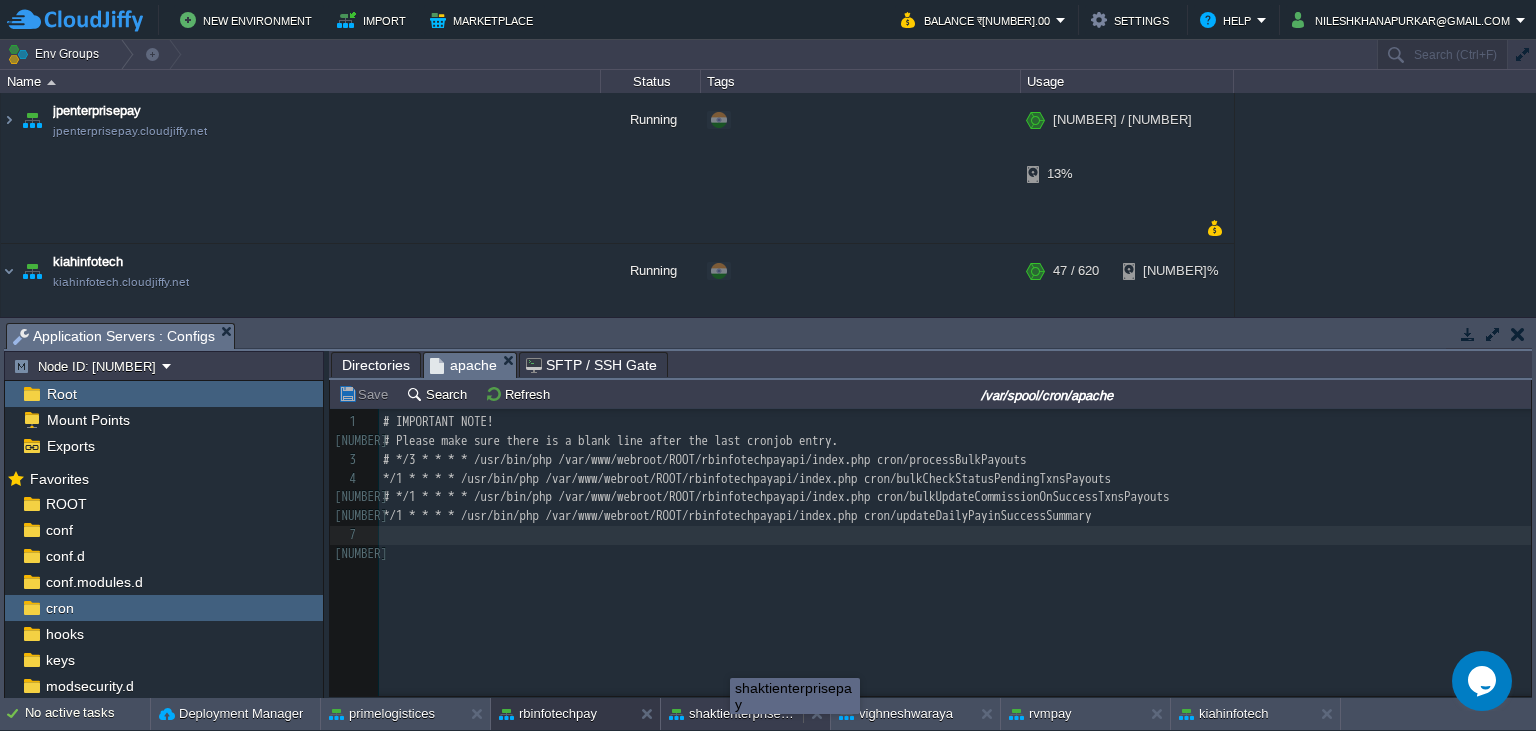 click on "shaktienterprisepay" at bounding box center [732, 714] 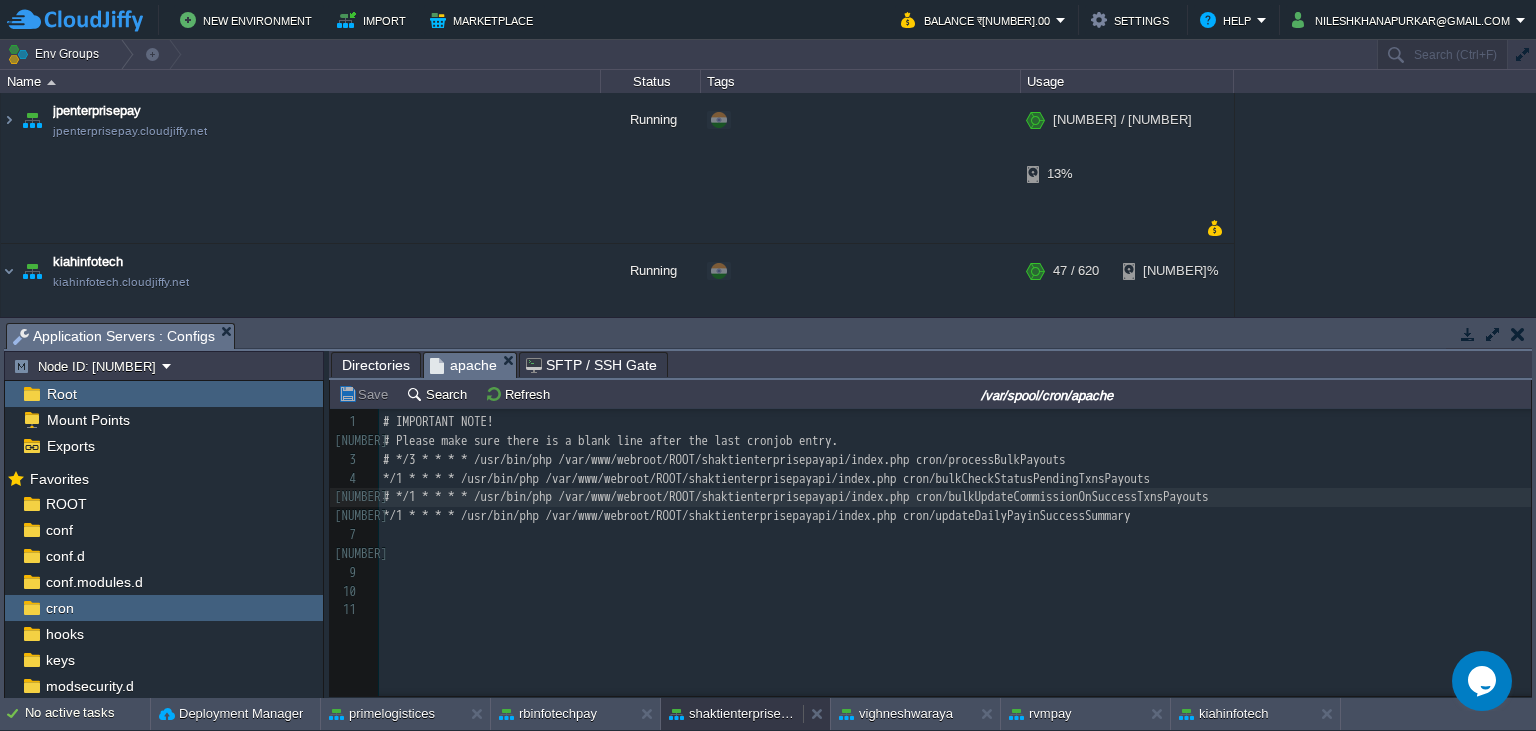 scroll, scrollTop: 7, scrollLeft: 0, axis: vertical 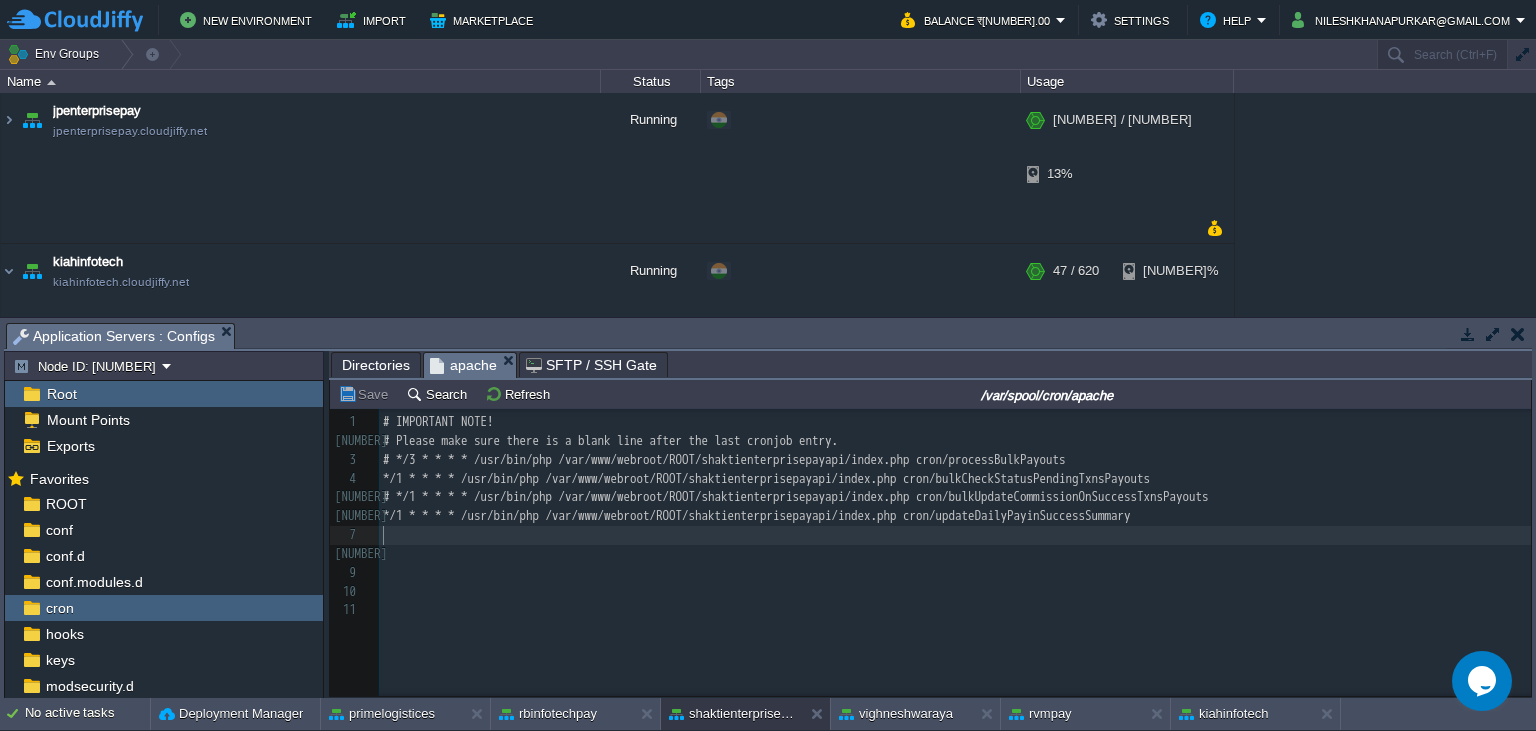 click on "​" at bounding box center [955, 535] 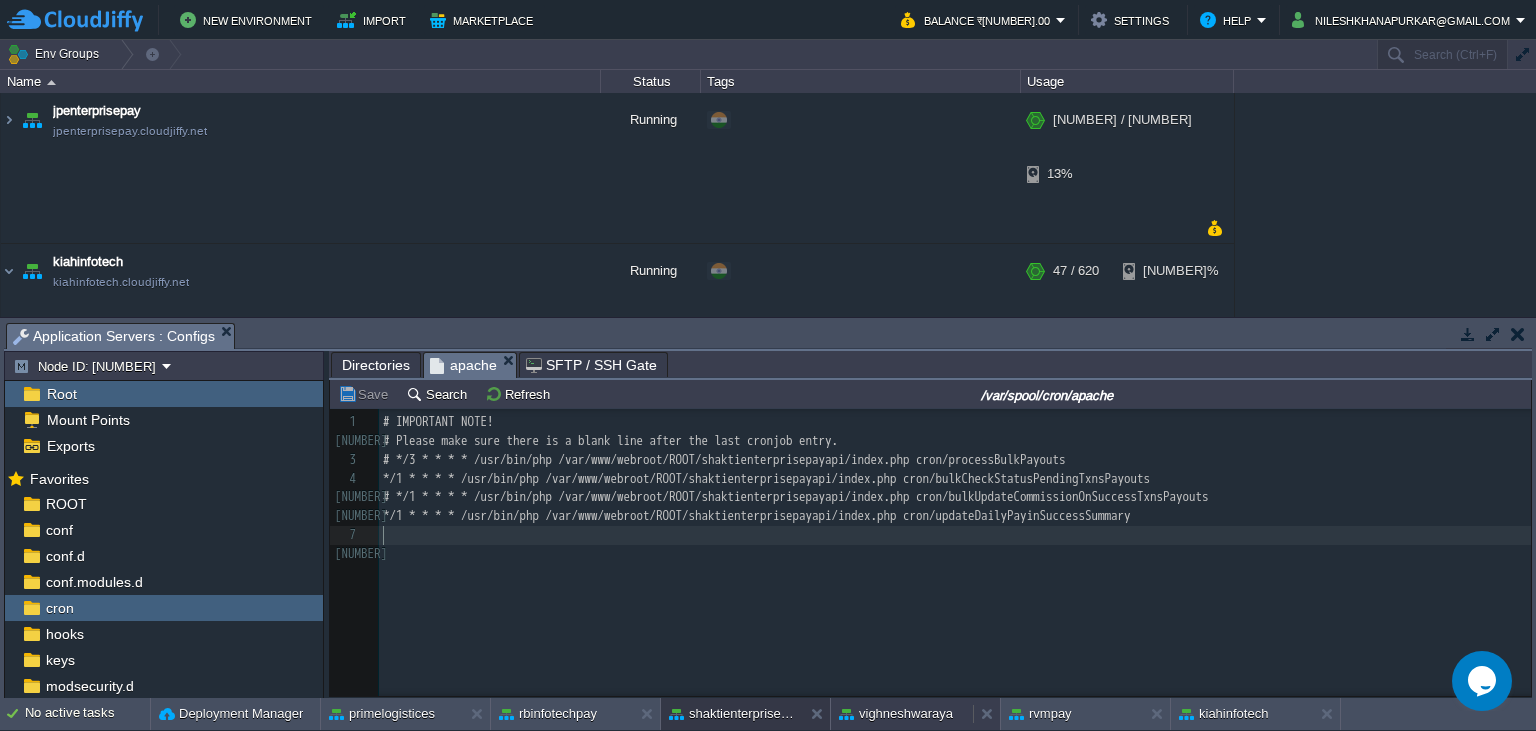 click on "vighneshwaraya" at bounding box center [896, 714] 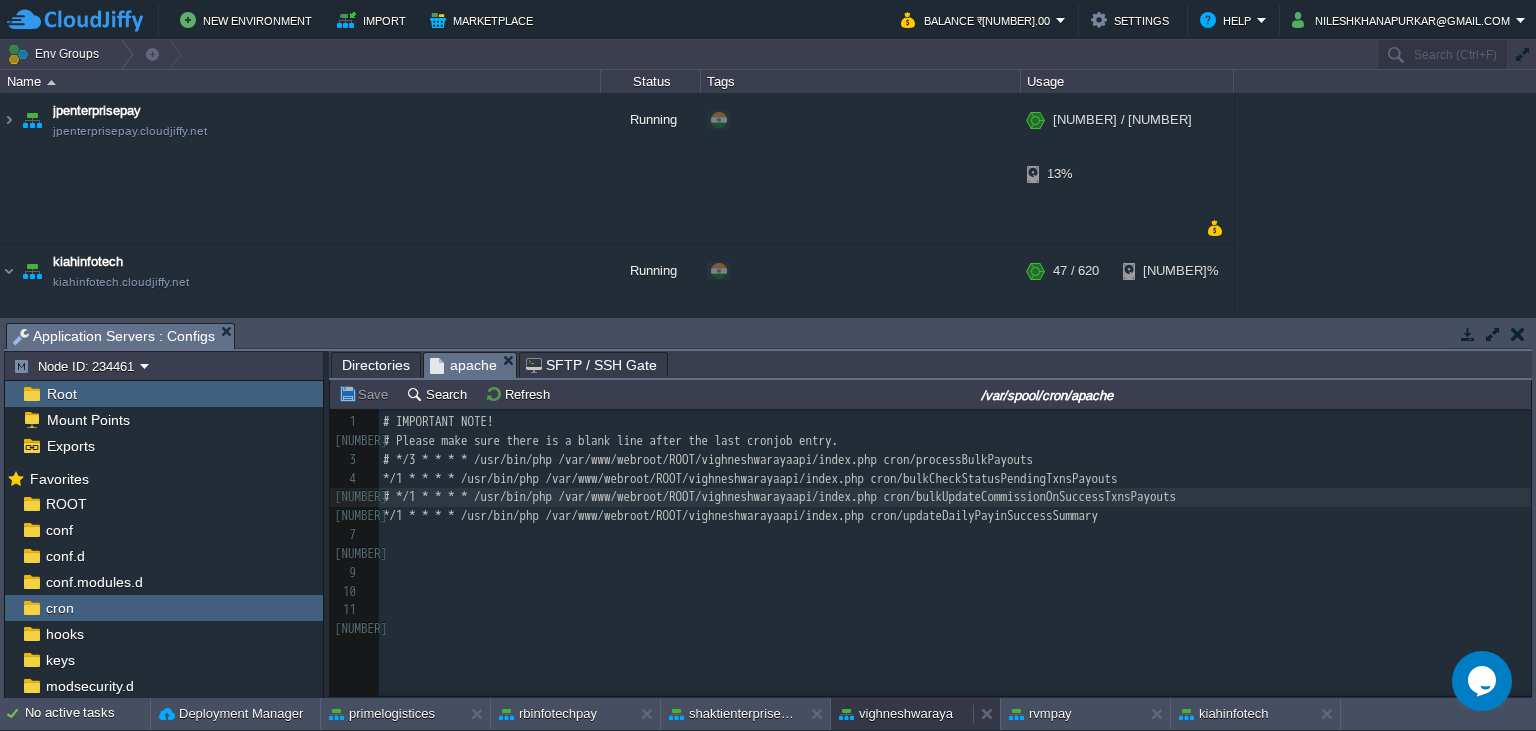 scroll, scrollTop: 7, scrollLeft: 0, axis: vertical 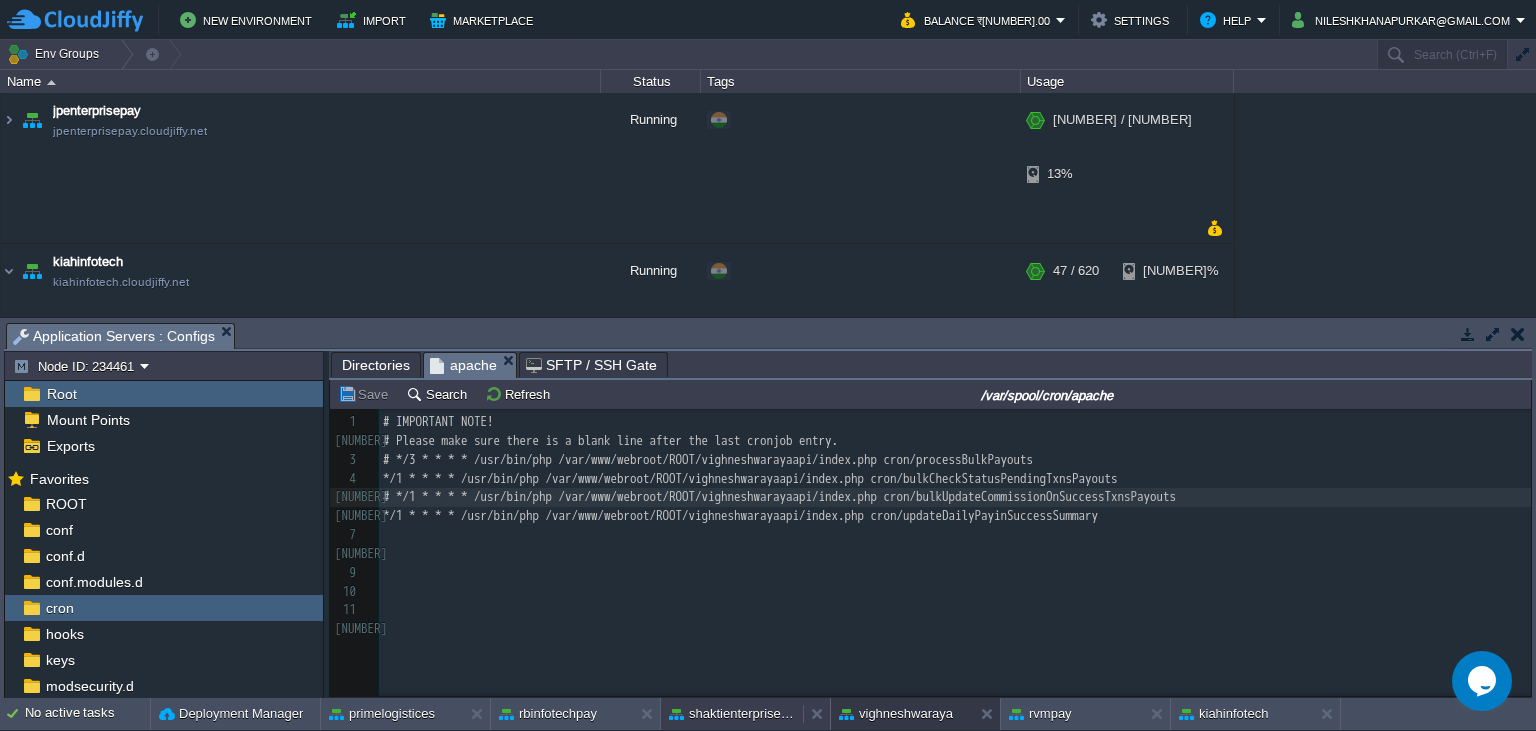 click on "shaktienterprisepay" at bounding box center (732, 714) 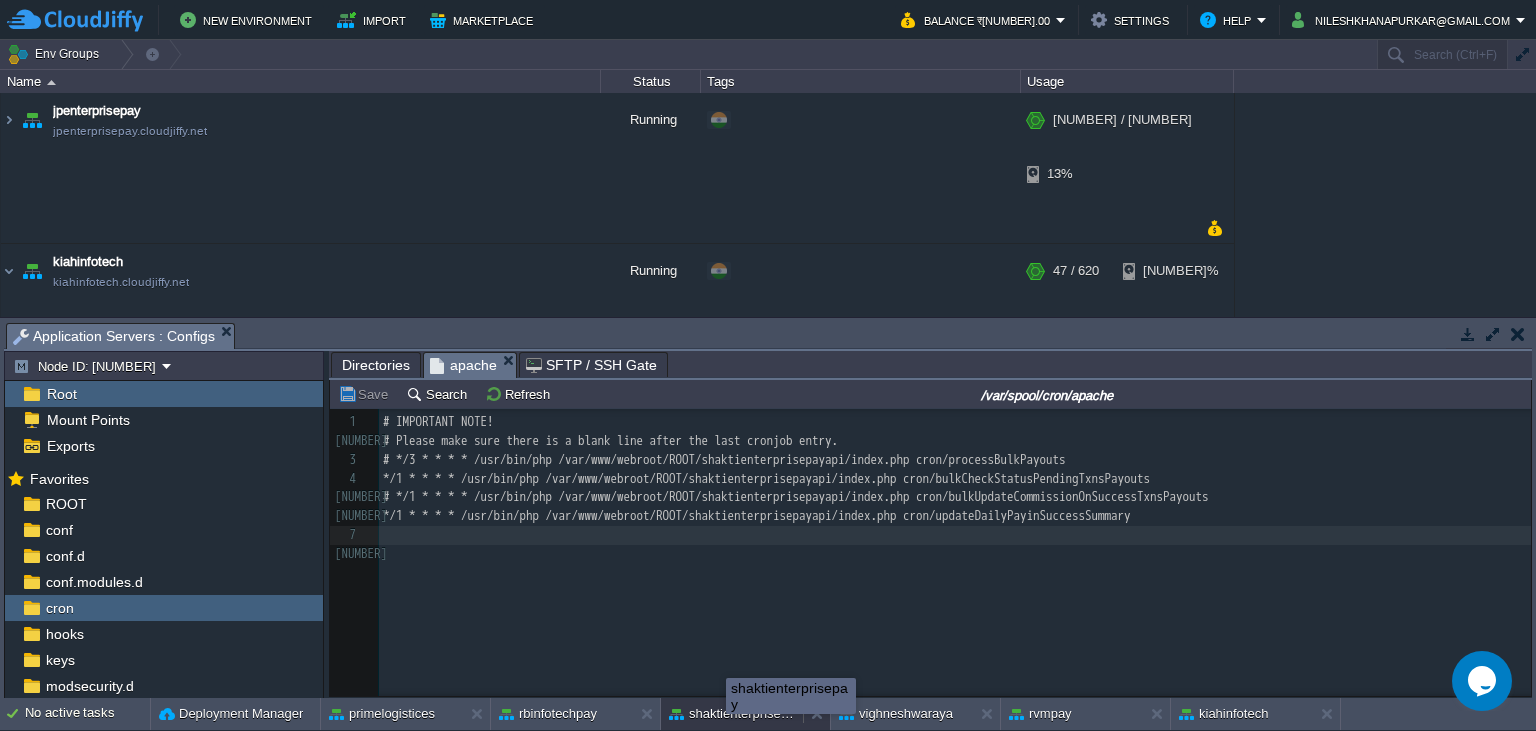 scroll, scrollTop: 7, scrollLeft: 0, axis: vertical 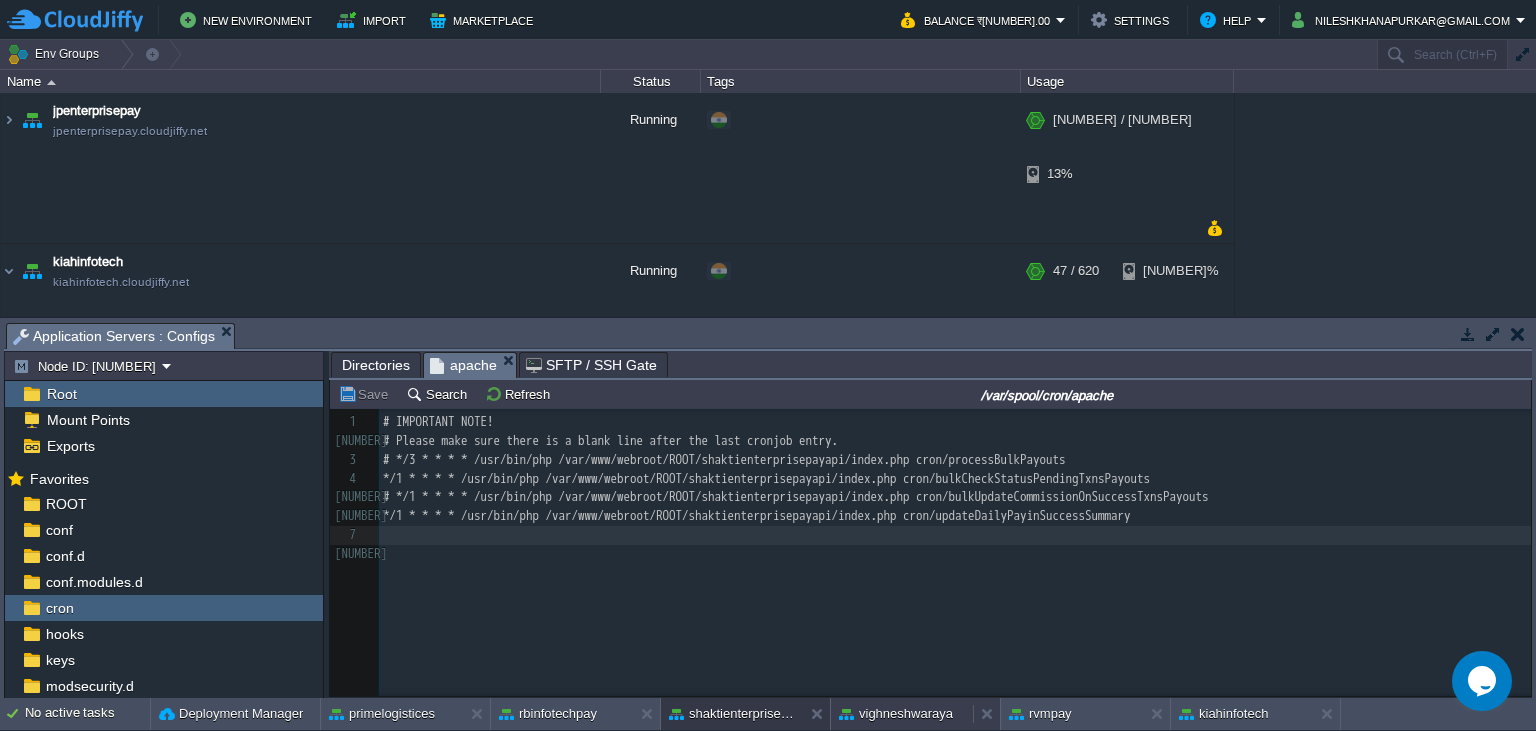 click on "vighneshwaraya" at bounding box center [896, 714] 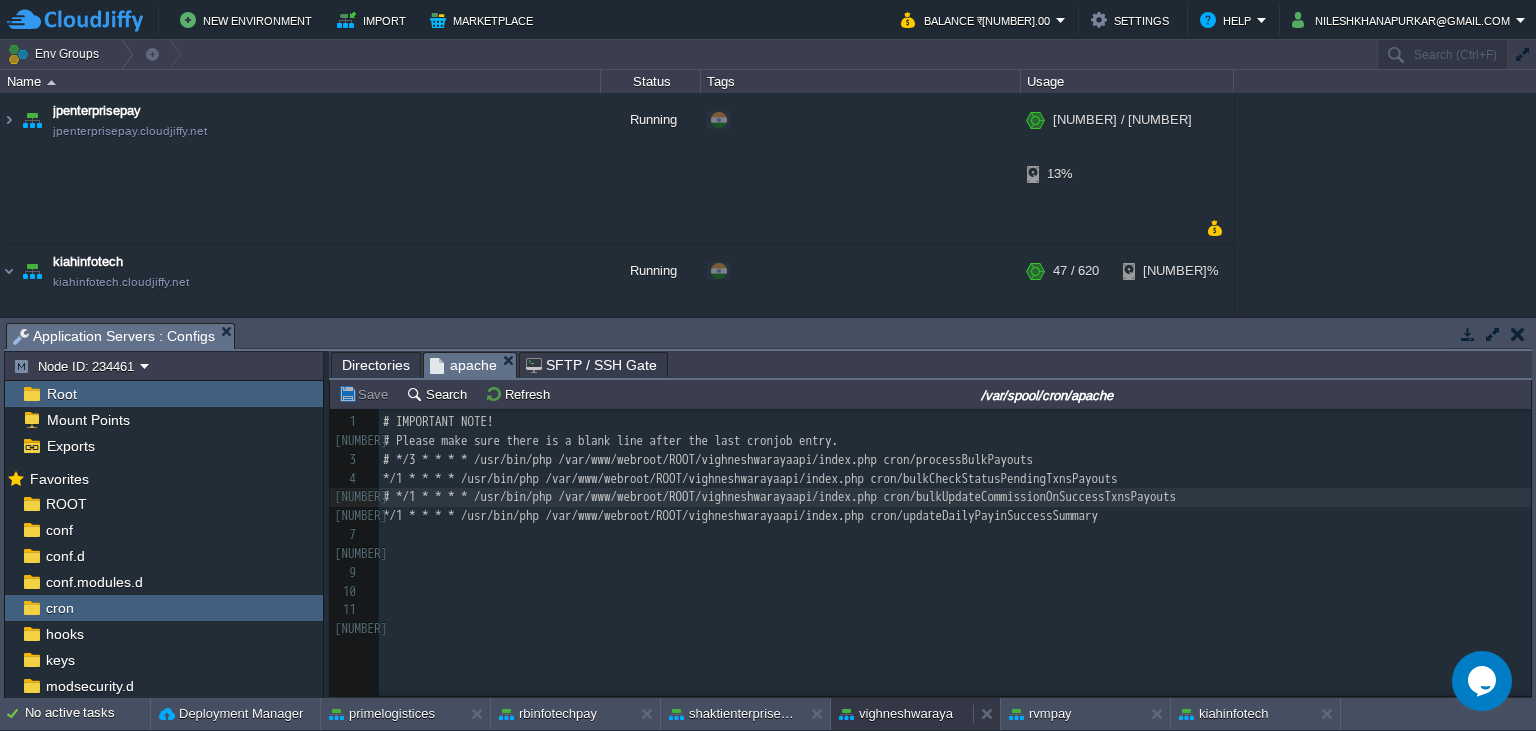 scroll, scrollTop: 7, scrollLeft: 0, axis: vertical 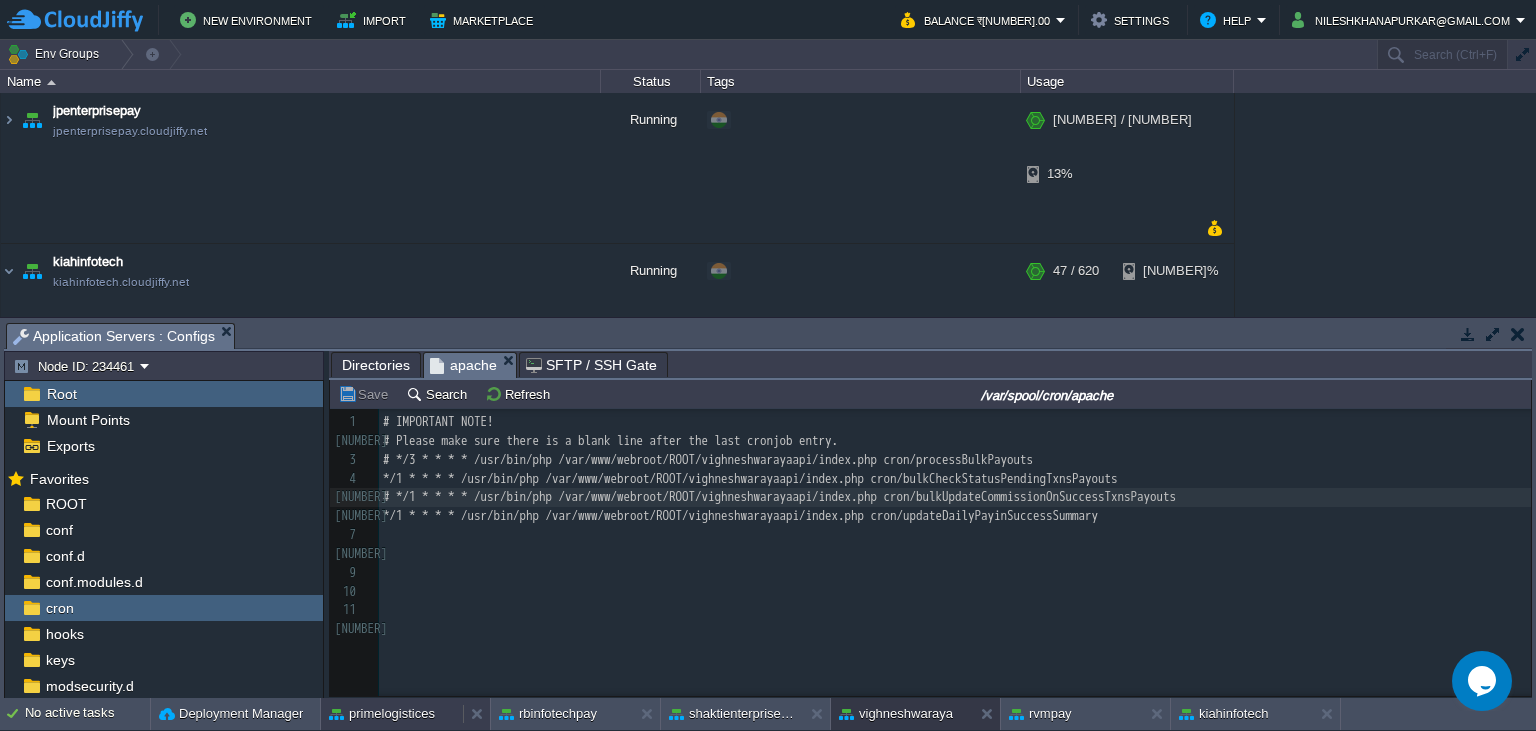 click on "primelogistices" at bounding box center [382, 714] 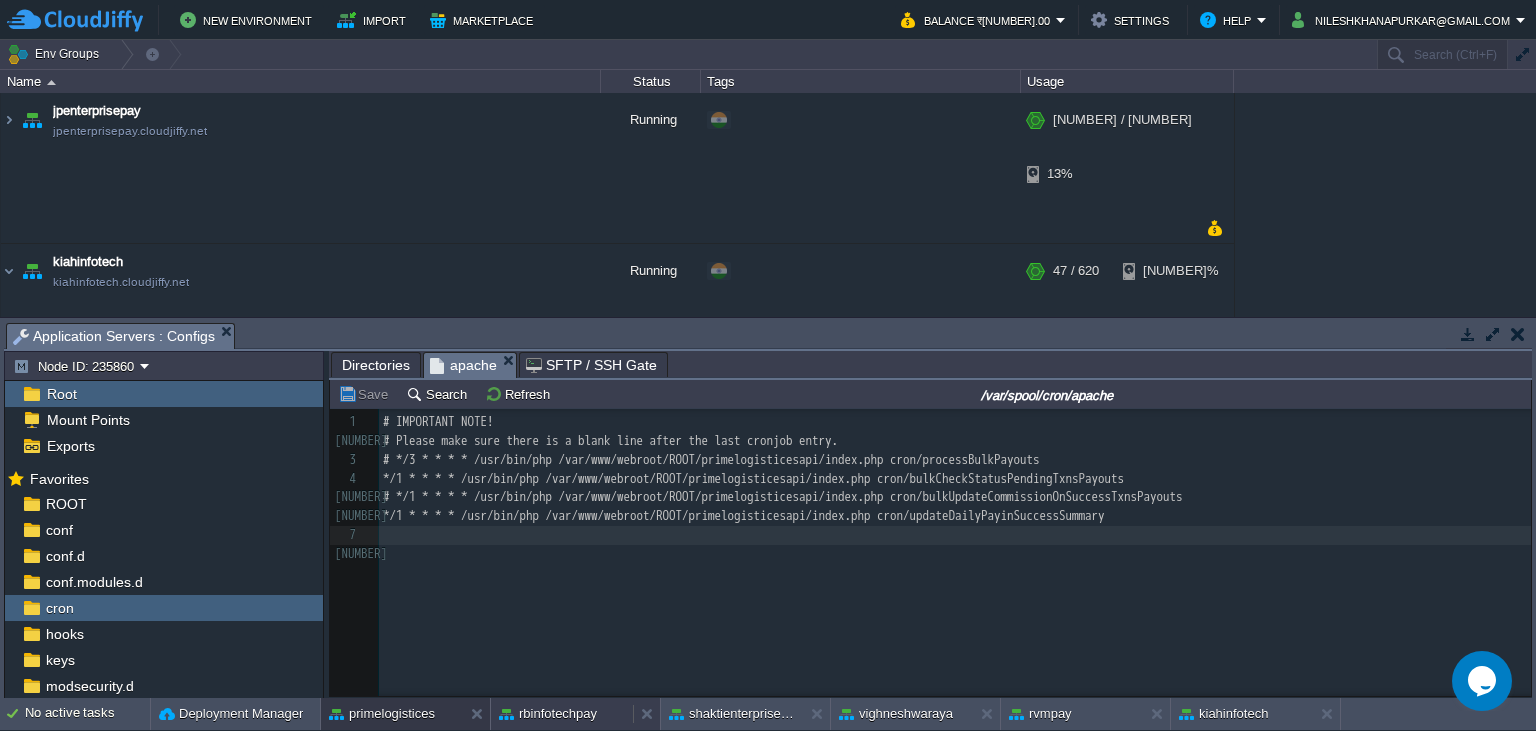 click on "rbinfotechpay" at bounding box center [548, 714] 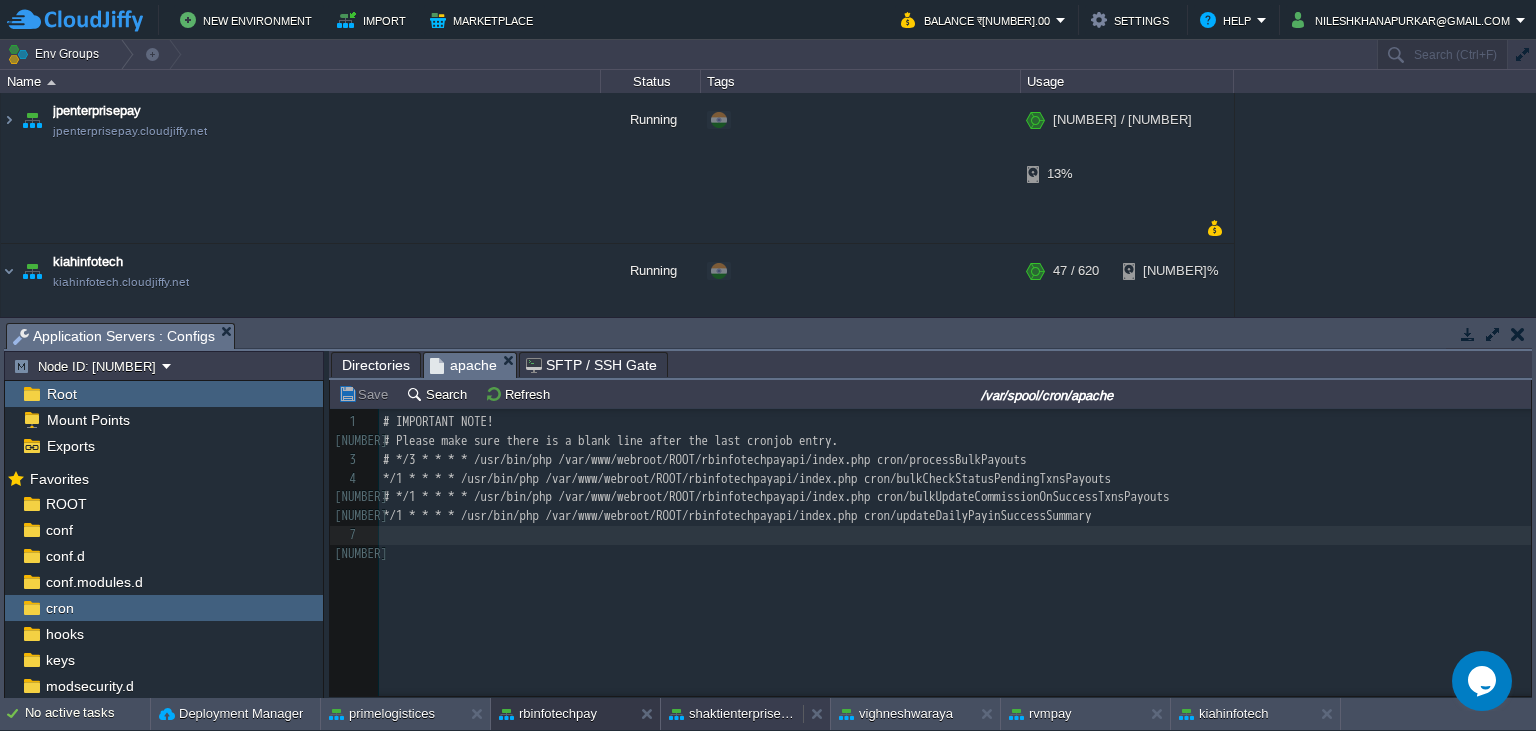 click on "shaktienterprisepay" at bounding box center (732, 714) 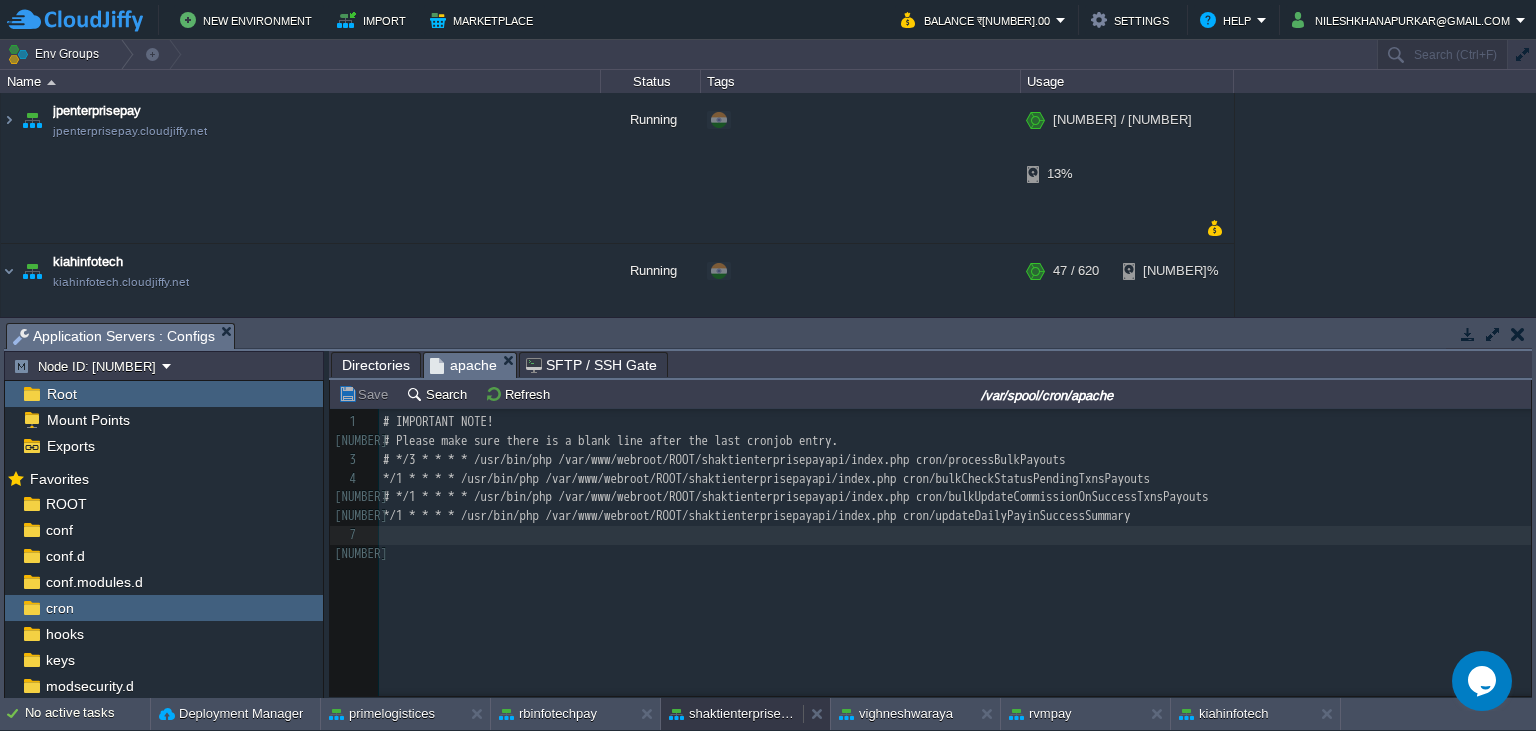 scroll, scrollTop: 7, scrollLeft: 0, axis: vertical 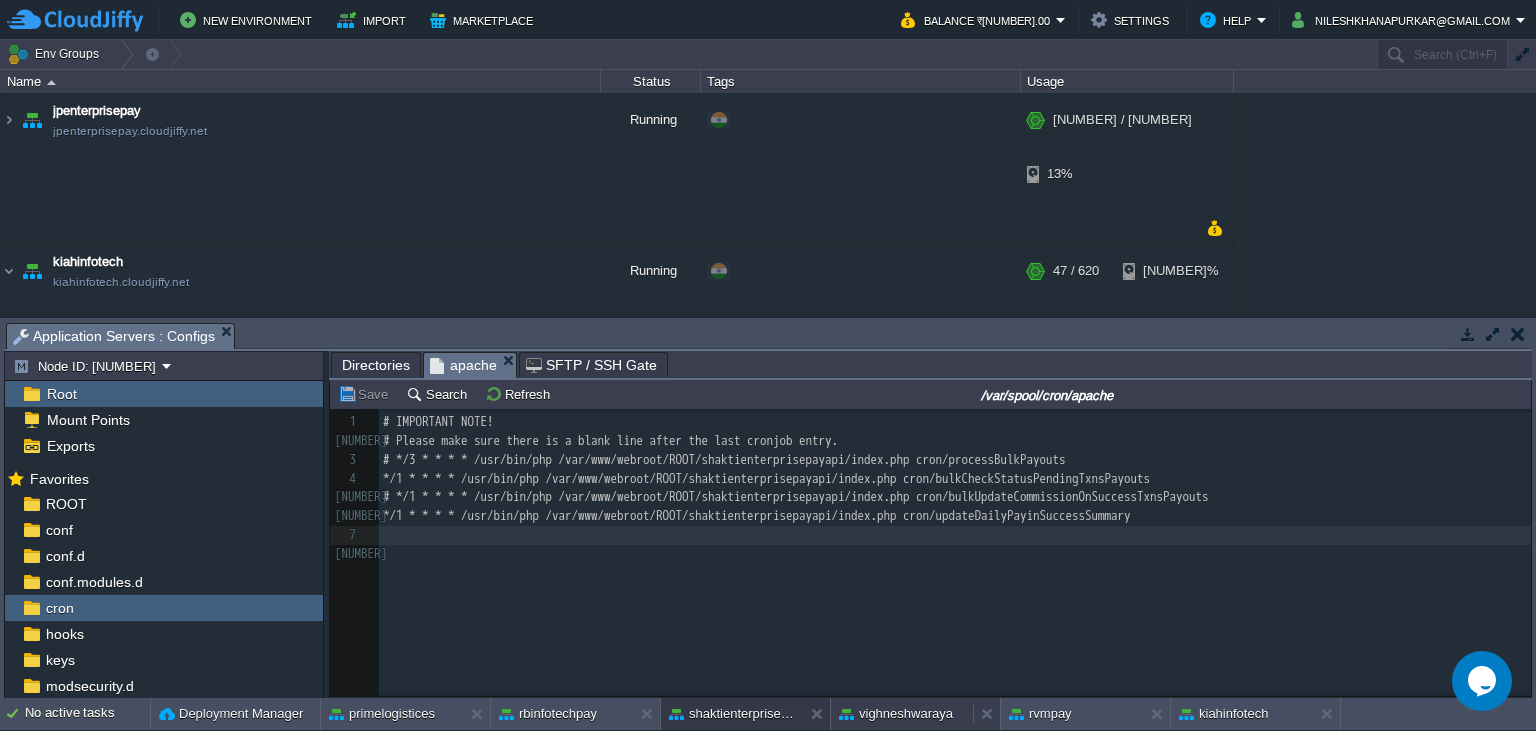 click on "vighneshwaraya" at bounding box center (896, 714) 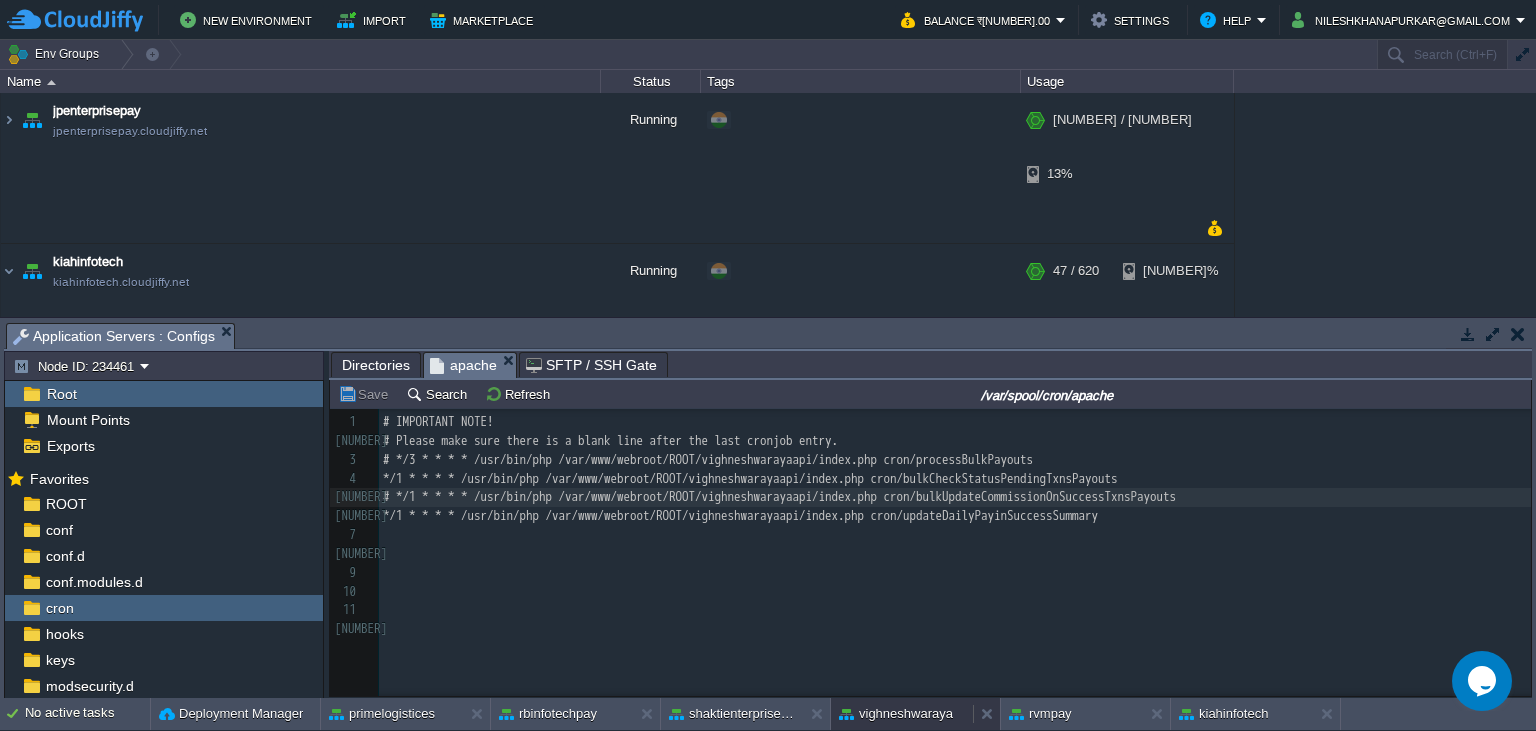 scroll, scrollTop: 7, scrollLeft: 0, axis: vertical 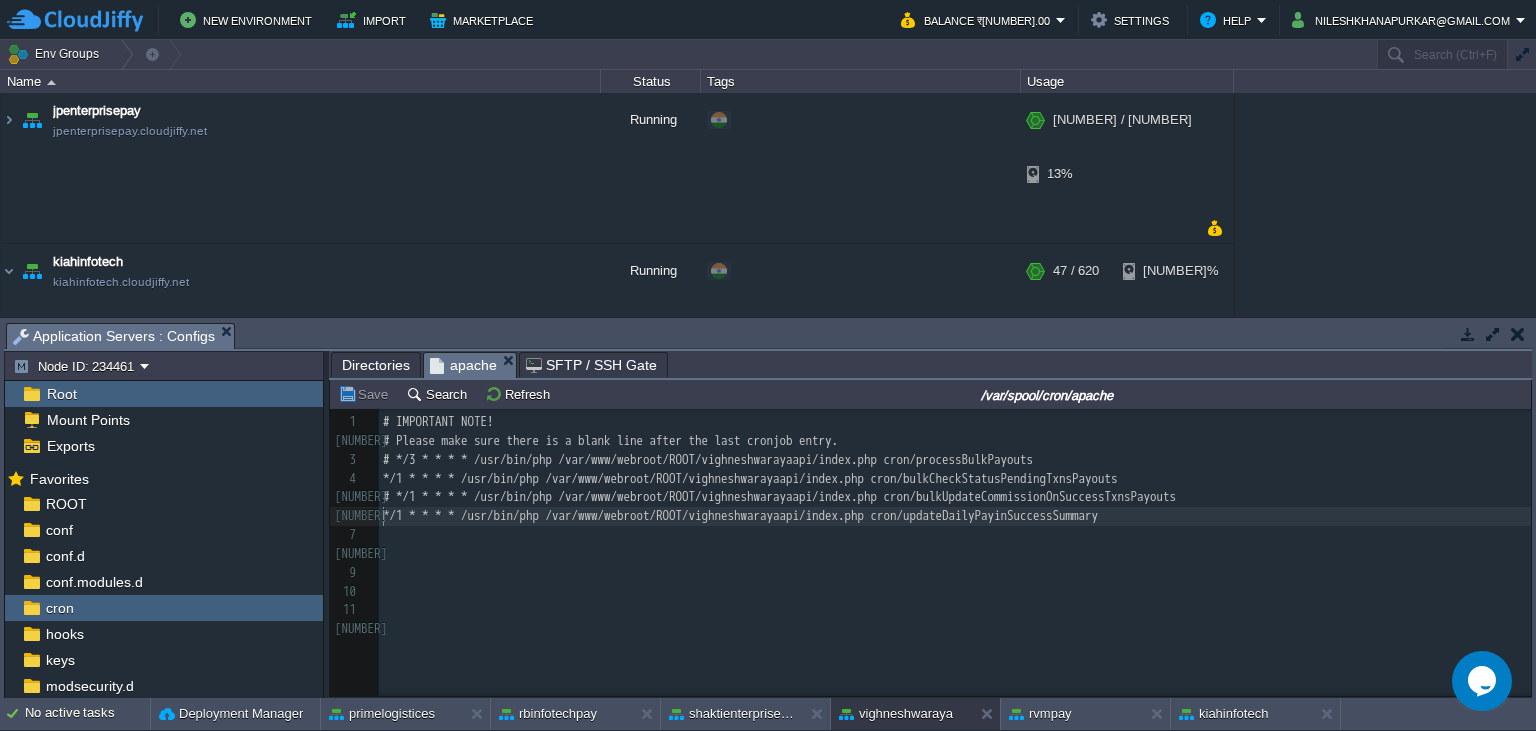 click on "xxxxxxxxxx   1 # IMPORTANT NOTE! 2 # Please make sure there is a blank line after the last cronjob entry. 3 # */3 * * * * /usr/bin/php /var/www/webroot/ROOT/vighneshwarayaapi/index.php cron/processBulkPayouts 4  */1 * * * * /usr/bin/php /var/www/webroot/ROOT/vighneshwarayaapi/index.php cron/bulkCheckStatusPendingTxnsPayouts 5 # */1 * * * * /usr/bin/php /var/www/webroot/ROOT/vighneshwarayaapi/index.php cron/bulkUpdateCommissionOnSuccessTxnsPayouts 6 */1 * * * * /usr/bin/php /var/www/webroot/ROOT/vighneshwarayaapi/index.php cron/updateDailyPayinSuccessSummary 7 ​ 8 ​ 9 ​ 10 ​ 11 ​ 12 ​" at bounding box center [955, 526] 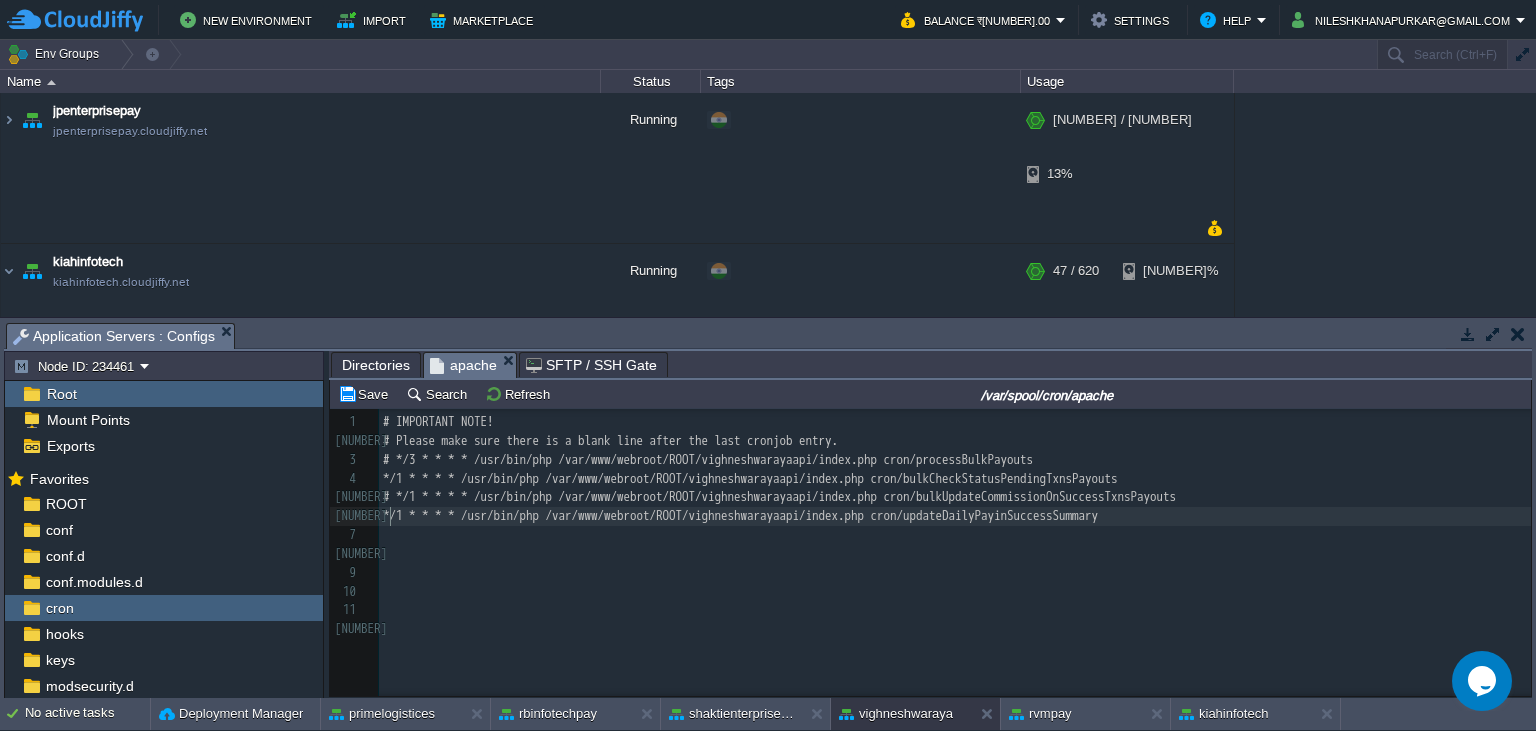 type 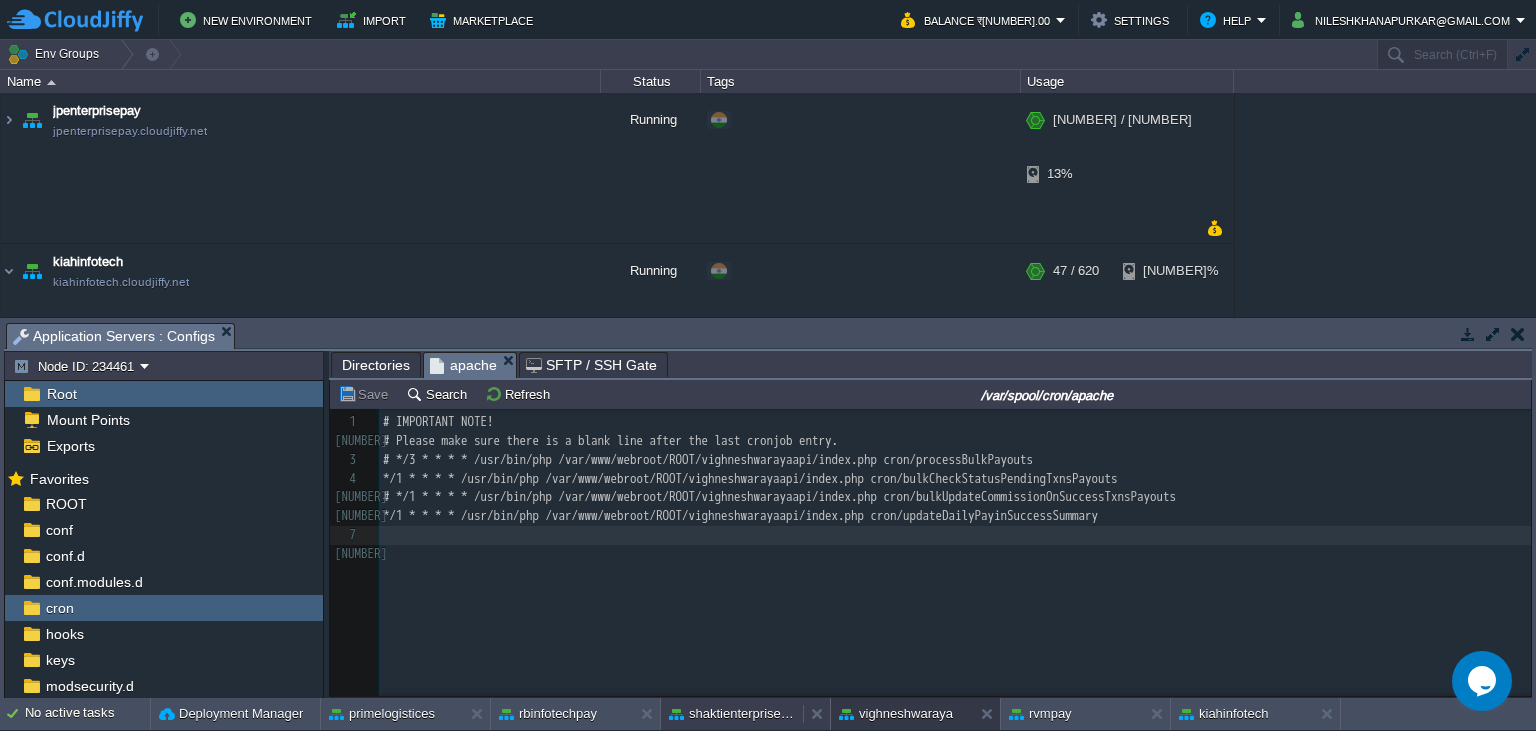 click on "shaktienterprisepay" at bounding box center [732, 714] 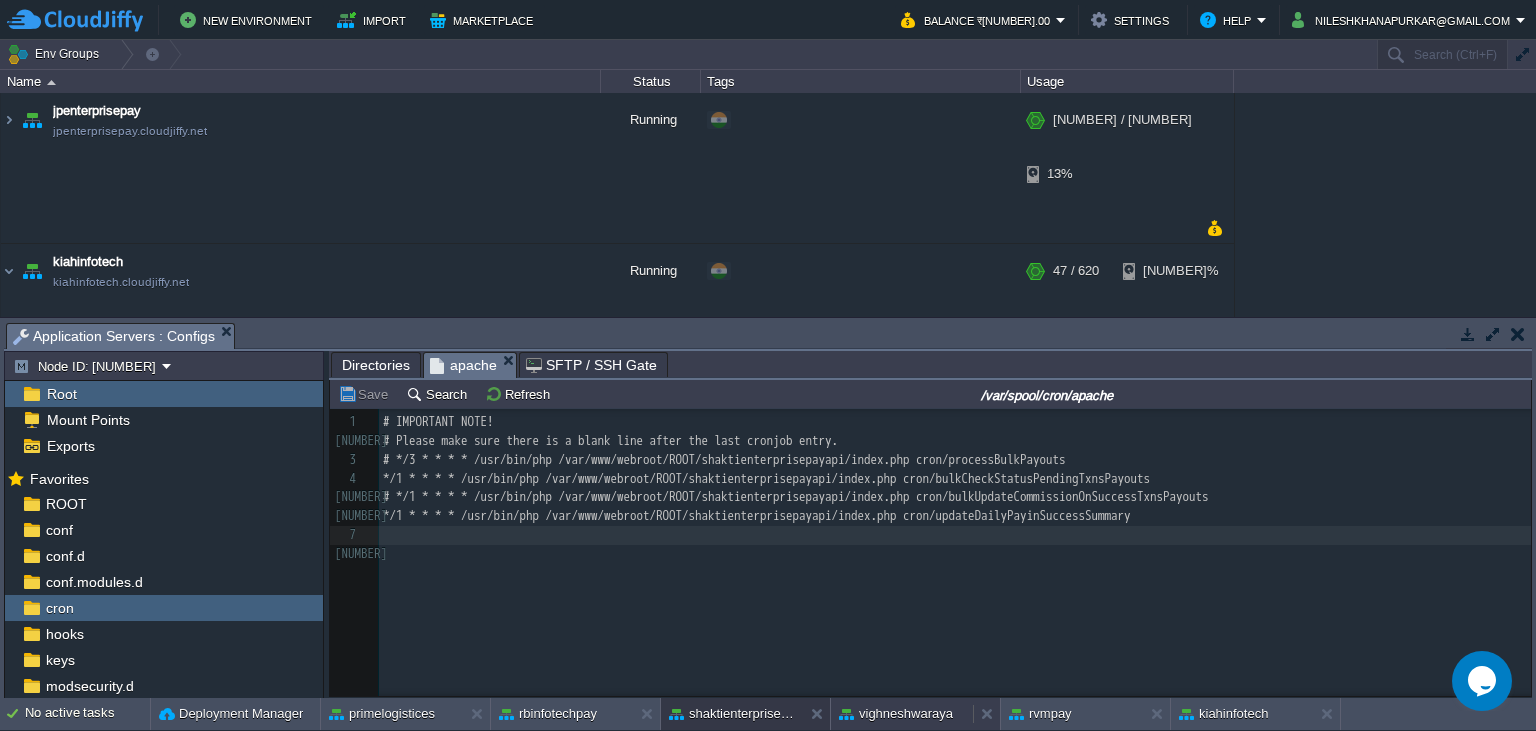 click on "vighneshwaraya" at bounding box center (896, 714) 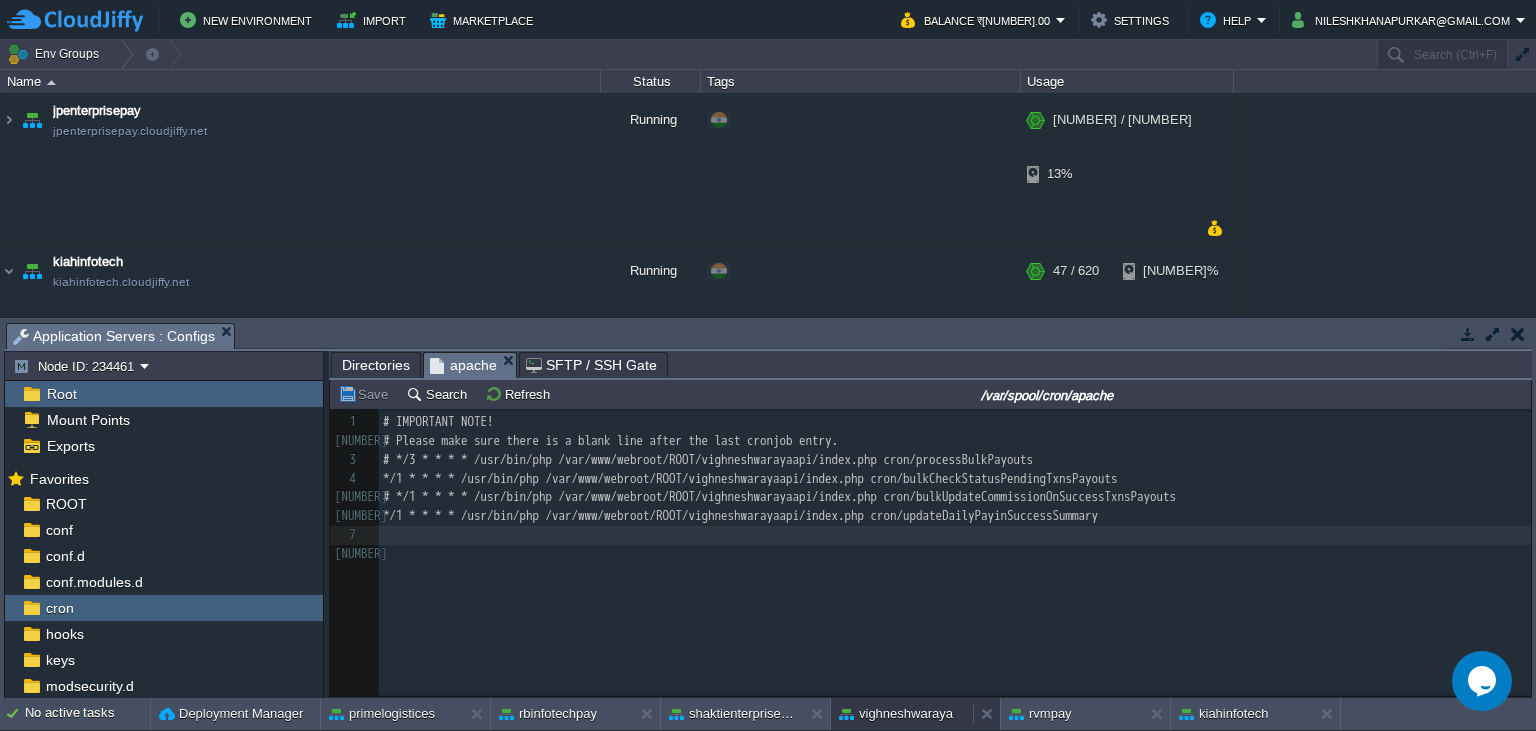 scroll, scrollTop: 7, scrollLeft: 0, axis: vertical 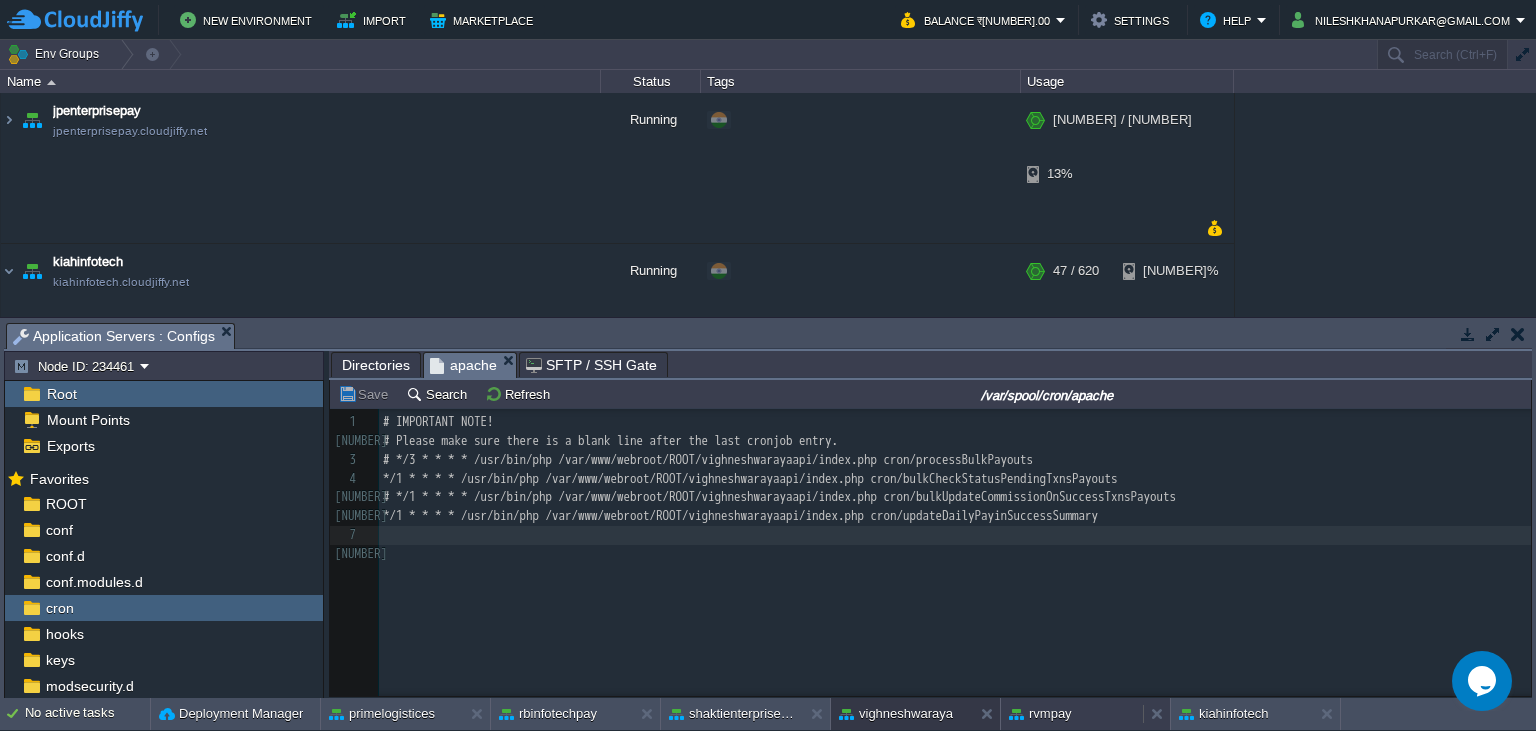 click on "rvmpay" at bounding box center (1040, 714) 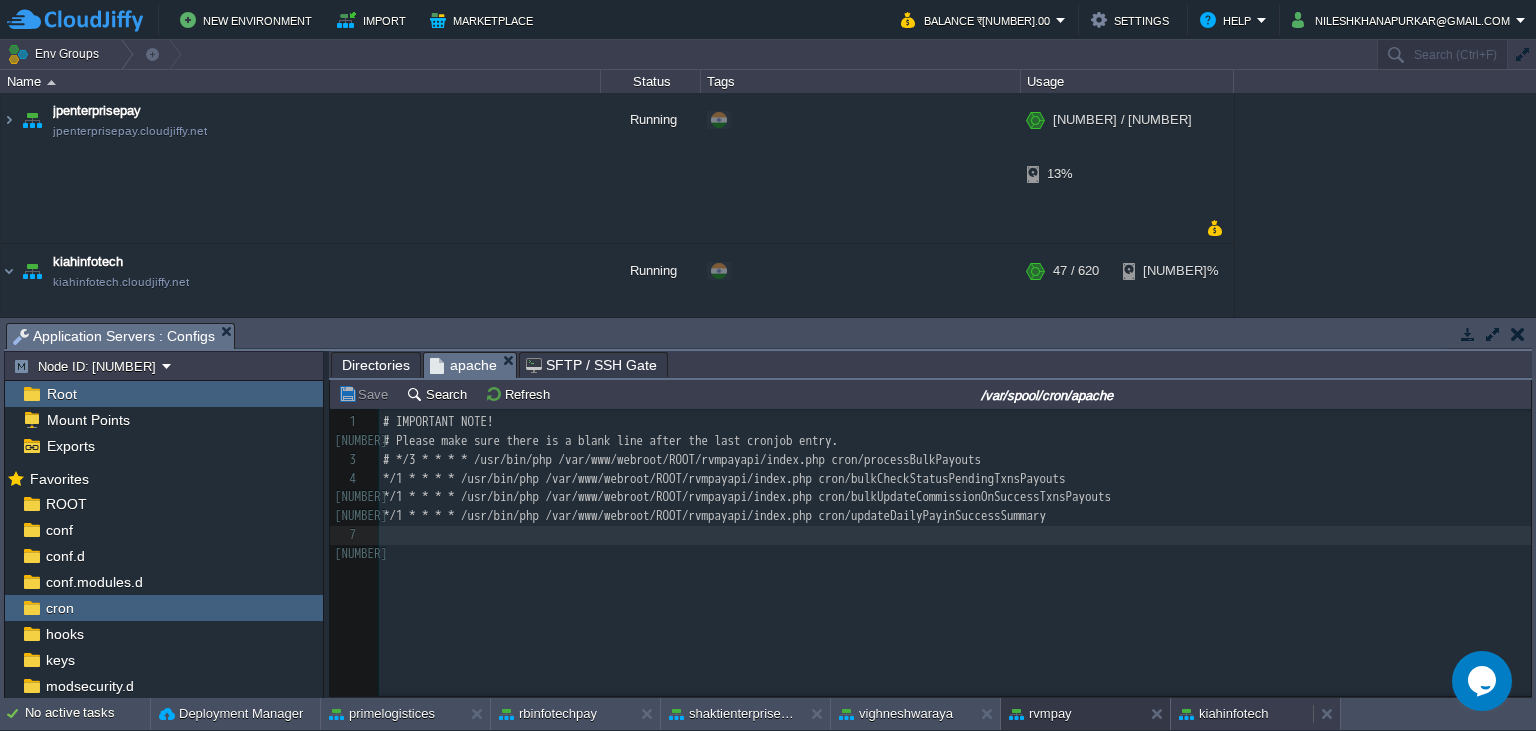 click on "kiahinfotech" at bounding box center (1223, 714) 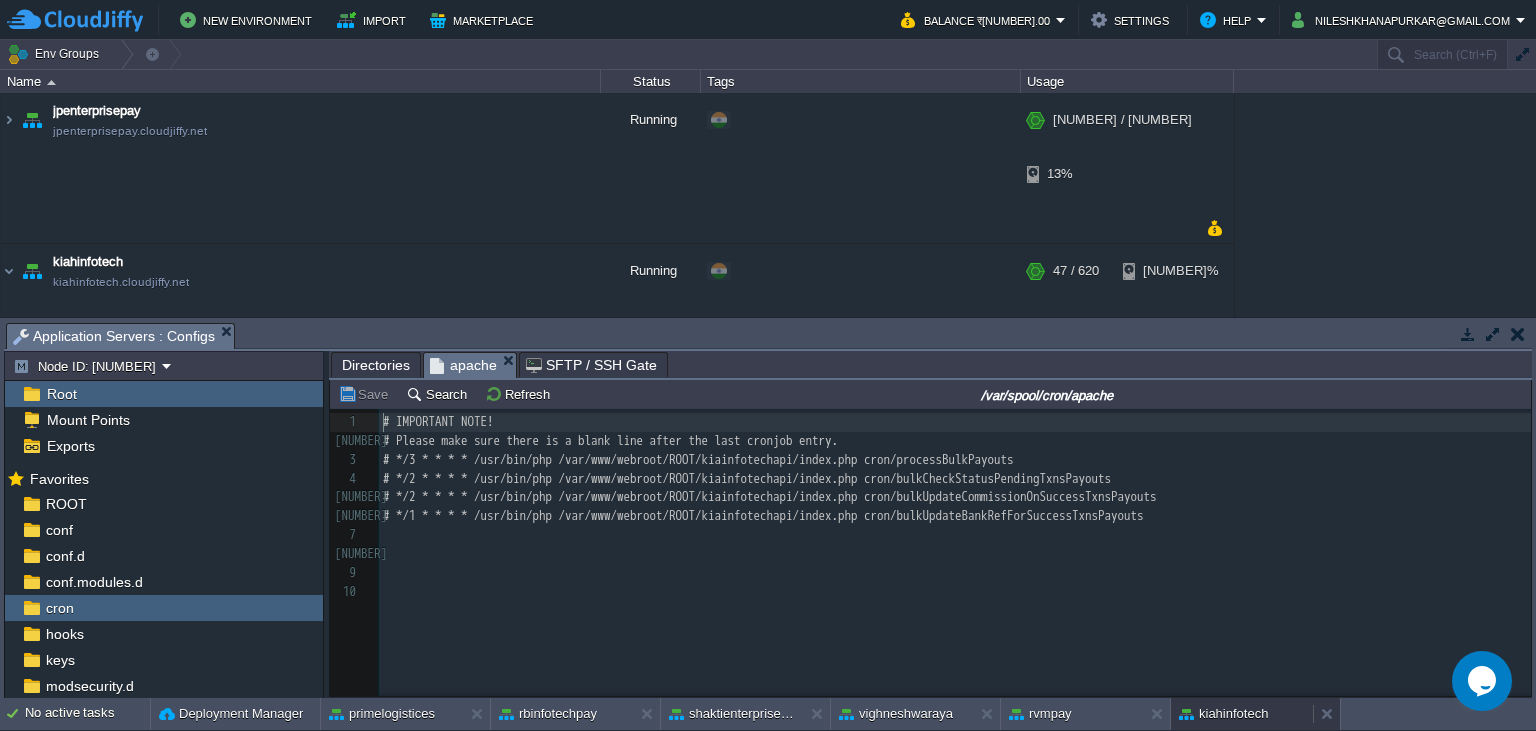 scroll, scrollTop: 7, scrollLeft: 0, axis: vertical 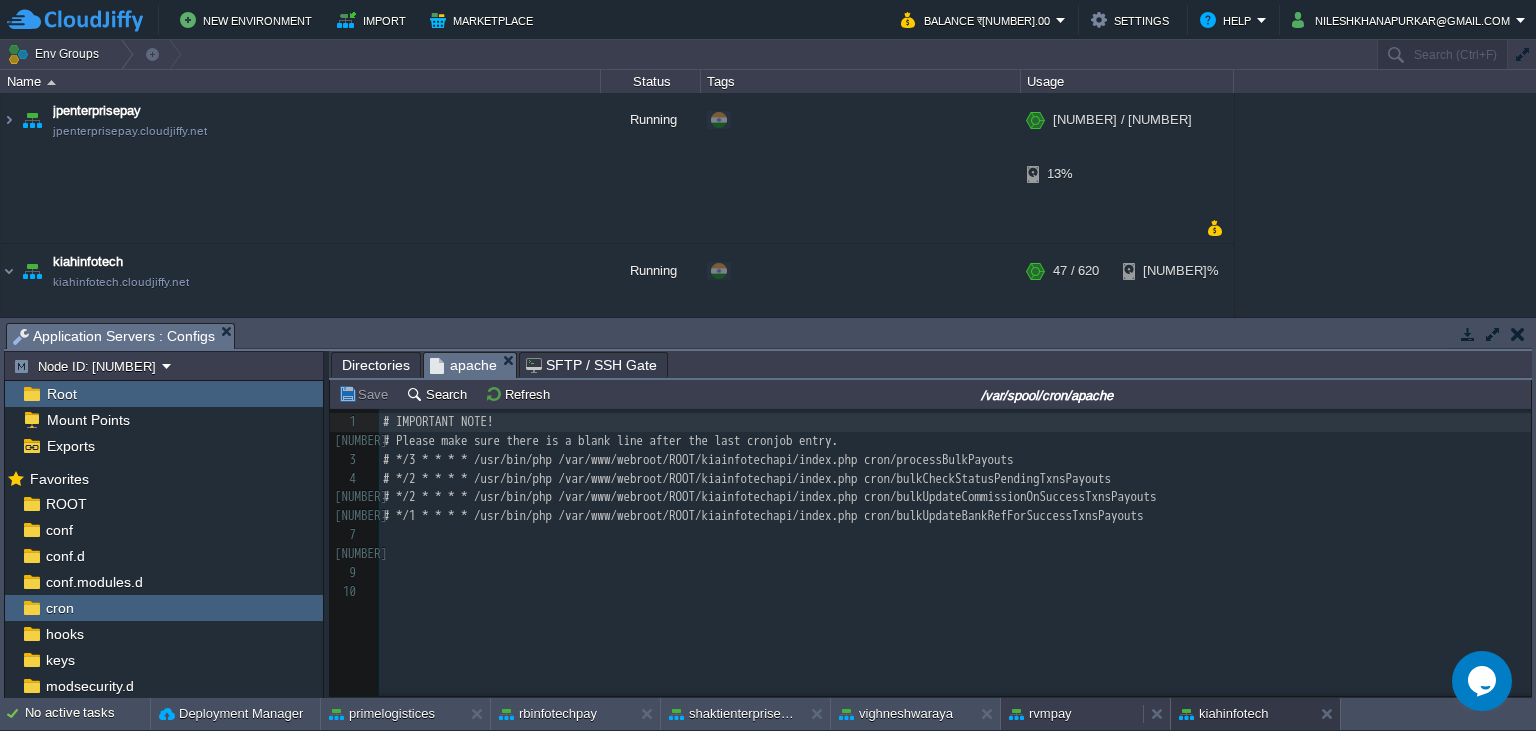 click on "rvmpay" at bounding box center (1040, 714) 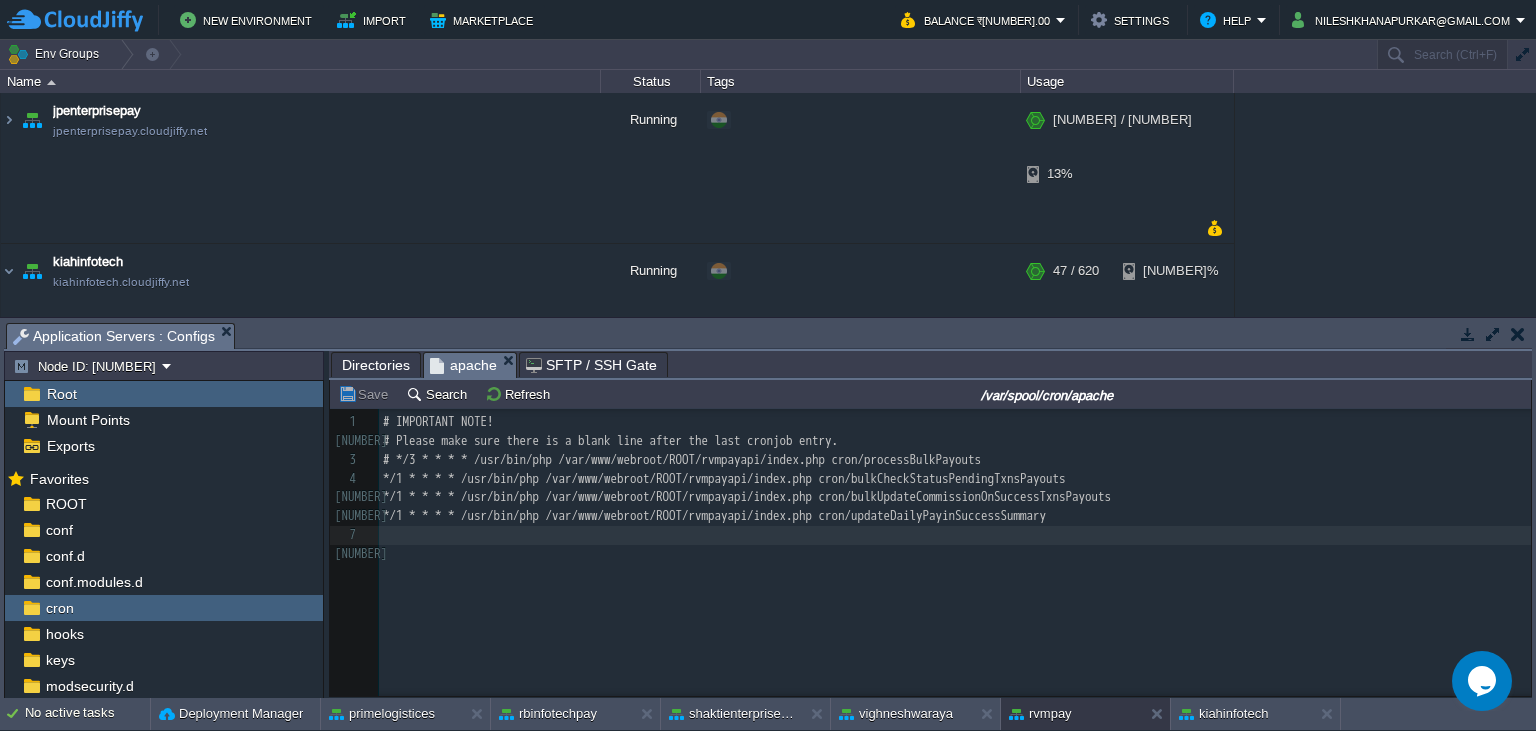 click on "x 9   1 # IMPORTANT NOTE! 2 # Please make sure there is a blank line after the last cronjob entry. 3 # */3 * * * * /usr/bin/php /var/www/webroot/ROOT/rvmpayapi/index.php cron/processBulkPayouts 4  */1 * * * * /usr/bin/php /var/www/webroot/ROOT/rvmpayapi/index.php cron/bulkCheckStatusPendingTxnsPayouts 5  */1 * * * * /usr/bin/php /var/www/webroot/ROOT/rvmpayapi/index.php cron/bulkUpdateCommissionOnSuccessTxnsPayouts 6 # */1 * * * * /usr/bin/php /var/www/webroot/ROOT/rvmpayapi/index.php cron/updateDailyPayinSuccessSummary 7 ​ 8 ​" at bounding box center (955, 488) 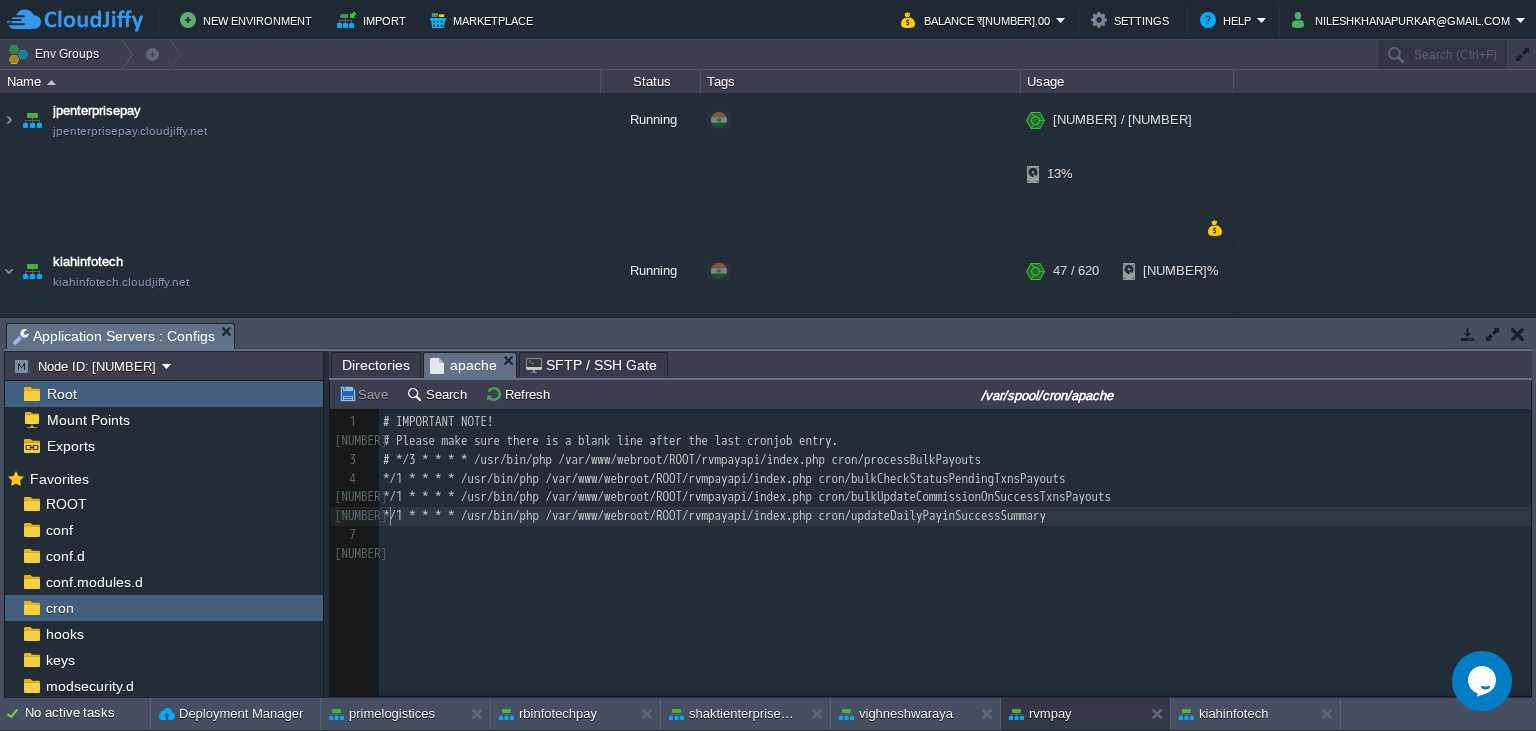 type on "*/1 * * * * /usr/bin/php /var/www/webroot/ROOT/rvmpayapi/index.php cron/updateDailyPayinSuccessSummary" 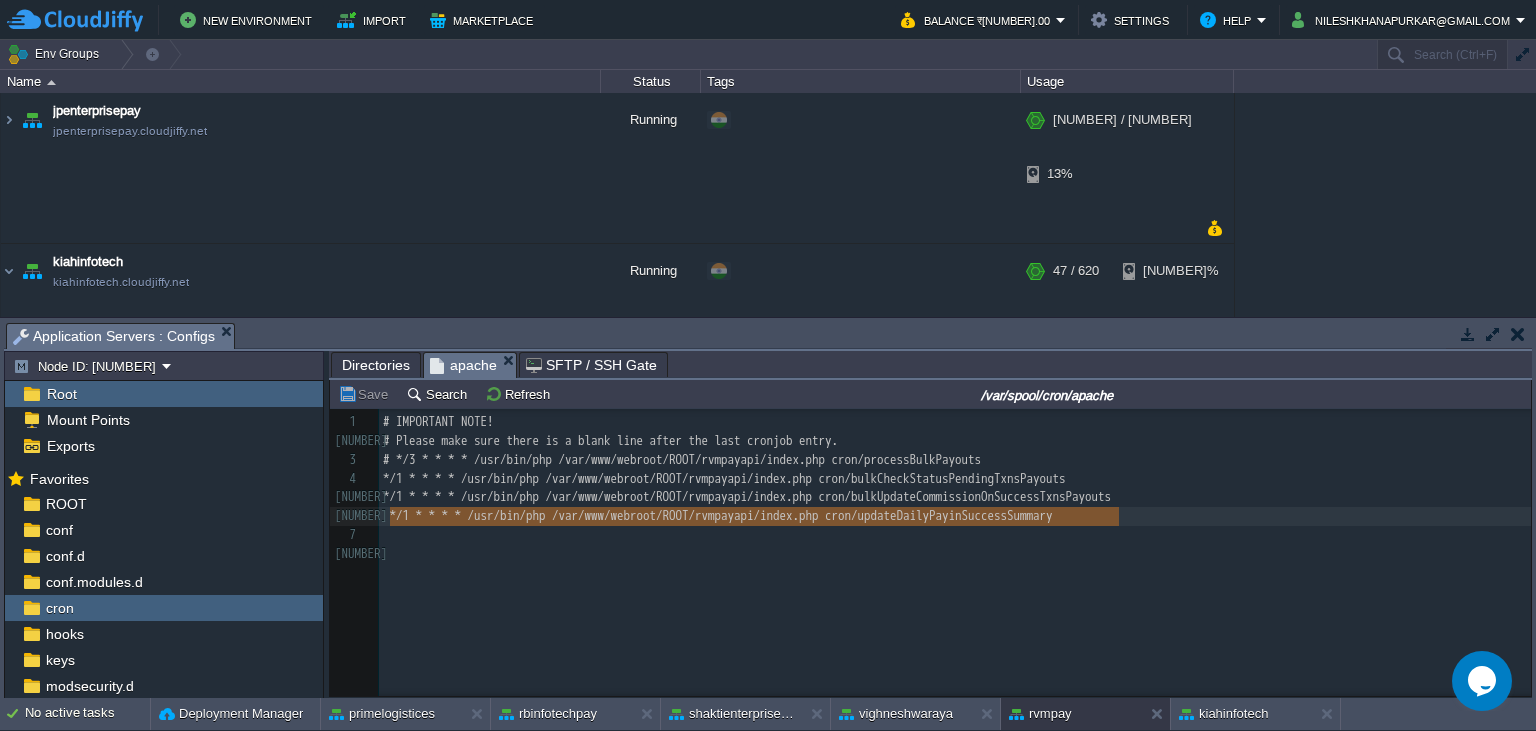 scroll, scrollTop: 0, scrollLeft: 729, axis: horizontal 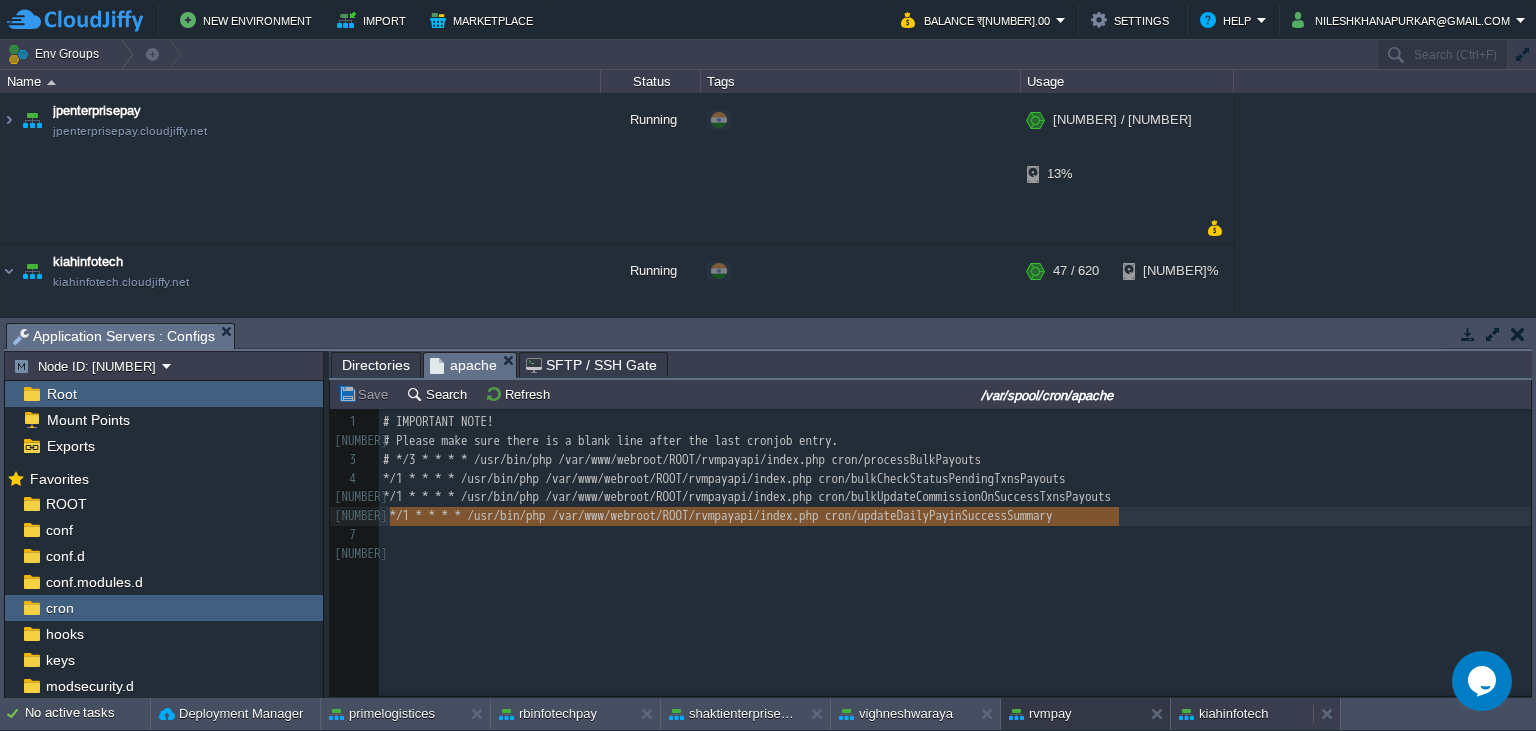 click on "kiahinfotech" at bounding box center (1223, 714) 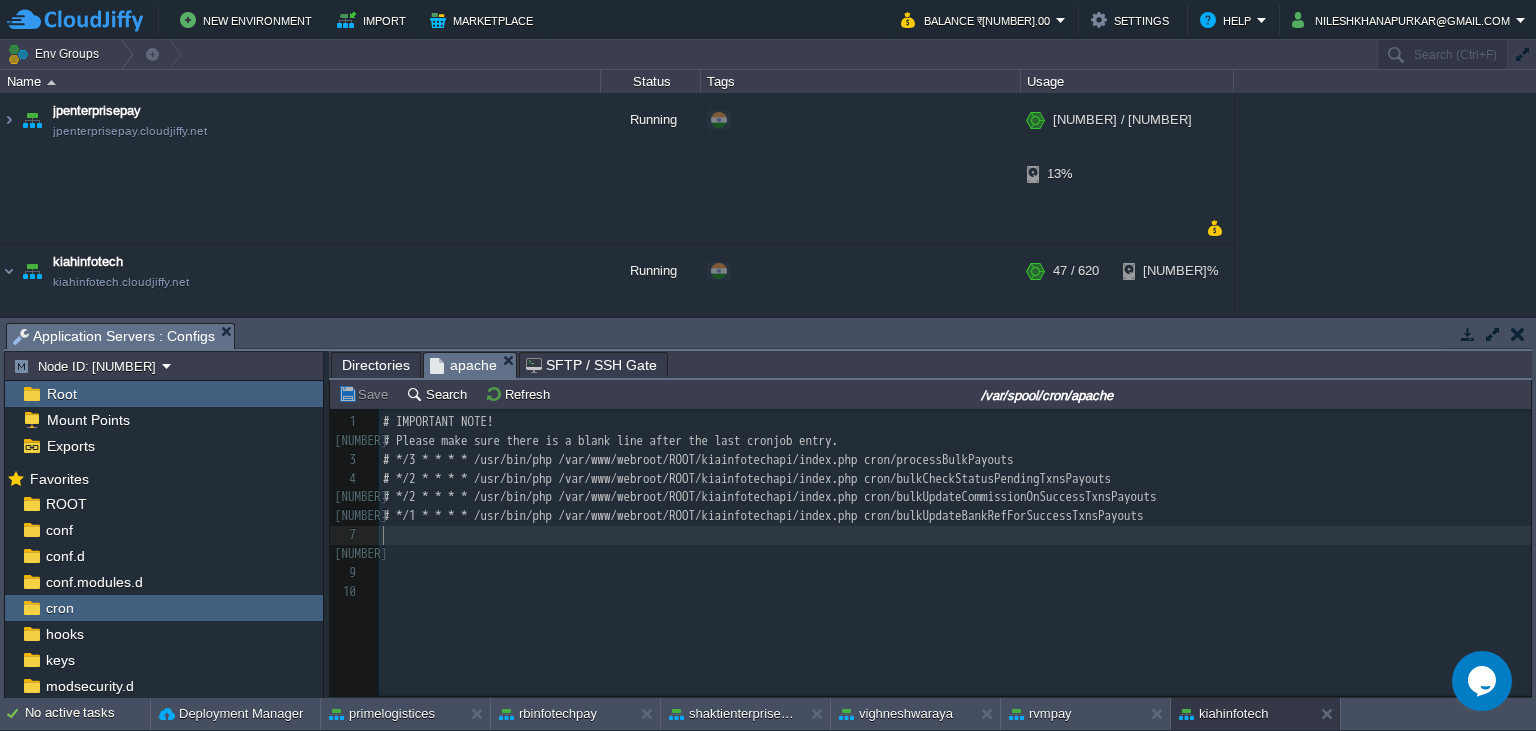 click on "​" at bounding box center [955, 535] 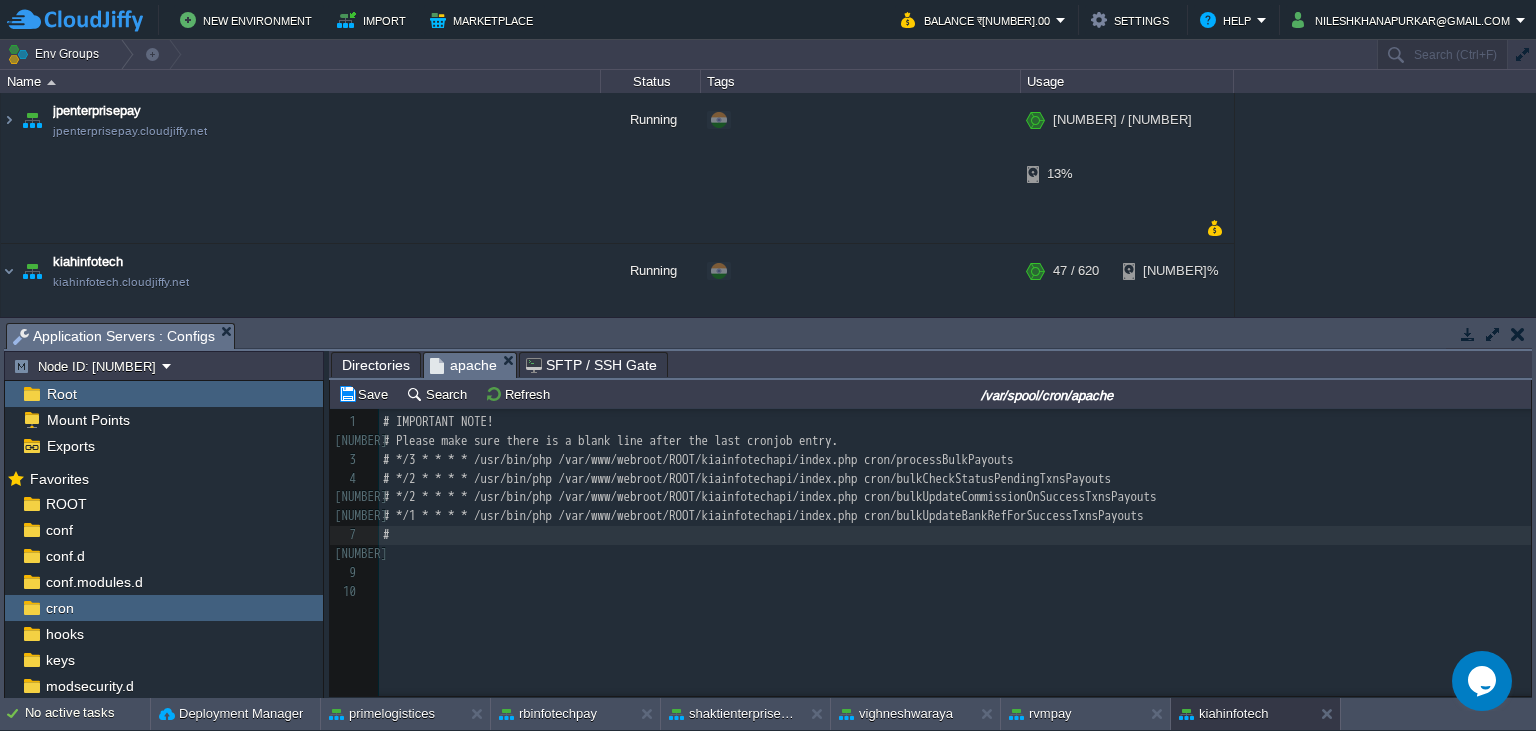 type on "#" 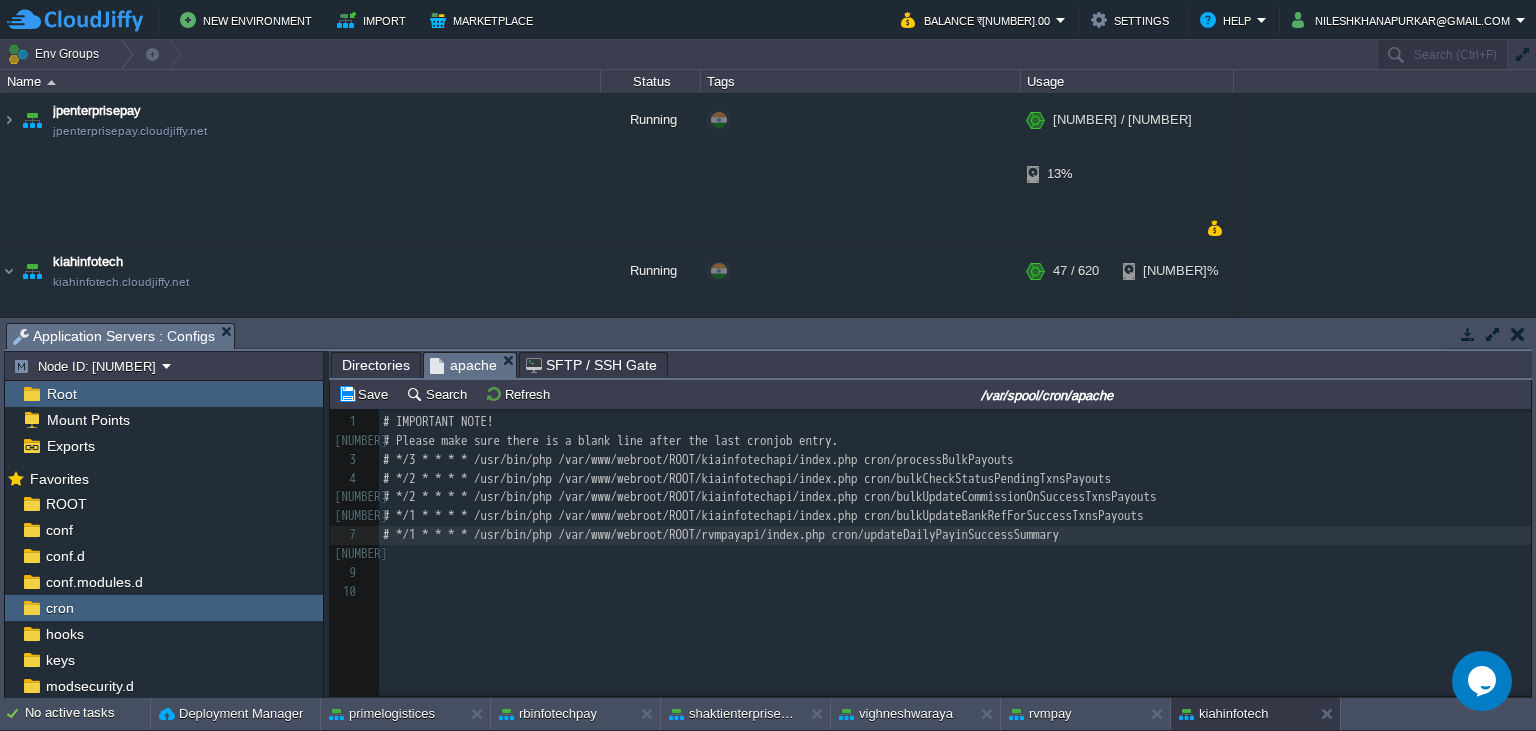 click on "x 1 # IMPORTANT NOTE! 2 # Please make sure there is a blank line after the last cronjob entry. 3 # */3 * * * * /usr/bin/php /var/www/webroot/ROOT/kiainfotechapi/index.php cron/processBulkPayouts 4 # */2 * * * * /usr/bin/php /var/www/webroot/ROOT/kiainfotechapi/index.php cron/bulkCheckStatusPendingTxnsPayouts 5 # */2 * * * * /usr/bin/php /var/www/webroot/ROOT/kiainfotechapi/index.php cron/bulkUpdateCommissionOnSuccessTxnsPayouts 6 # */1 * * * * /usr/bin/php /var/www/webroot/ROOT/kiainfotechapi/index.php cron/bulkUpdateBankRefForSuccessTxnsPayouts 7 # */1 * * * * /usr/bin/php /var/www/webroot/ROOT/rvmpayapi/index.php cron/updateDailyPayinSuccessSummary 8 ​ 9 ​ 10 ​" at bounding box center [955, 507] 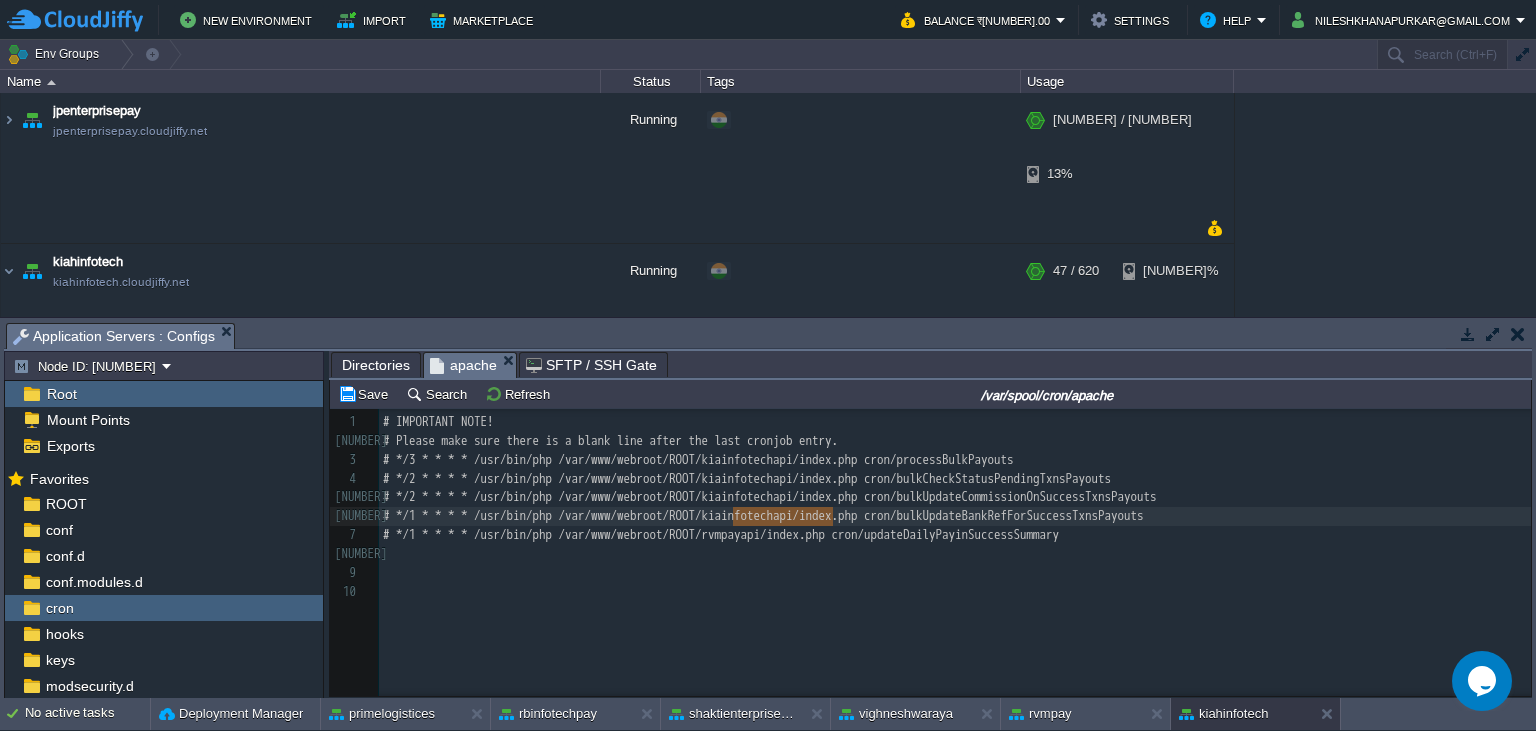 scroll, scrollTop: 0, scrollLeft: 100, axis: horizontal 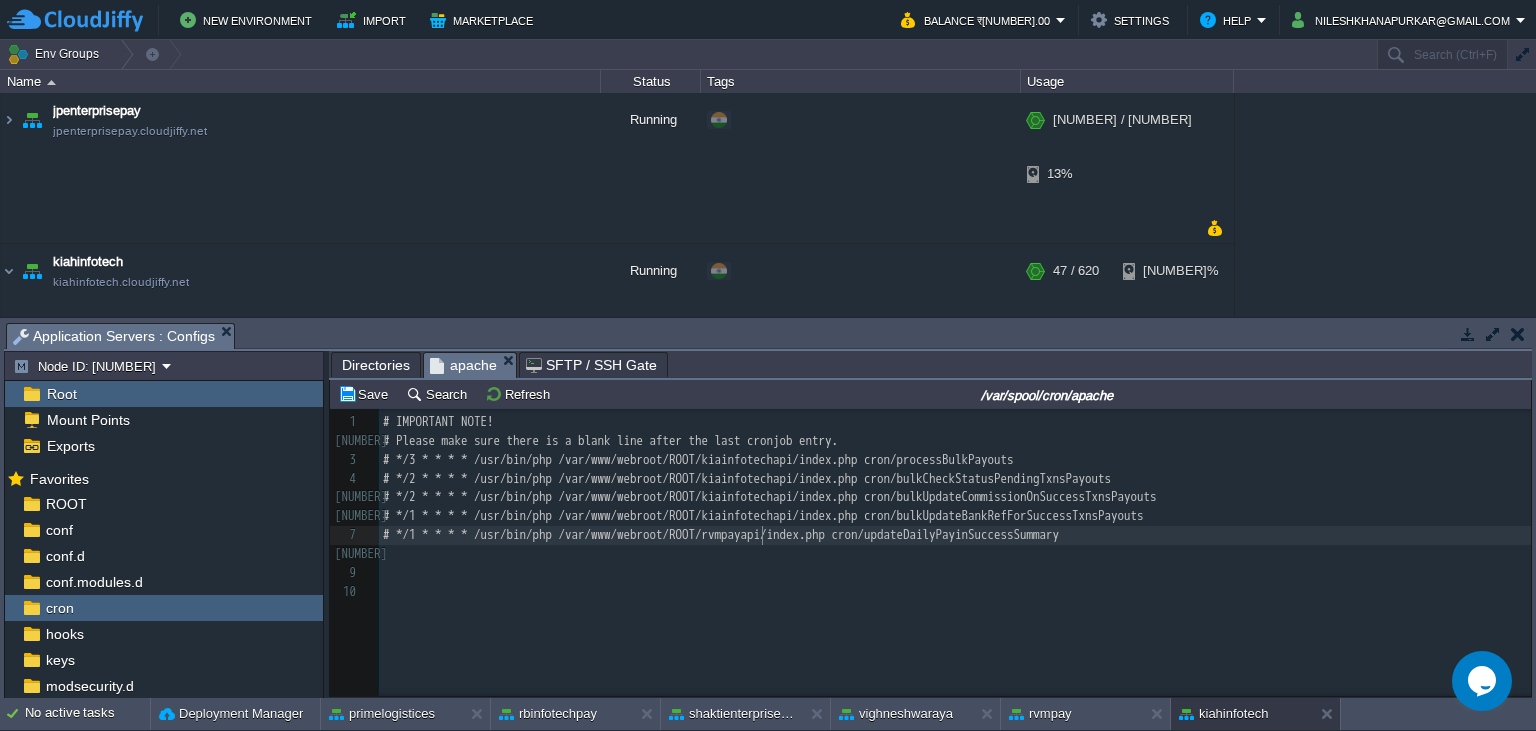 type on "rvmpayapi" 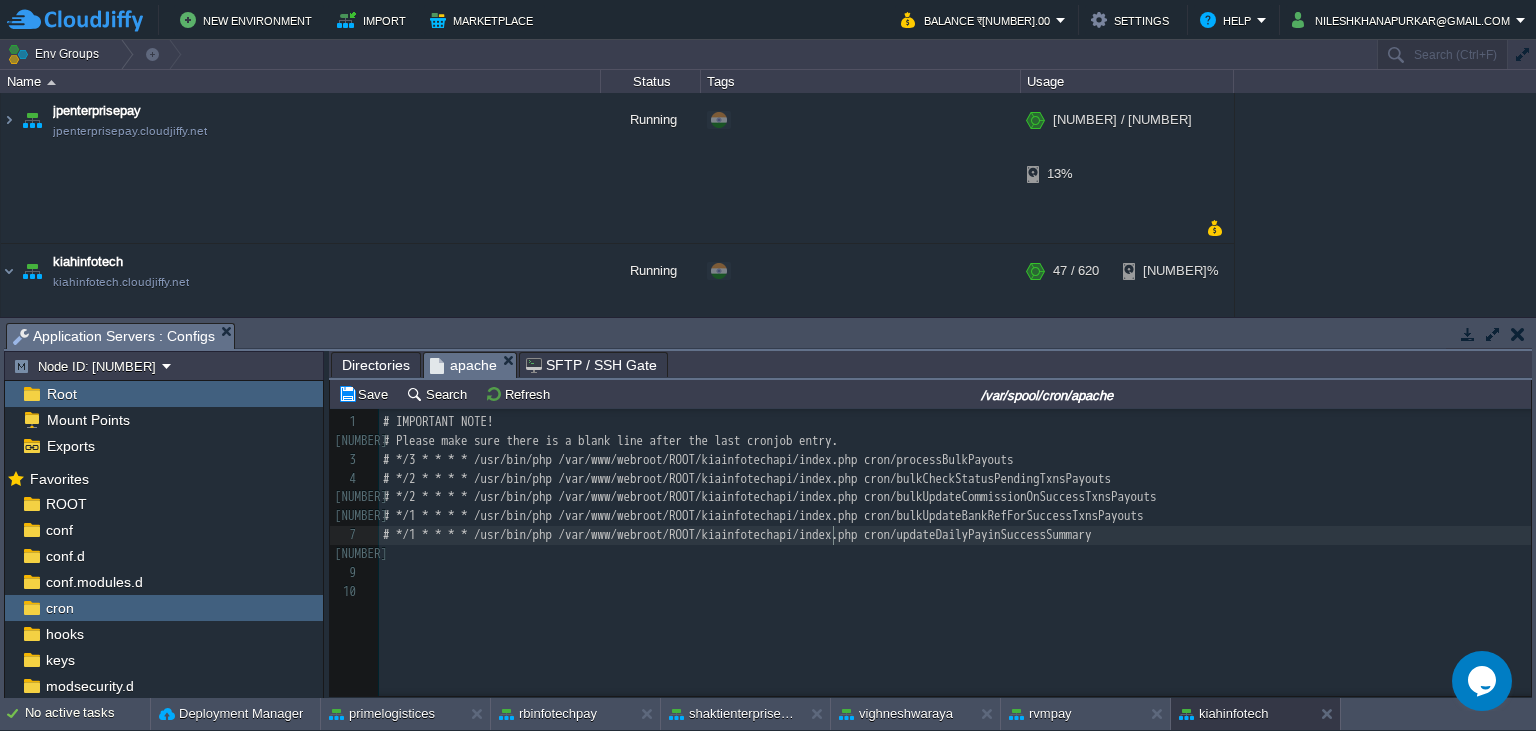 click on "# */1 * * * * /usr/bin/php /var/www/webroot/ROOT/kiainfotechapi/index.php cron/bulkUpdateBankRefForSuccessTxnsPayouts" at bounding box center (955, 516) 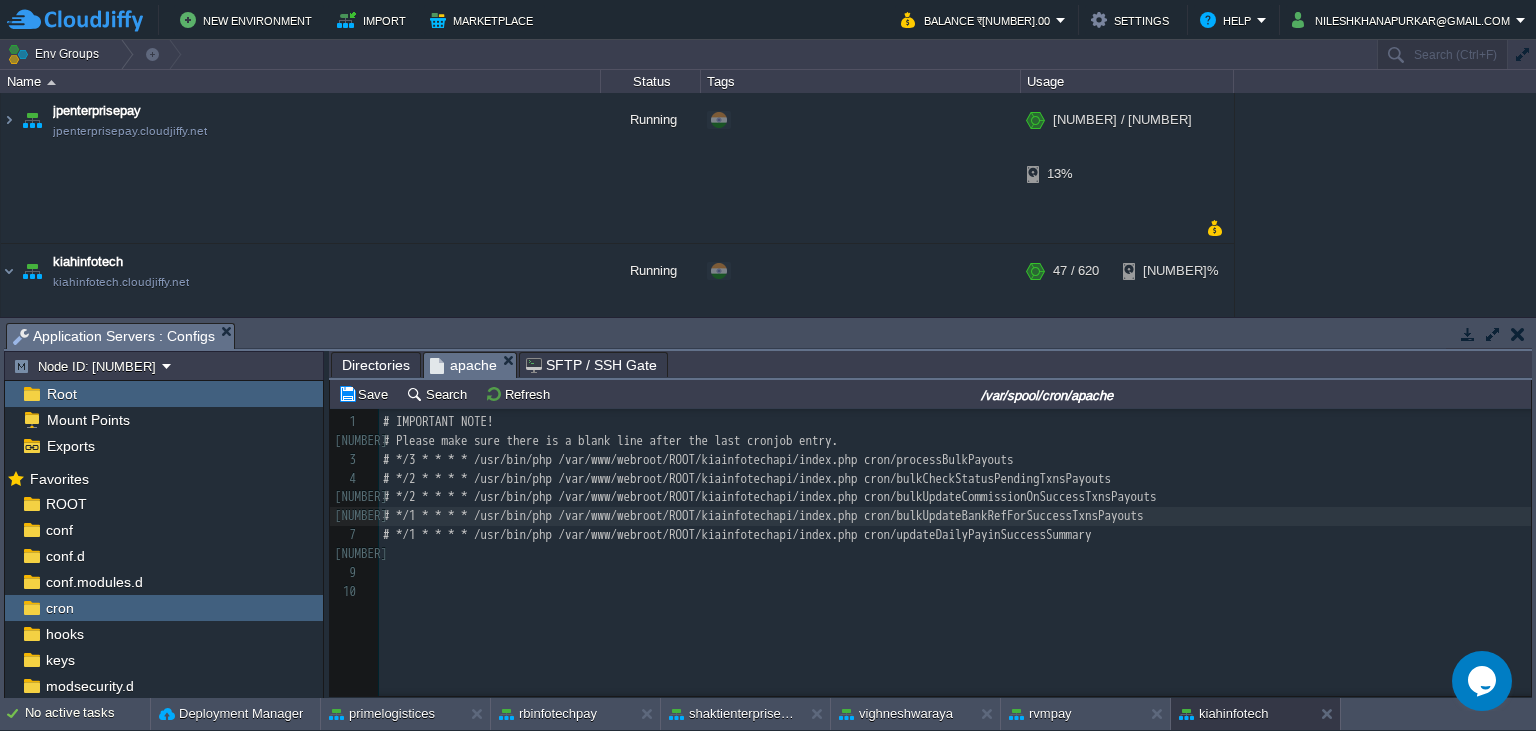 type on "# */1 * * * * /usr/bin/php /var/www/webroot/ROOT/kiainfotechapi/index.php cron/bulkUpdateBankRefForSuccessTxnsPayouts" 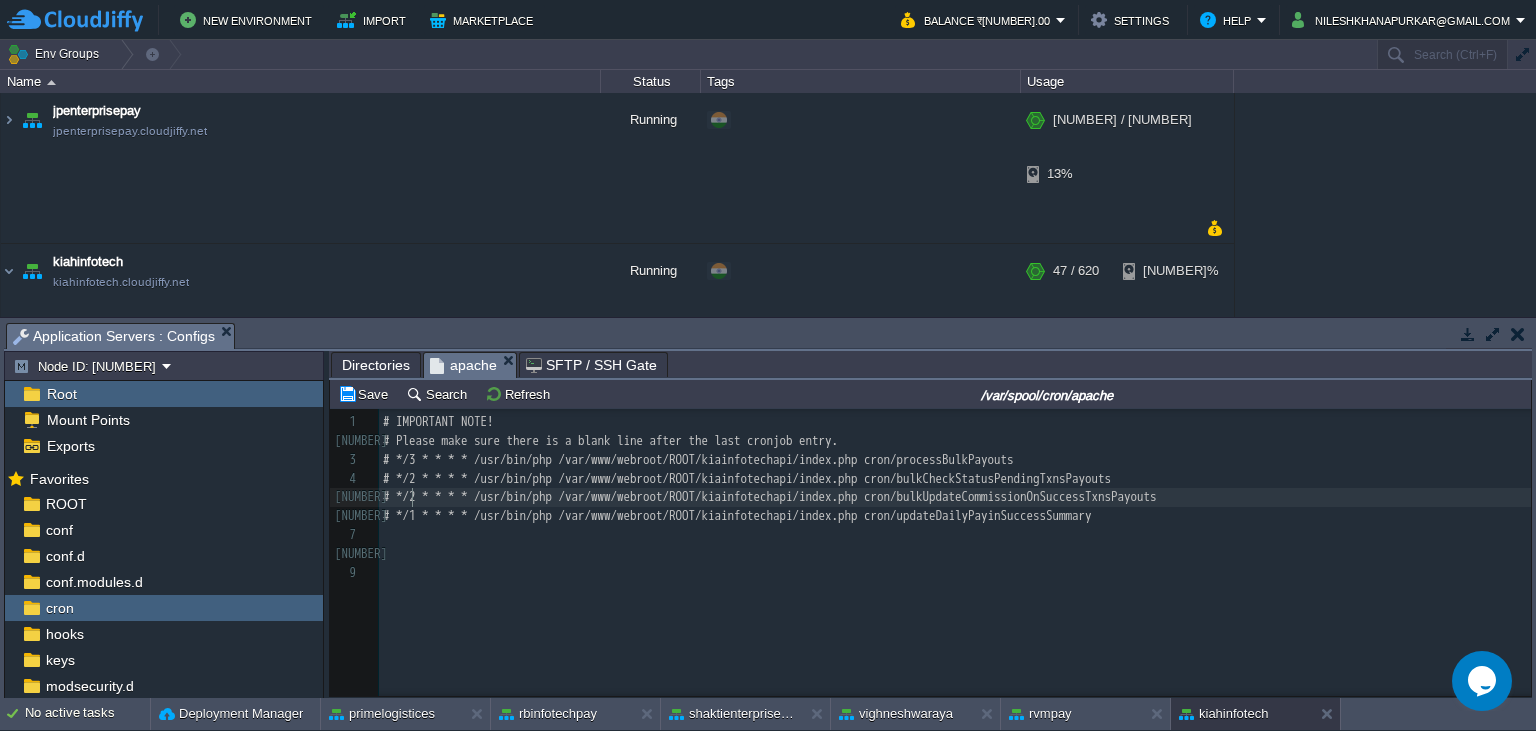 scroll, scrollTop: 0, scrollLeft: 7, axis: horizontal 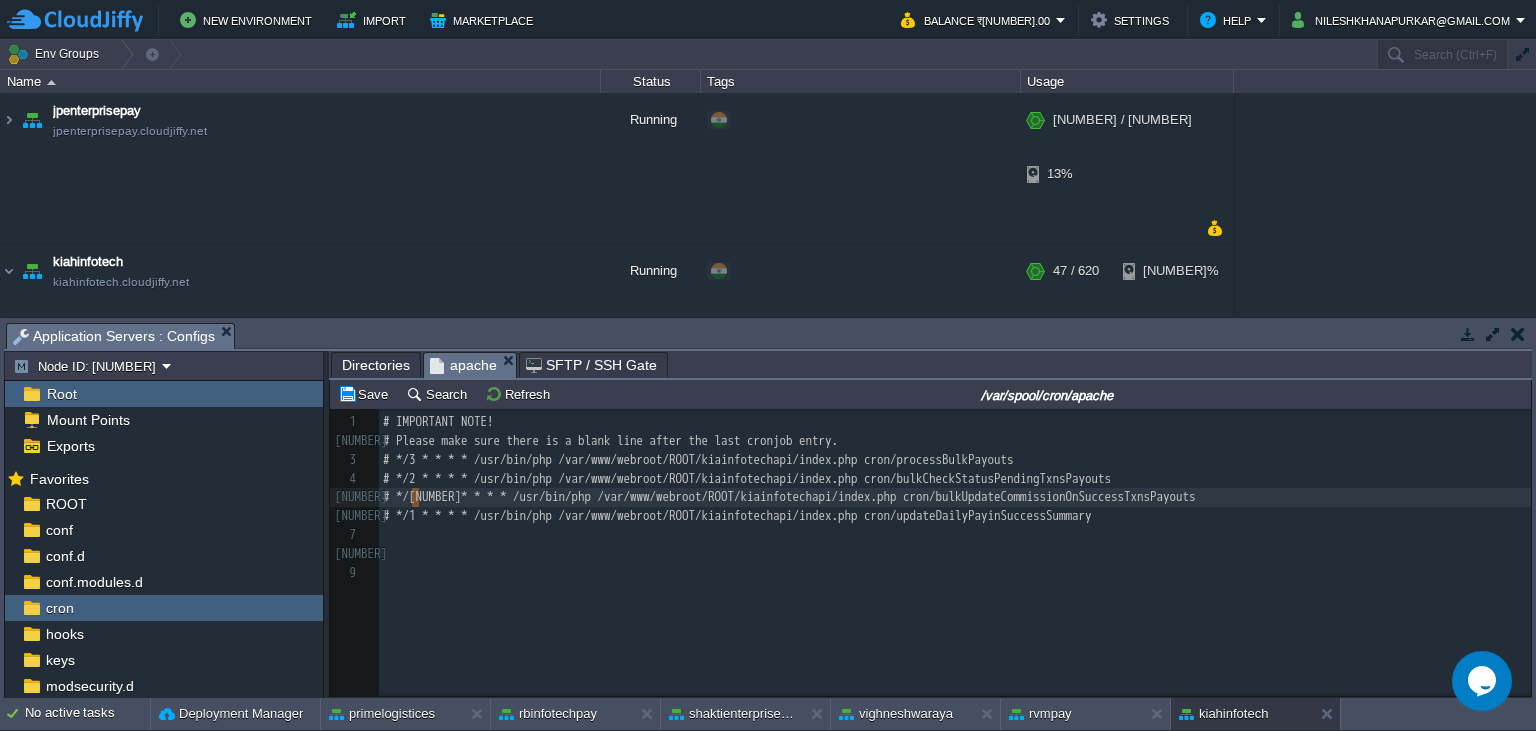 type on "1" 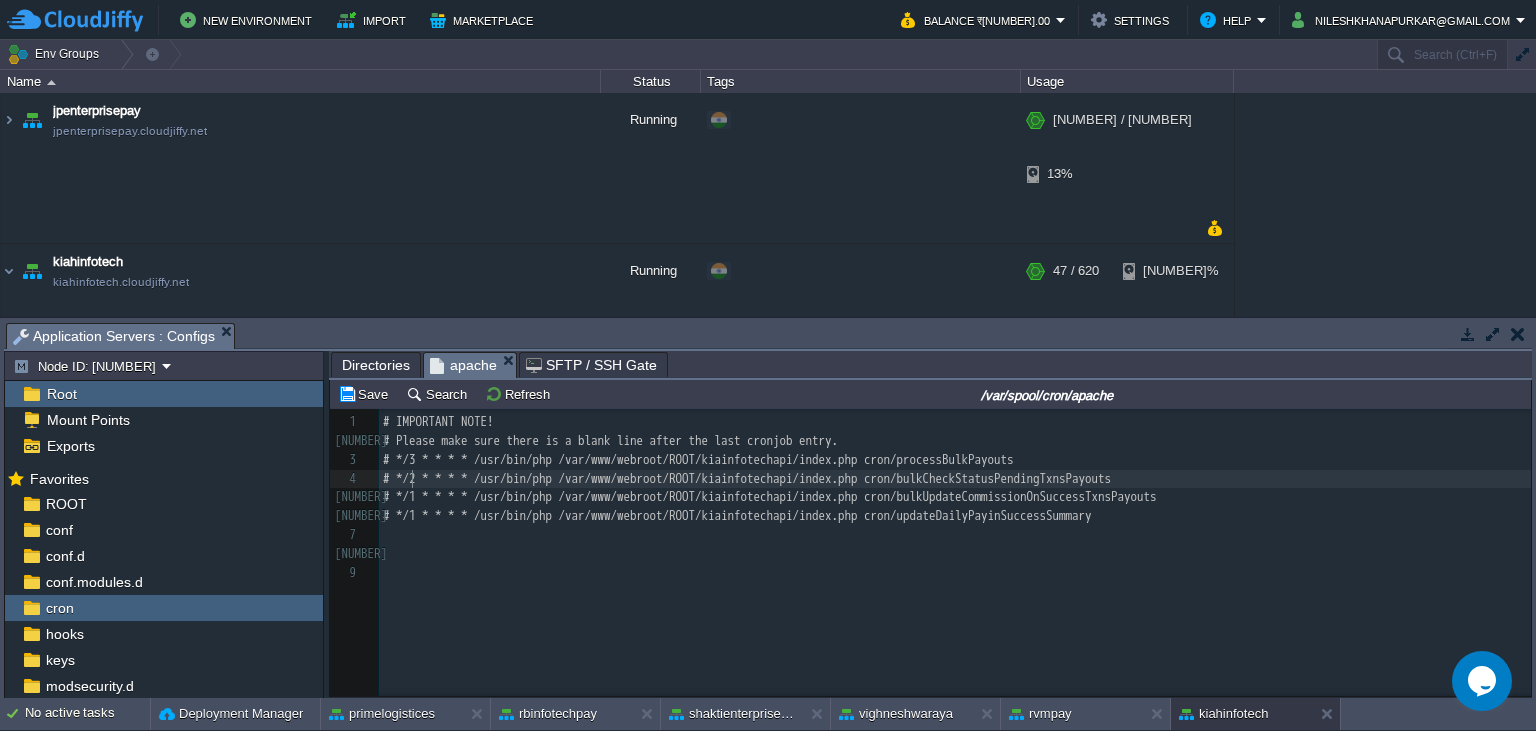 scroll, scrollTop: 0, scrollLeft: 7, axis: horizontal 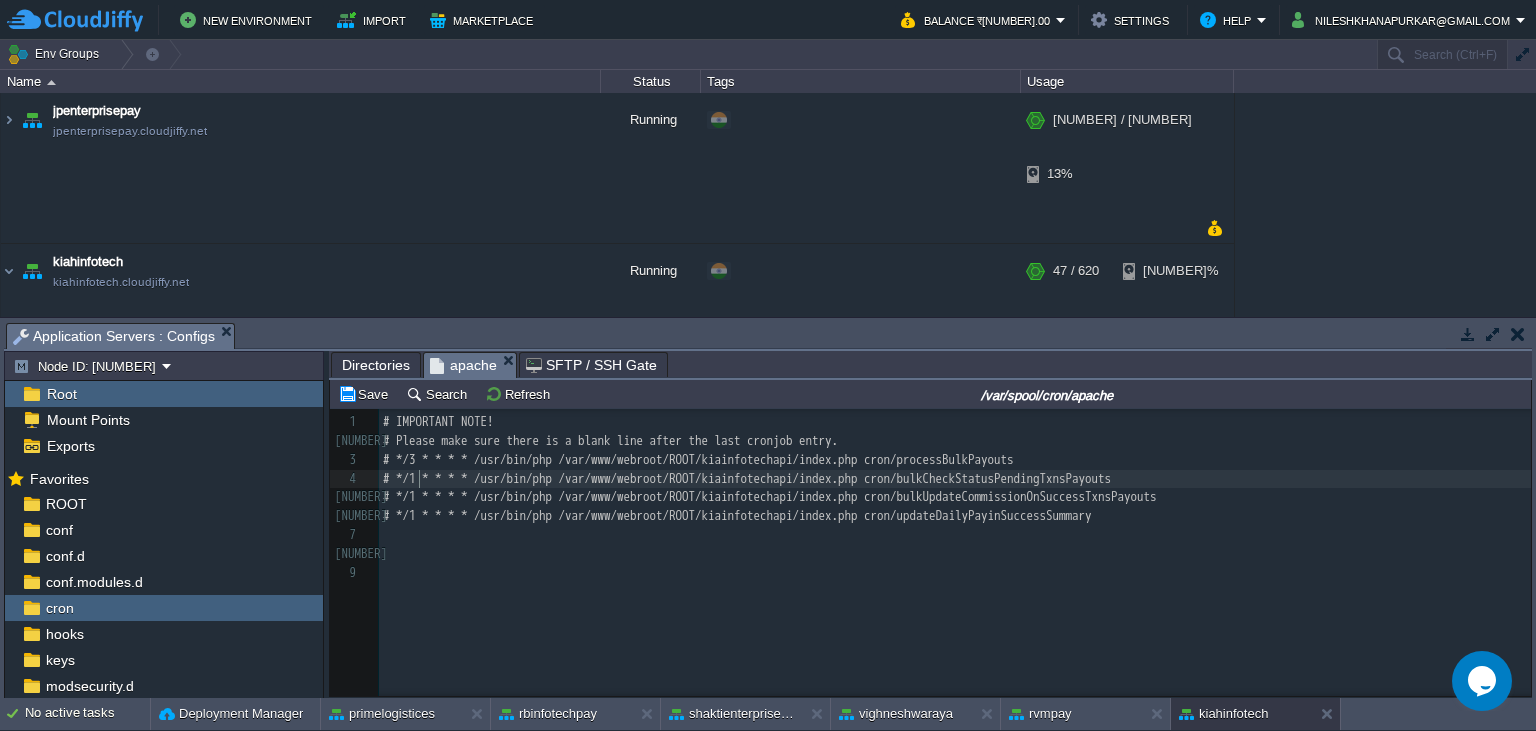type on "1" 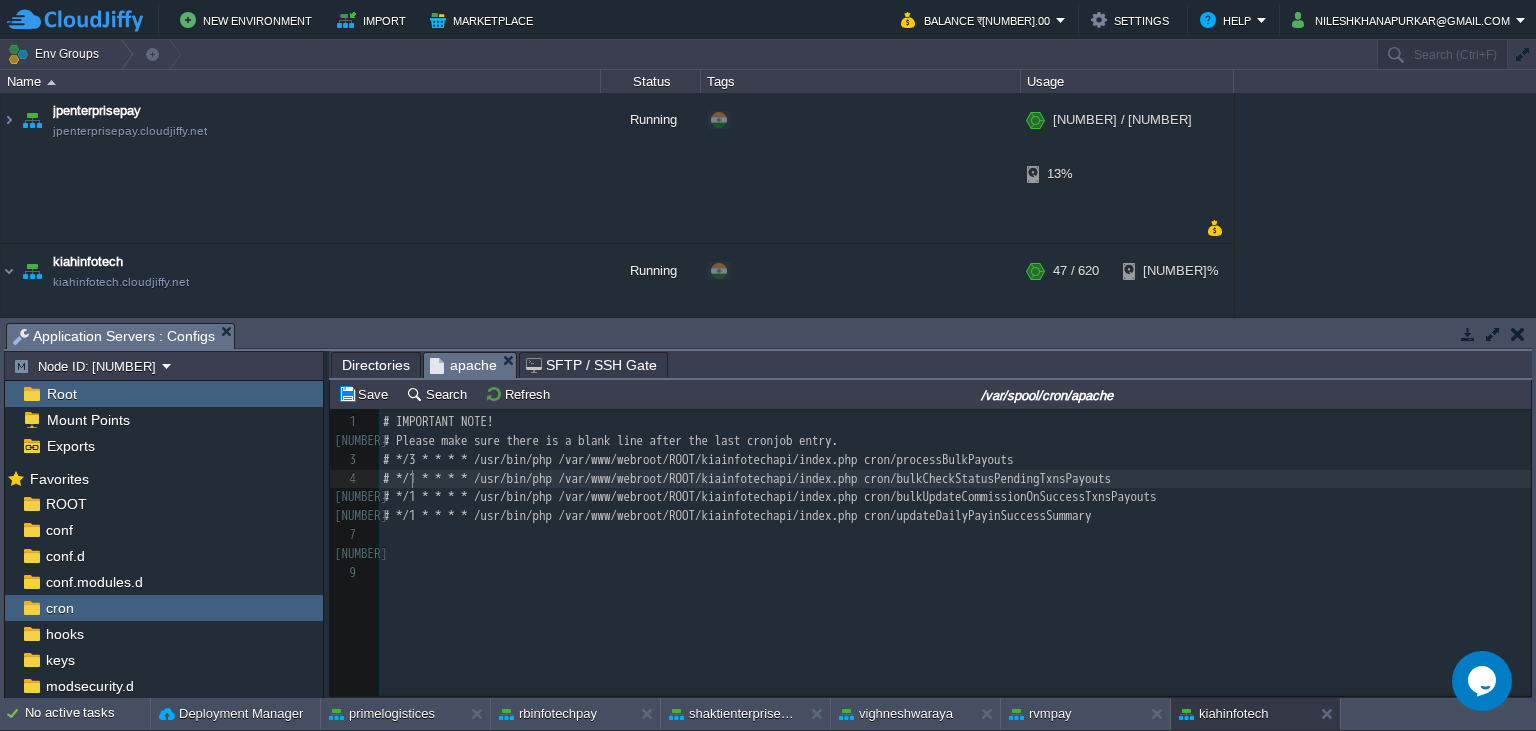 scroll, scrollTop: 0, scrollLeft: 0, axis: both 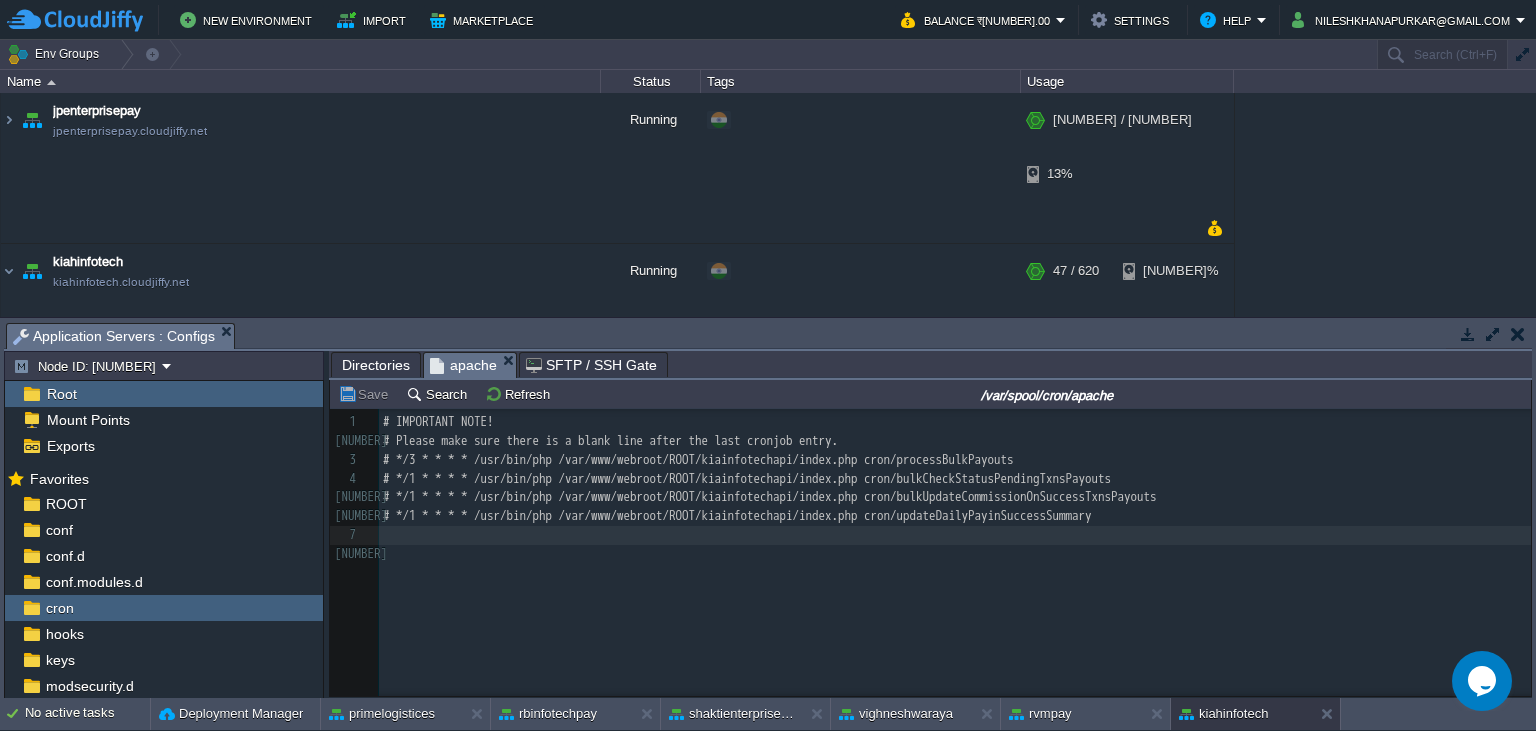 type 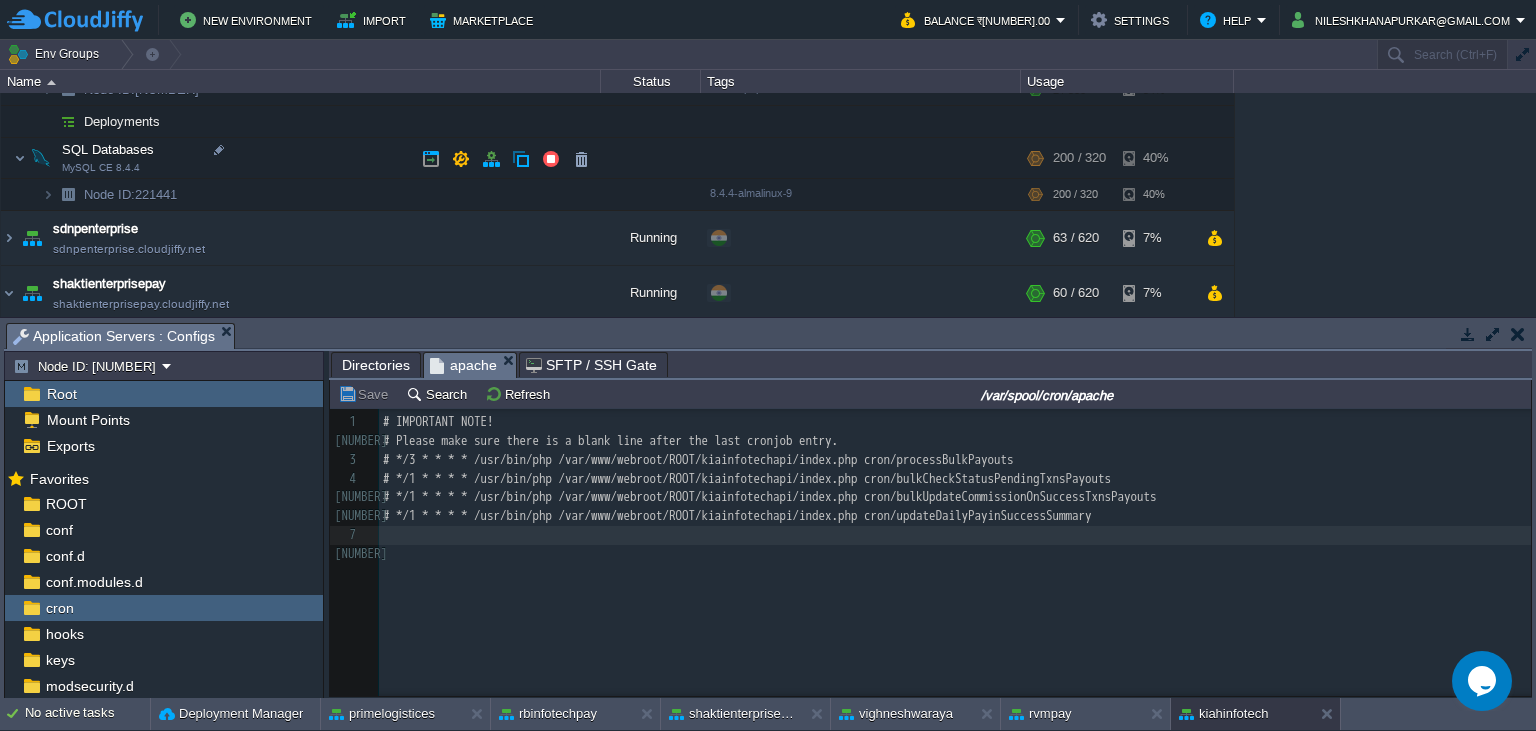 scroll, scrollTop: 1641, scrollLeft: 0, axis: vertical 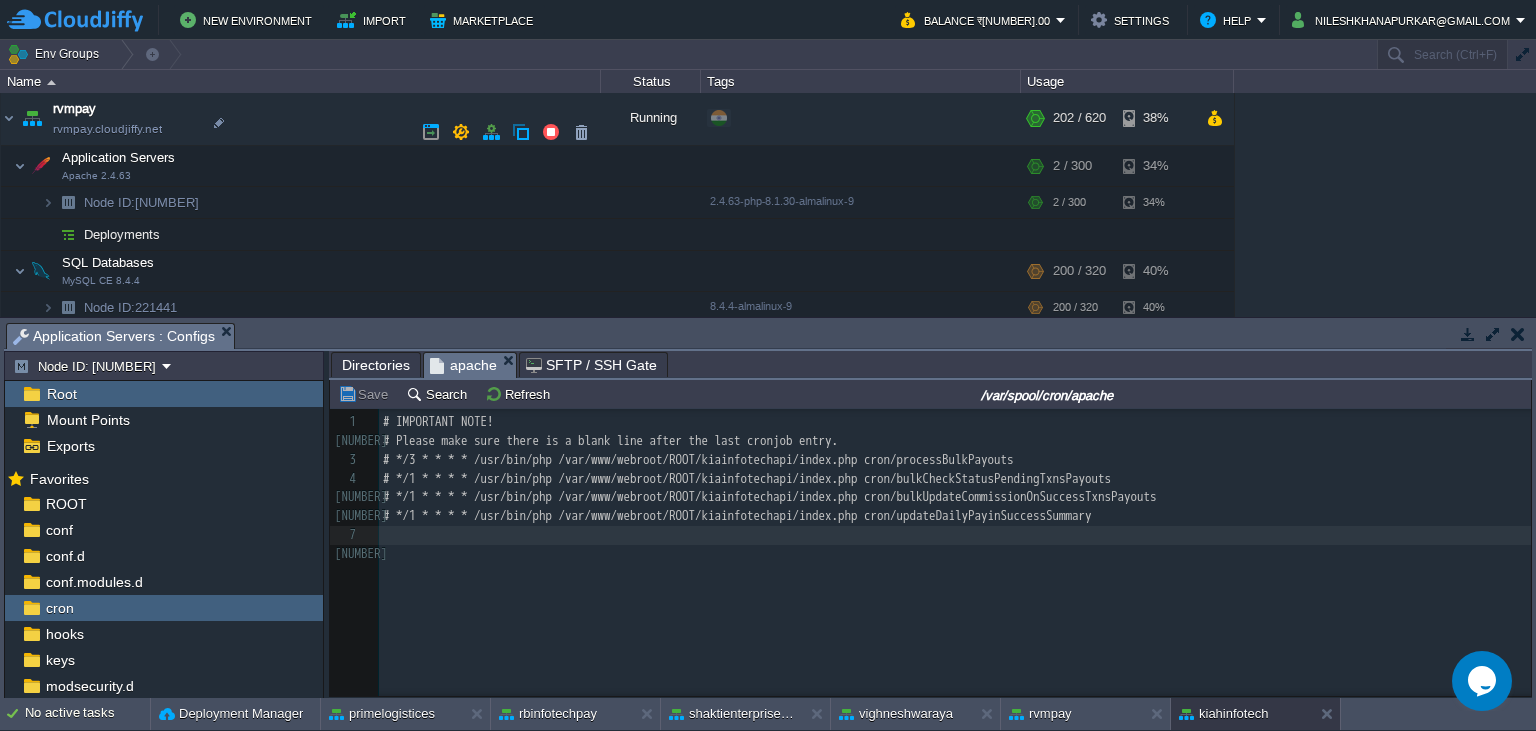 click at bounding box center [9, 779] 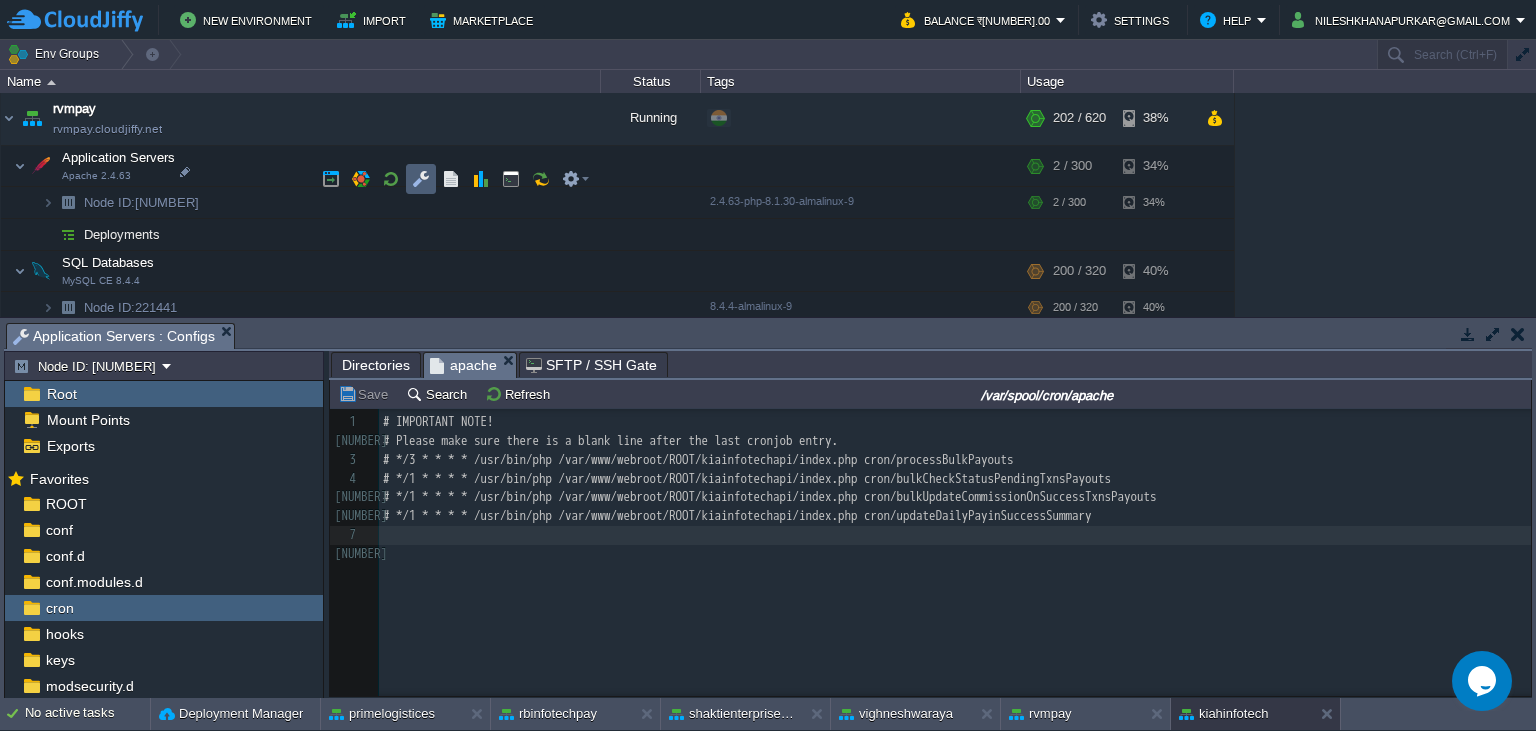 click at bounding box center [421, 179] 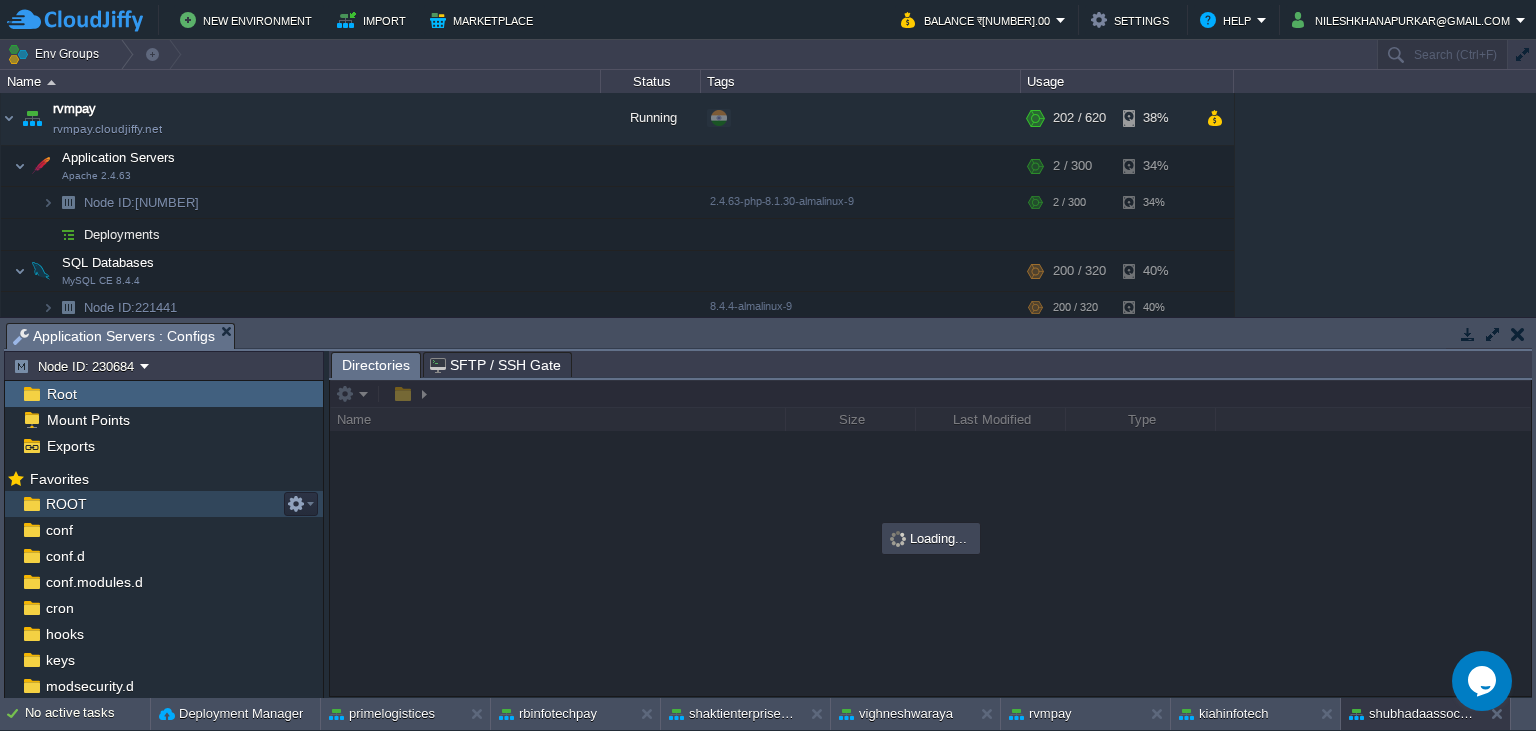 click on "ROOT" at bounding box center [66, 504] 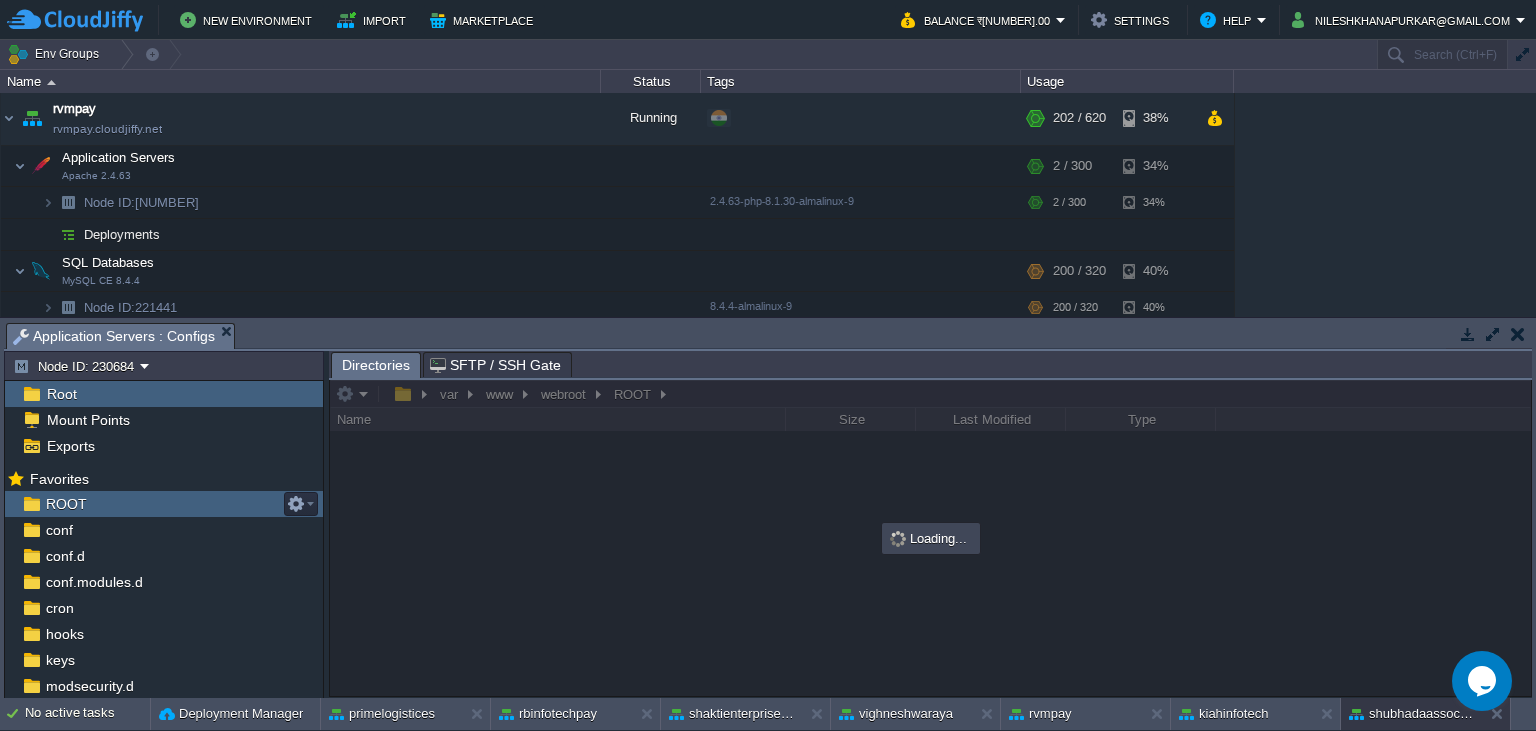 click on "ROOT" at bounding box center [66, 504] 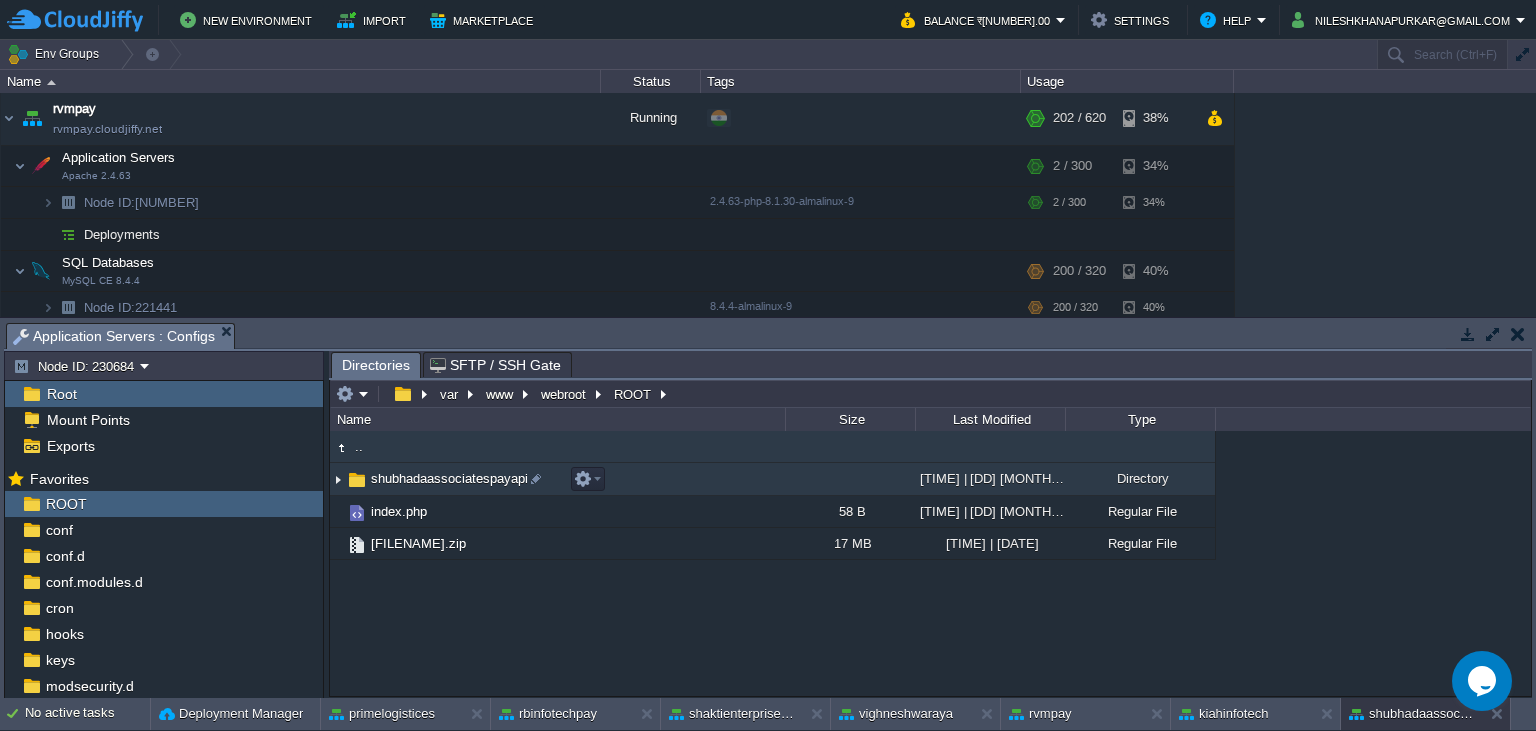 click on "shubhadaassociatespayapi" at bounding box center [449, 478] 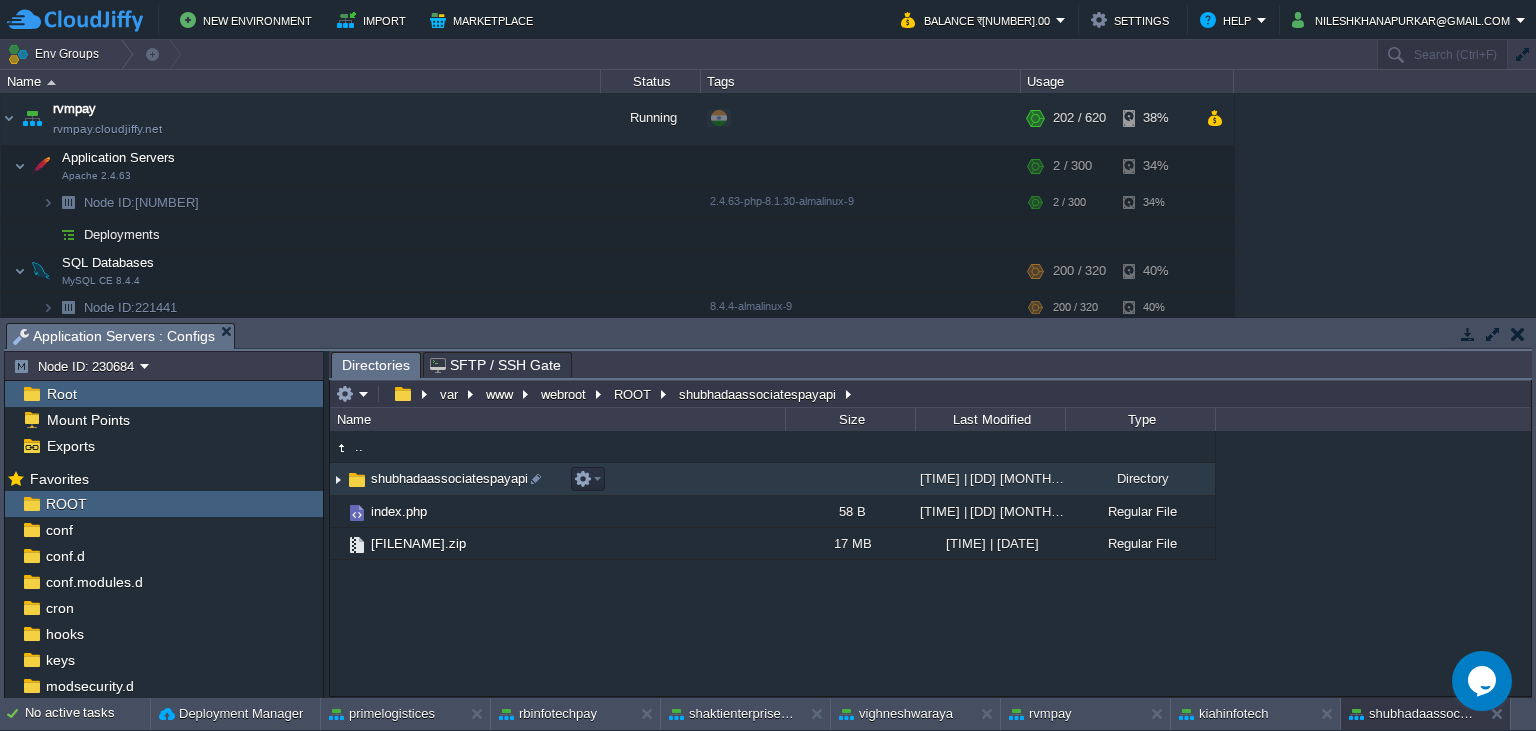 click on "shubhadaassociatespayapi" at bounding box center (449, 478) 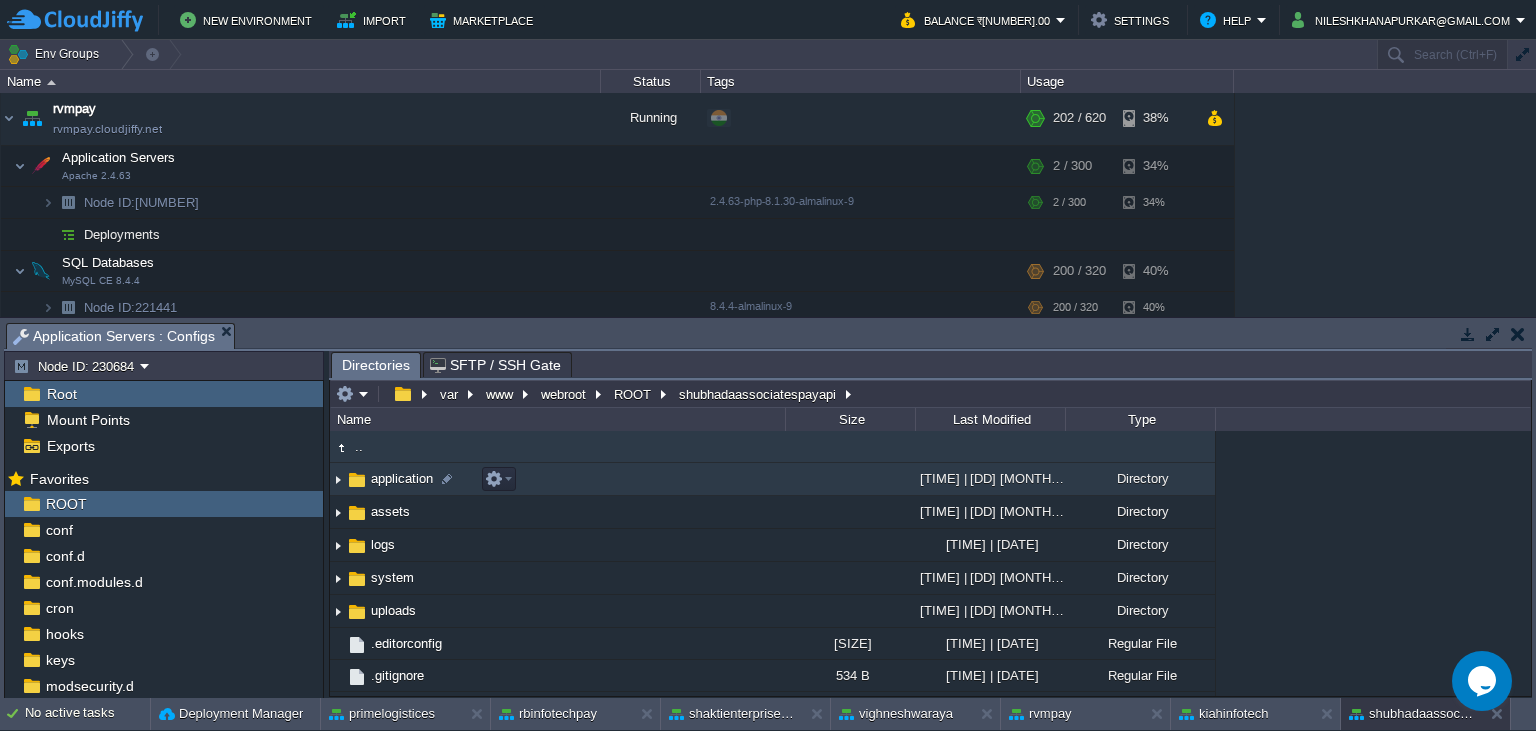 click on "application" at bounding box center [402, 478] 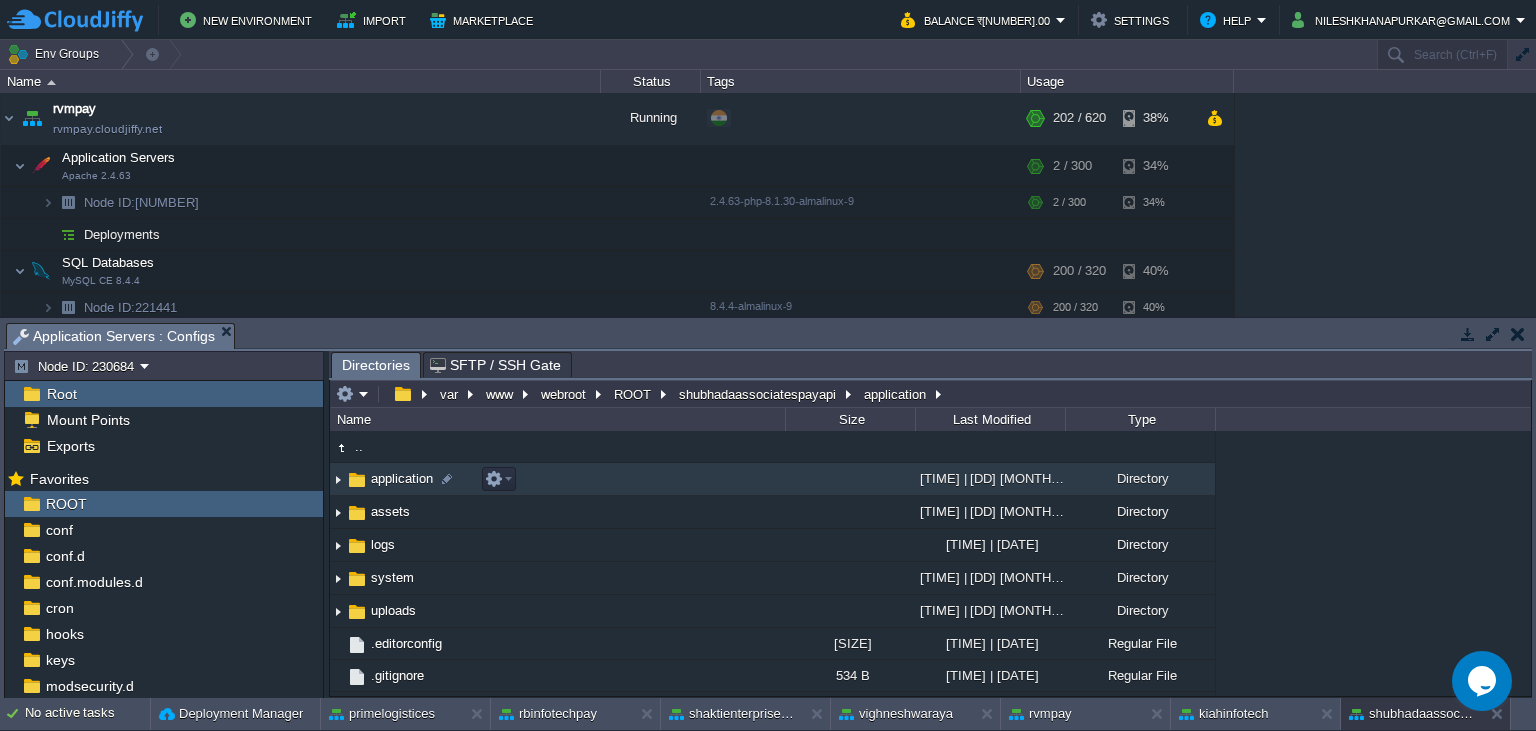click on "application" at bounding box center [402, 478] 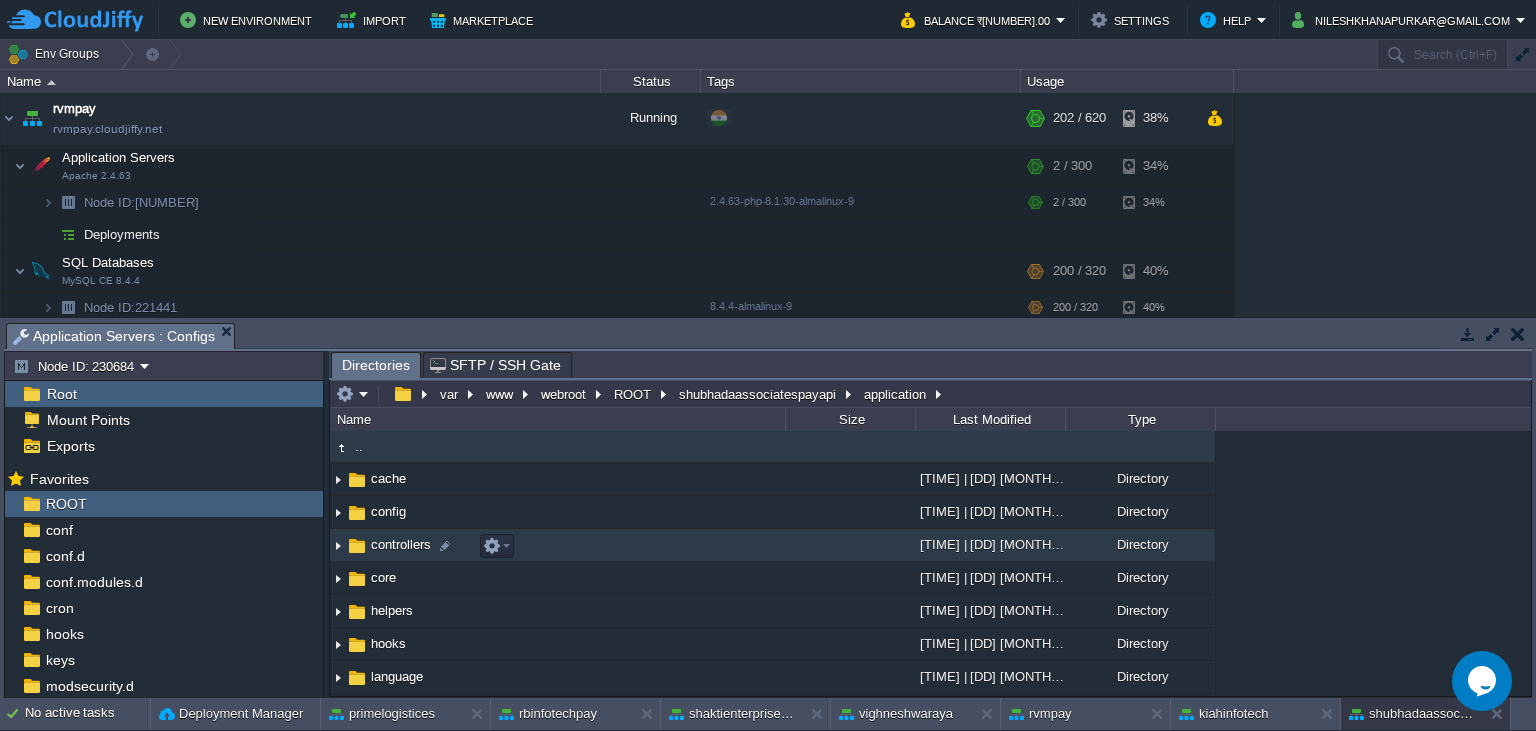 click on "controllers" at bounding box center [401, 544] 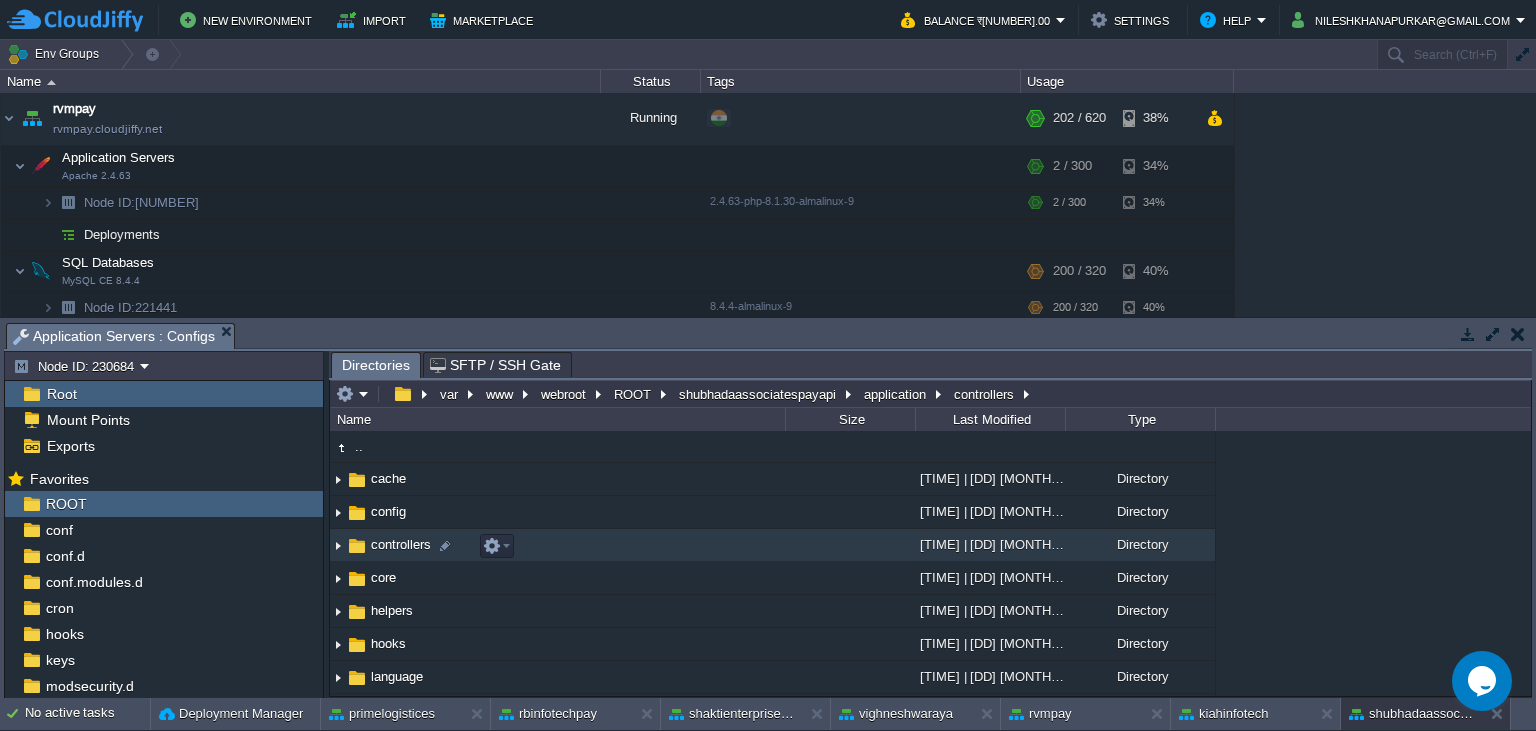 click on "controllers" at bounding box center [401, 544] 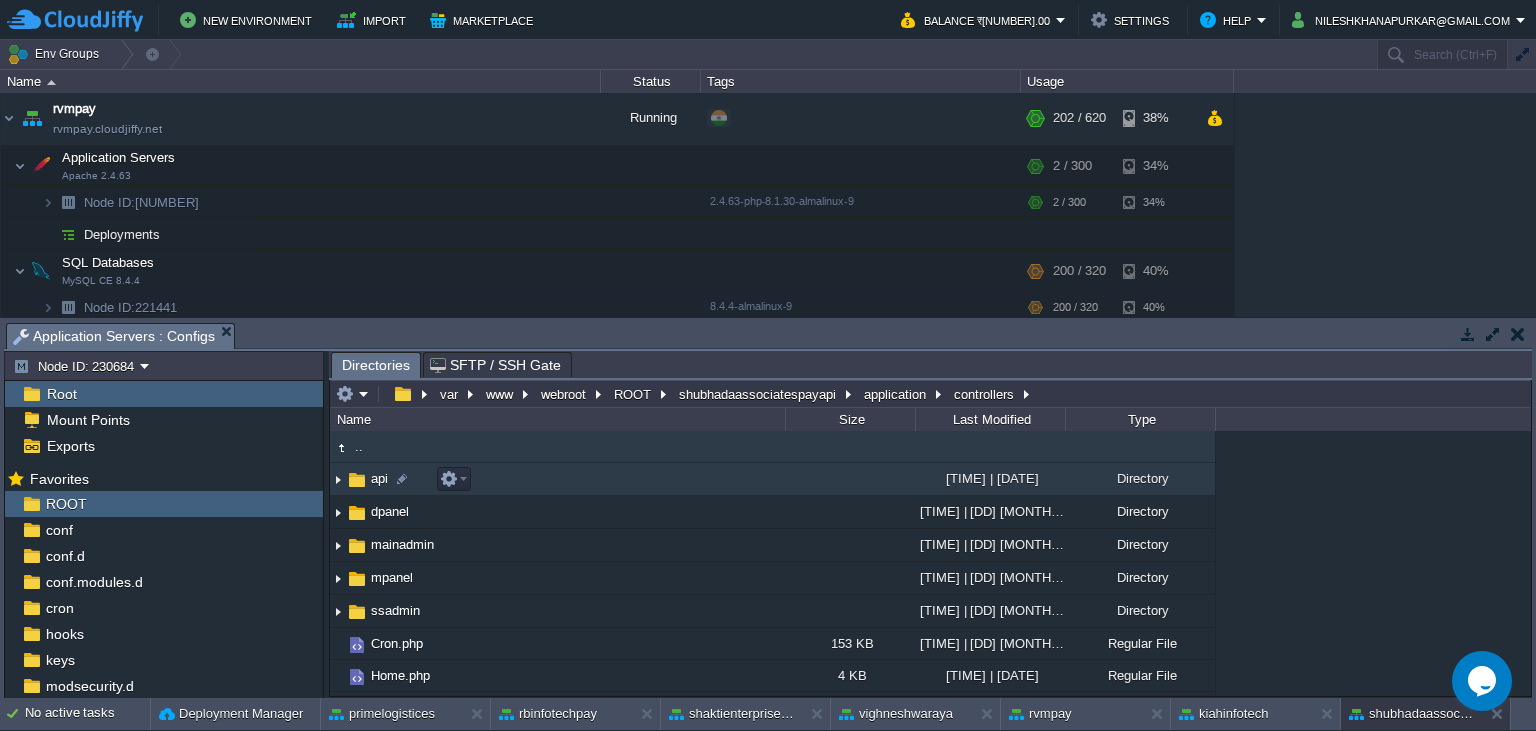 click on "api" at bounding box center (379, 478) 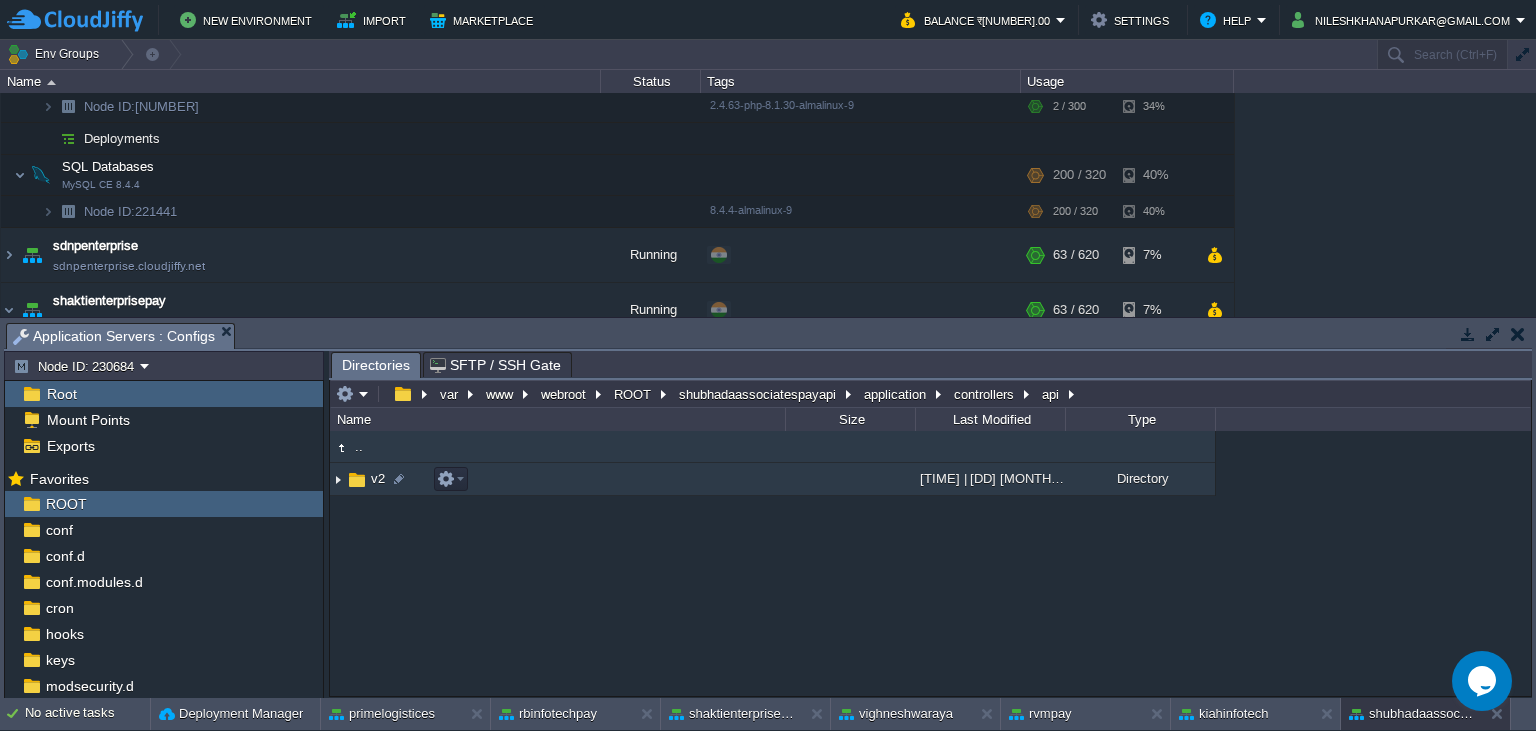 click on "v2" at bounding box center [557, 479] 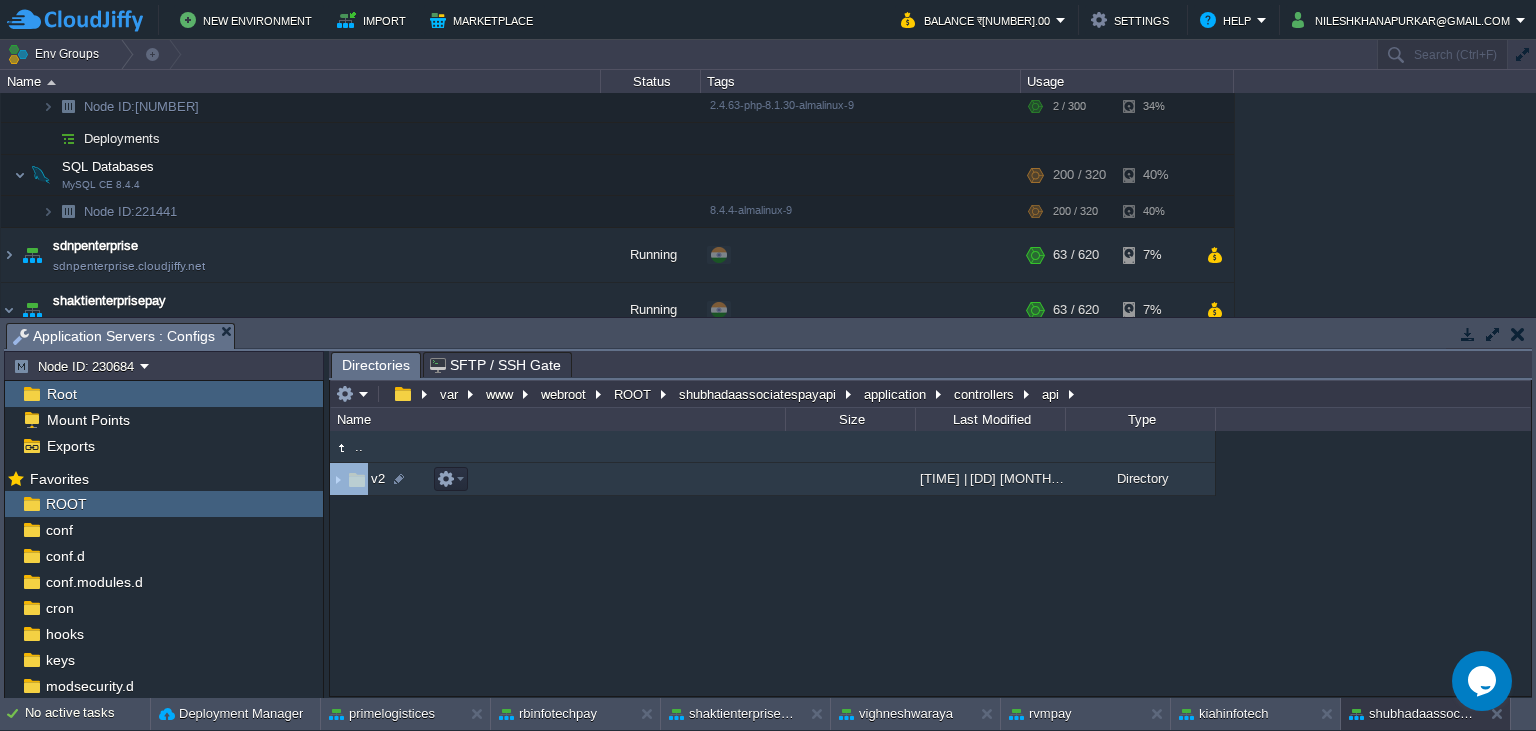 click on "v2" at bounding box center [557, 479] 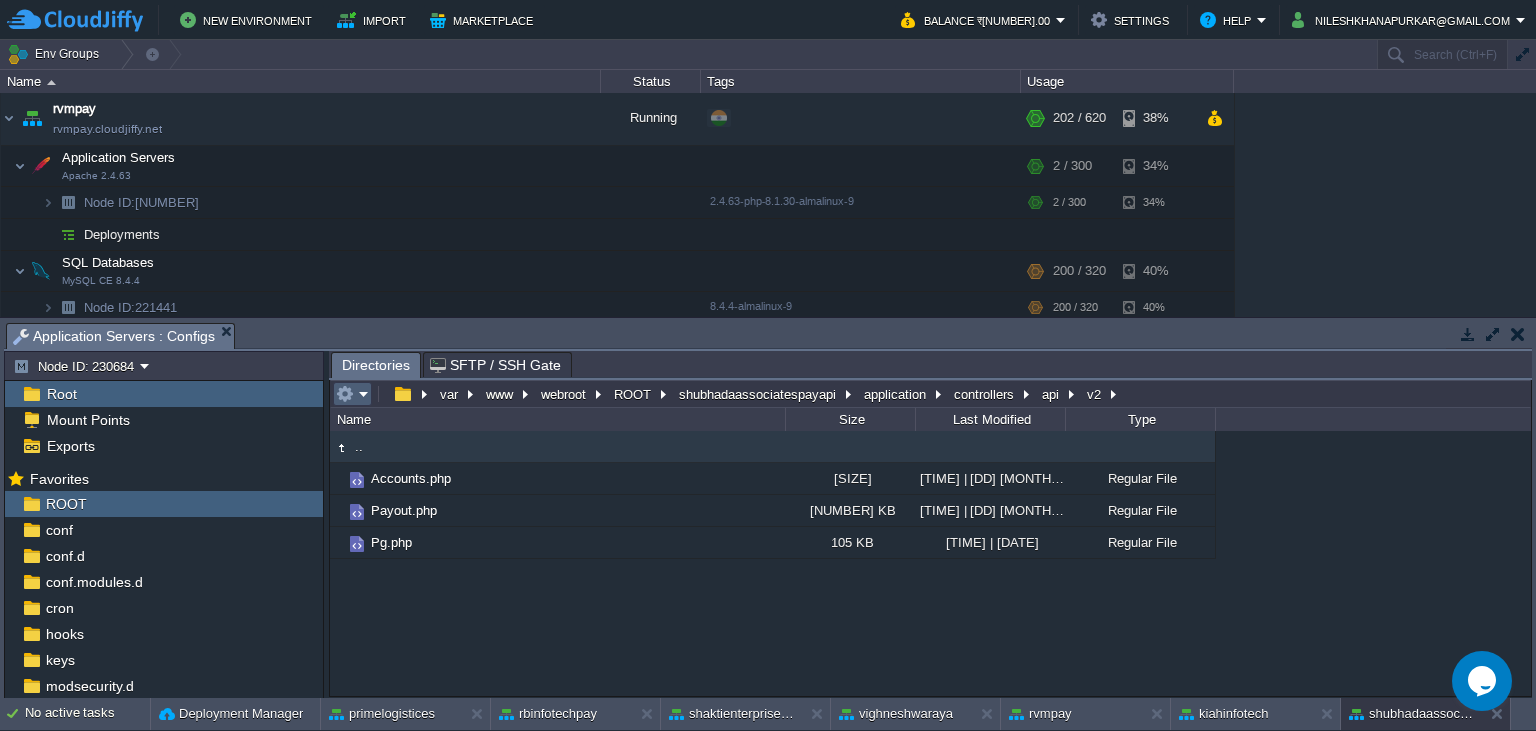 click at bounding box center (352, 394) 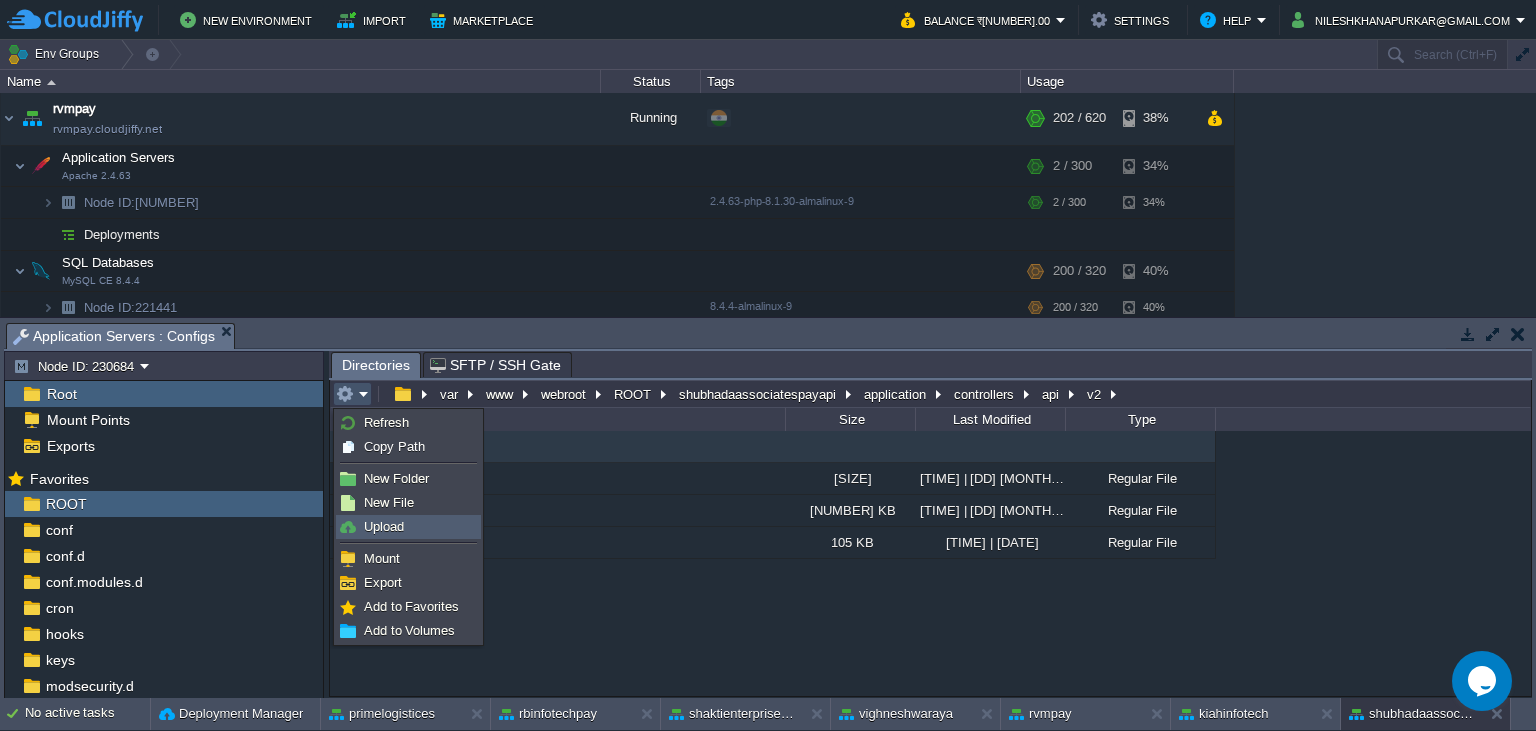 click on "Upload" at bounding box center [408, 527] 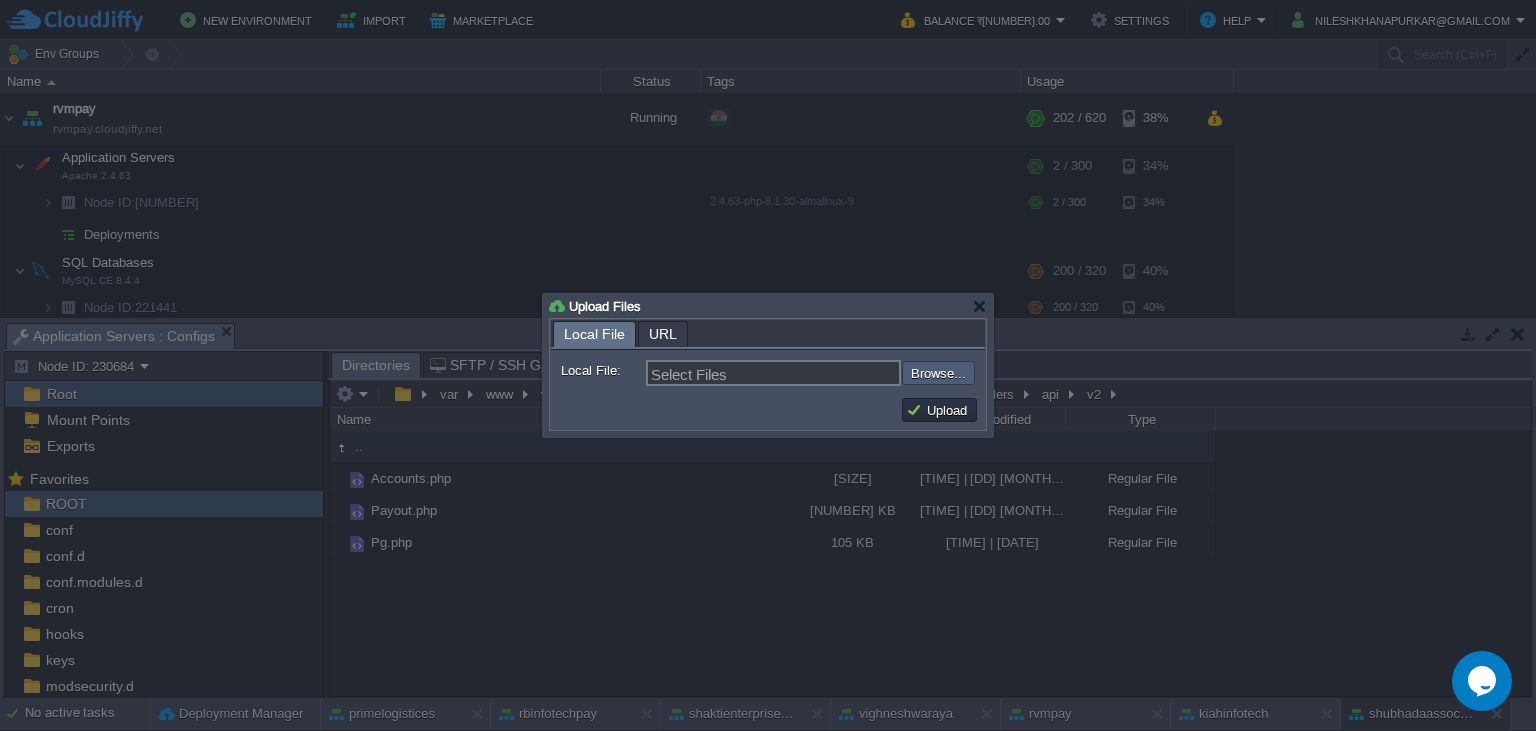 click at bounding box center [848, 373] 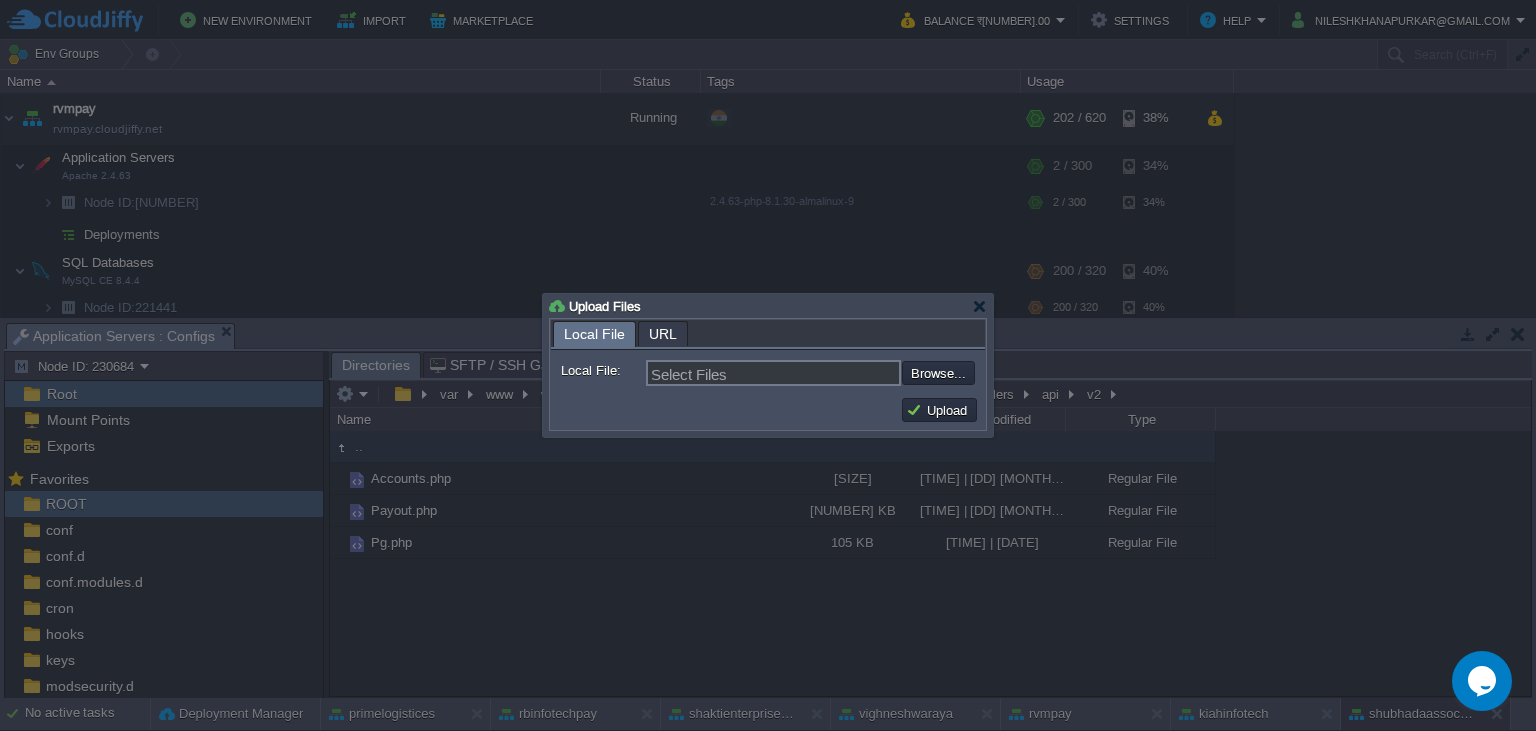 type on "C:\fakepath\Payout.php" 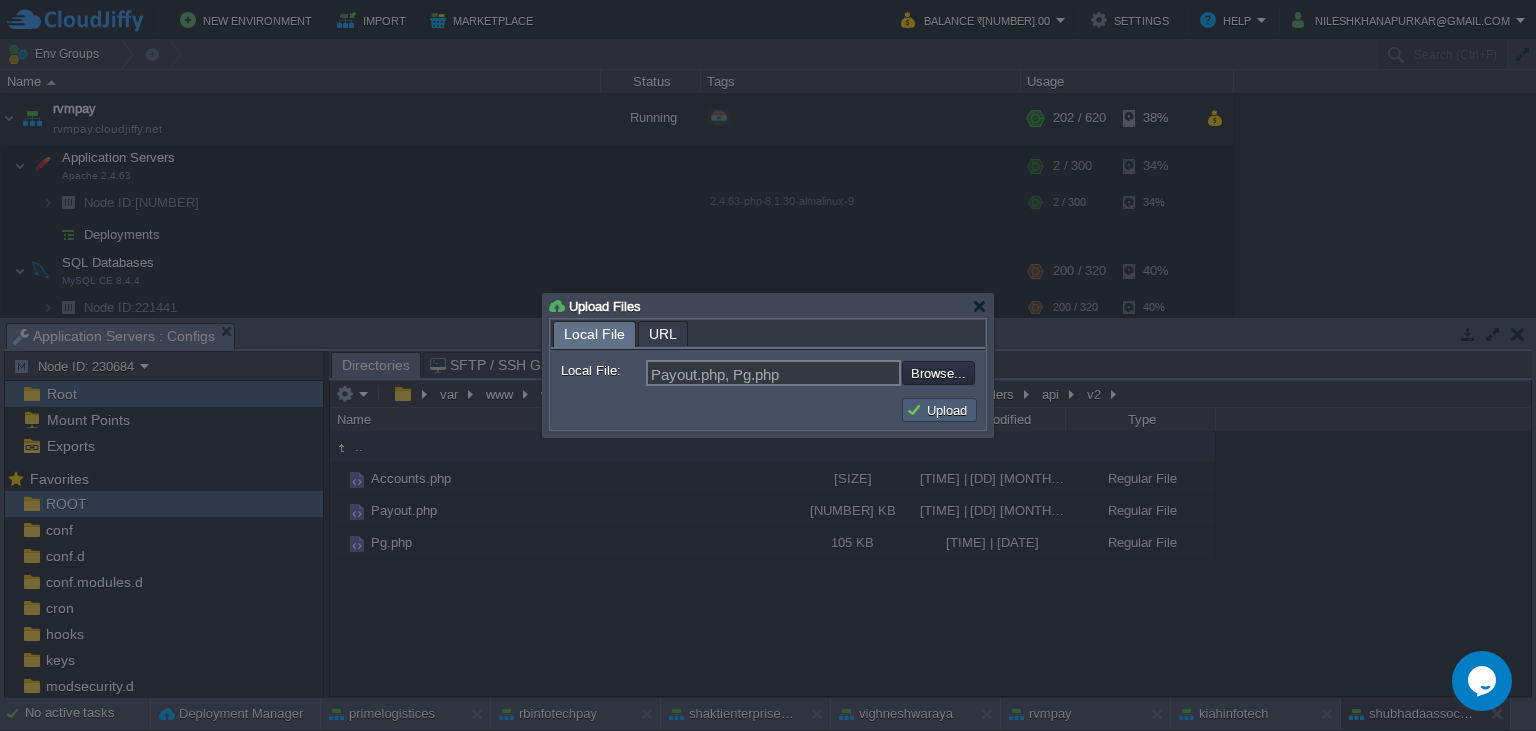 click on "Upload" at bounding box center (939, 410) 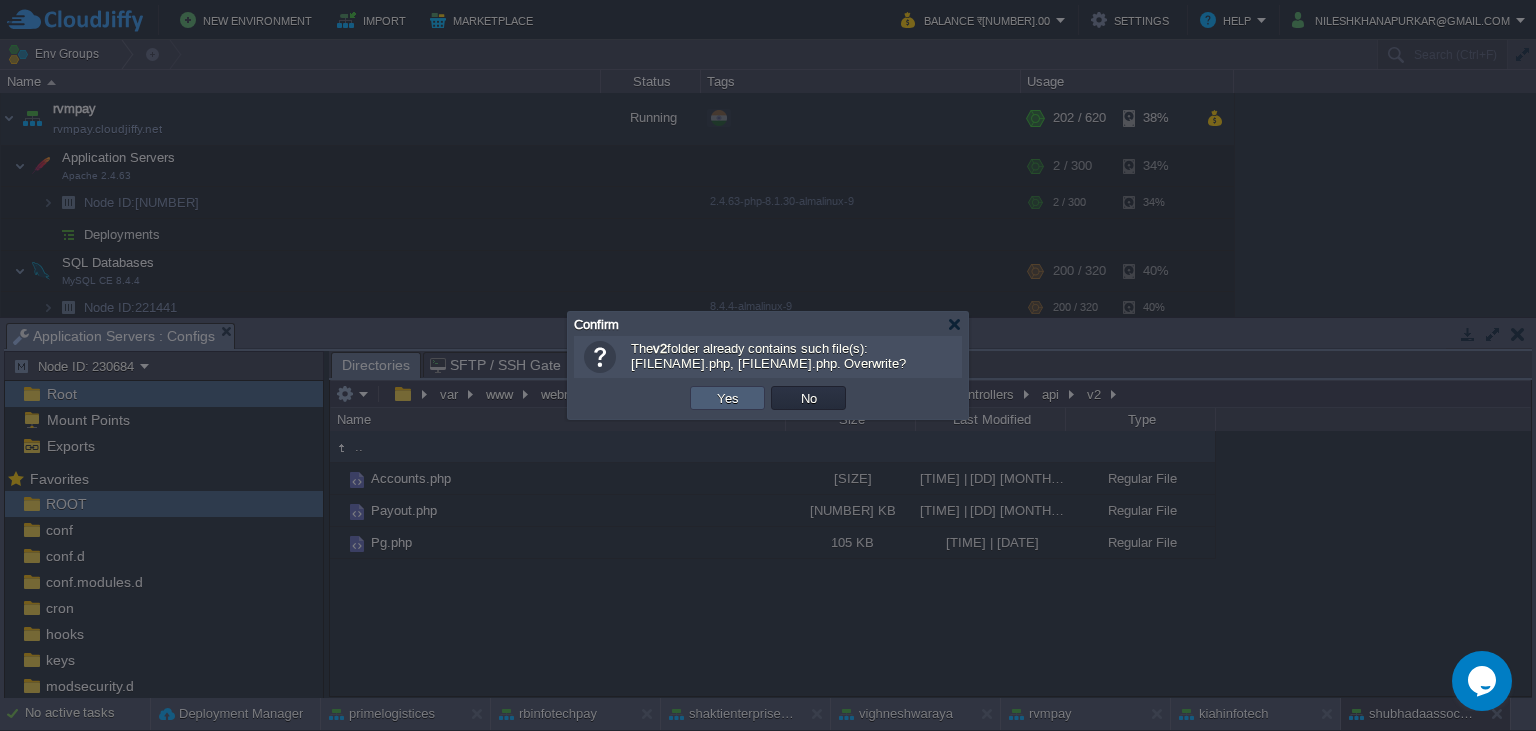 click on "Yes" at bounding box center (728, 398) 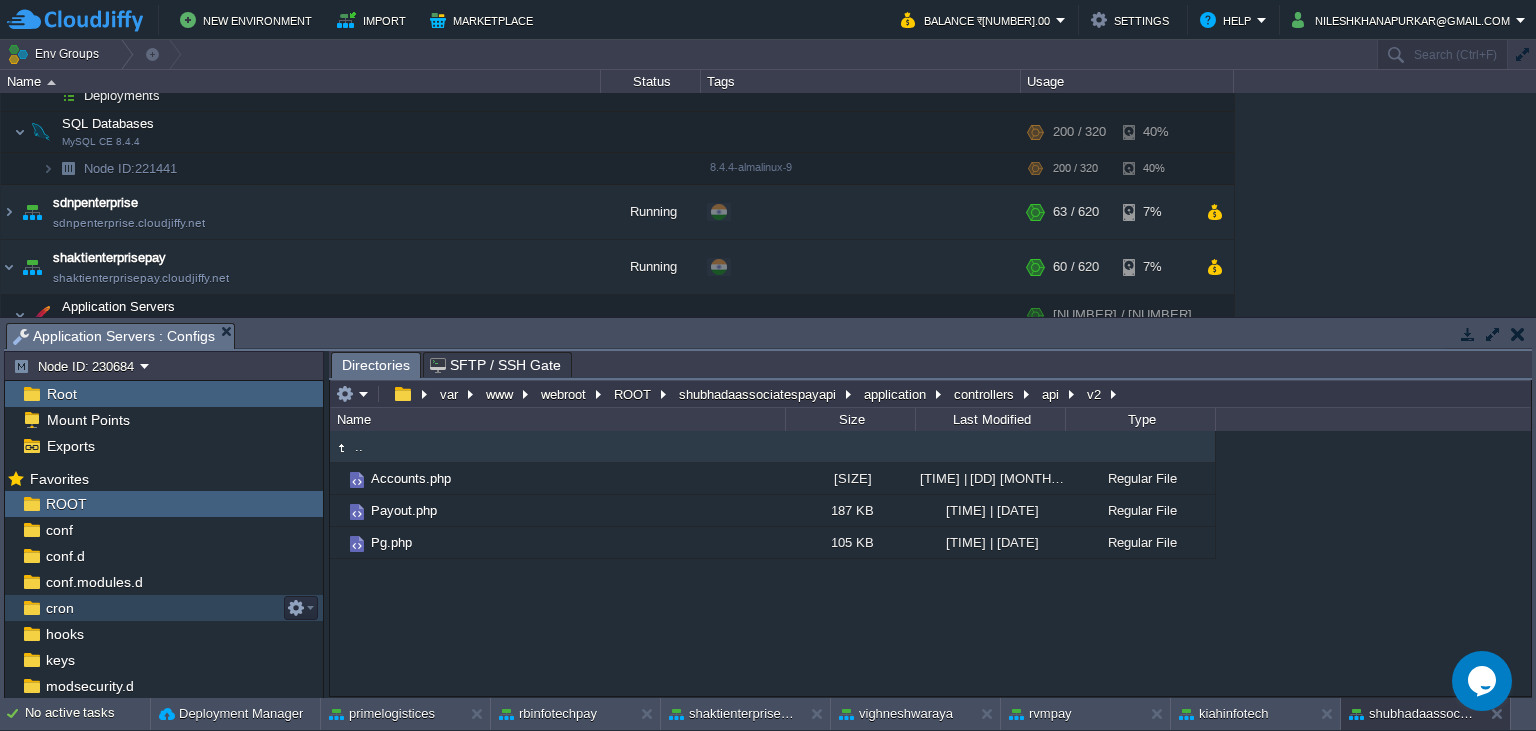 click on "cron" at bounding box center [59, 608] 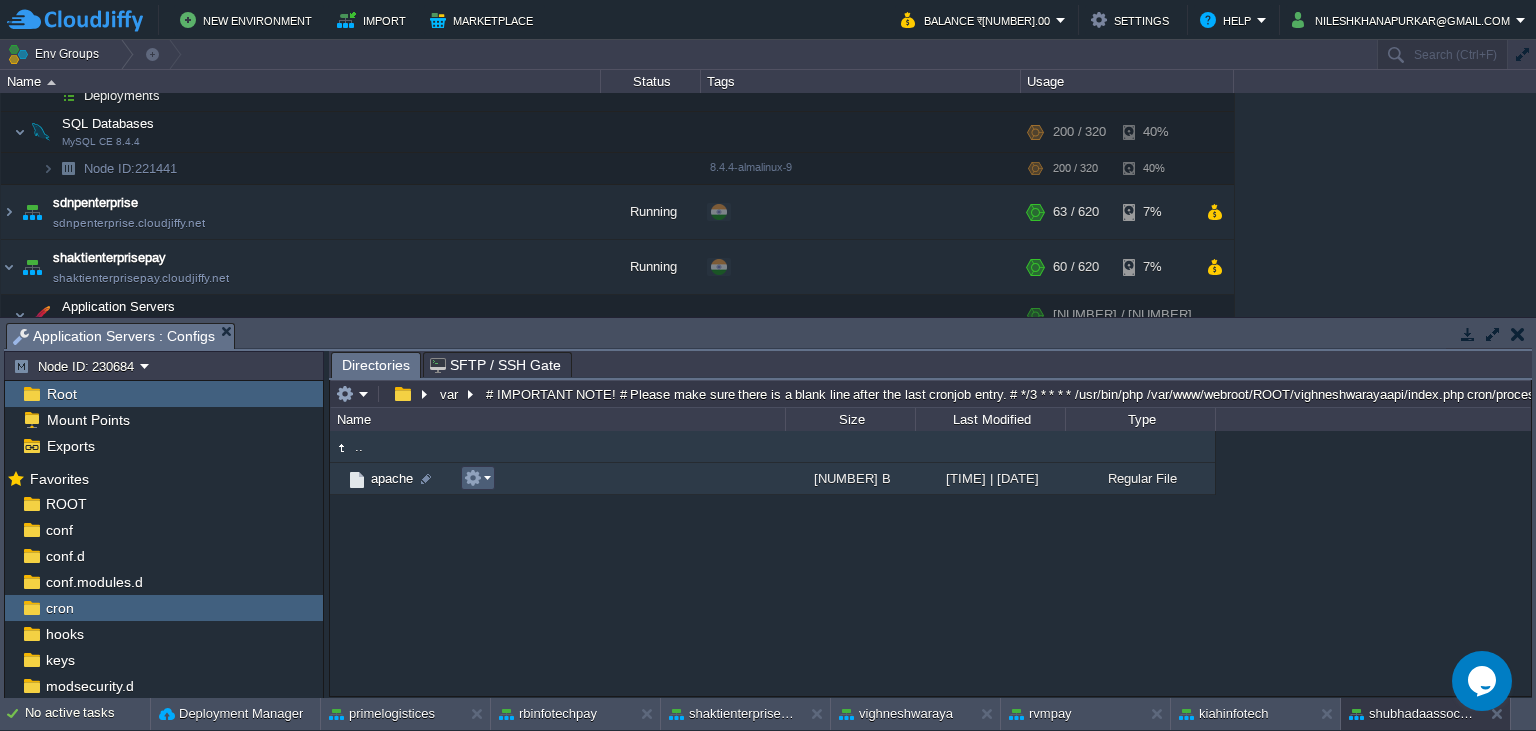 click at bounding box center [473, 478] 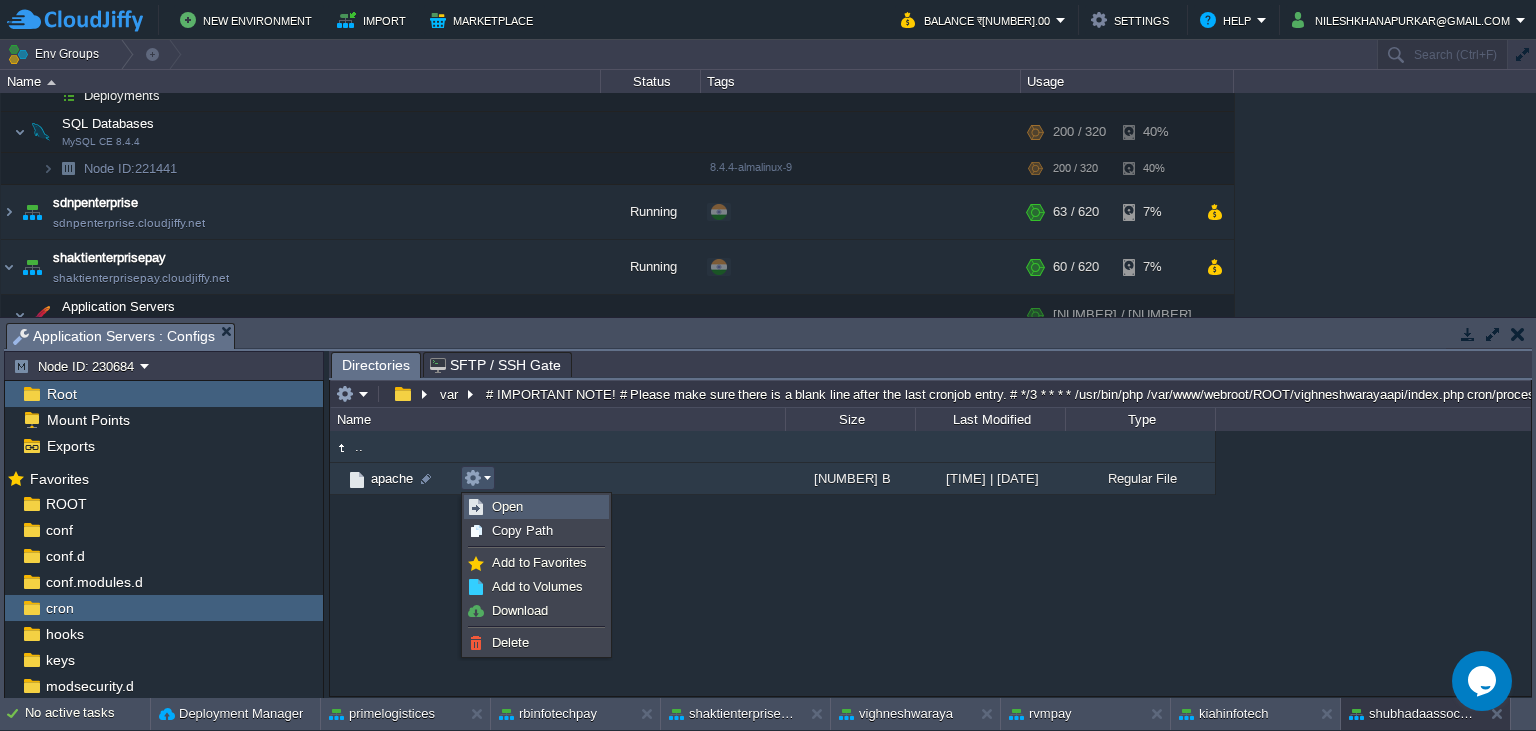 click on "Open" at bounding box center [536, 507] 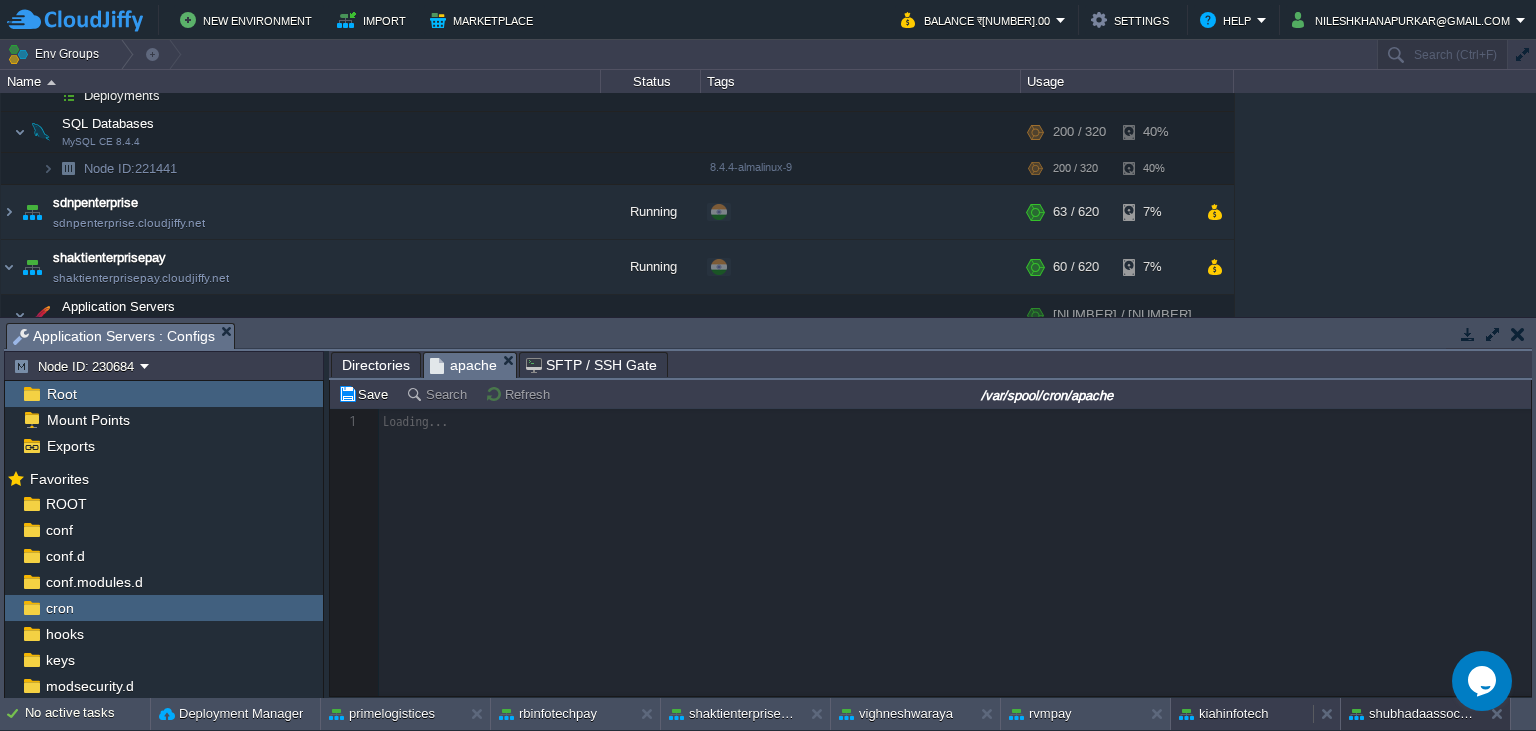 click on "kiahinfotech" at bounding box center [1223, 714] 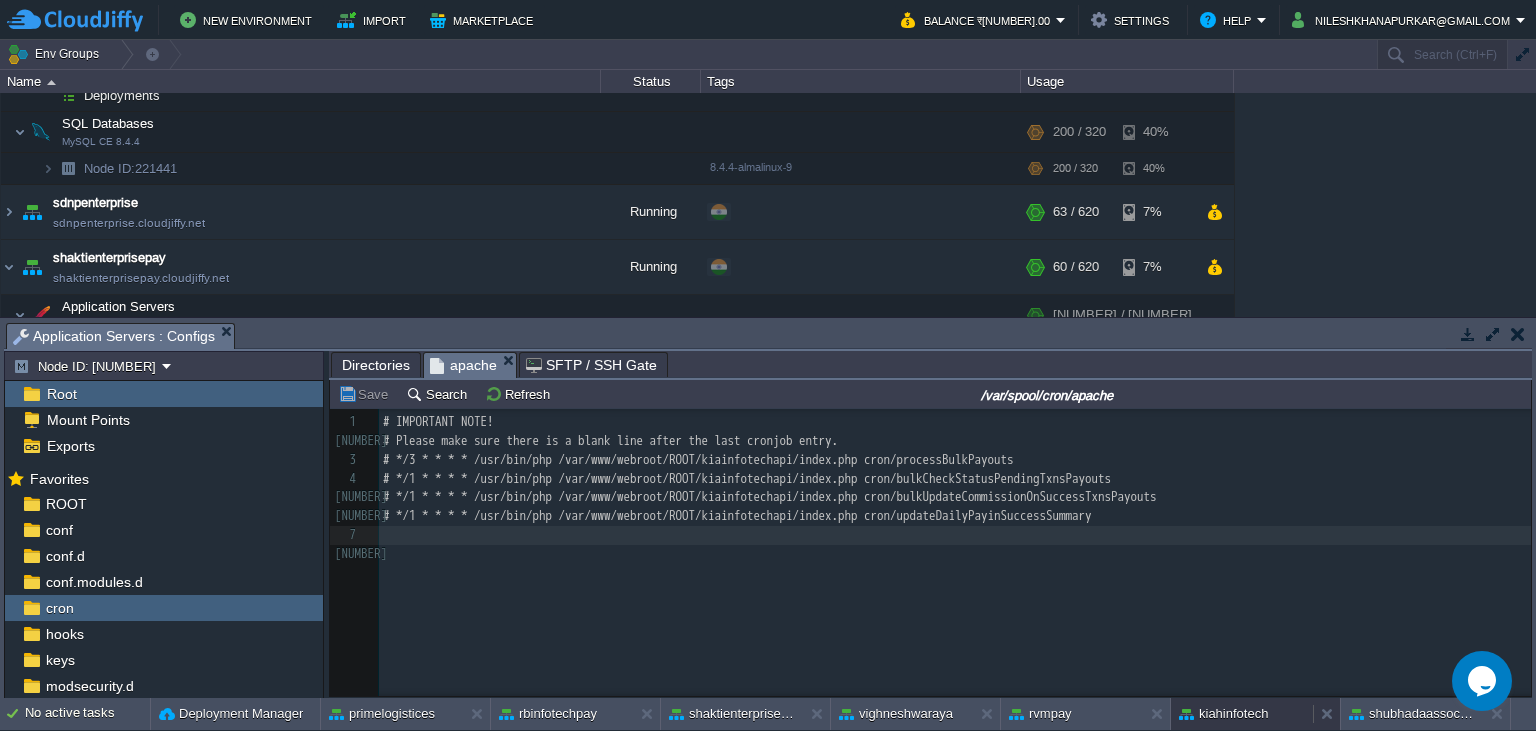 scroll, scrollTop: 7, scrollLeft: 0, axis: vertical 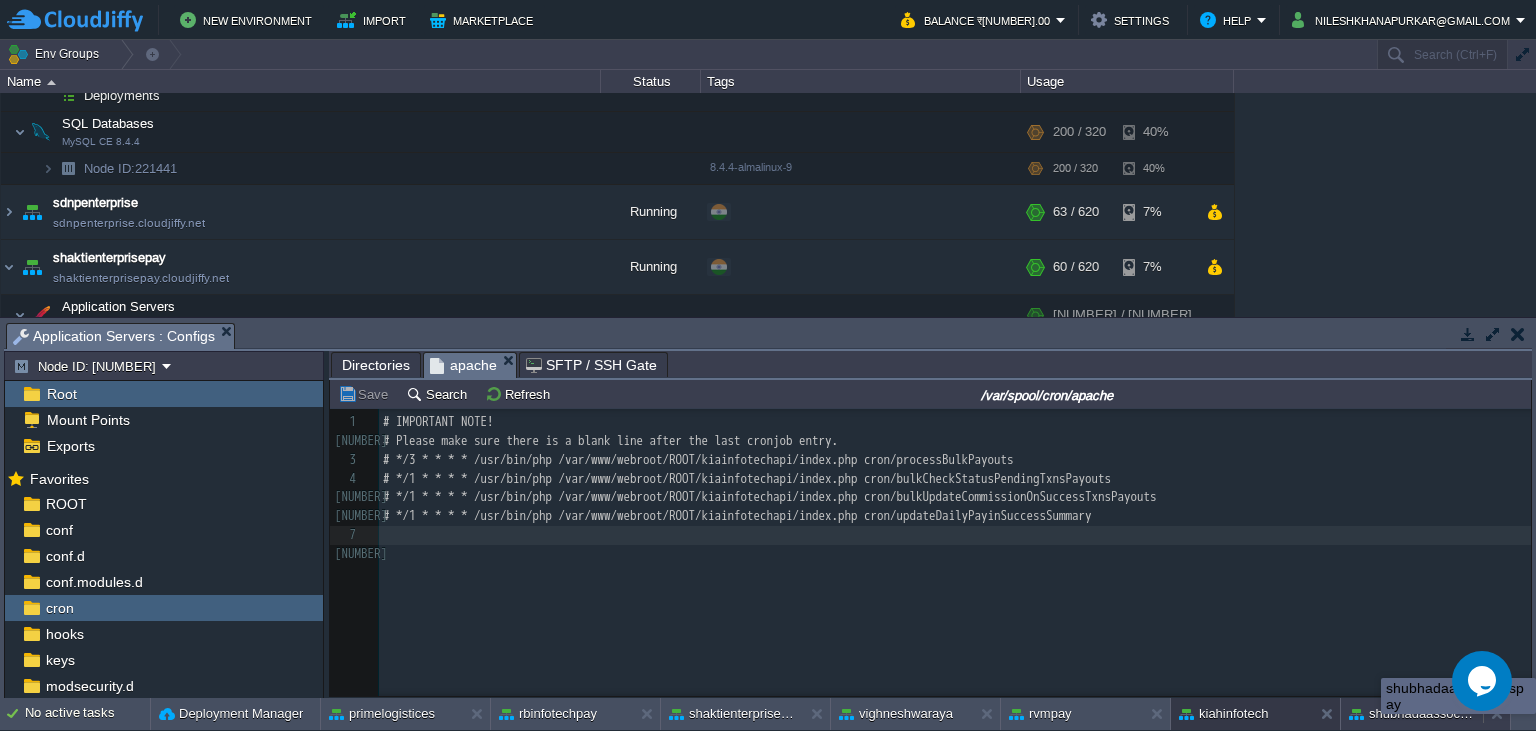 click on "shubhadaassociatespay" at bounding box center [1412, 714] 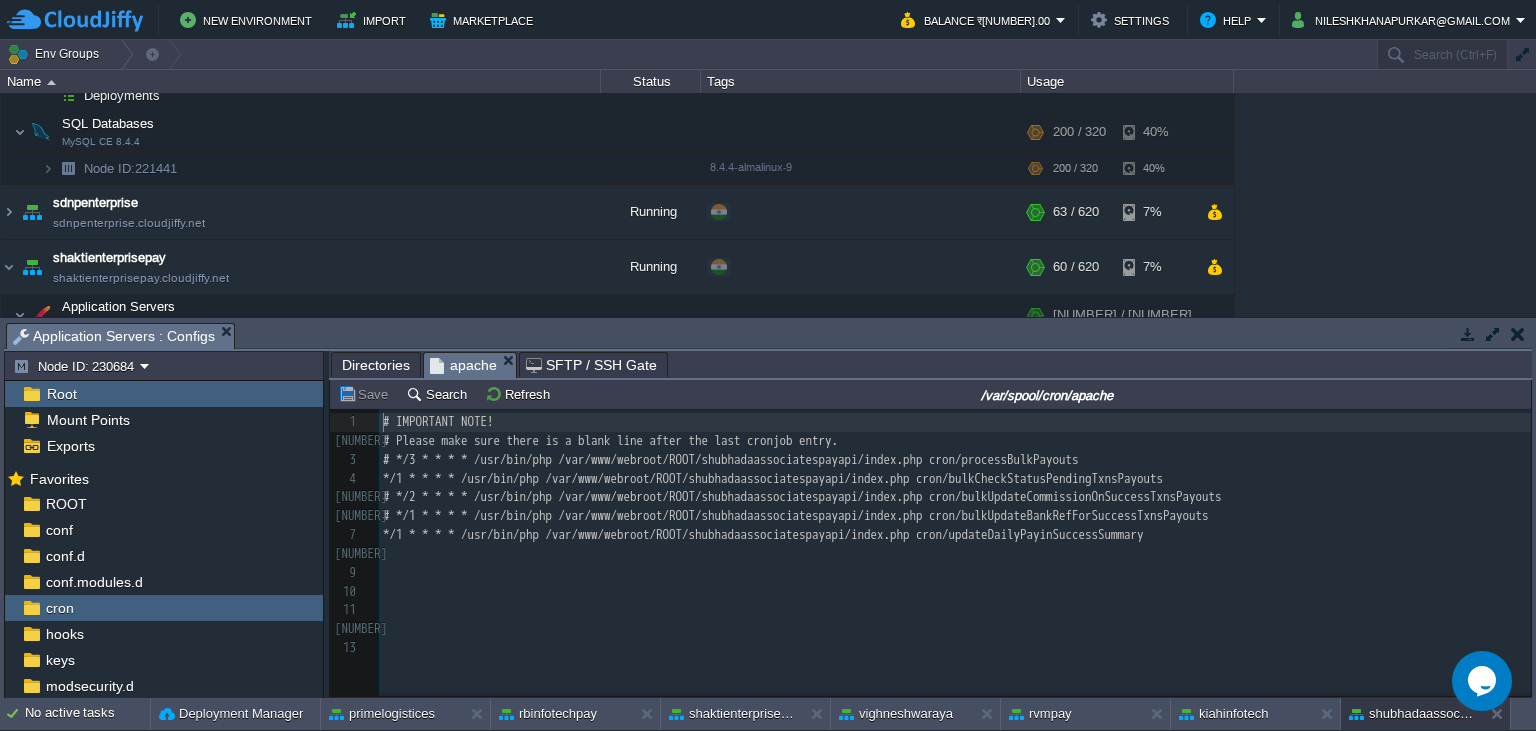 scroll, scrollTop: 7, scrollLeft: 0, axis: vertical 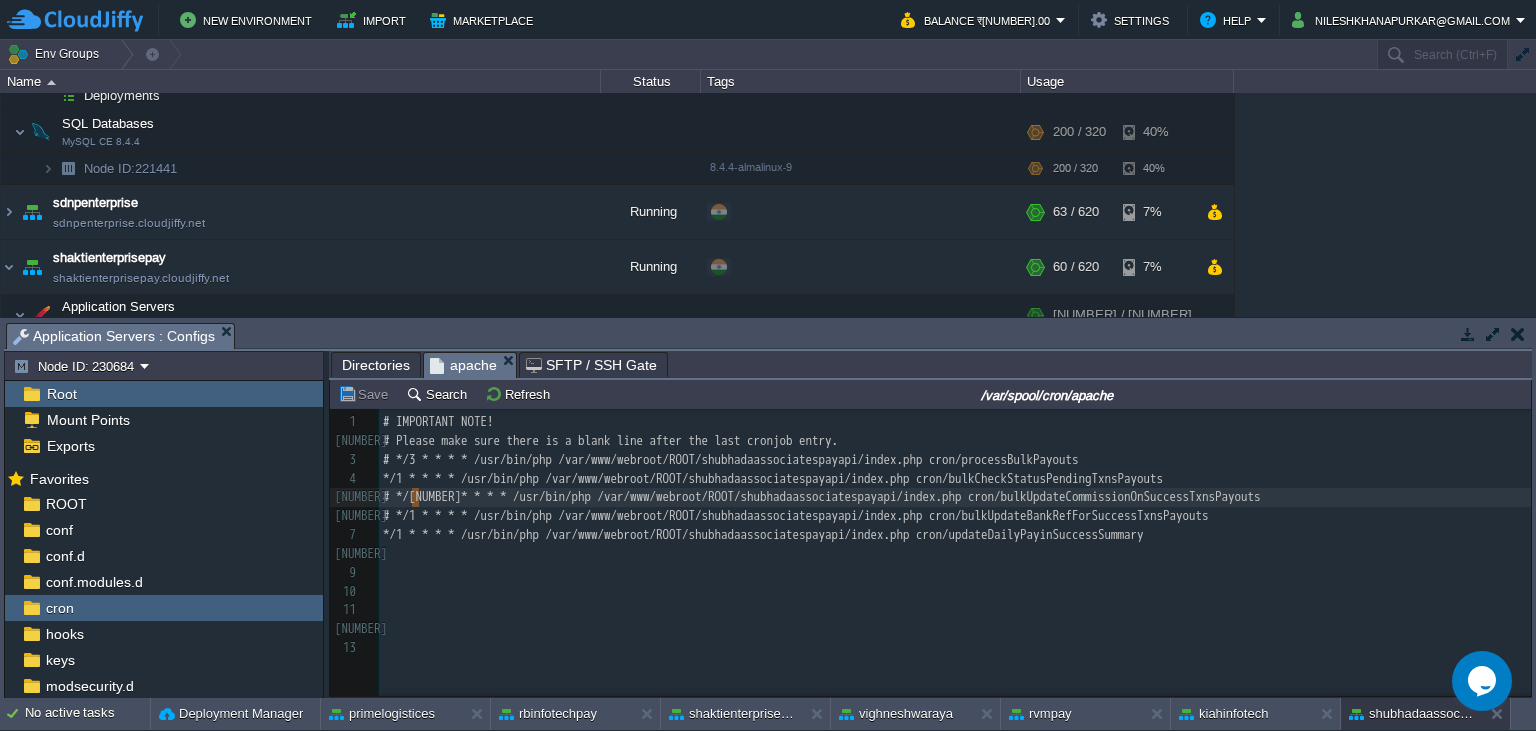 type on "1" 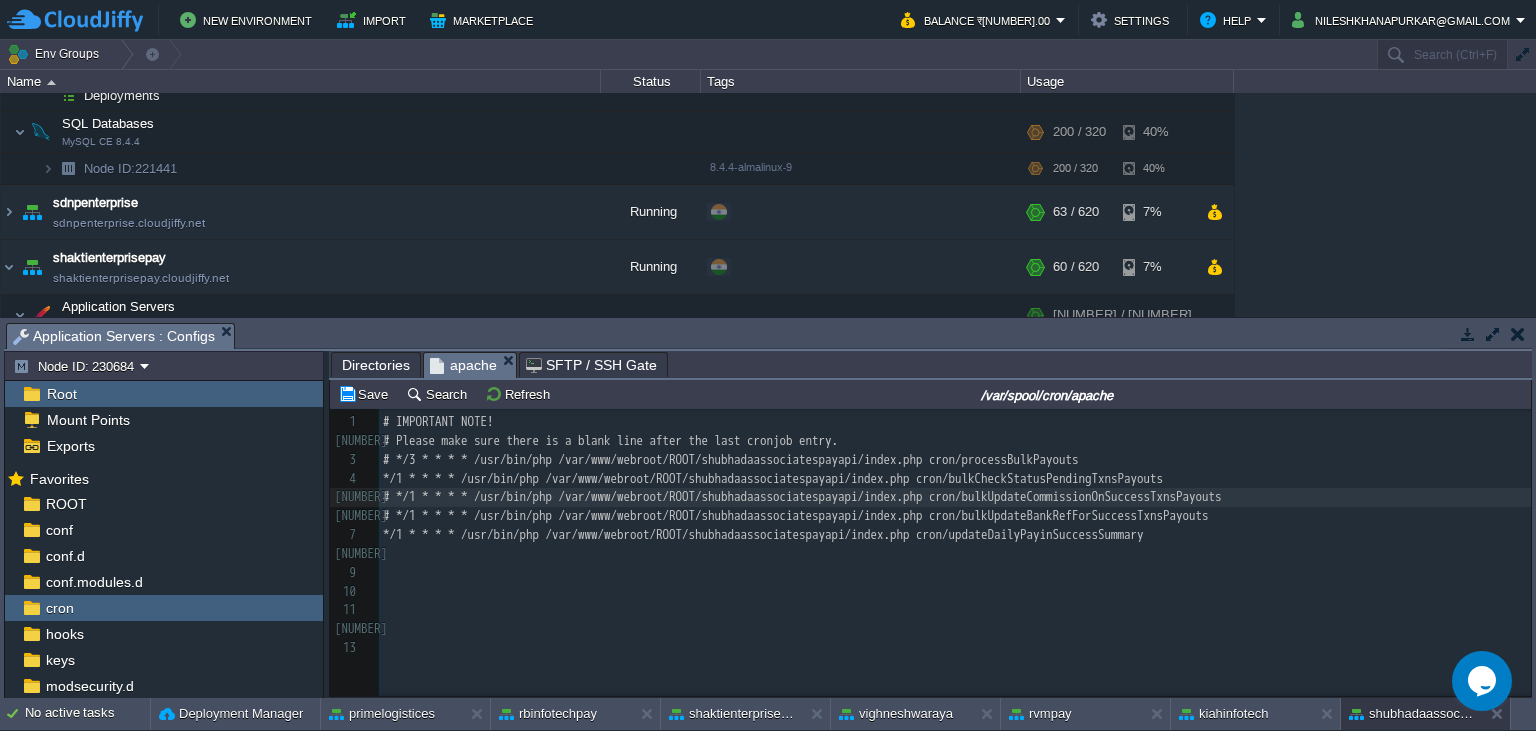 scroll, scrollTop: 0, scrollLeft: 0, axis: both 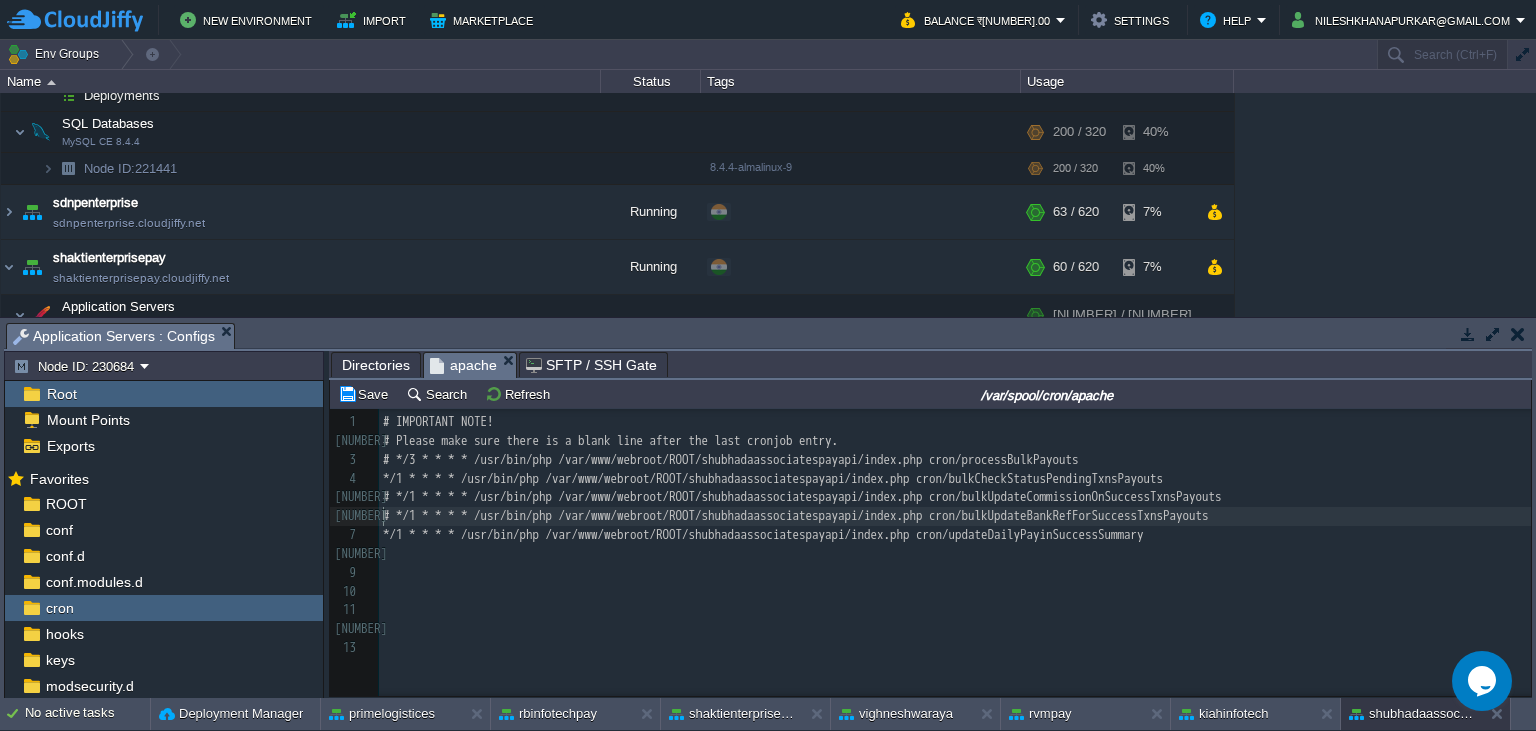 type on "# */1 * * * * /usr/bin/php /var/www/webroot/ROOT/shubhadaassociatespayapi/index.php cron/bulkUpdateBankRefForSuccessTxnsPayouts" 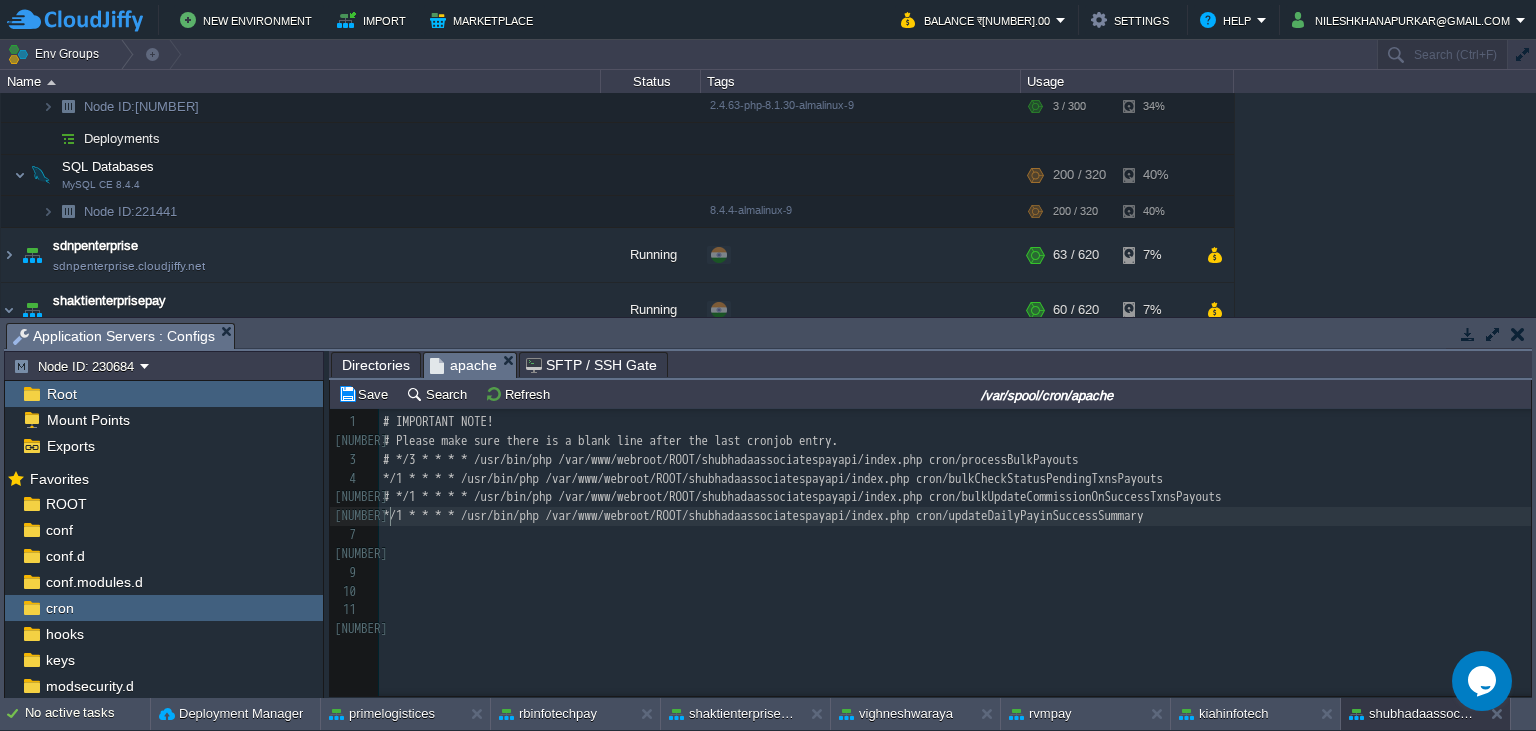 scroll, scrollTop: 0, scrollLeft: 0, axis: both 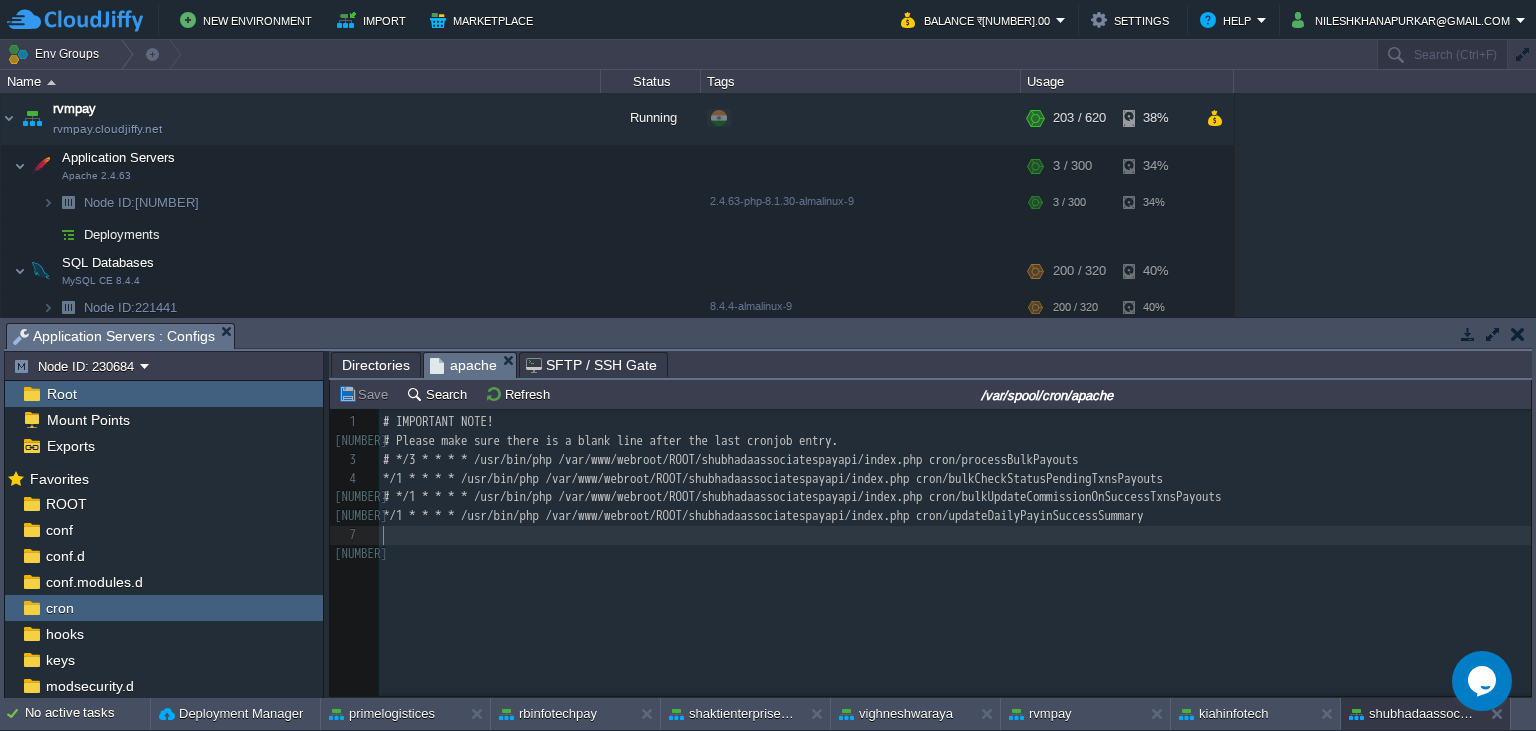 type 